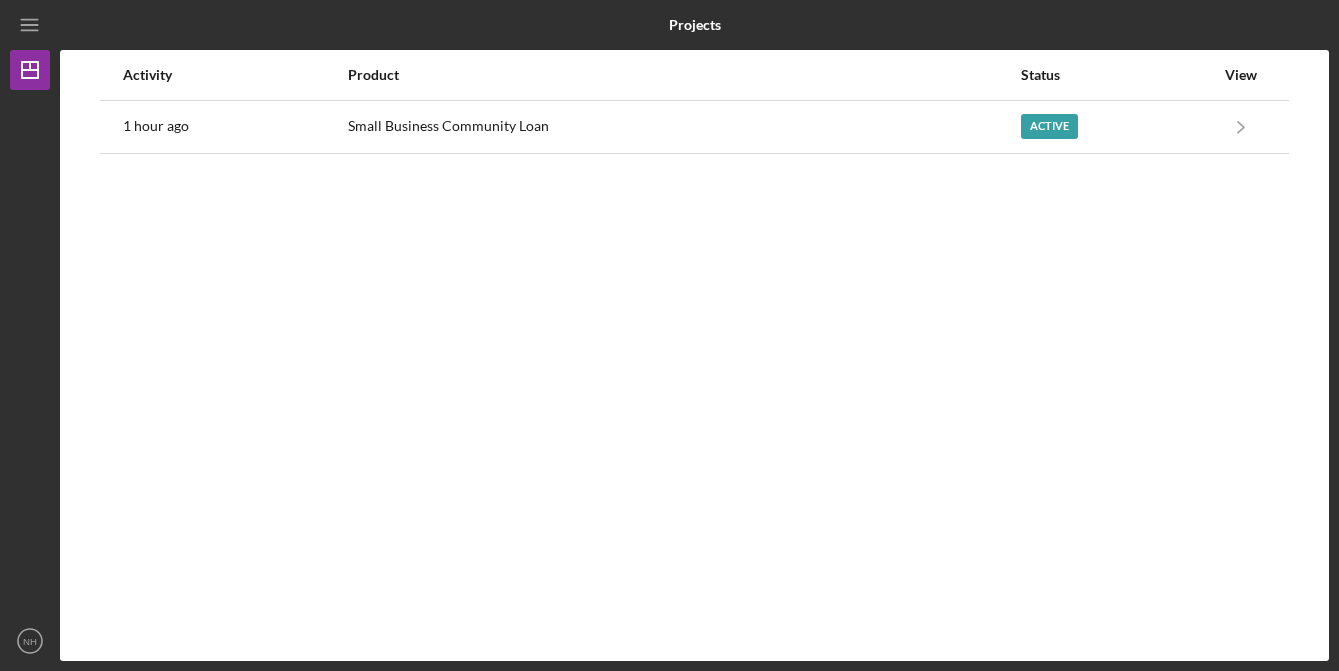 scroll, scrollTop: 0, scrollLeft: 0, axis: both 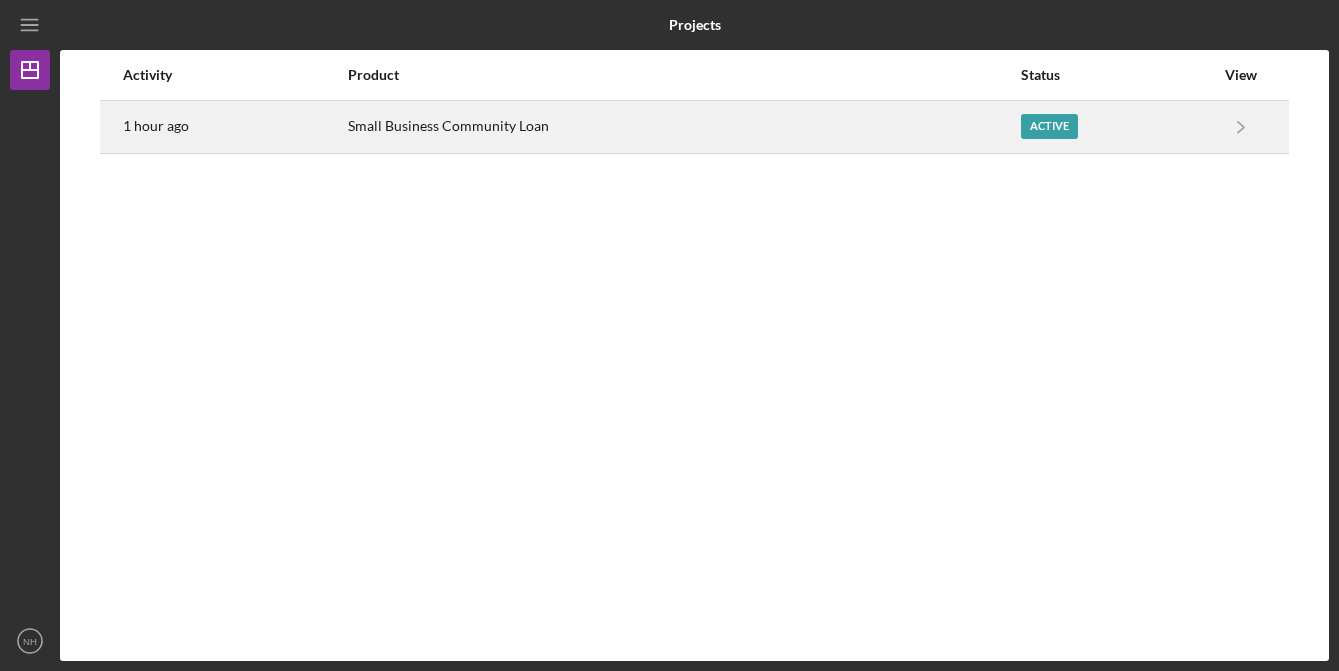 click on "Small Business Community Loan" at bounding box center (683, 127) 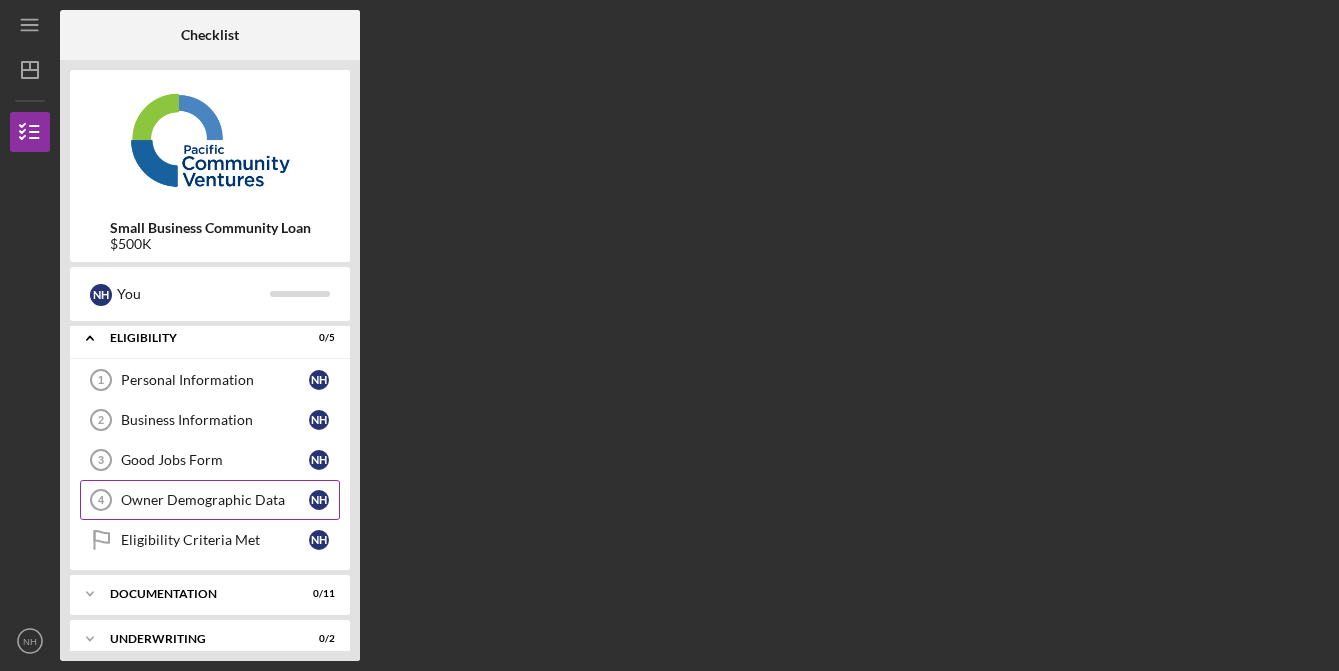 scroll, scrollTop: 0, scrollLeft: 0, axis: both 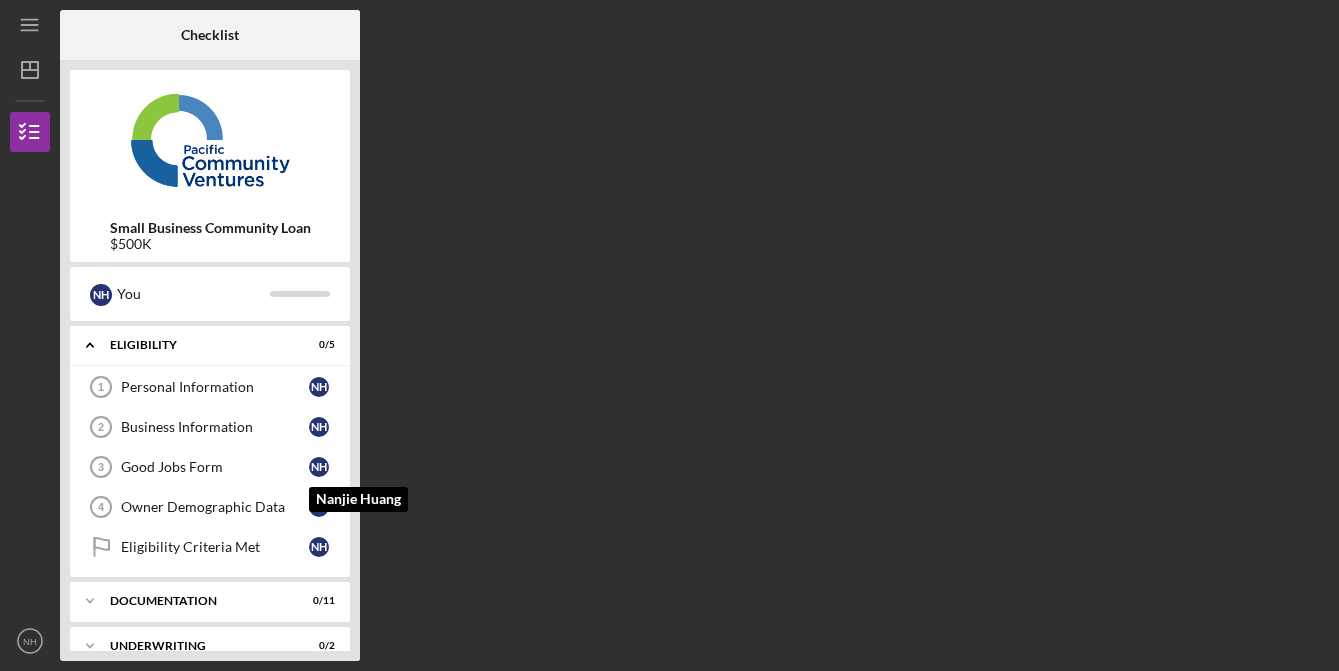 click on "Checklist Small Business Community Loan $500K N H You Icon/Expander Eligibility 0 / 5 Personal Information 1 Personal Information N H Business Information 2 Business Information N H Good Jobs Form 3 Good Jobs Form N H [FIRST] [LAST] Owner Demographic Data 4 Owner Demographic Data N H Eligibility Criteria Met Eligibility Criteria Met N H Icon/Expander Documentation 0 / 11 Icon/Expander Underwriting 0 / 2 Icon/Expander Prefunding Items 0 / 10" at bounding box center (694, 335) 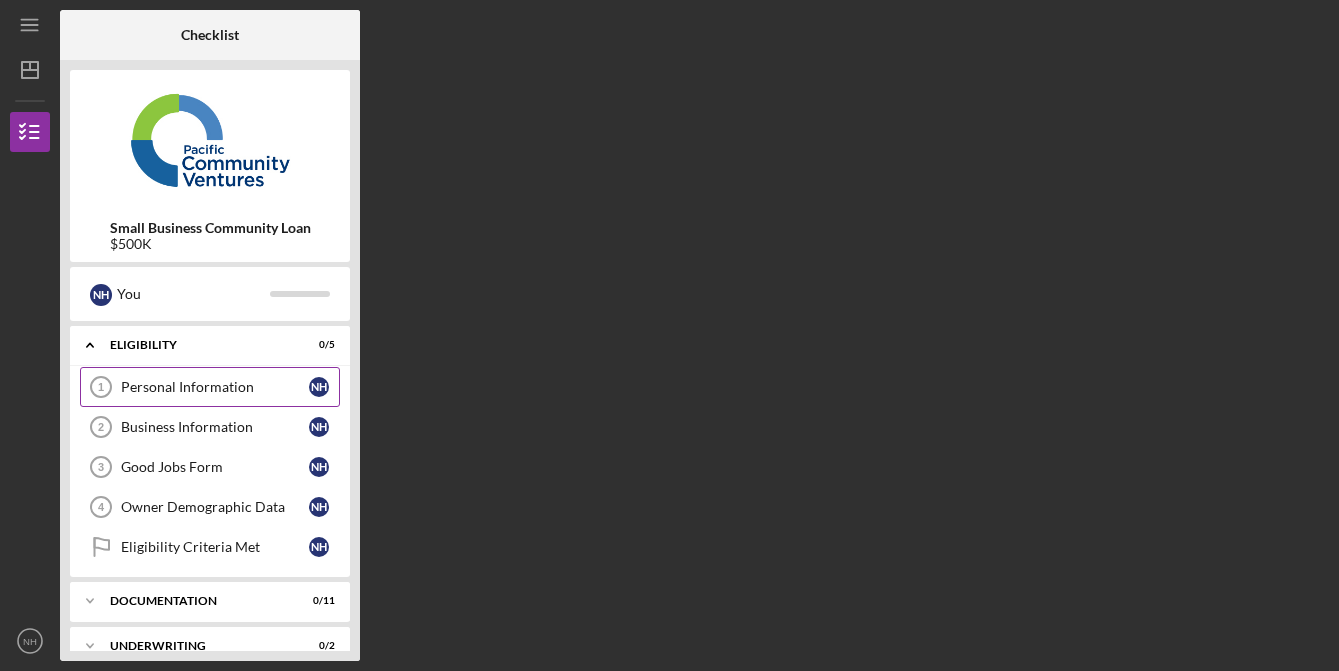click on "Personal Information" at bounding box center [215, 387] 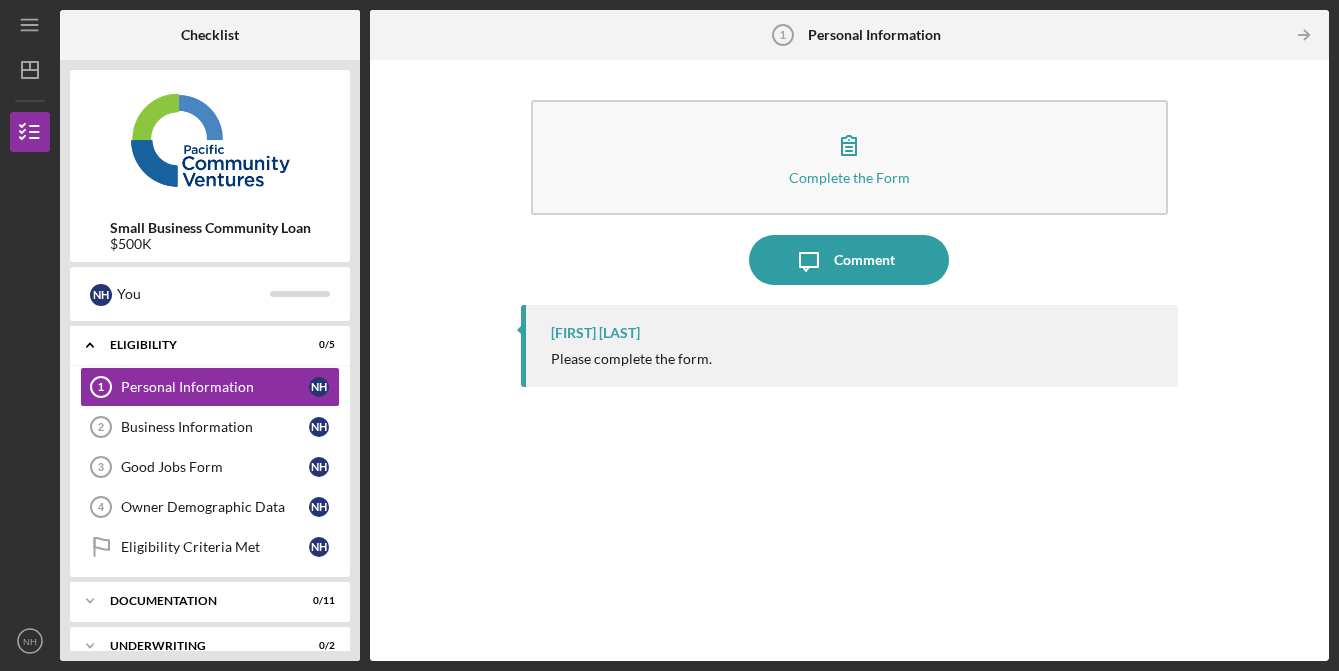 click on "[FIRST] [LAST]  Please complete the form." at bounding box center [849, 468] 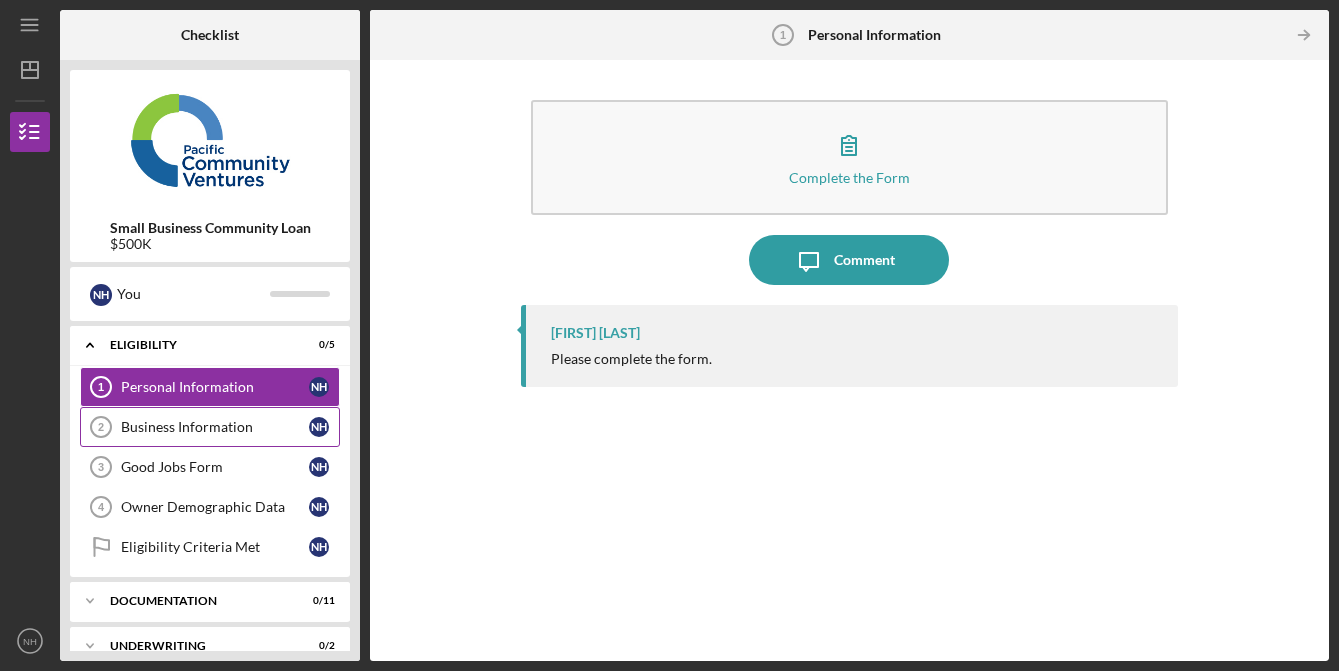 drag, startPoint x: 470, startPoint y: 468, endPoint x: 327, endPoint y: 435, distance: 146.7583 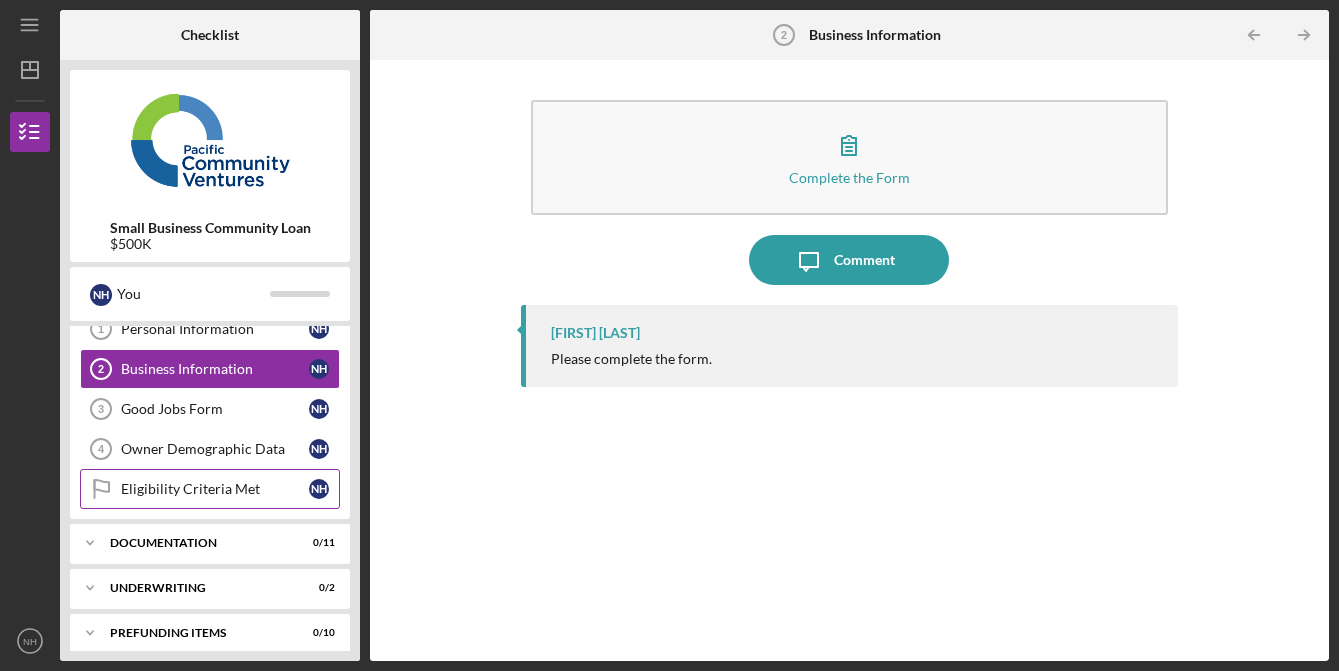 scroll, scrollTop: 71, scrollLeft: 0, axis: vertical 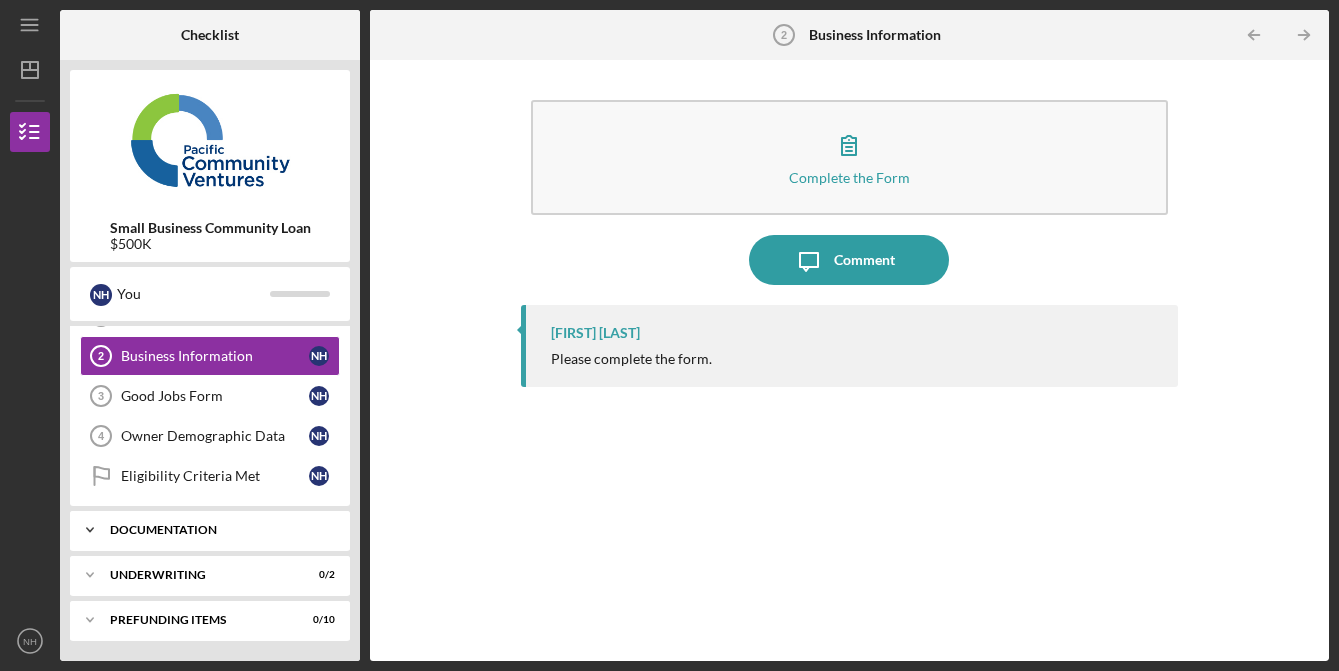 click on "Documentation" at bounding box center (217, 530) 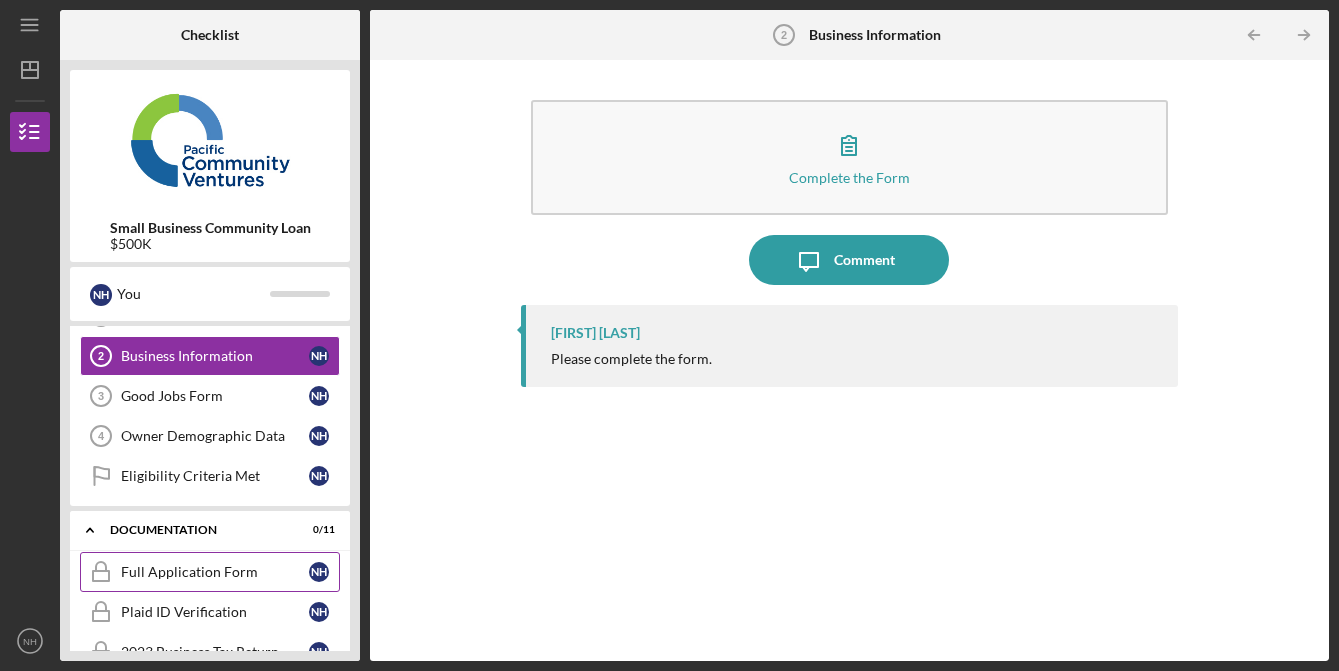 click on "Full Application Form" at bounding box center (215, 572) 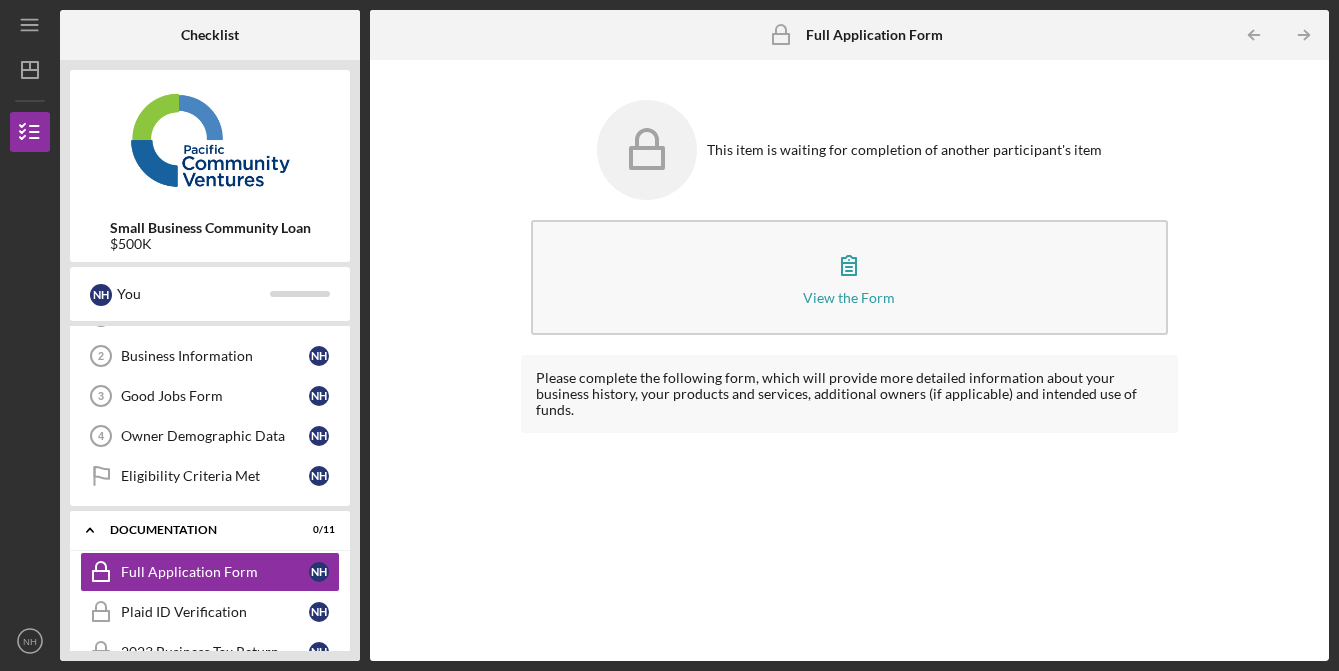 scroll, scrollTop: 522, scrollLeft: 0, axis: vertical 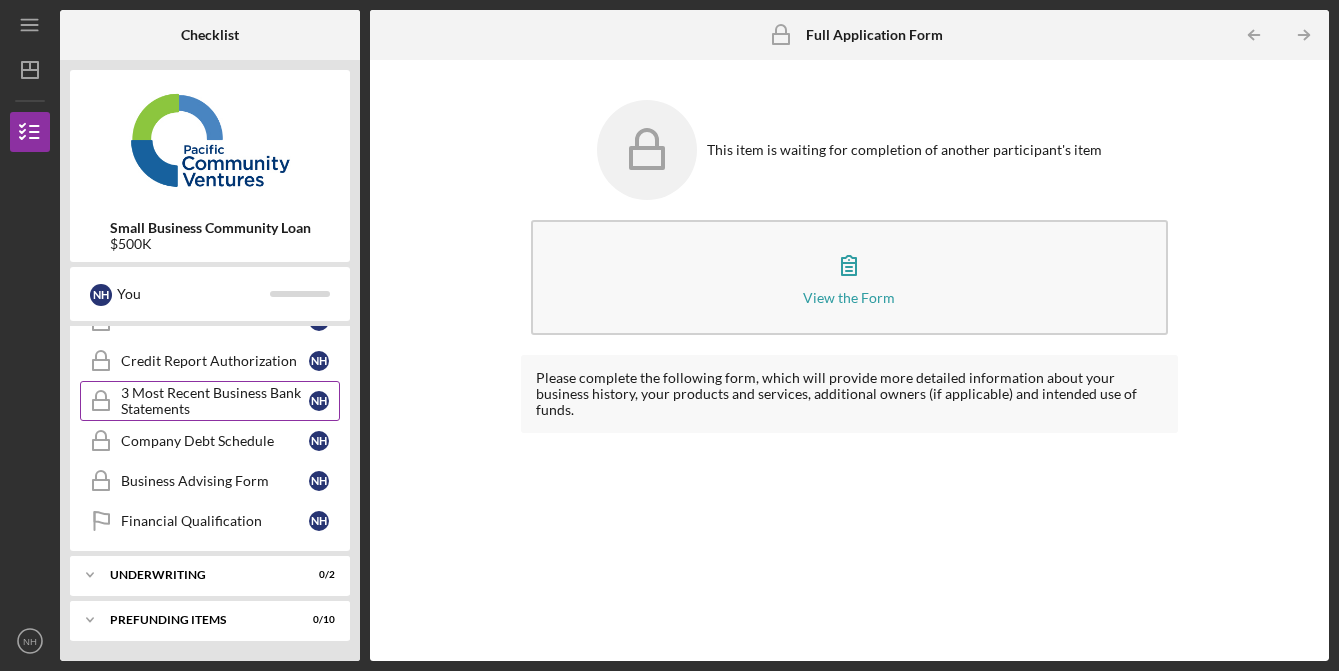 click on "3 Most Recent Business Bank Statements" at bounding box center [215, 401] 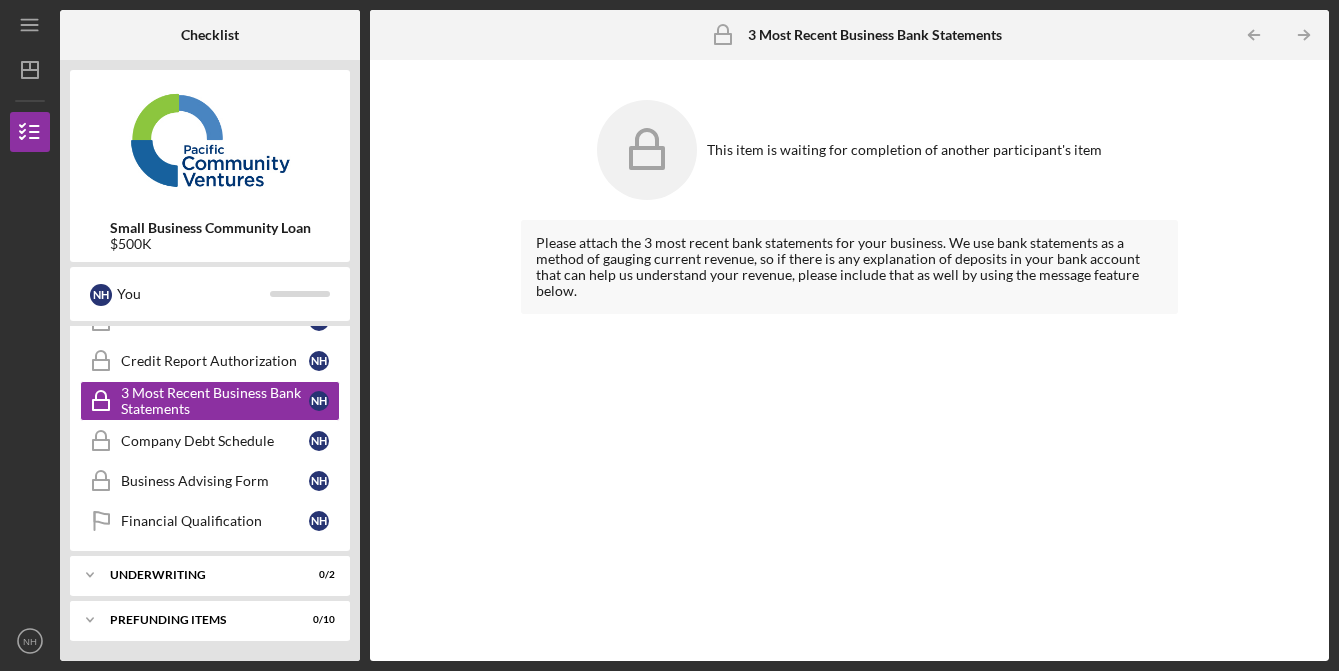 scroll, scrollTop: 0, scrollLeft: 0, axis: both 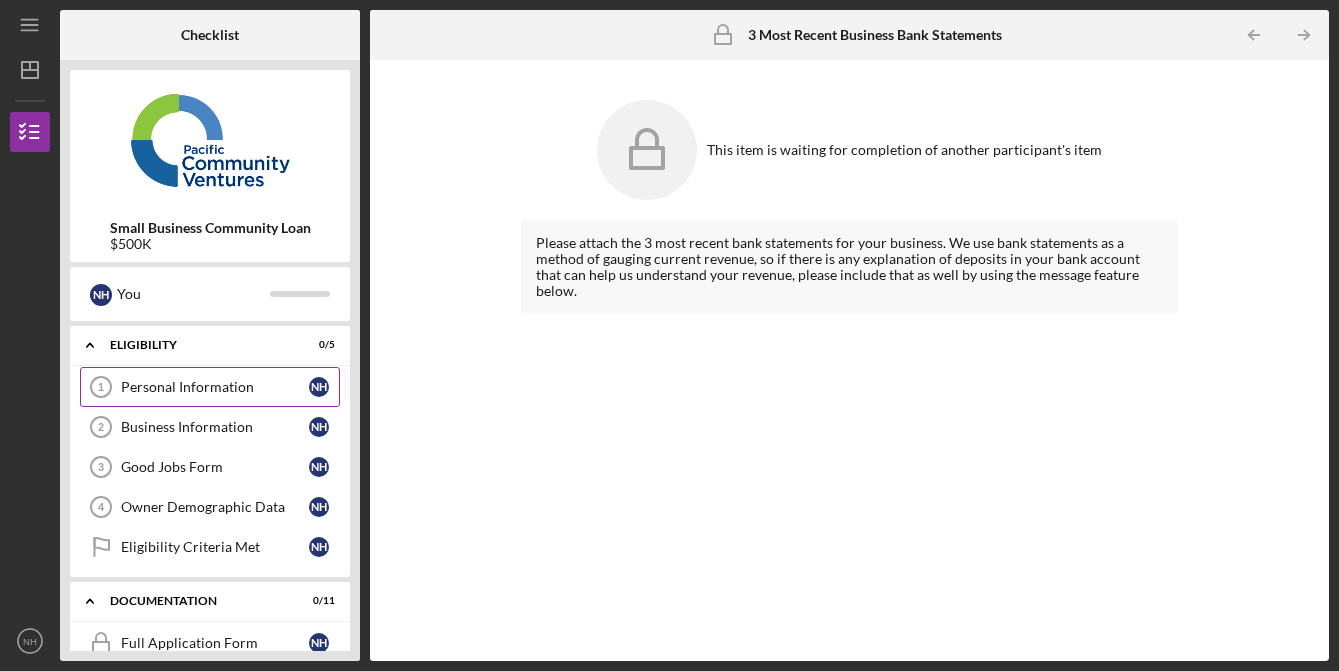 click on "Personal Information" at bounding box center [215, 387] 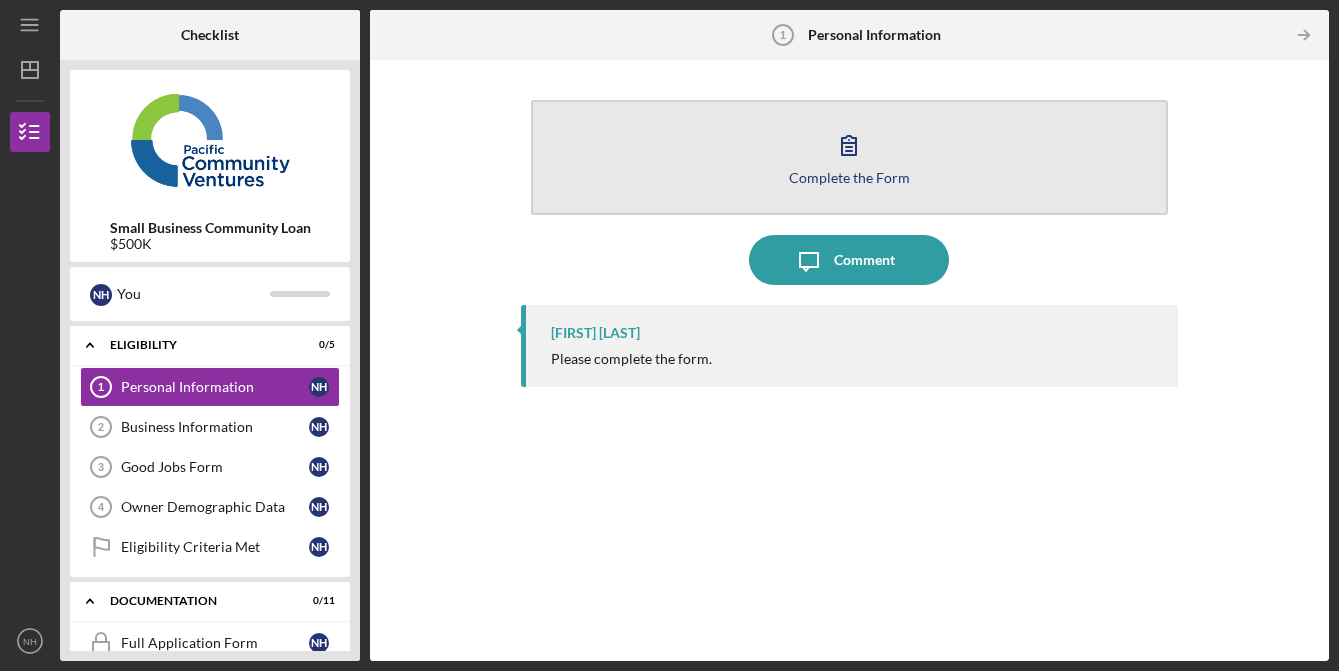 click 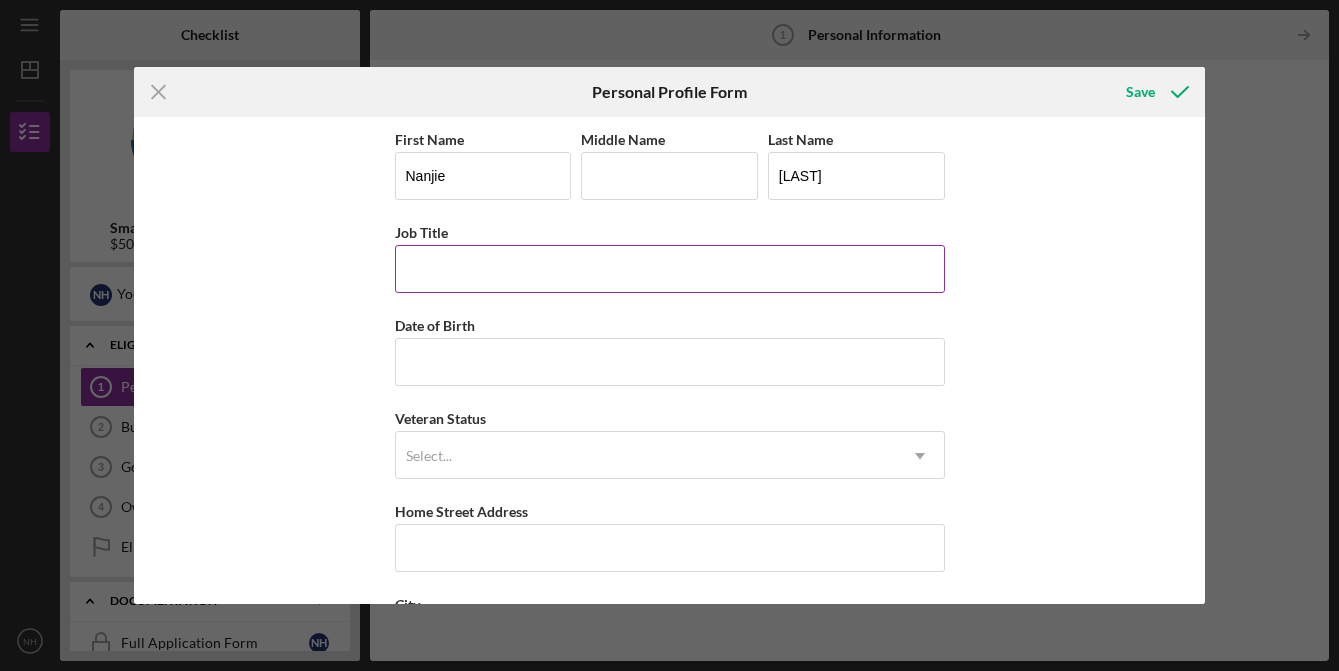 click on "Job Title" at bounding box center (670, 269) 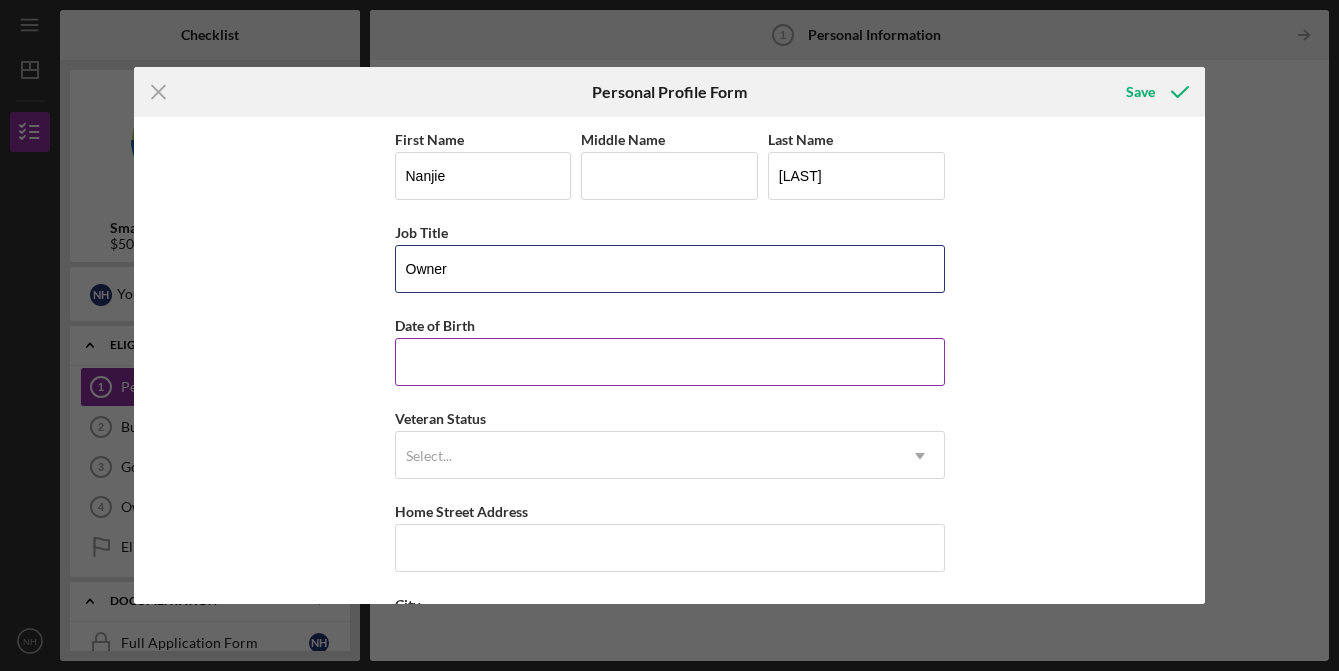 type on "Owner" 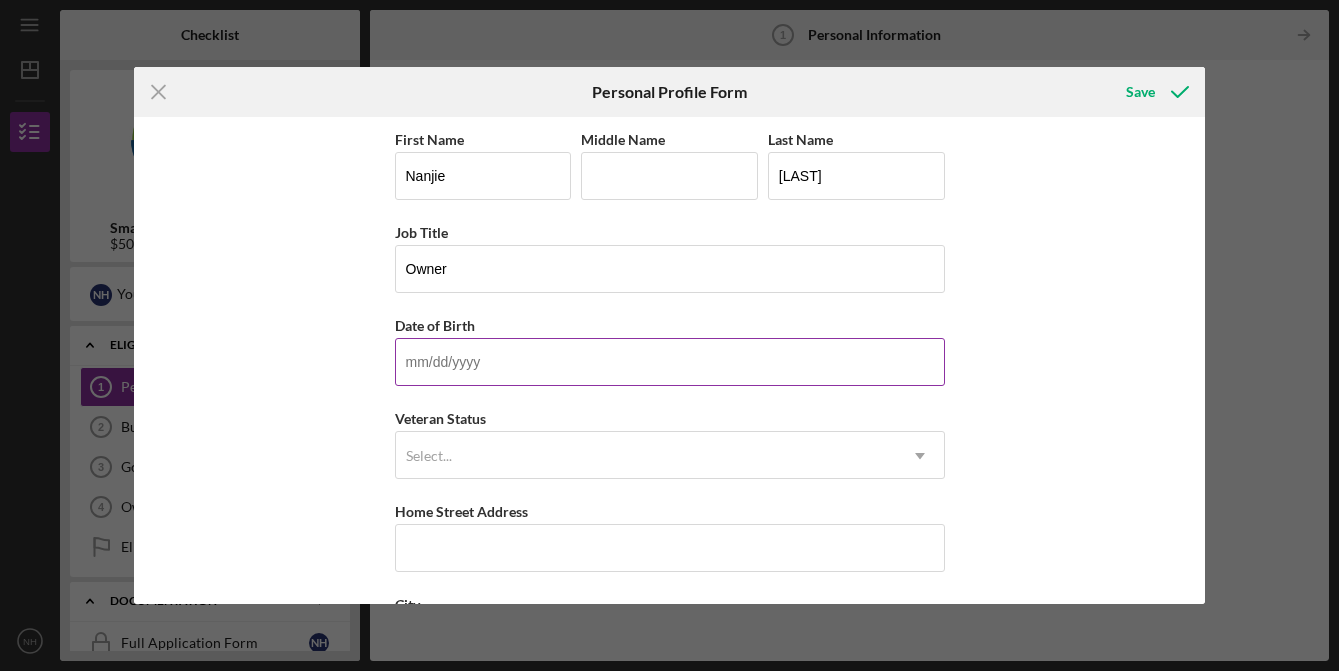 click on "Date of Birth" at bounding box center (670, 362) 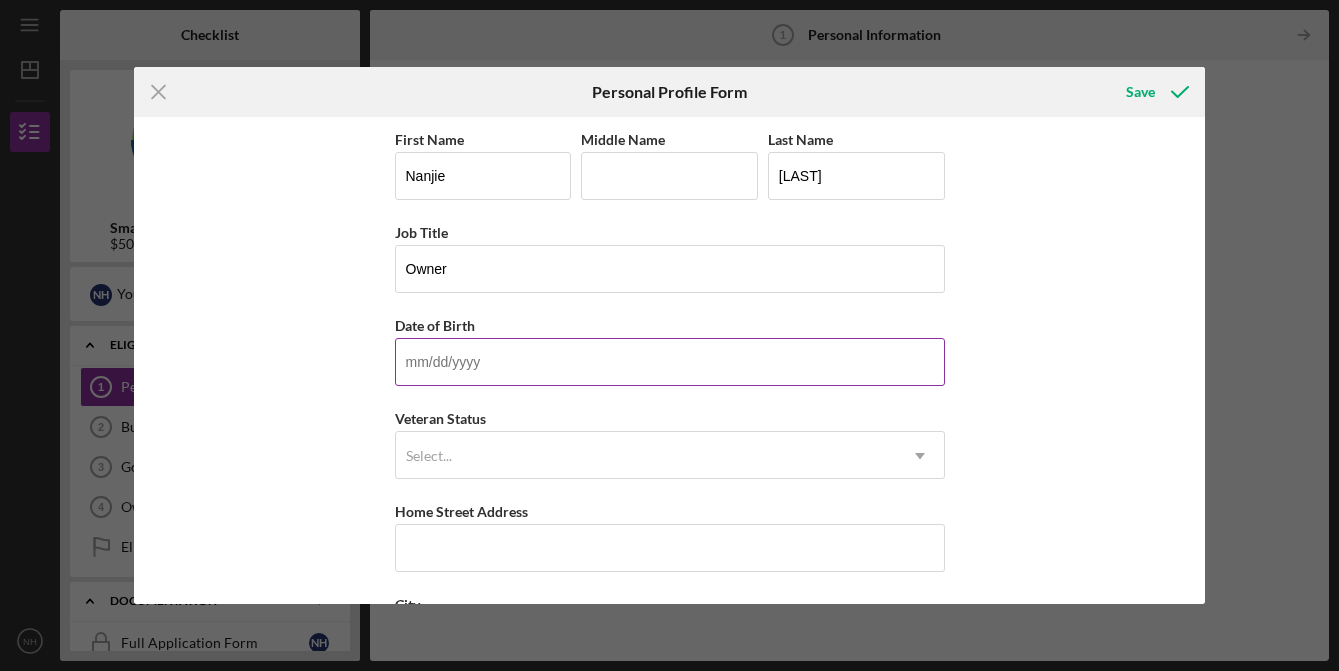 click on "Date of Birth" at bounding box center (670, 362) 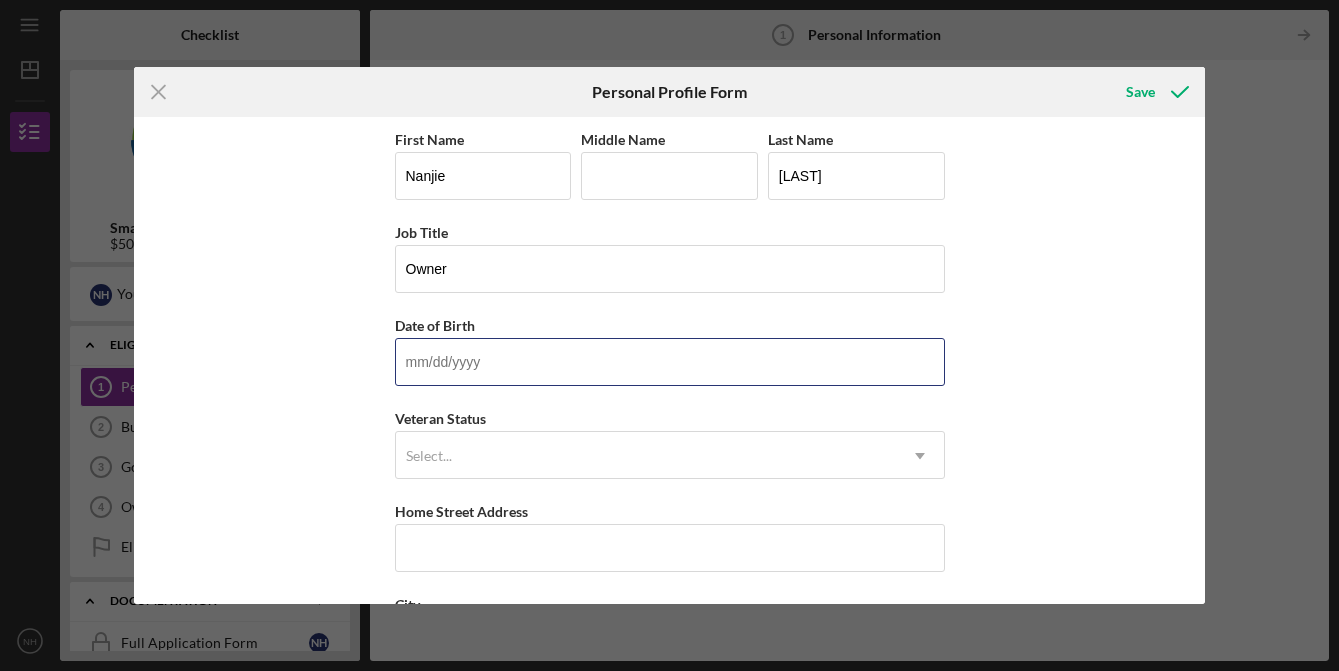 type on "[DATE]" 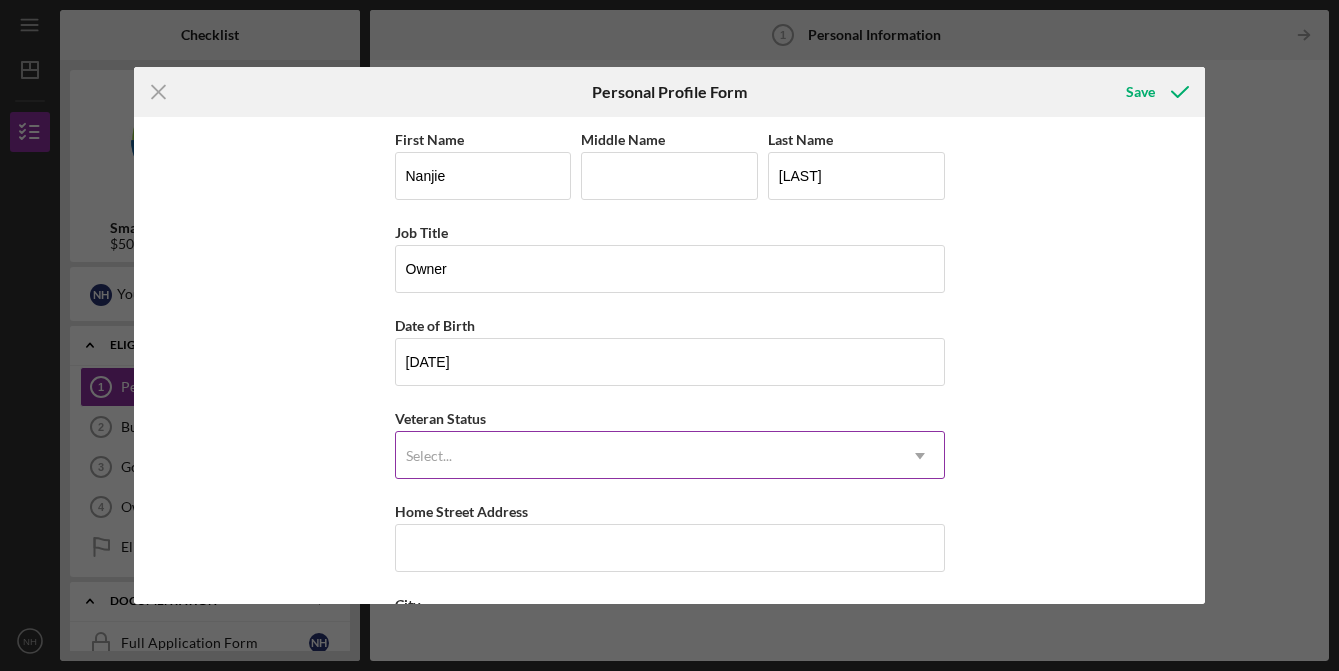 click on "Select..." at bounding box center (646, 456) 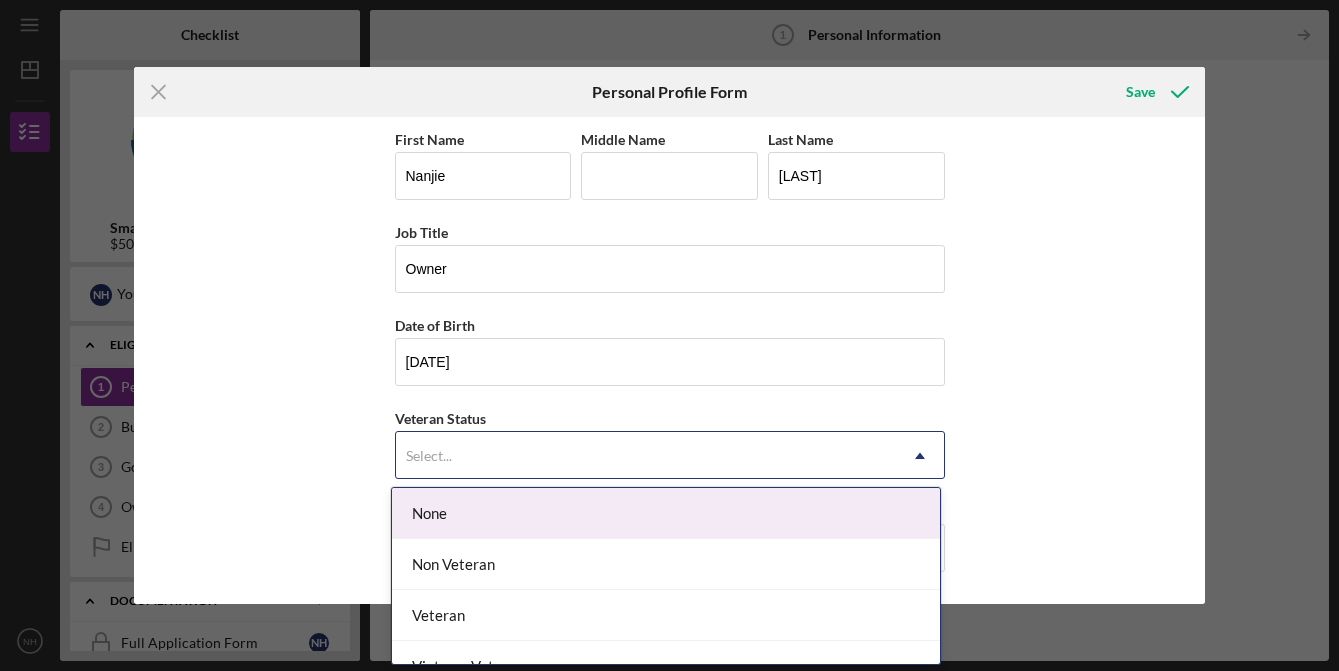 click on "None" at bounding box center (666, 513) 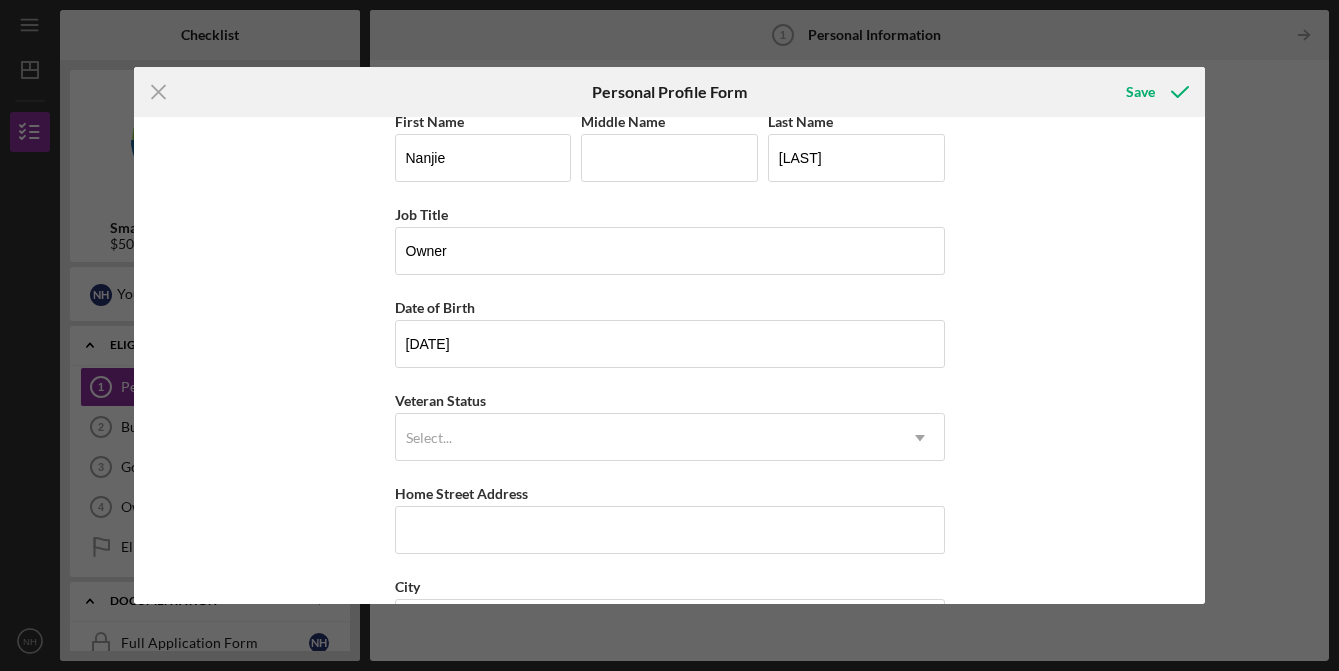 scroll, scrollTop: 47, scrollLeft: 0, axis: vertical 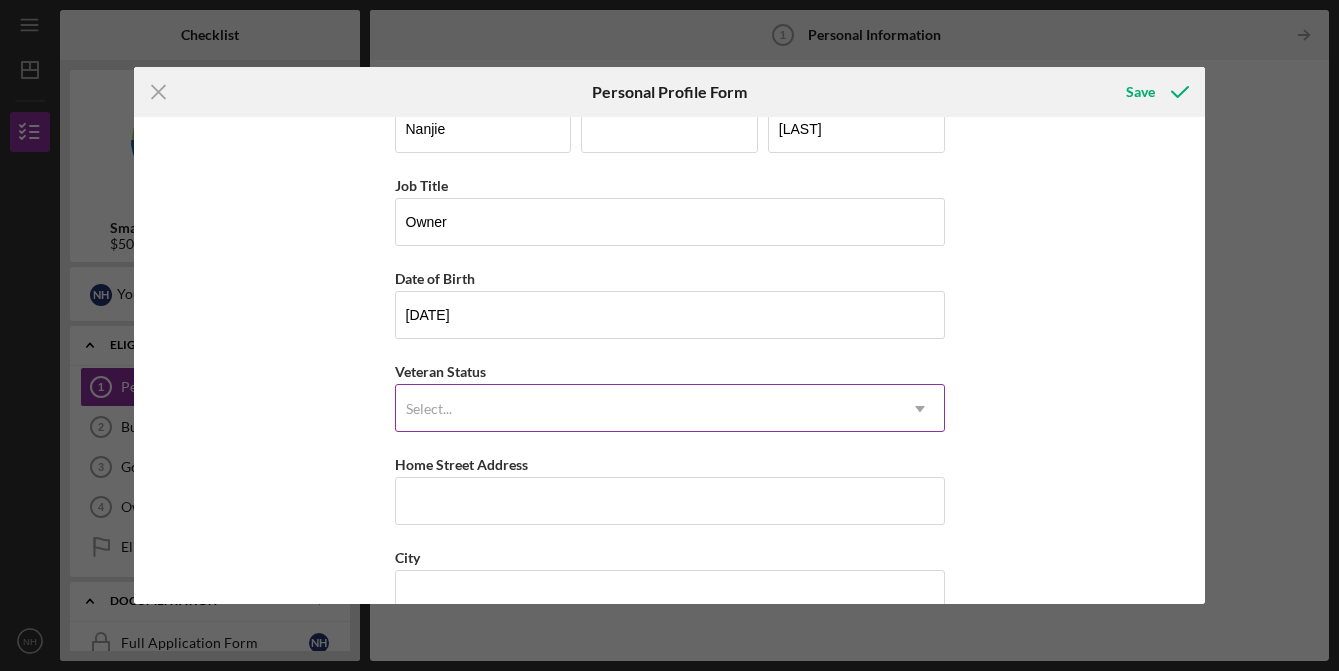 click on "Select..." at bounding box center [646, 409] 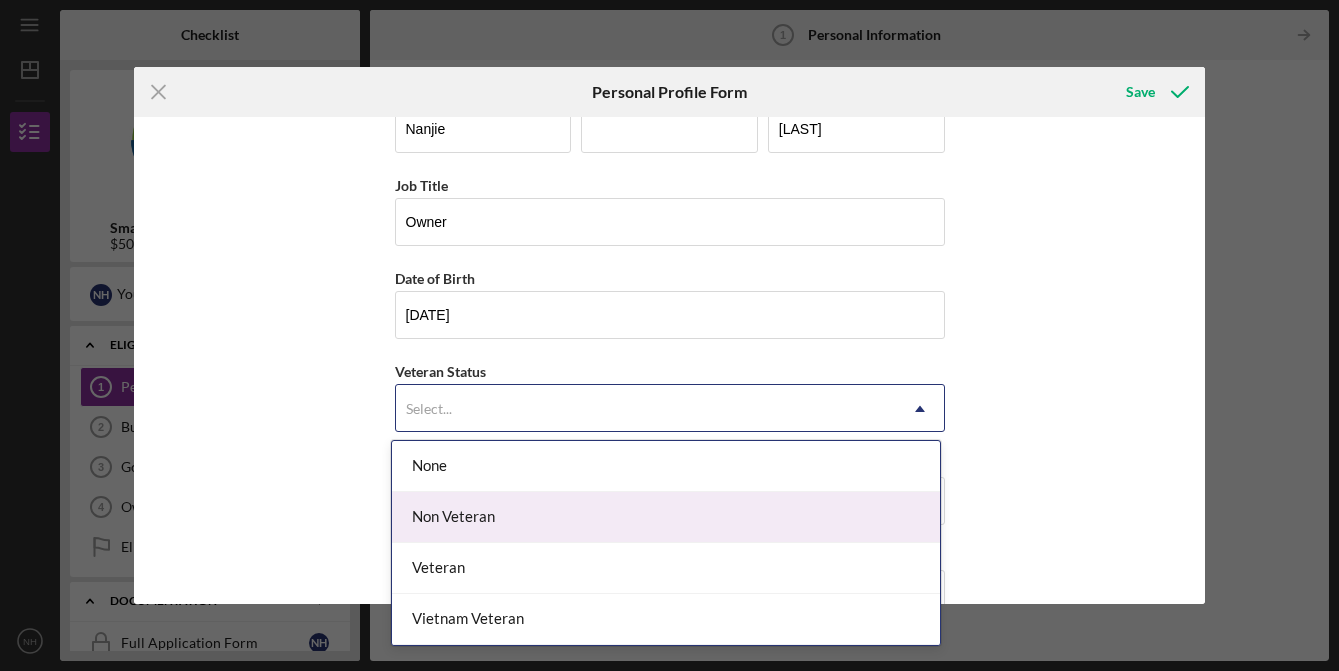 click on "Non Veteran" at bounding box center [666, 517] 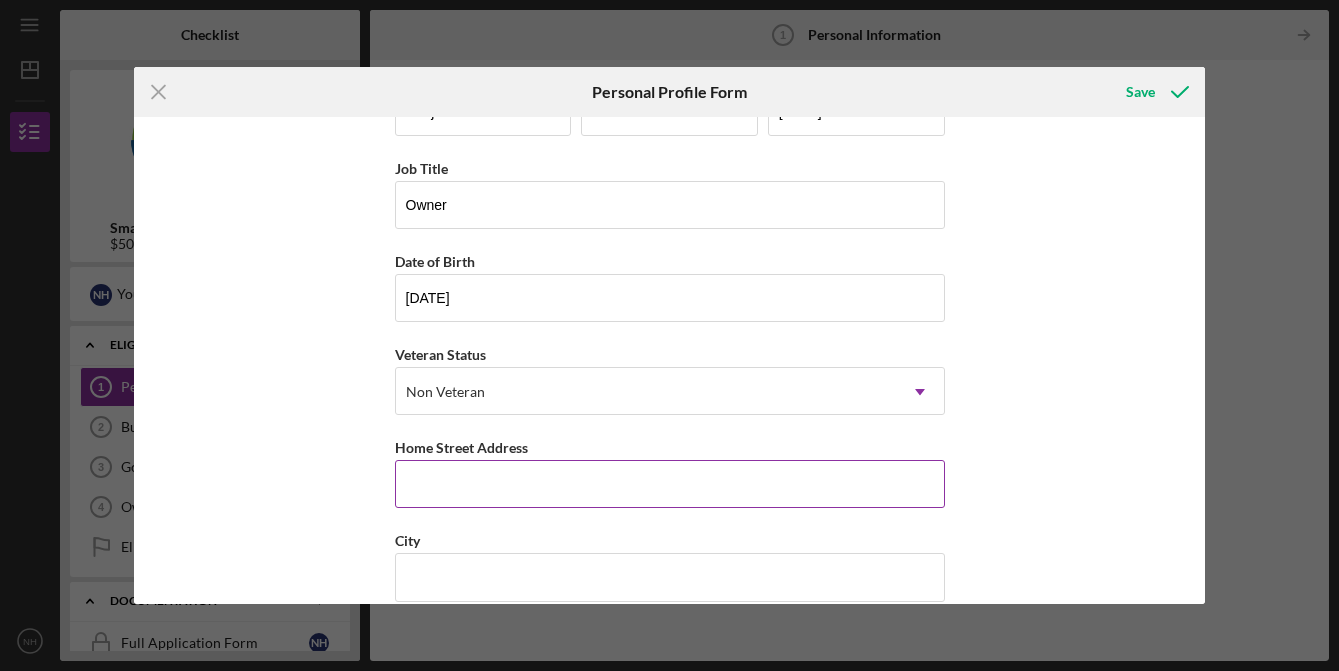 scroll, scrollTop: 94, scrollLeft: 0, axis: vertical 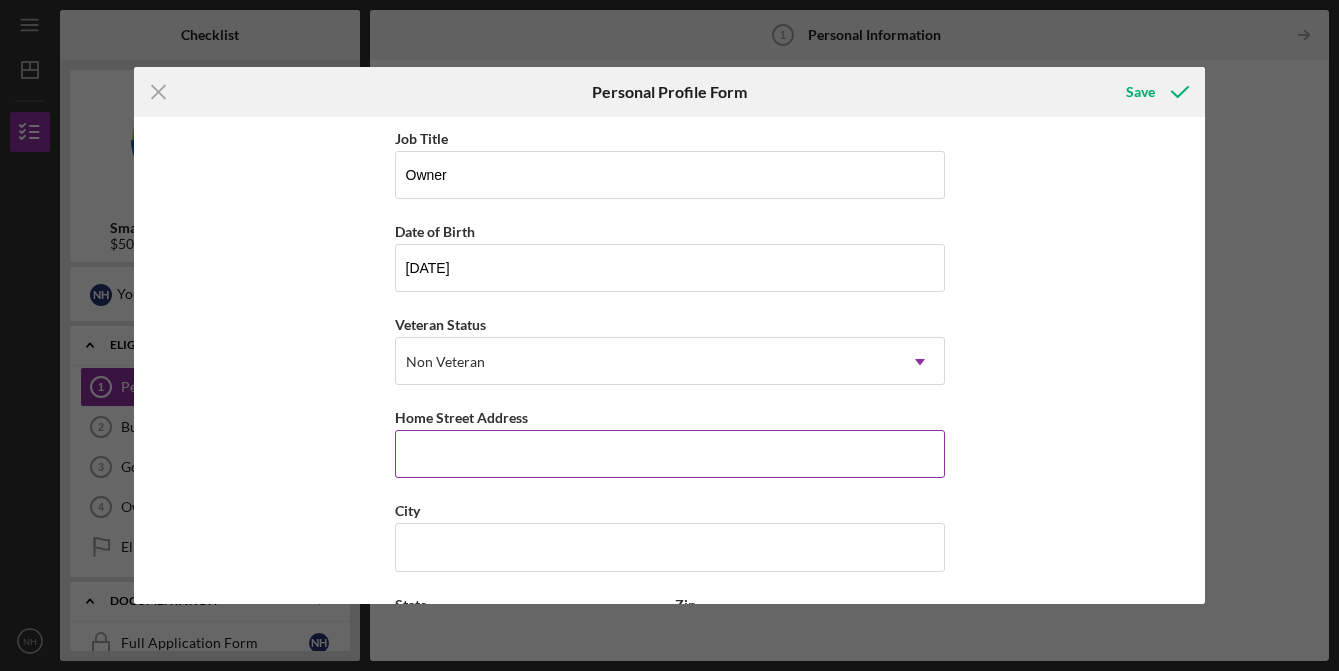 click on "Home Street Address" at bounding box center [670, 454] 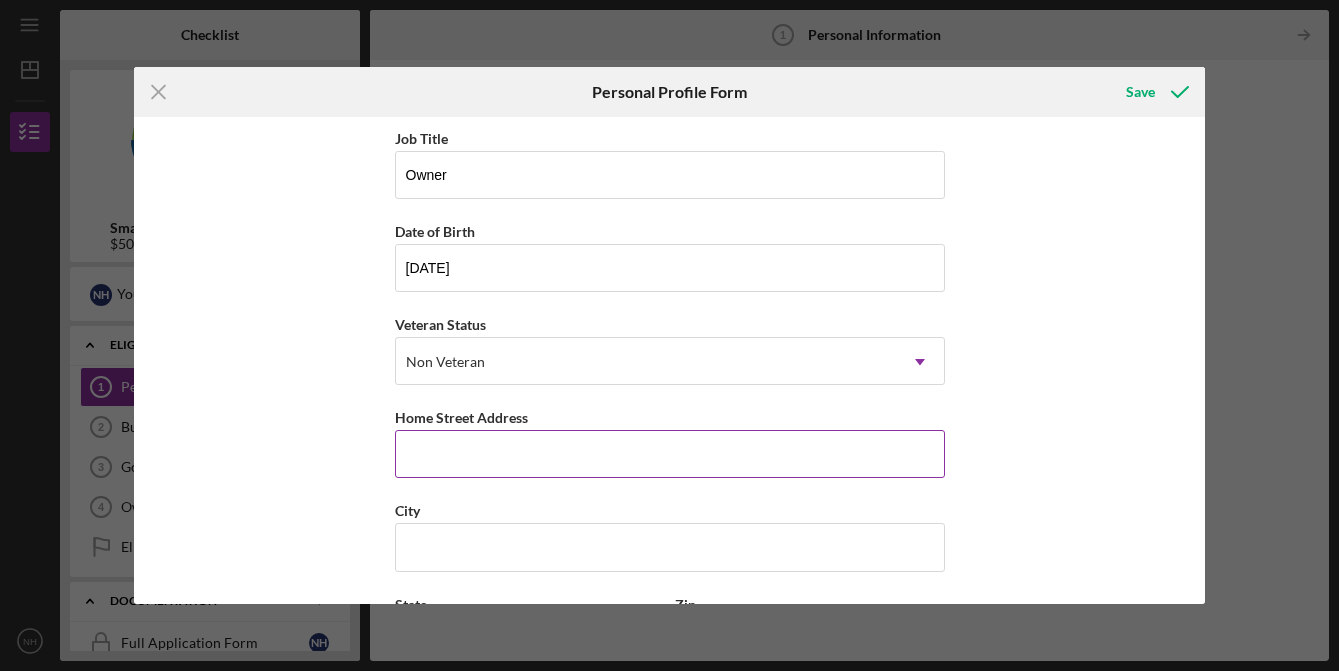 click on "Home Street Address" at bounding box center (670, 454) 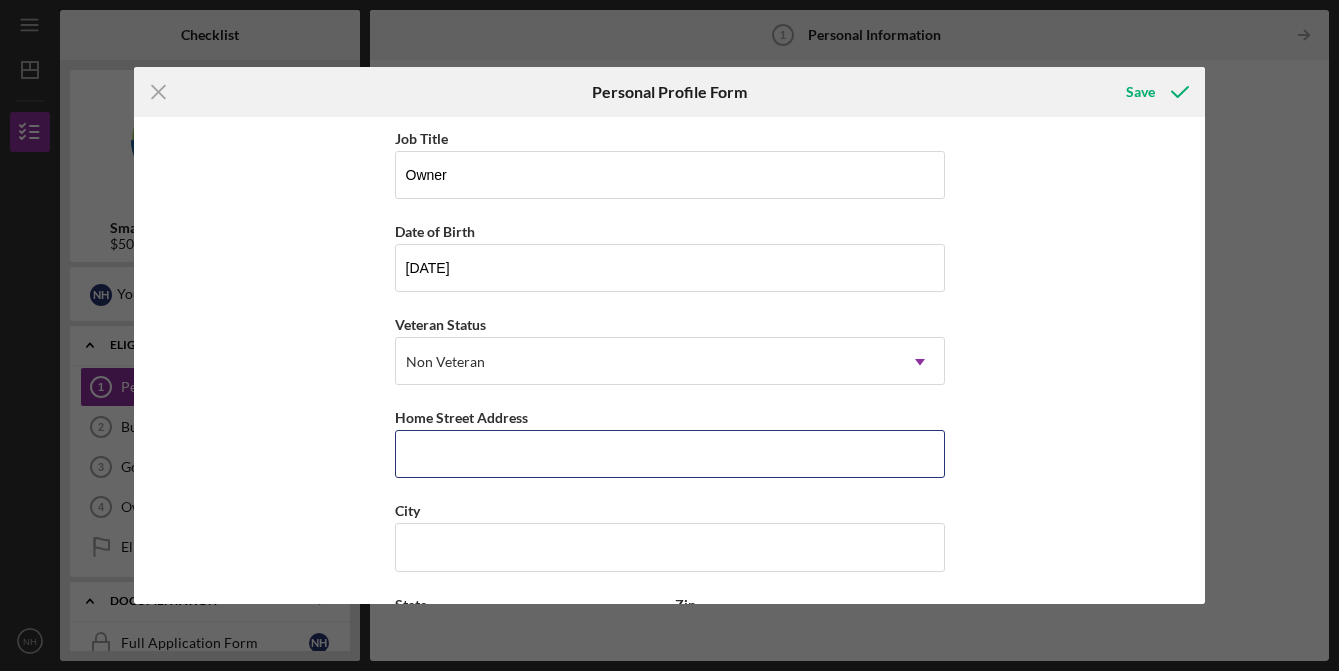 paste on "[NUMBER] [STREET] [CITY], [STATE] [ZIP]" 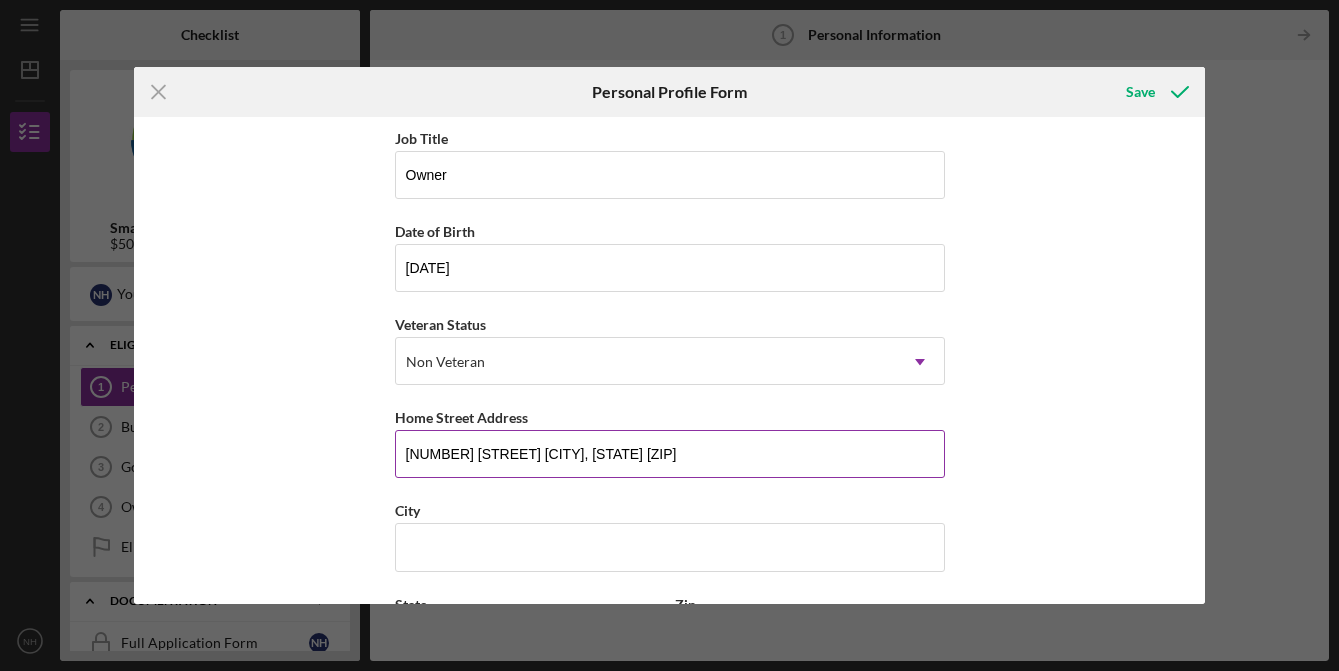 drag, startPoint x: 523, startPoint y: 454, endPoint x: 588, endPoint y: 456, distance: 65.03076 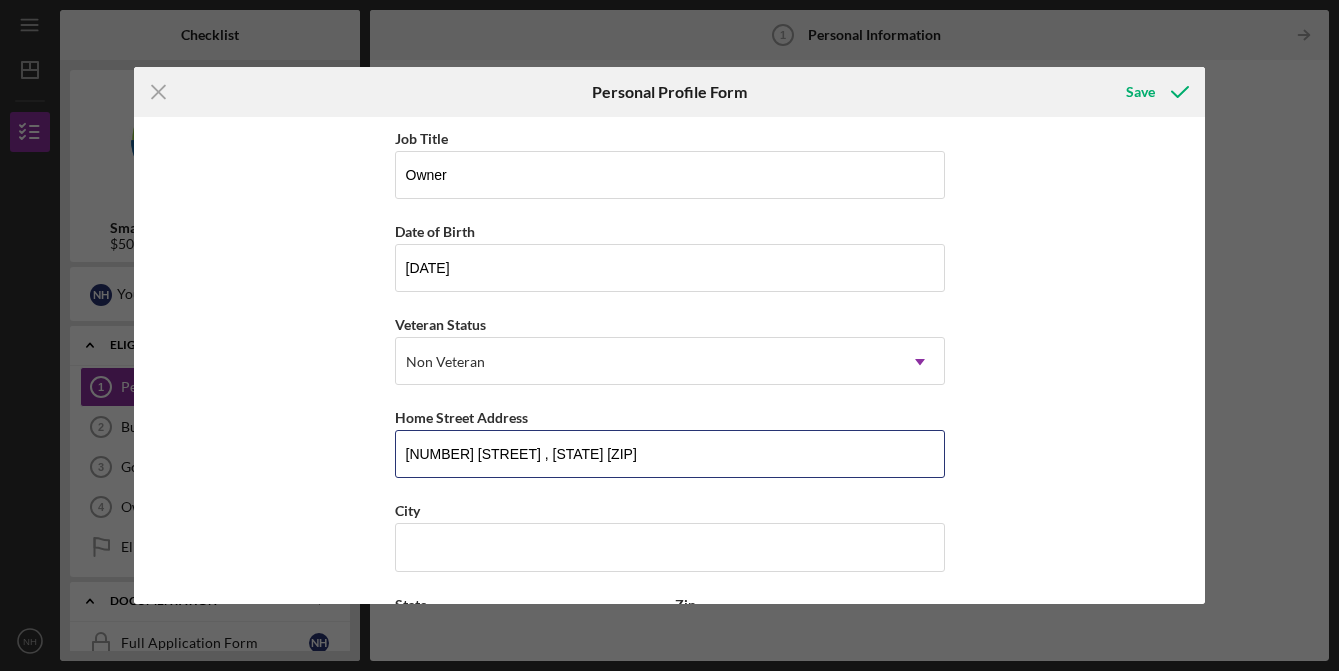 scroll, scrollTop: 277, scrollLeft: 0, axis: vertical 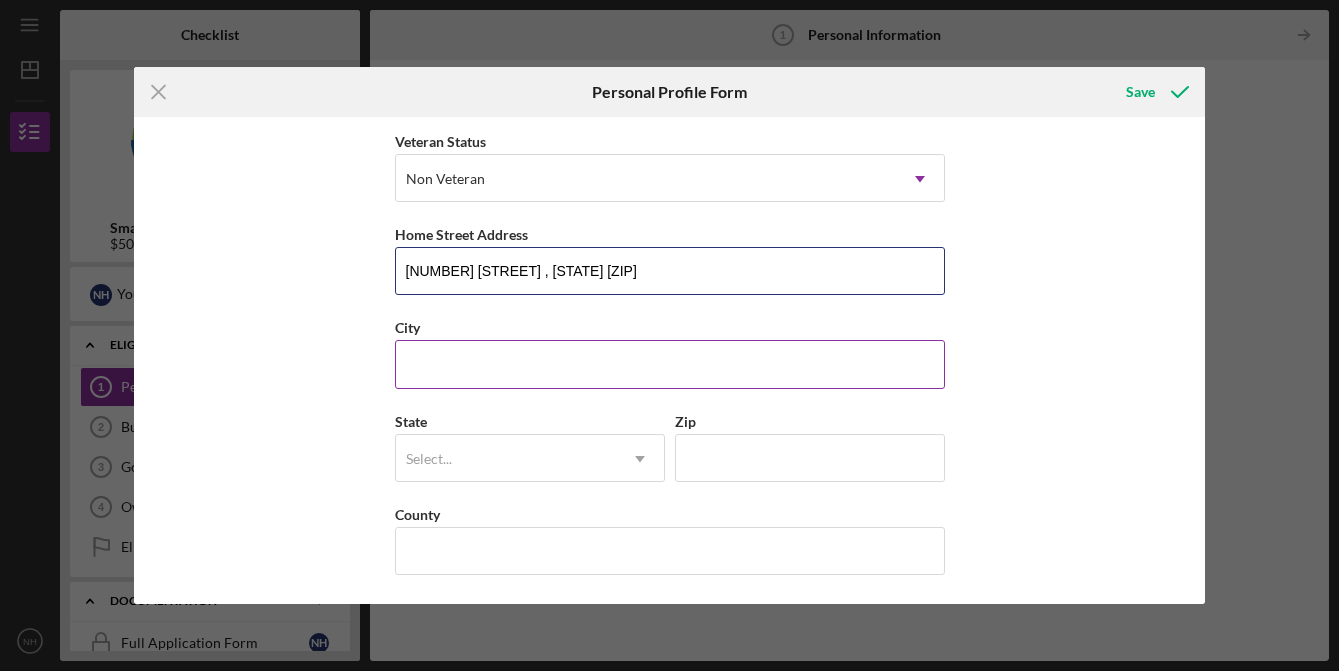 type on "[NUMBER] [STREET] , [STATE] [ZIP]" 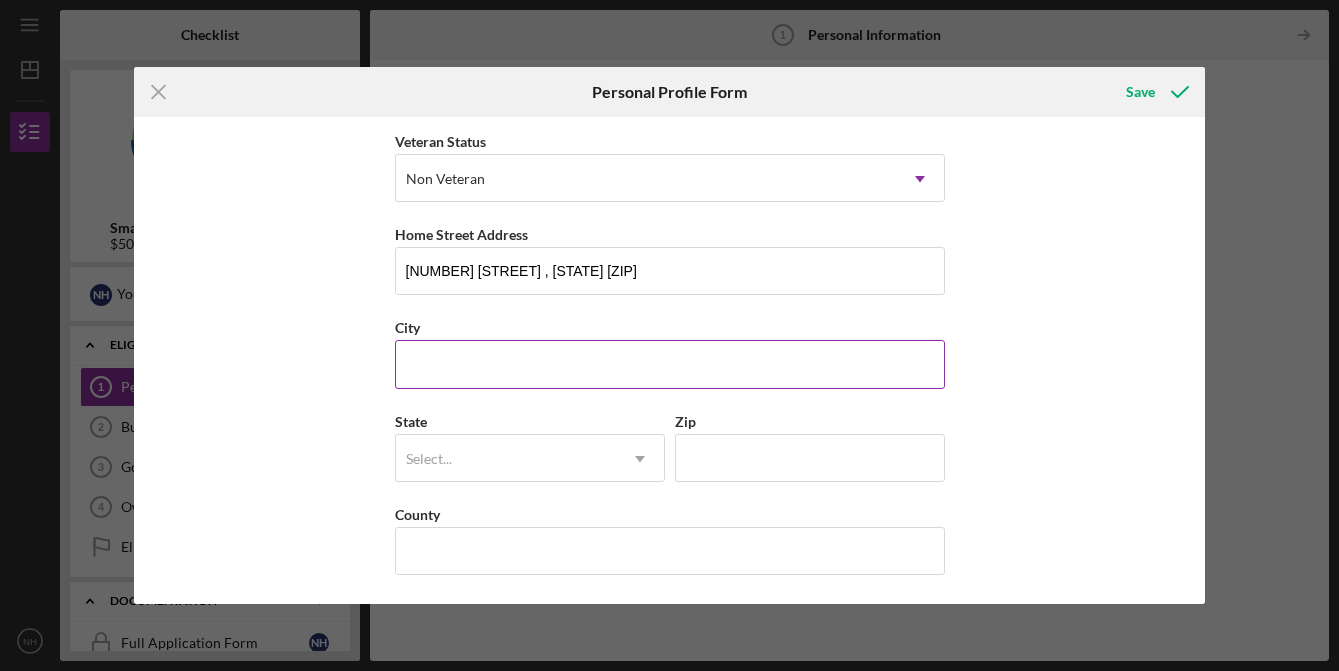 click on "City" at bounding box center [670, 364] 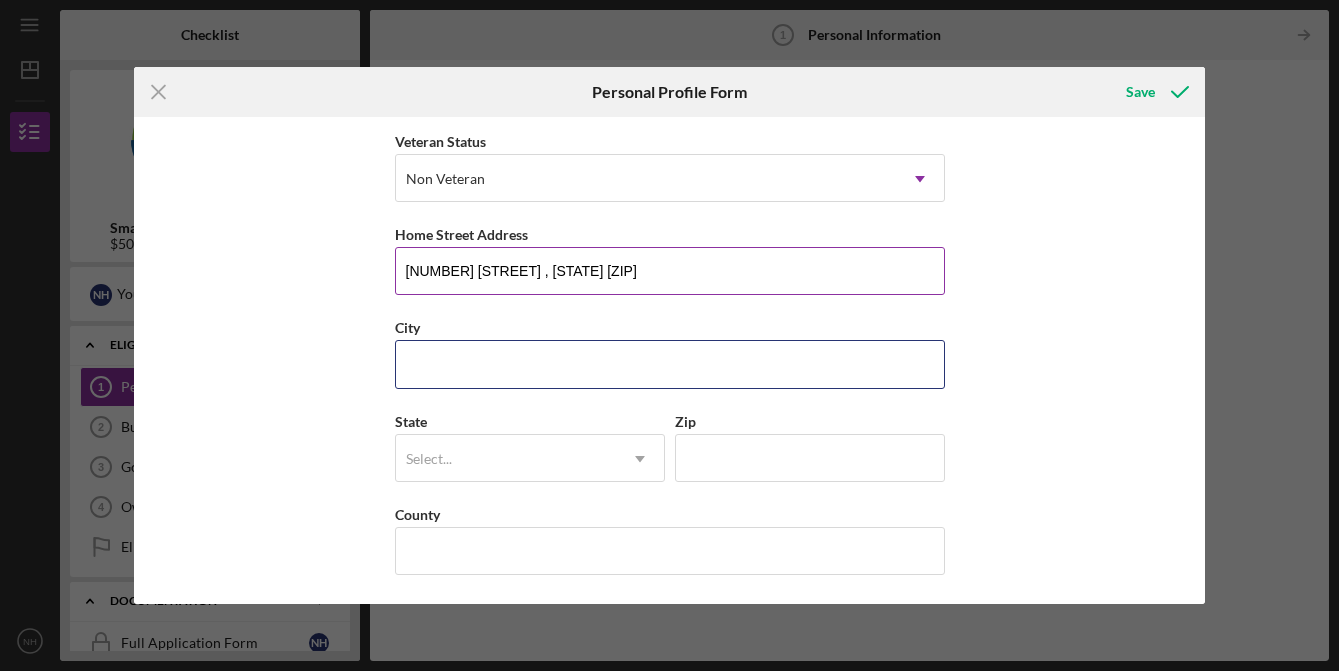 paste on "[CITY]" 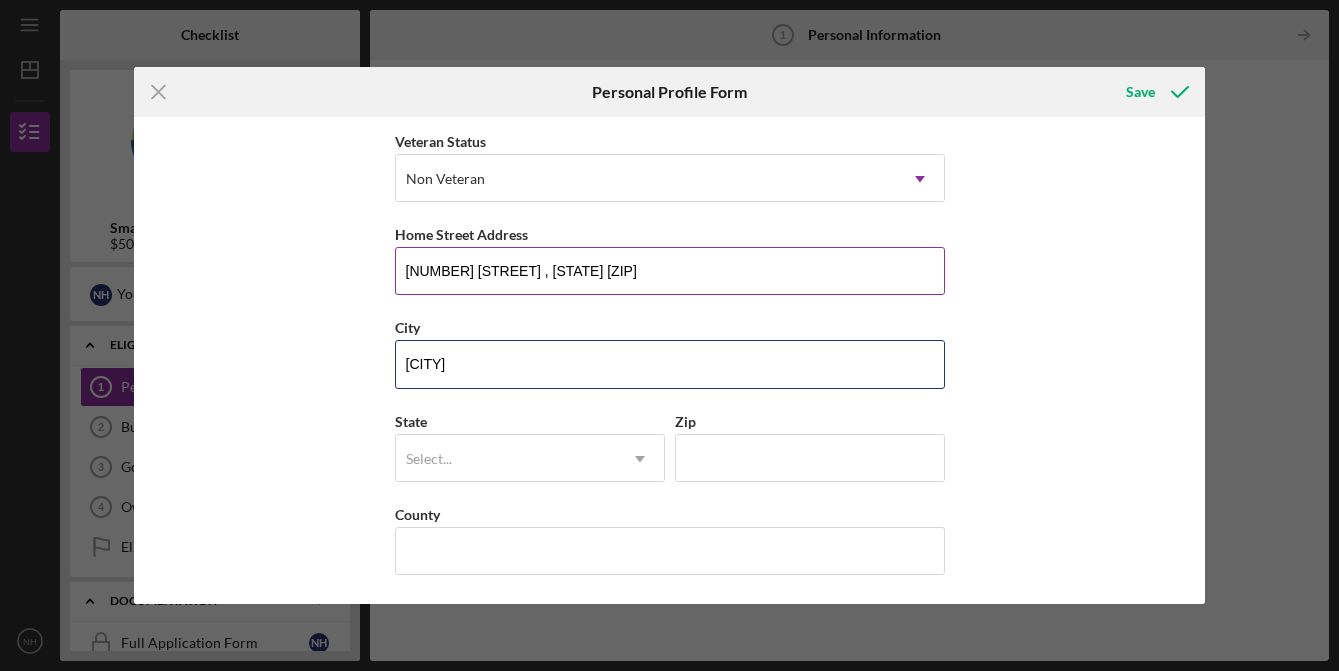 type on "[CITY]" 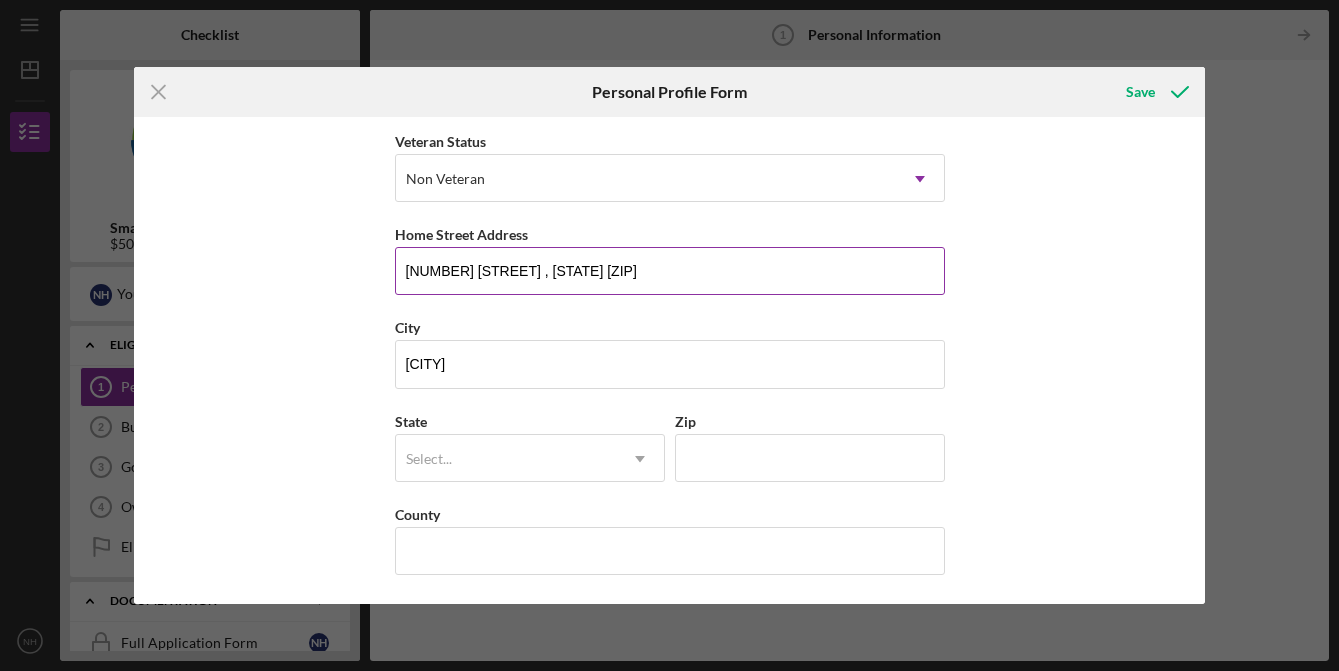 click on "[NUMBER] [STREET] , [STATE] [ZIP]" at bounding box center [670, 271] 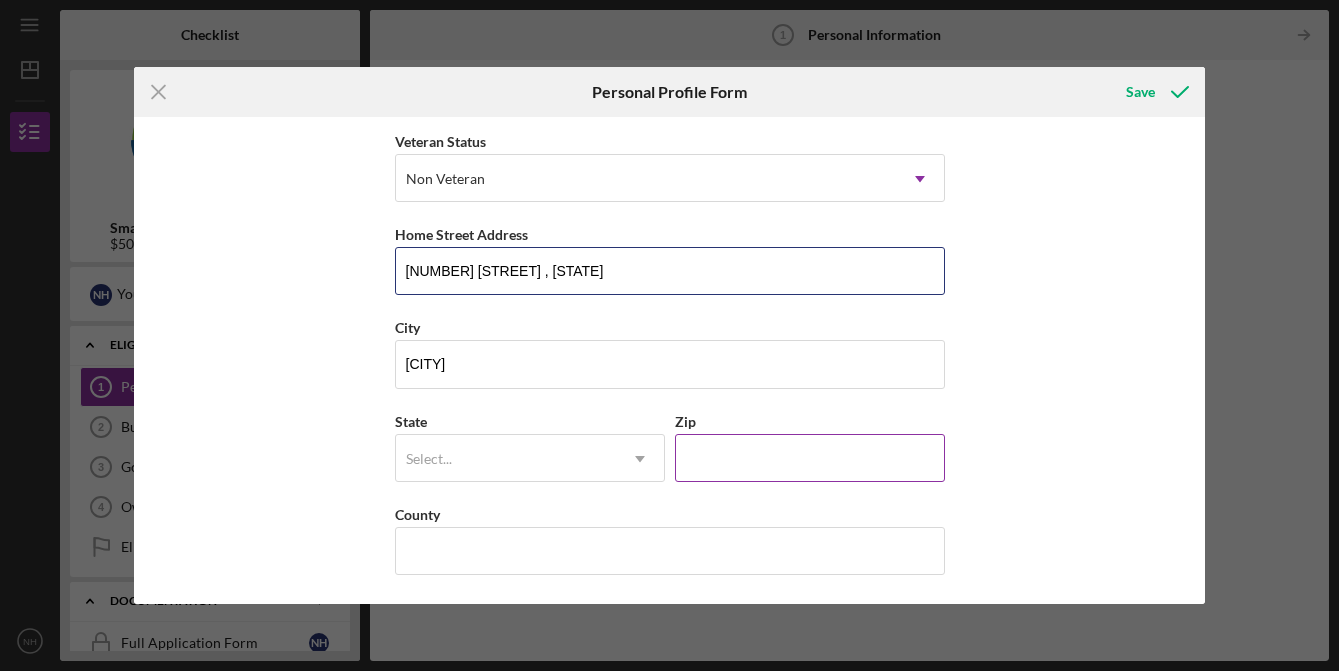 type on "[NUMBER] [STREET] , [STATE]" 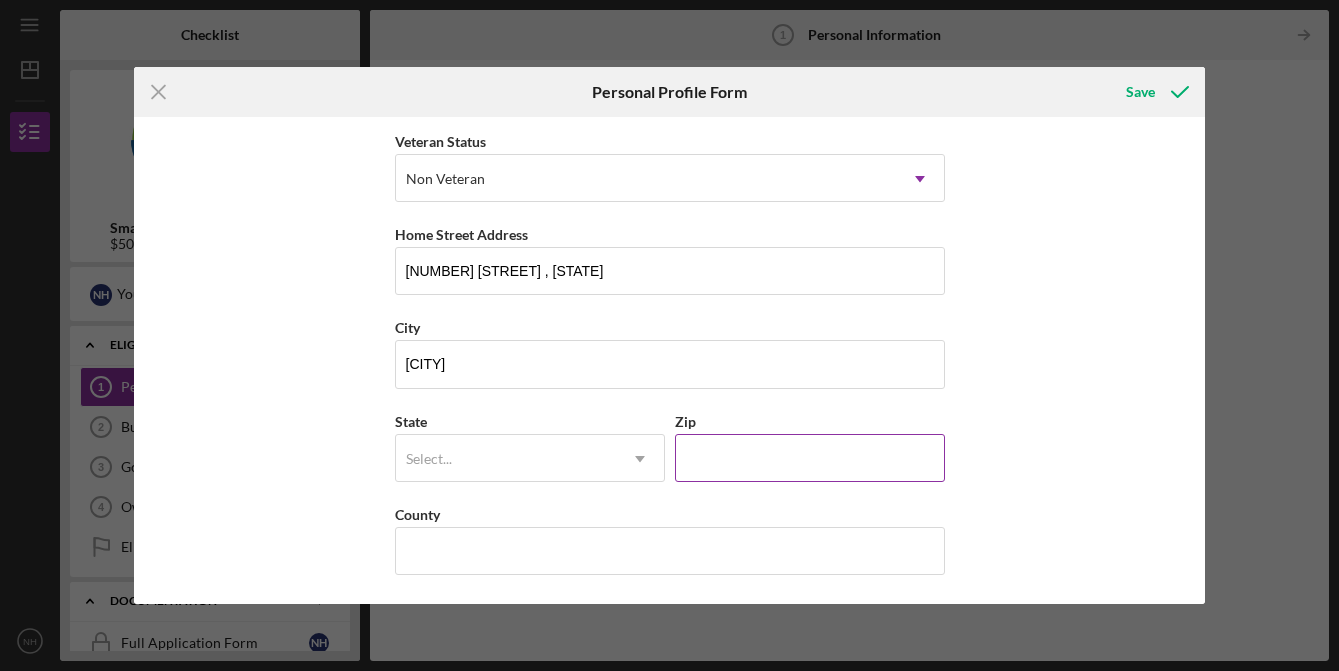 click on "Zip" at bounding box center [810, 458] 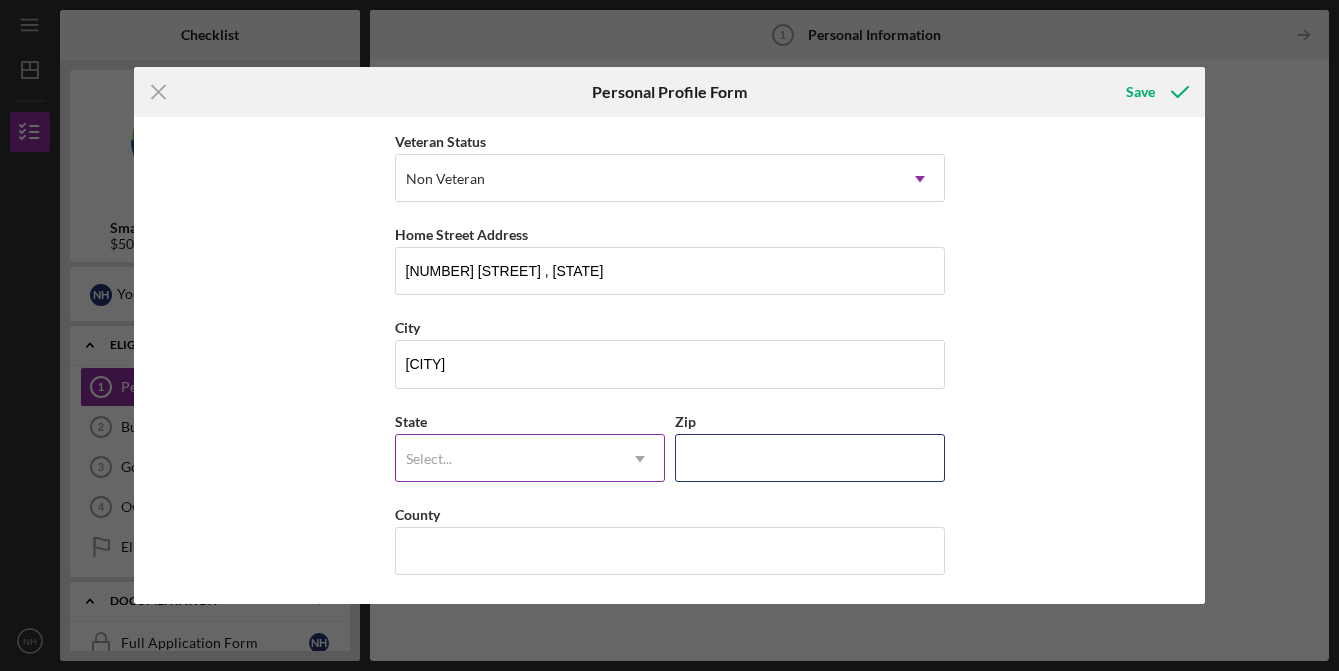 paste on "[ZIP]" 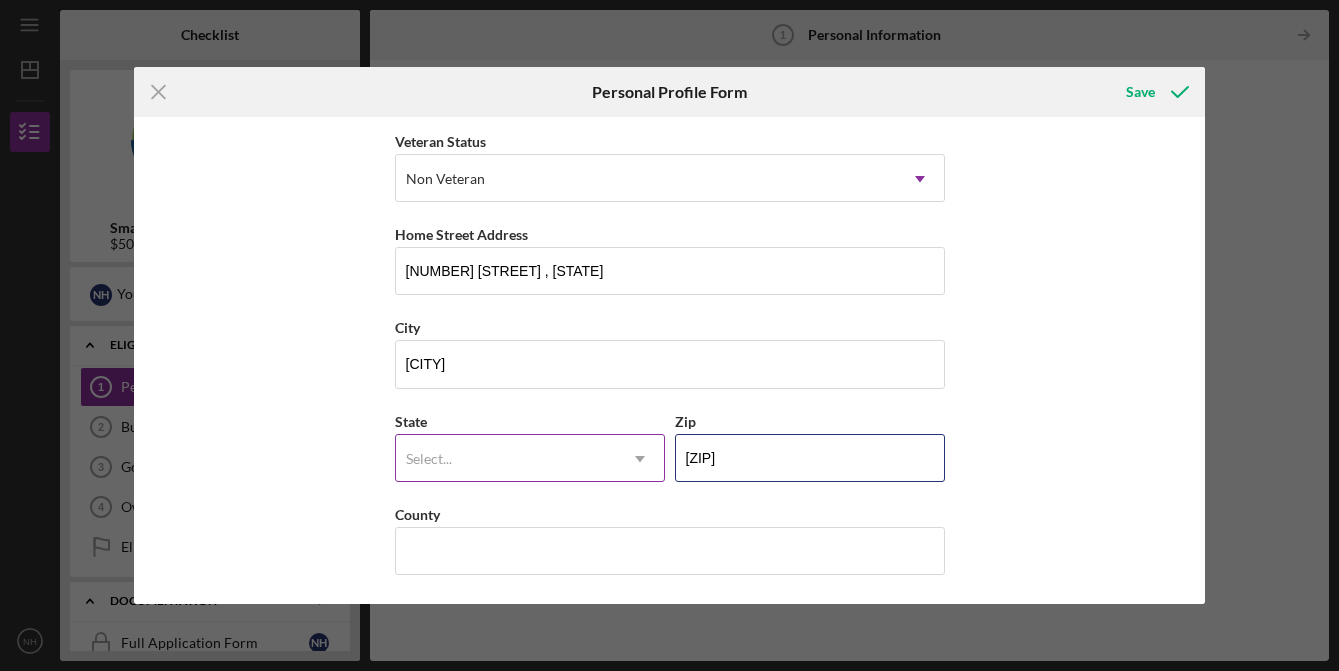 type on "[ZIP]" 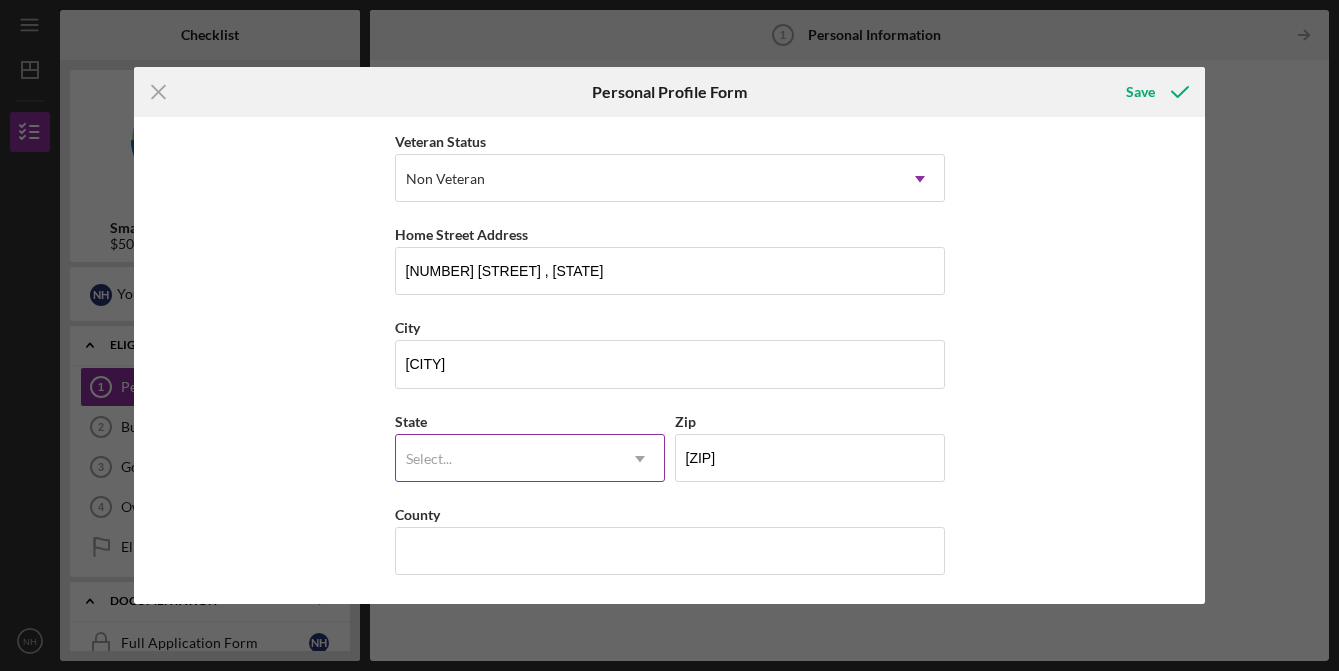 click on "Select..." at bounding box center (506, 459) 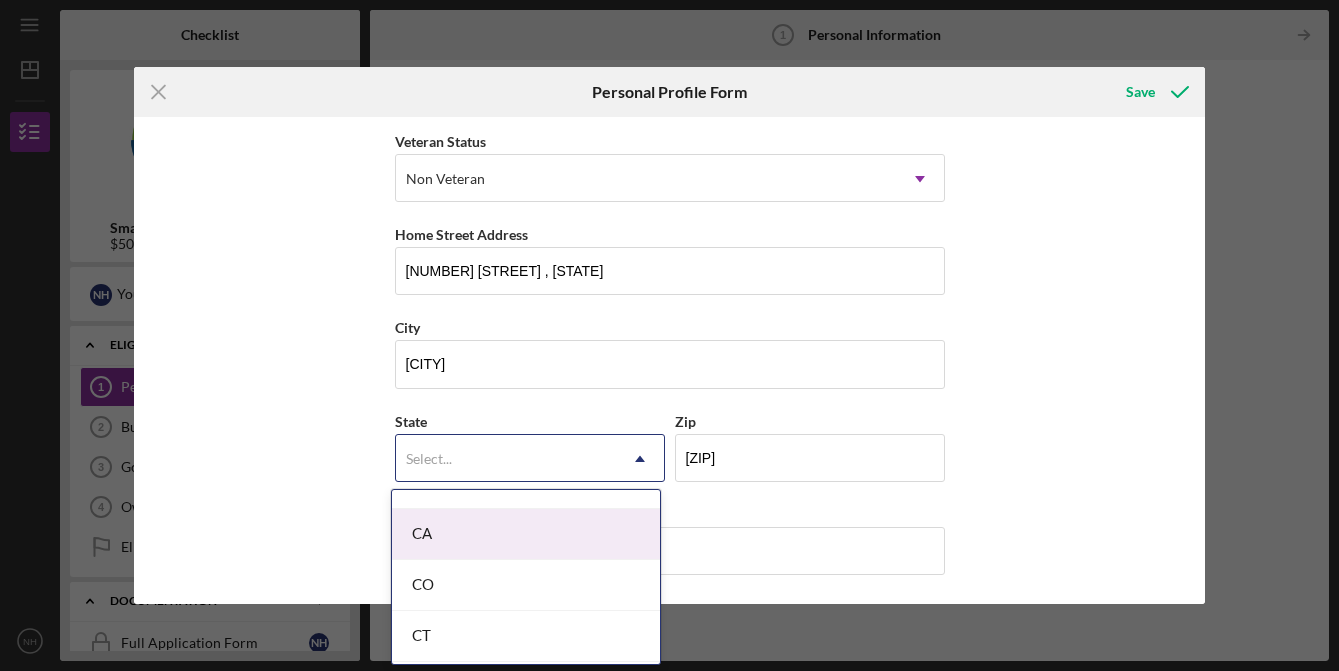 scroll, scrollTop: 540, scrollLeft: 0, axis: vertical 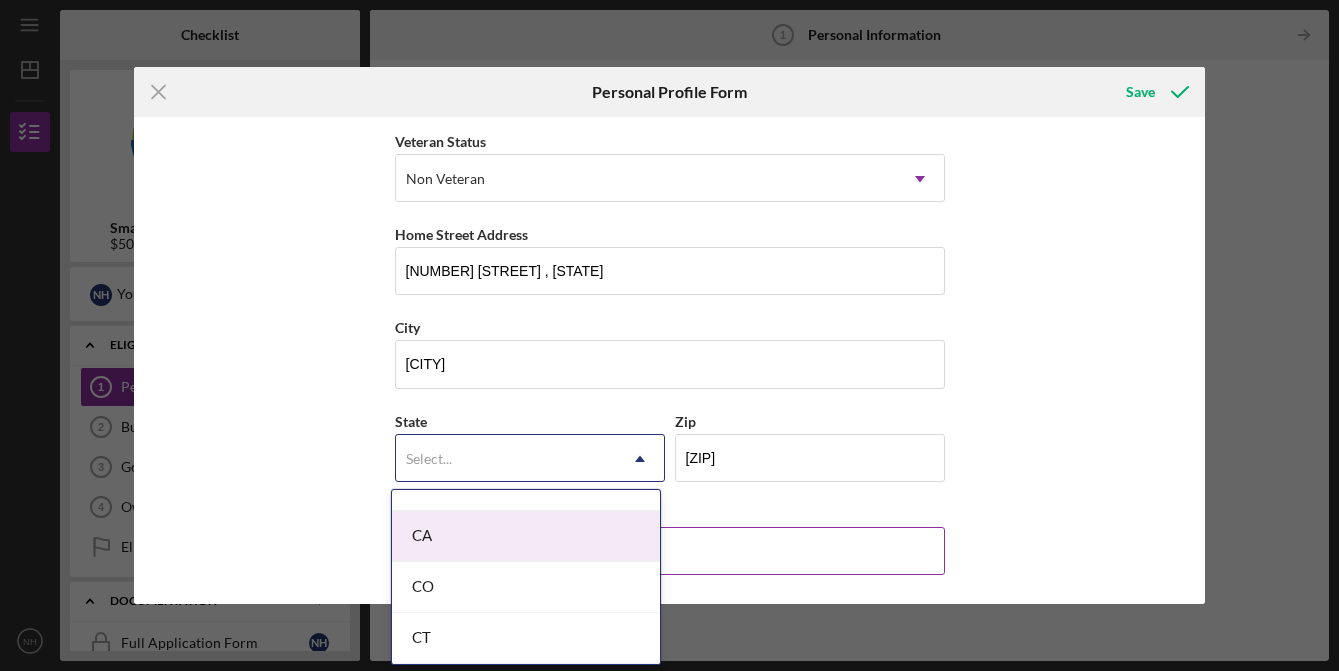 click on "CA" at bounding box center [526, 536] 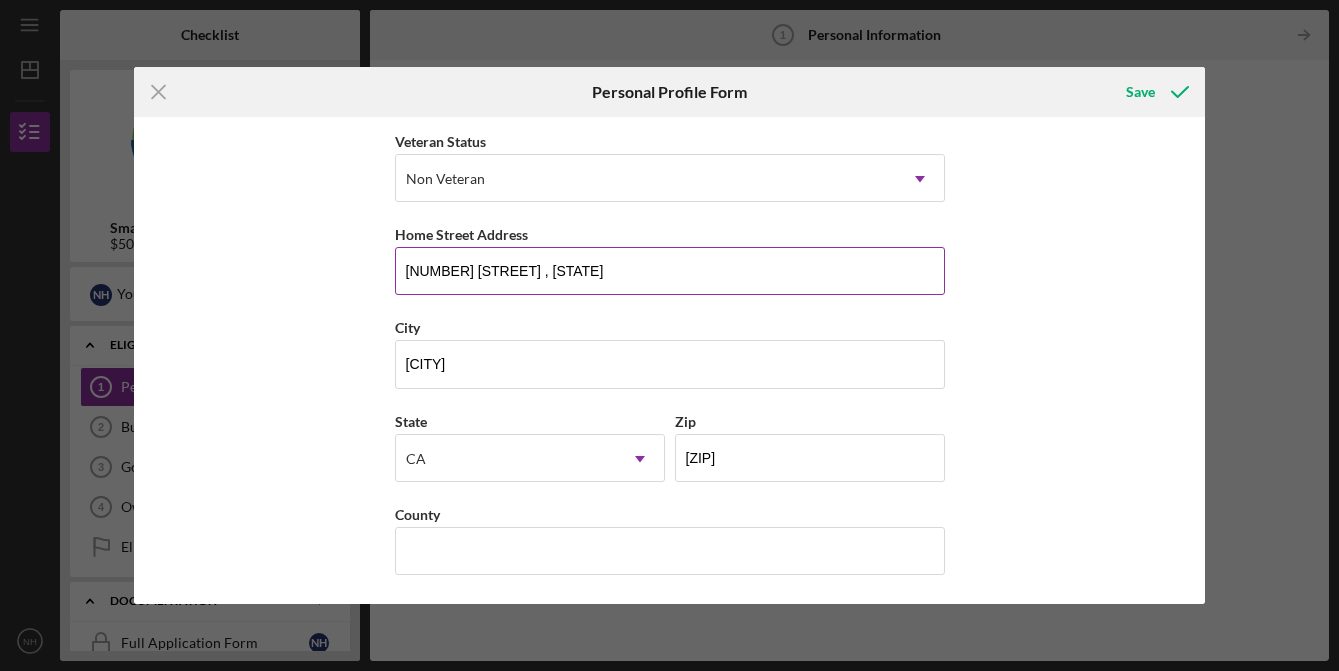 click on "[NUMBER] [STREET] , [STATE]" at bounding box center (670, 271) 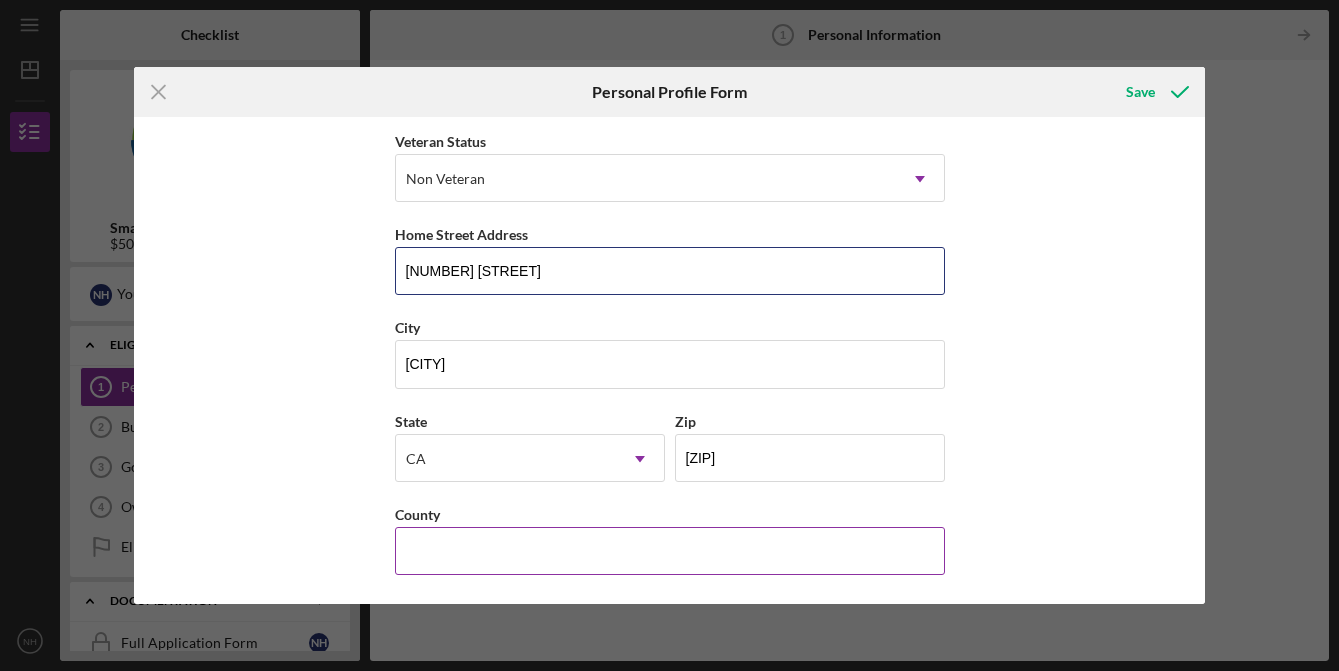 type on "[NUMBER] [STREET]" 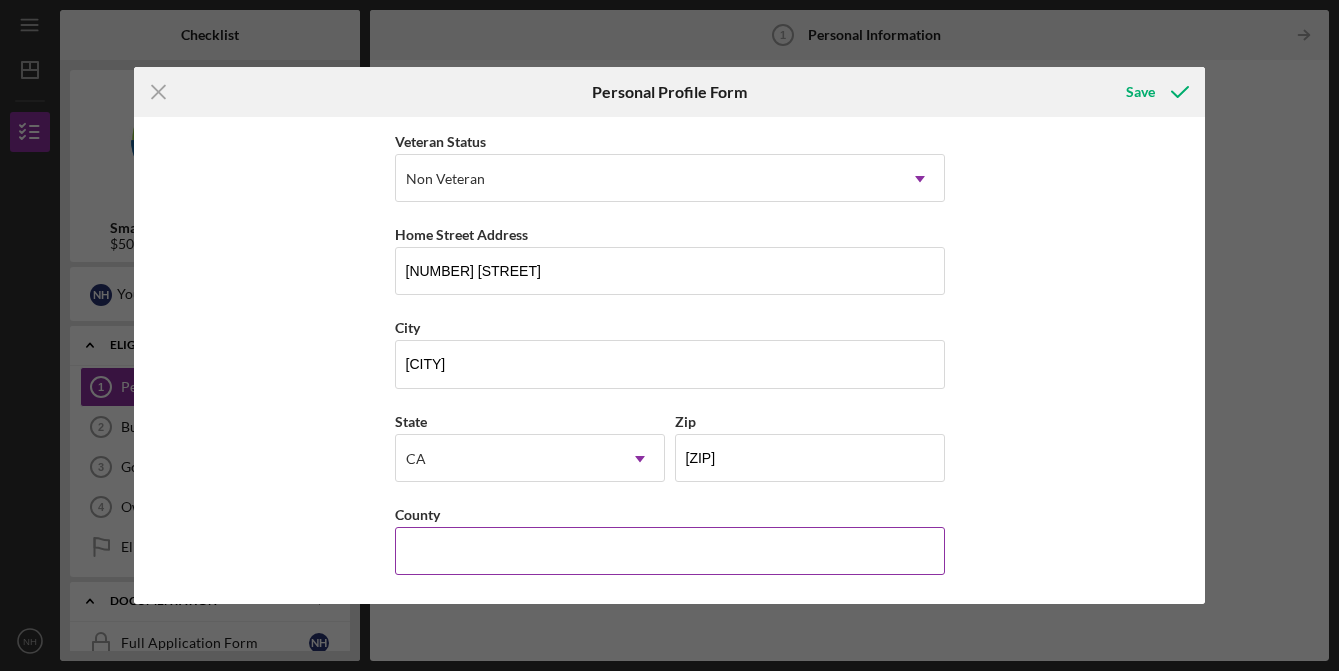 click on "County" at bounding box center (670, 551) 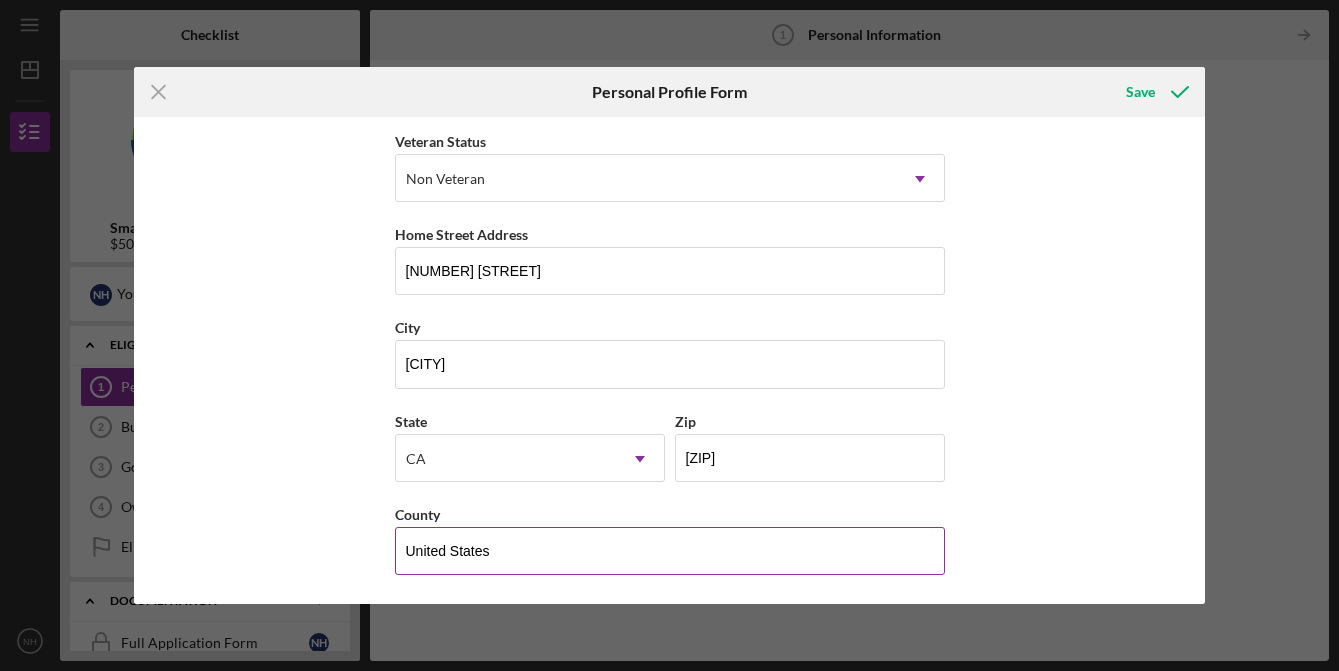 type on "CA" 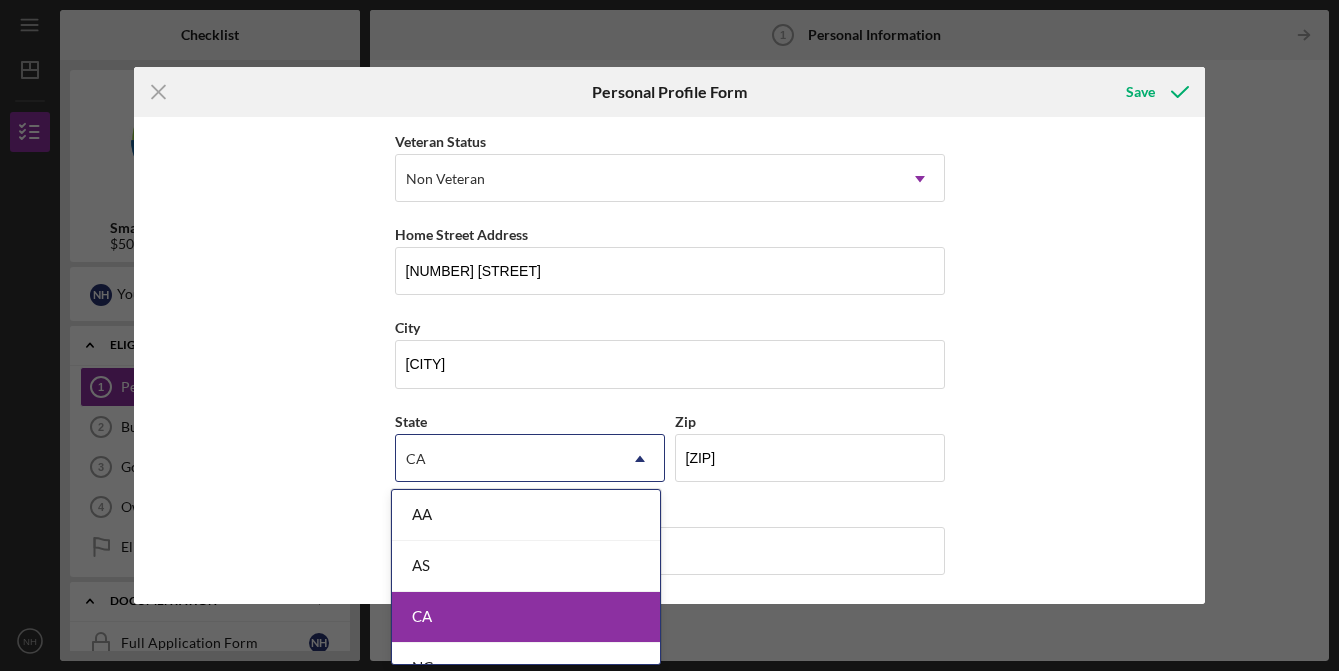 drag, startPoint x: 533, startPoint y: 611, endPoint x: 589, endPoint y: 603, distance: 56.568542 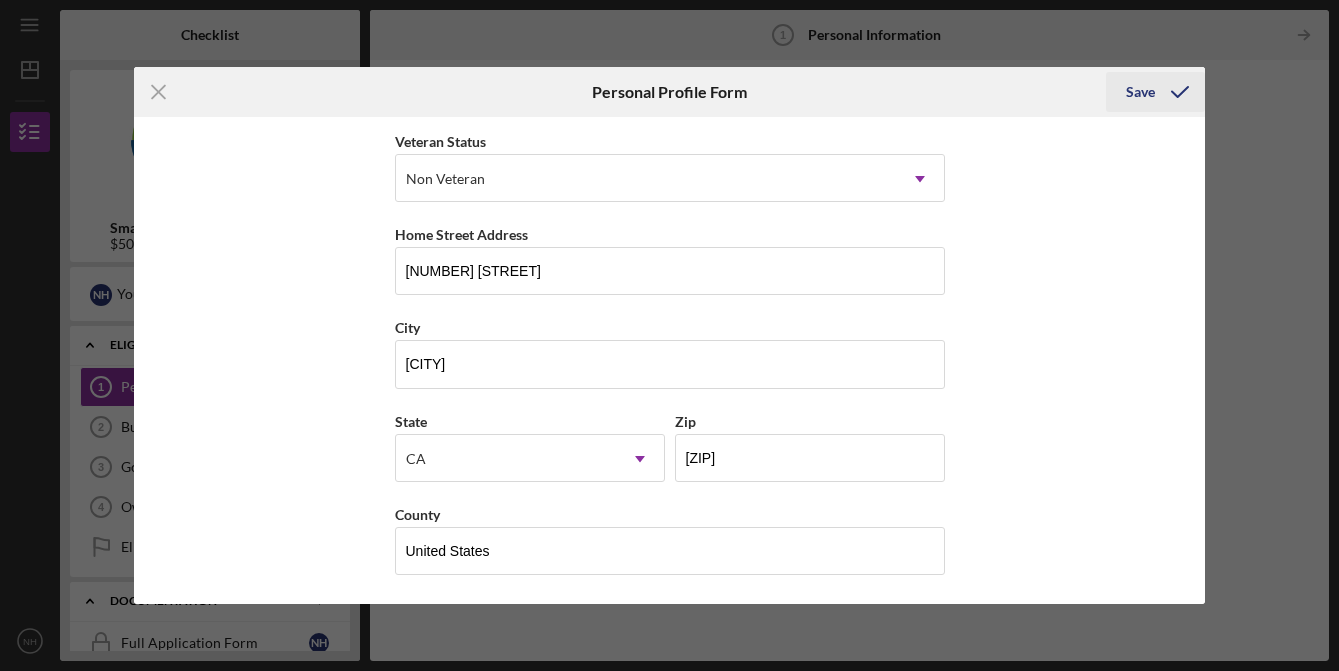 click 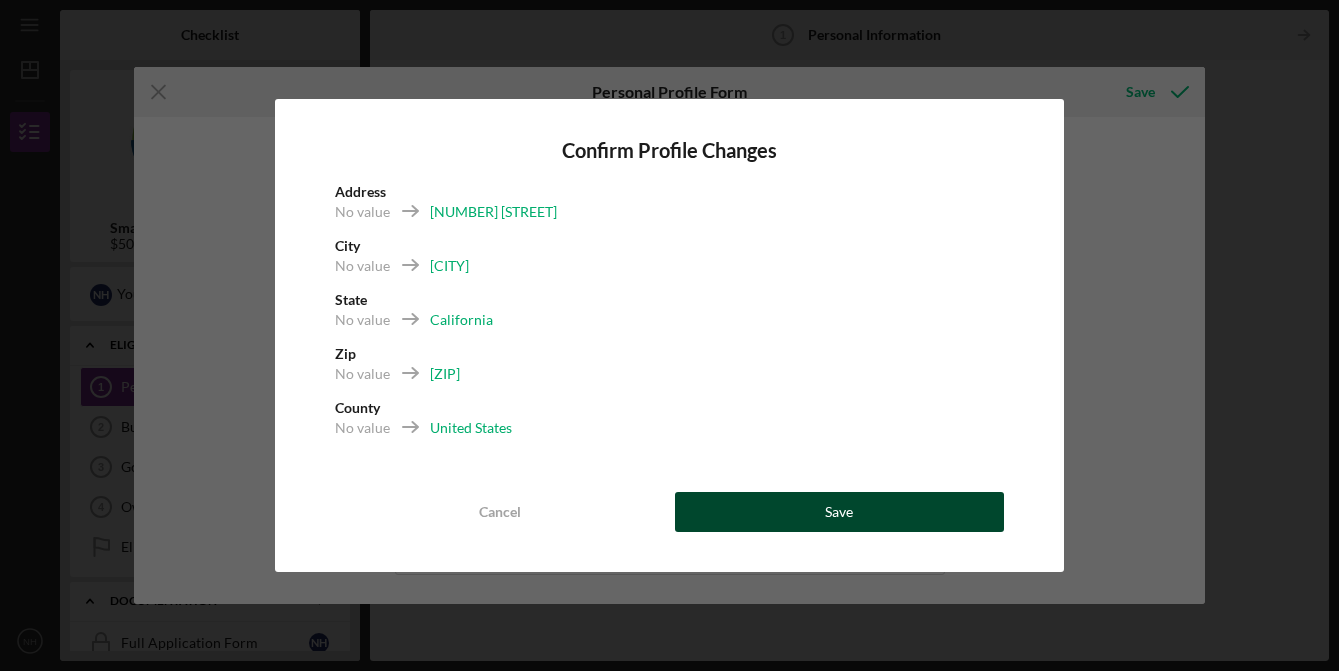 click on "Save" at bounding box center [840, 512] 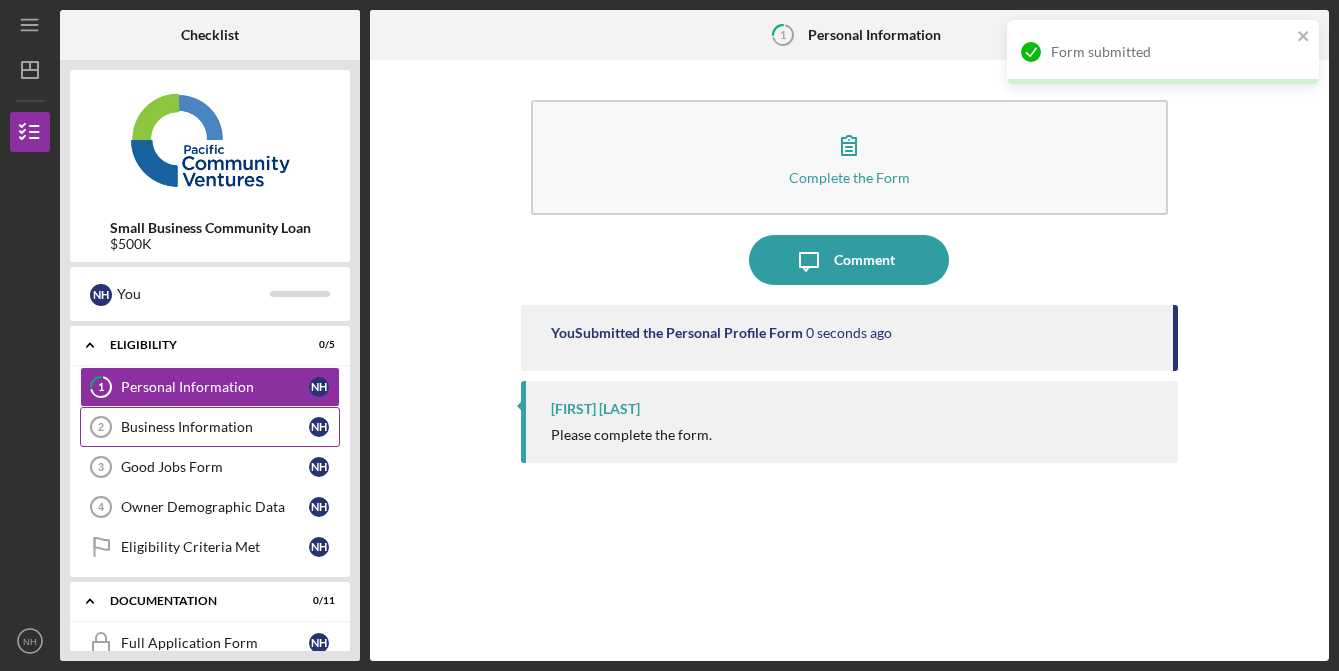 click on "Business Information" at bounding box center [215, 427] 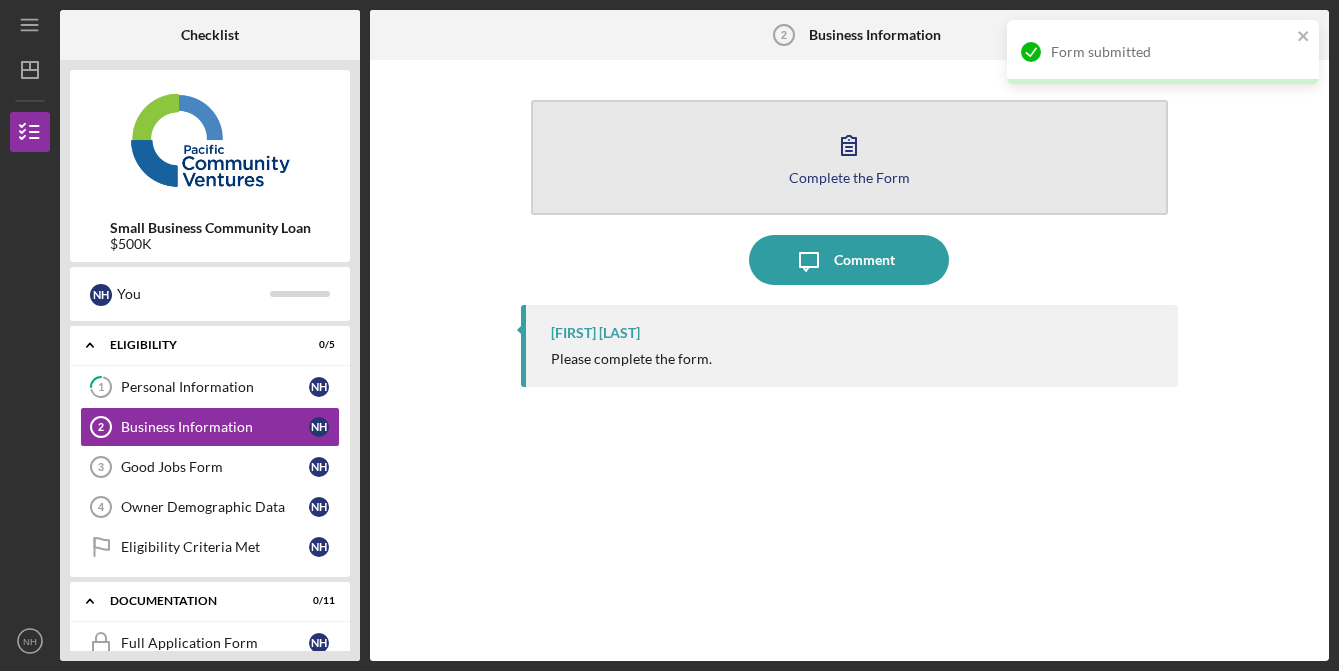 click 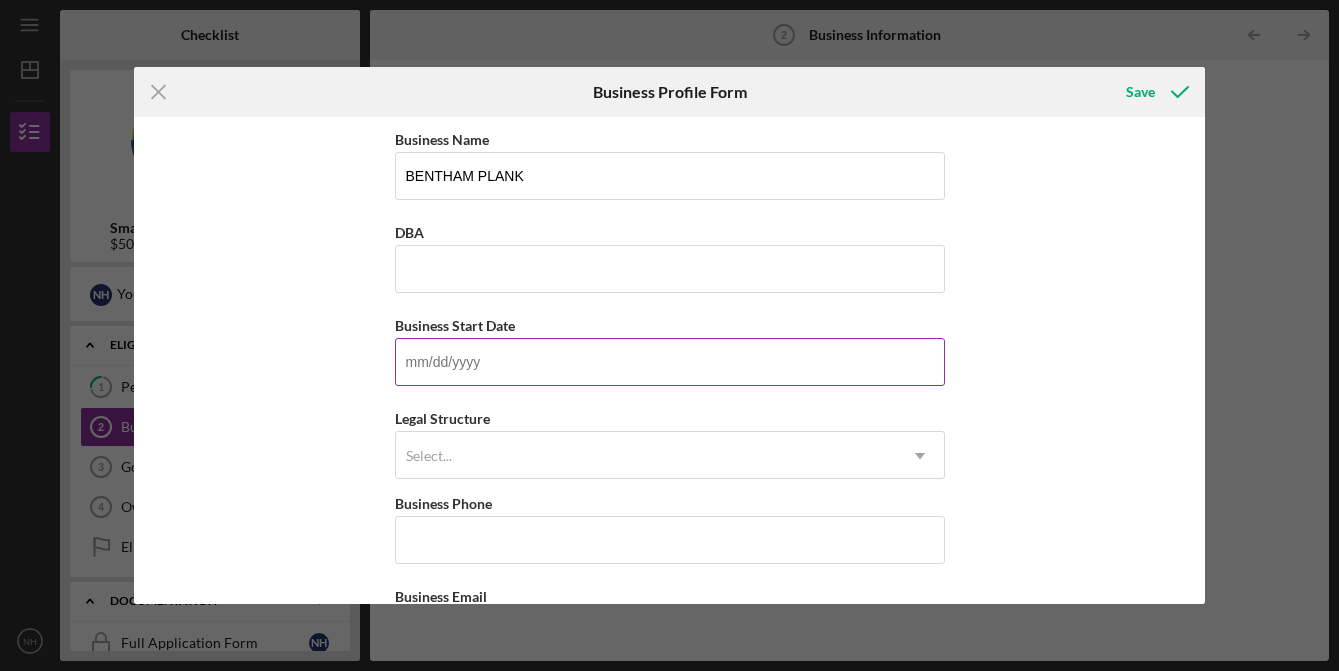 click on "Business Start Date" at bounding box center [670, 362] 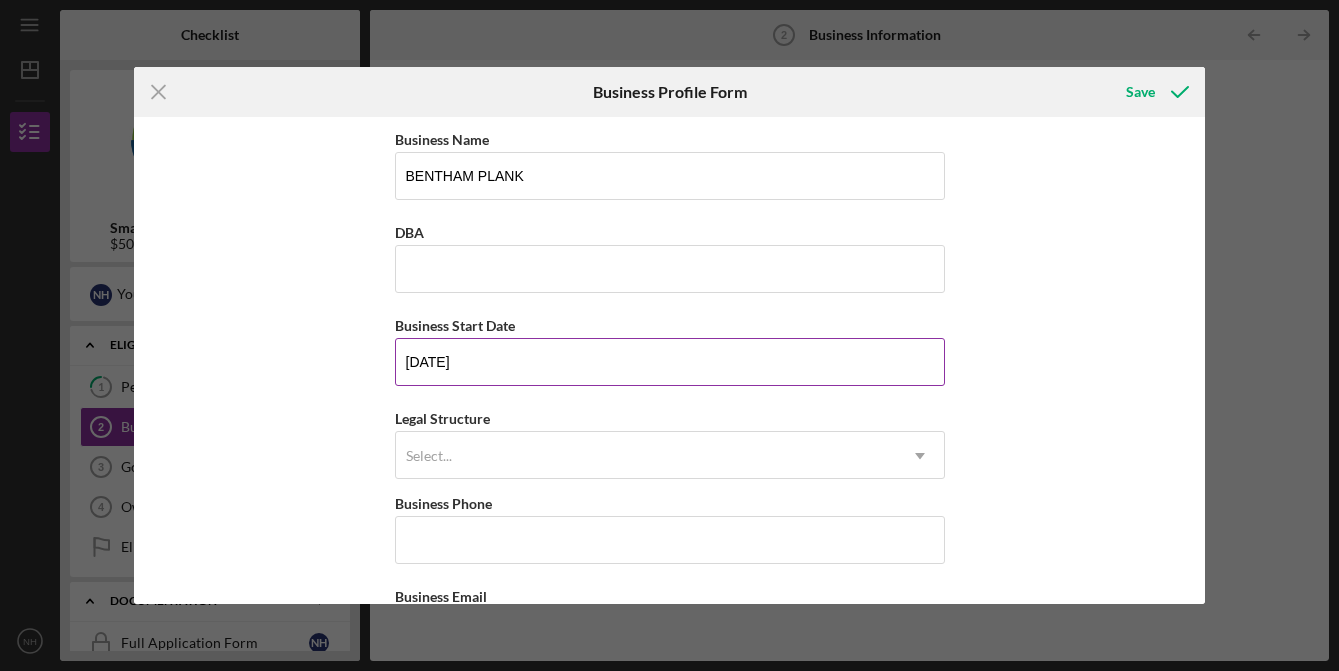 type on "[DATE]" 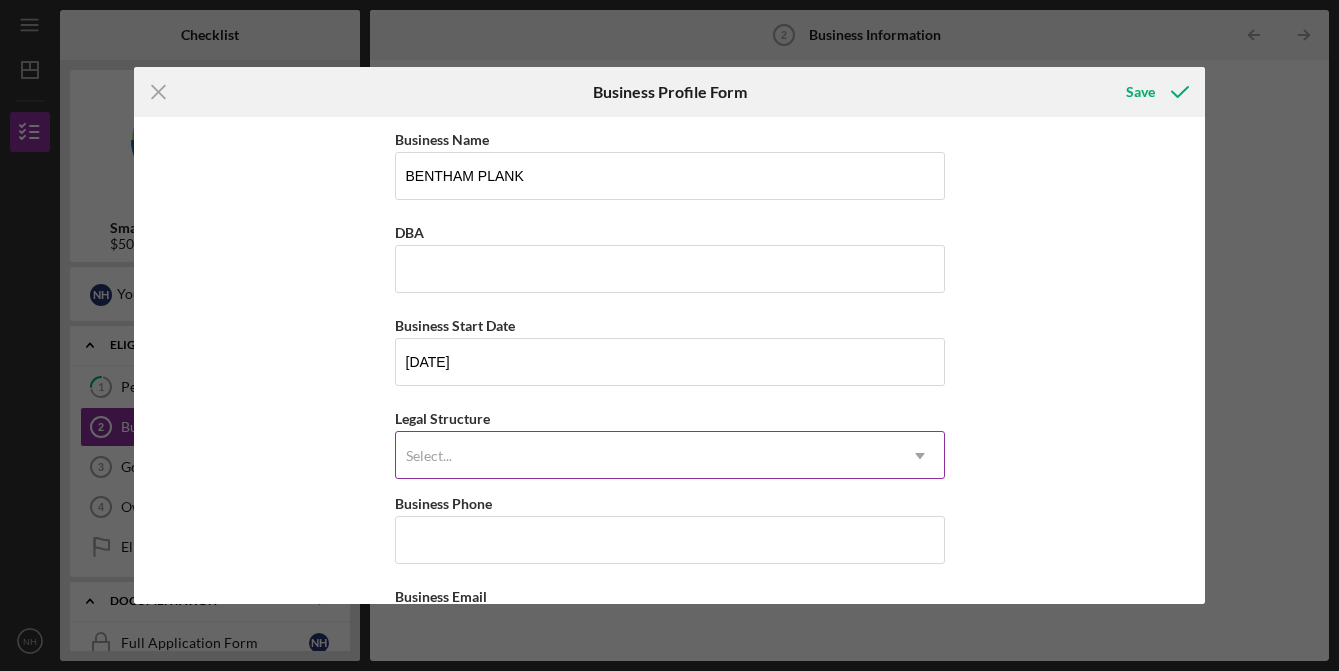 click on "Select..." at bounding box center (646, 456) 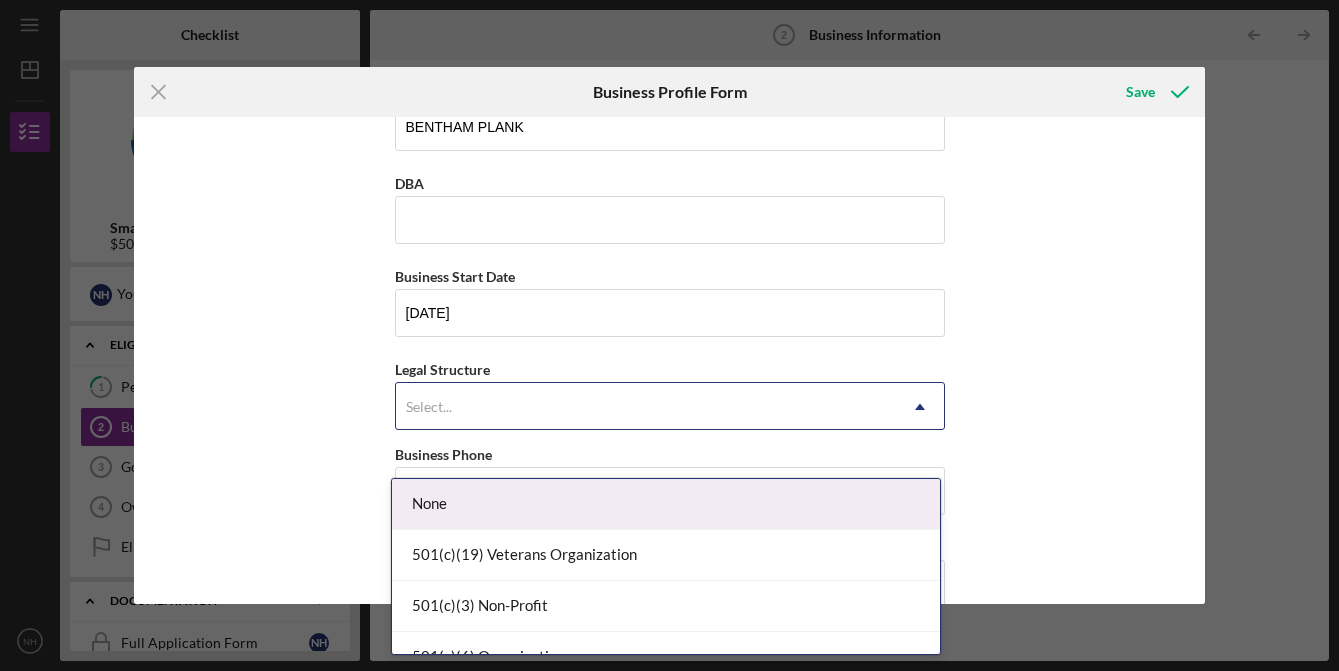 scroll, scrollTop: 204, scrollLeft: 0, axis: vertical 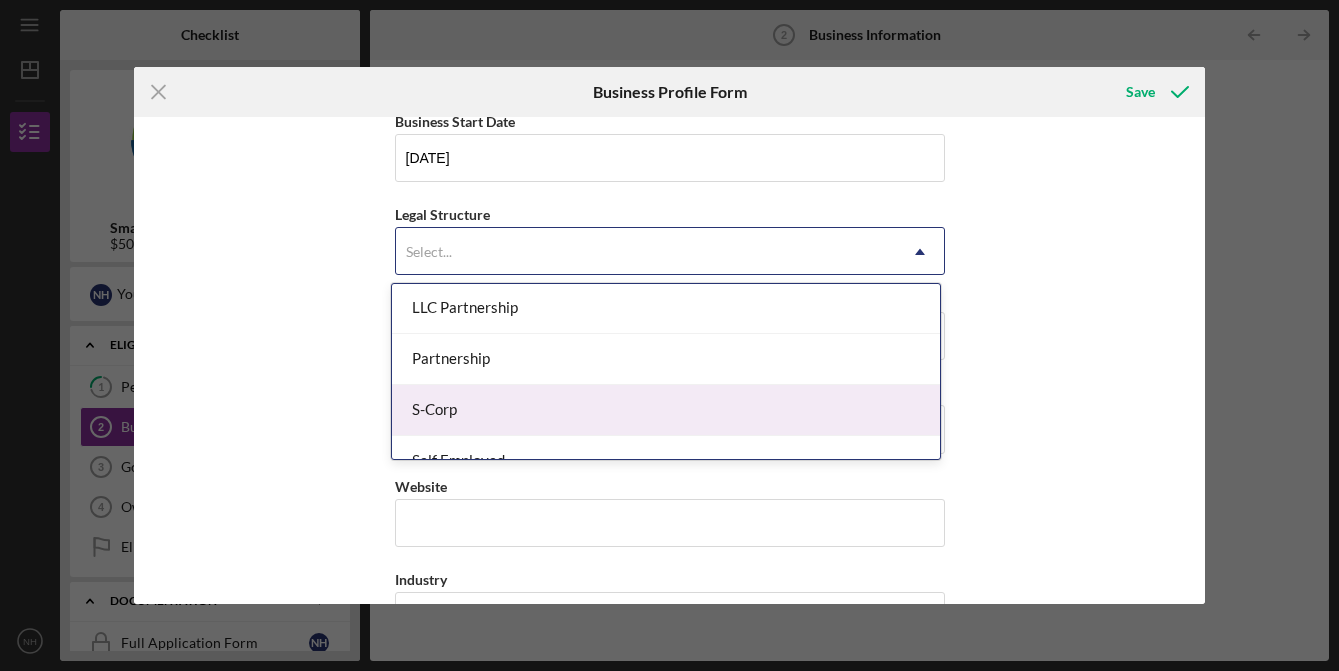 click on "S-Corp" at bounding box center (666, 410) 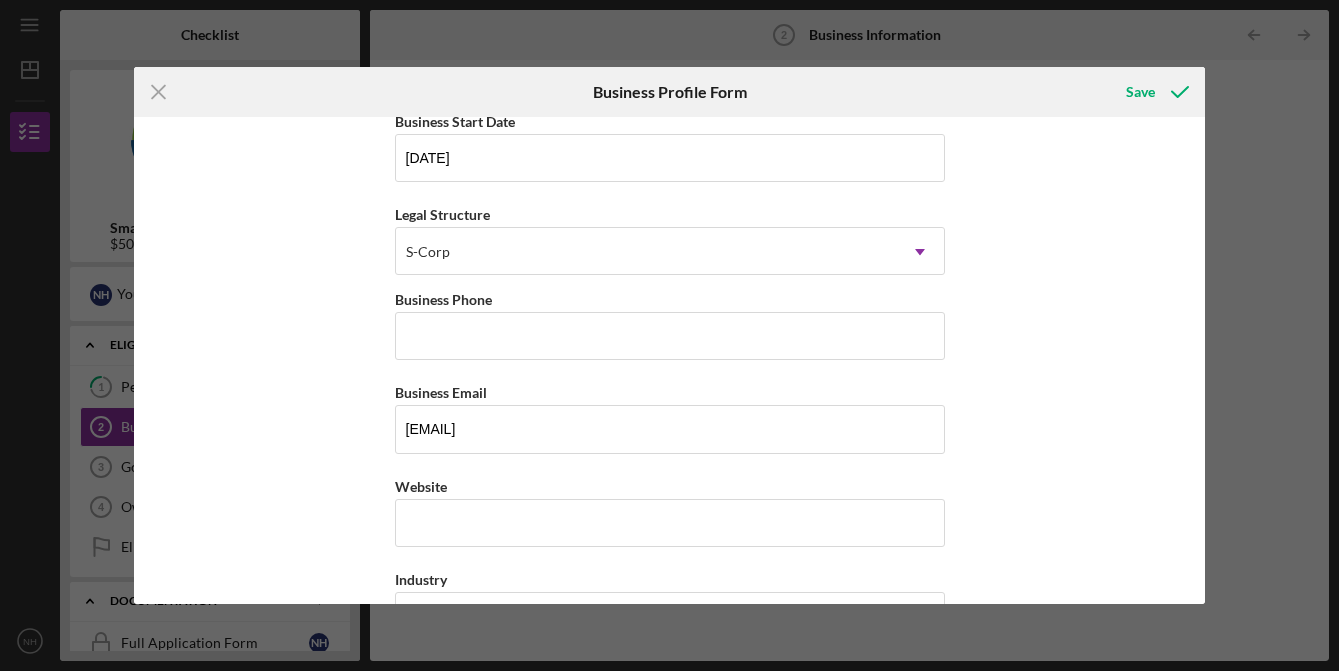 click on "Business Name BENTHAM PLANK DBA Business Start Date [DATE] Legal Structure S-Corp Icon/Dropdown Arrow Business Phone Business Email [EMAIL] Website Industry Industry NAICS Code EIN Ownership Business Ownership Type Select... Icon/Dropdown Arrow Do you own 100% of the business? Yes No Business Street Address City State Select... Icon/Dropdown Arrow Zip County Is your Mailing Address the same as your Business Address? Yes No Do you own or lease your business premisses? Select... Icon/Dropdown Arrow Annual Gross Revenue Number of Full-Time Employees Number of Part-Time Employees" at bounding box center [669, 360] 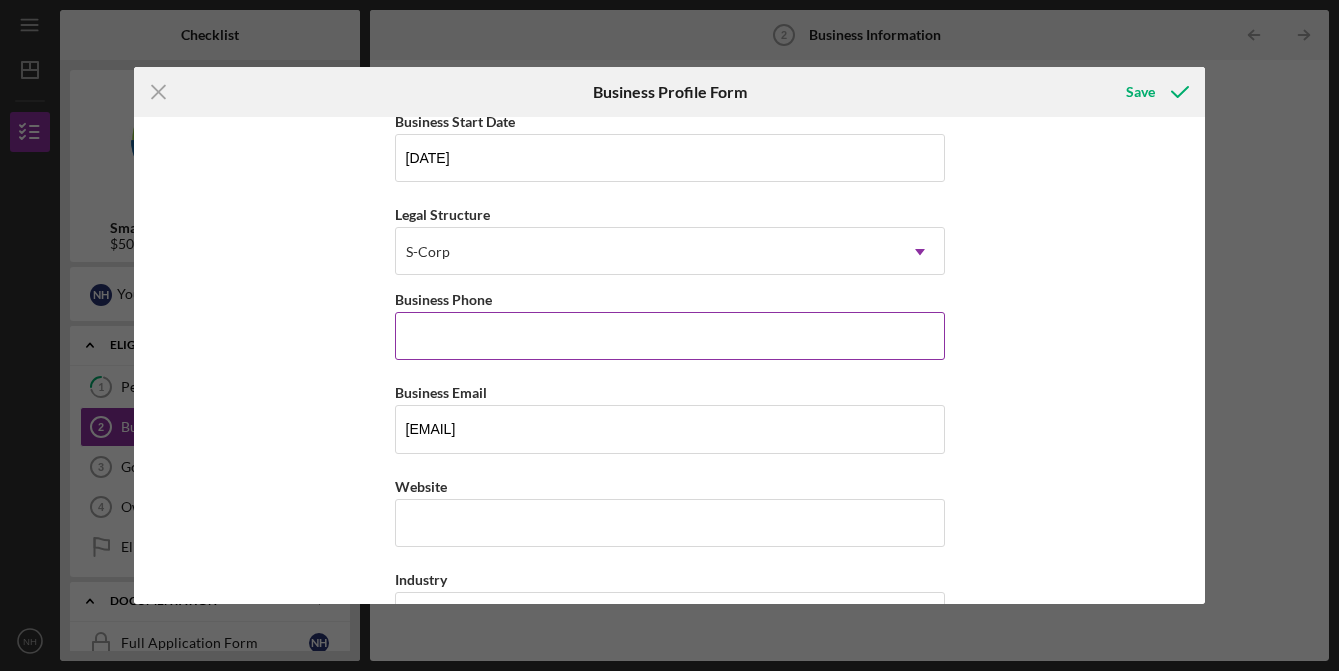 click on "Business Phone" at bounding box center (670, 336) 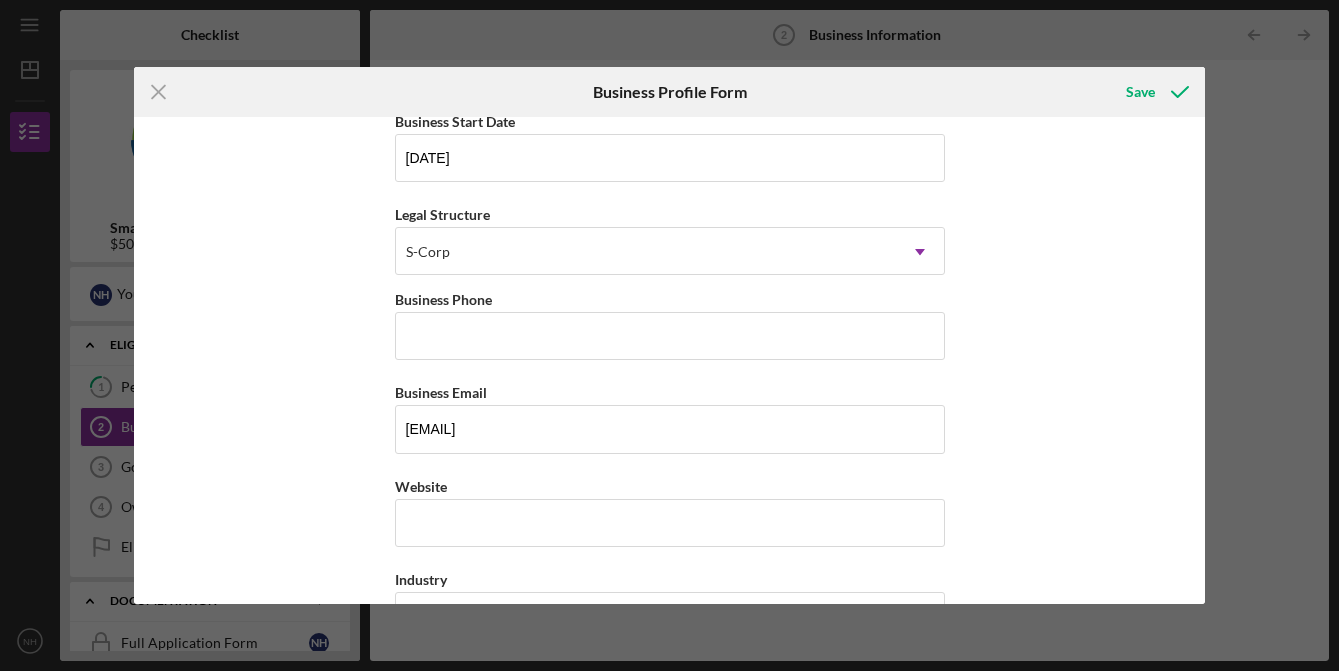 click on "Business Name BENTHAM PLANK DBA Business Start Date [DATE] Legal Structure S-Corp Icon/Dropdown Arrow Business Phone Business Email [EMAIL] Website Industry Industry NAICS Code EIN Ownership Business Ownership Type Select... Icon/Dropdown Arrow Do you own 100% of the business? Yes No Business Street Address City State Select... Icon/Dropdown Arrow Zip County Is your Mailing Address the same as your Business Address? Yes No Do you own or lease your business premisses? Select... Icon/Dropdown Arrow Annual Gross Revenue Number of Full-Time Employees Number of Part-Time Employees" at bounding box center [669, 360] 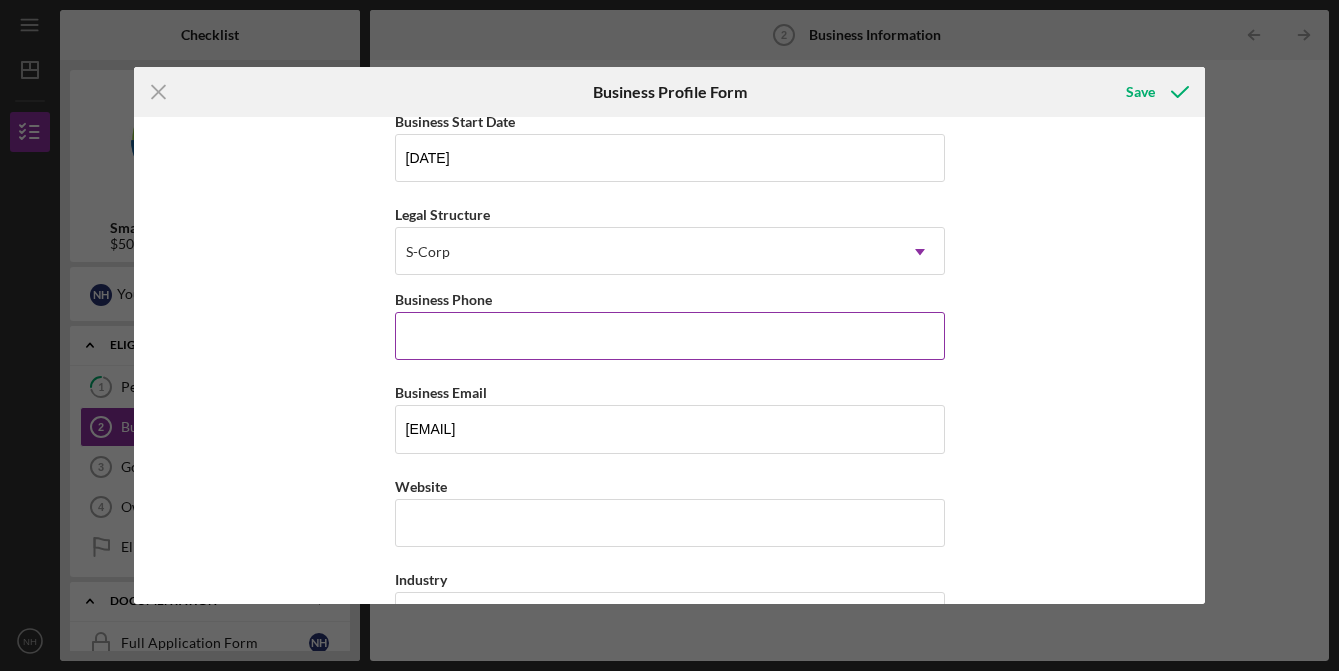 click on "Business Phone" at bounding box center [670, 336] 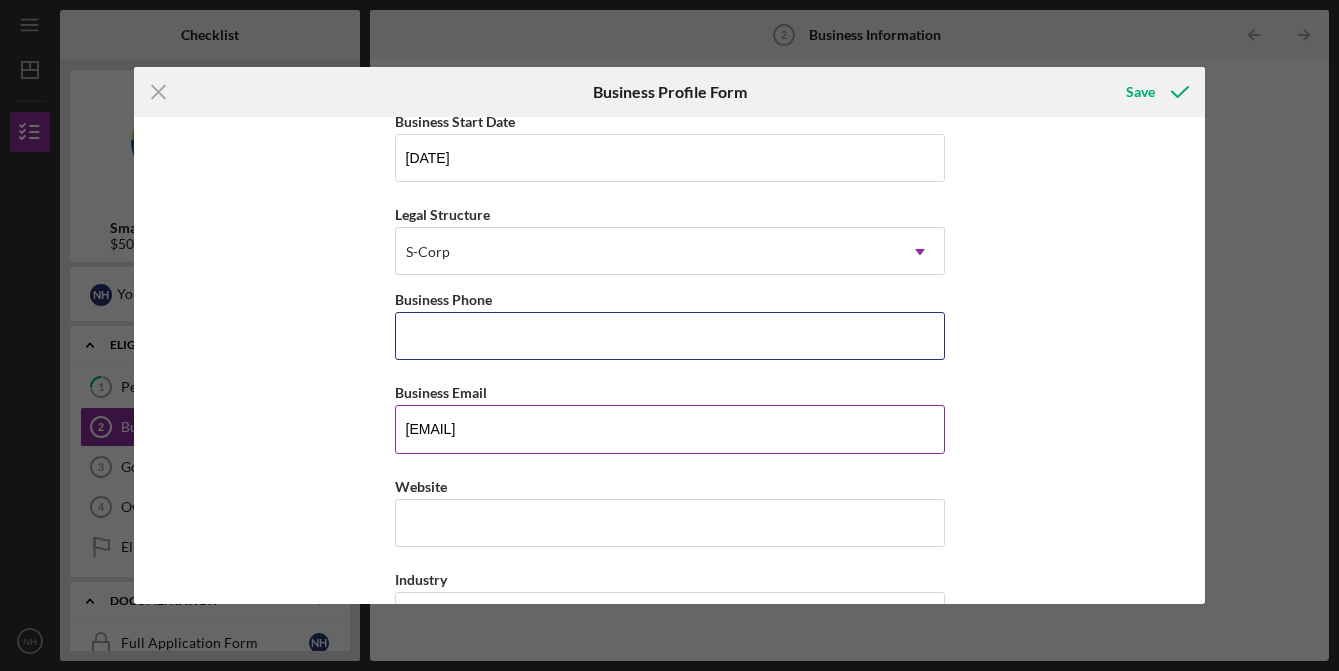 paste on "[PHONE]" 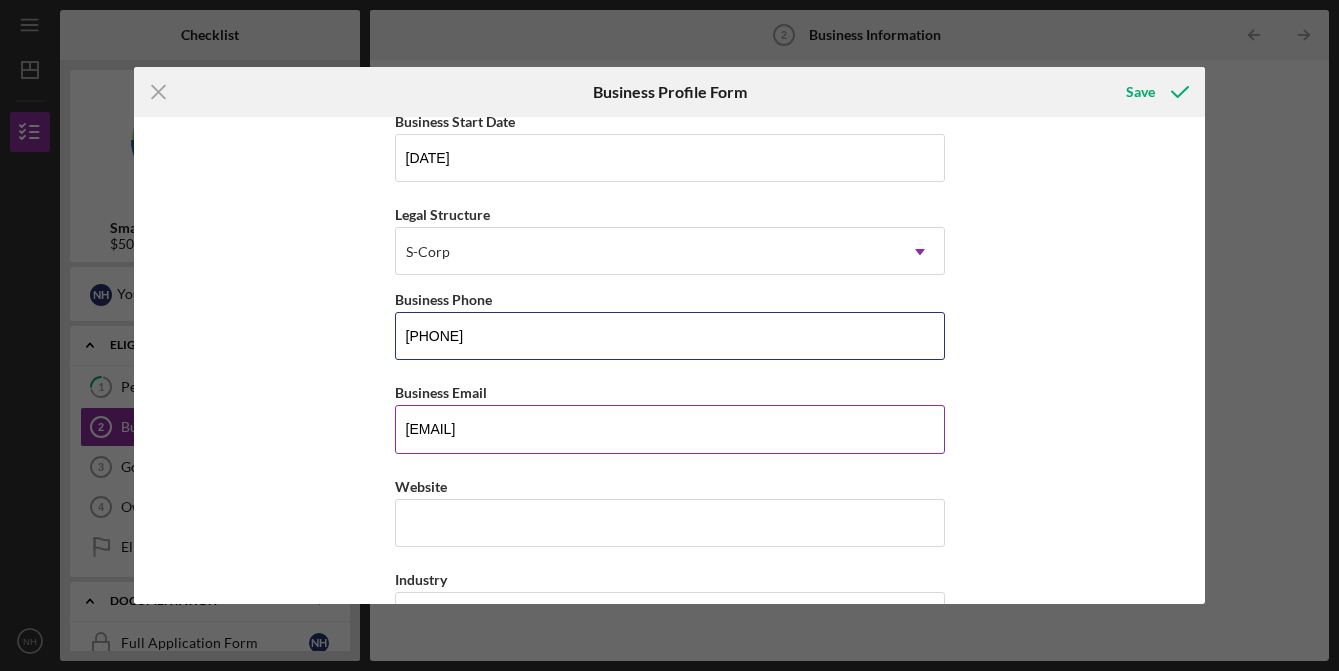type on "[PHONE]" 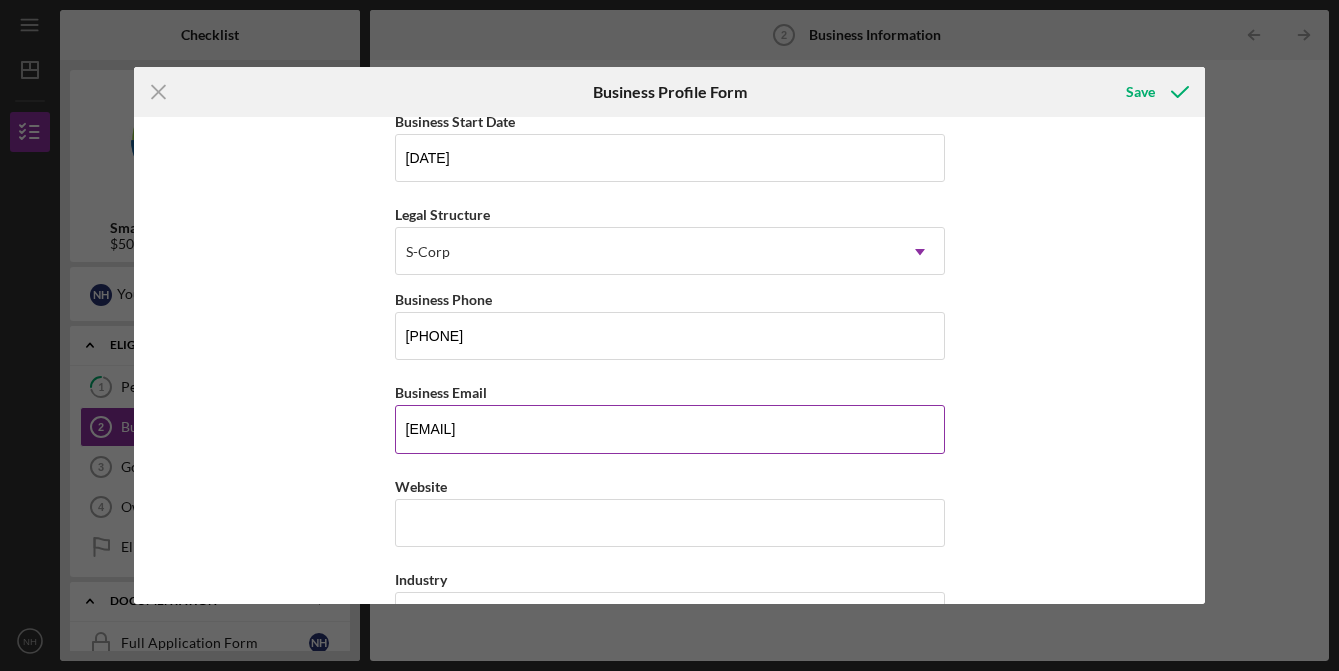click on "Business Email" at bounding box center (670, 392) 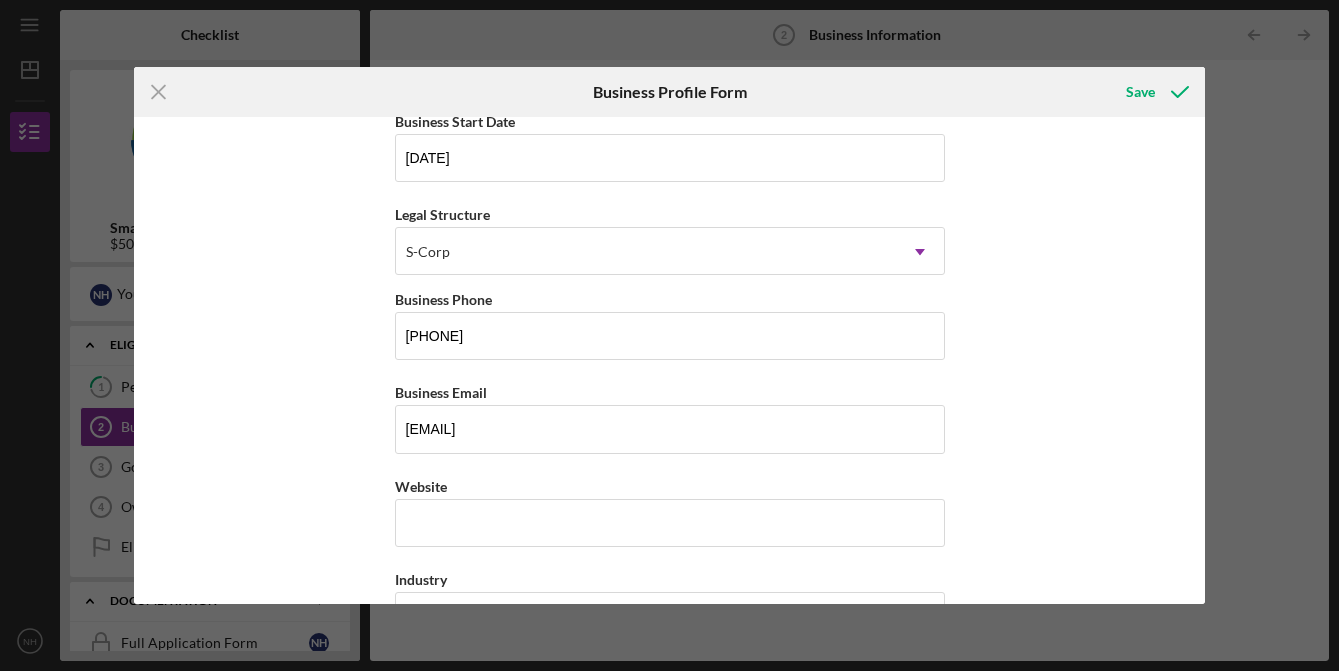 click on "Business Name BENTHAM PLANK DBA Business Start Date [DATE] Legal Structure S-Corp Icon/Dropdown Arrow Business Phone [PHONE] Business Email [EMAIL] Website Industry Industry NAICS Code EIN Ownership Business Ownership Type Select... Icon/Dropdown Arrow Do you own 100% of the business? Yes No Business Street Address City State Select... Icon/Dropdown Arrow Zip County Is your Mailing Address the same as your Business Address? Yes No Do you own or lease your business premisses? Select... Icon/Dropdown Arrow Annual Gross Revenue Number of Full-Time Employees Number of Part-Time Employees" at bounding box center [669, 360] 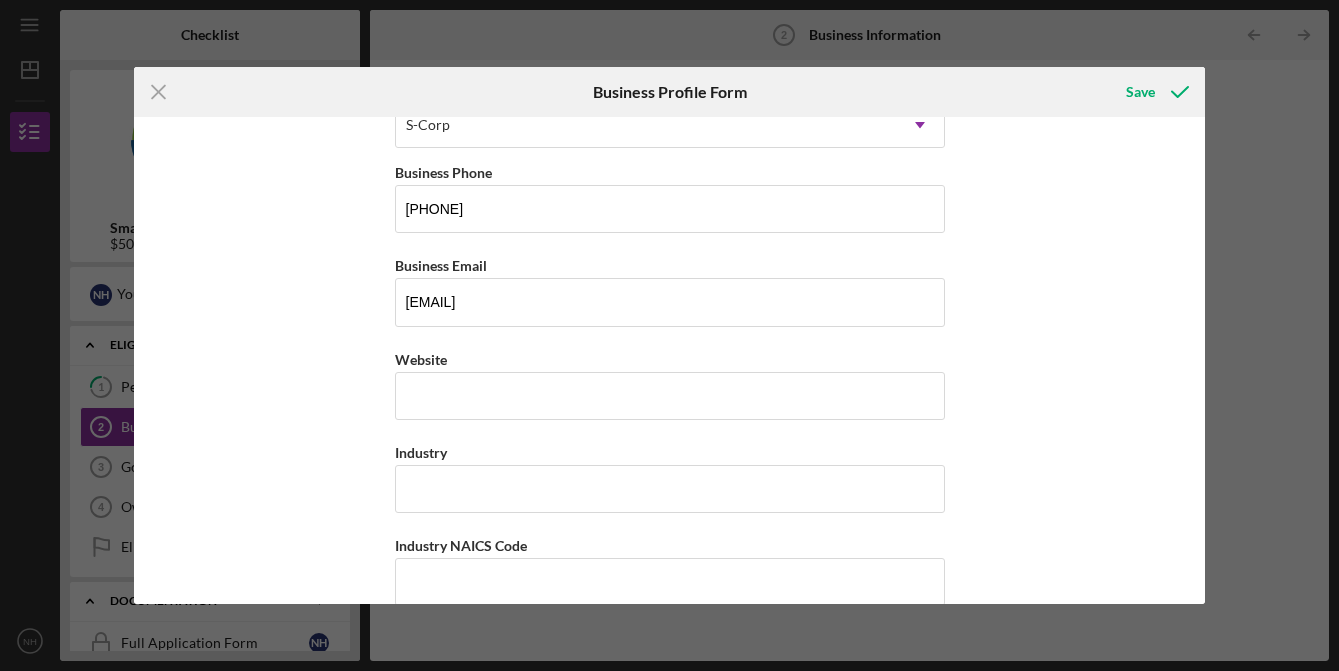 scroll, scrollTop: 430, scrollLeft: 0, axis: vertical 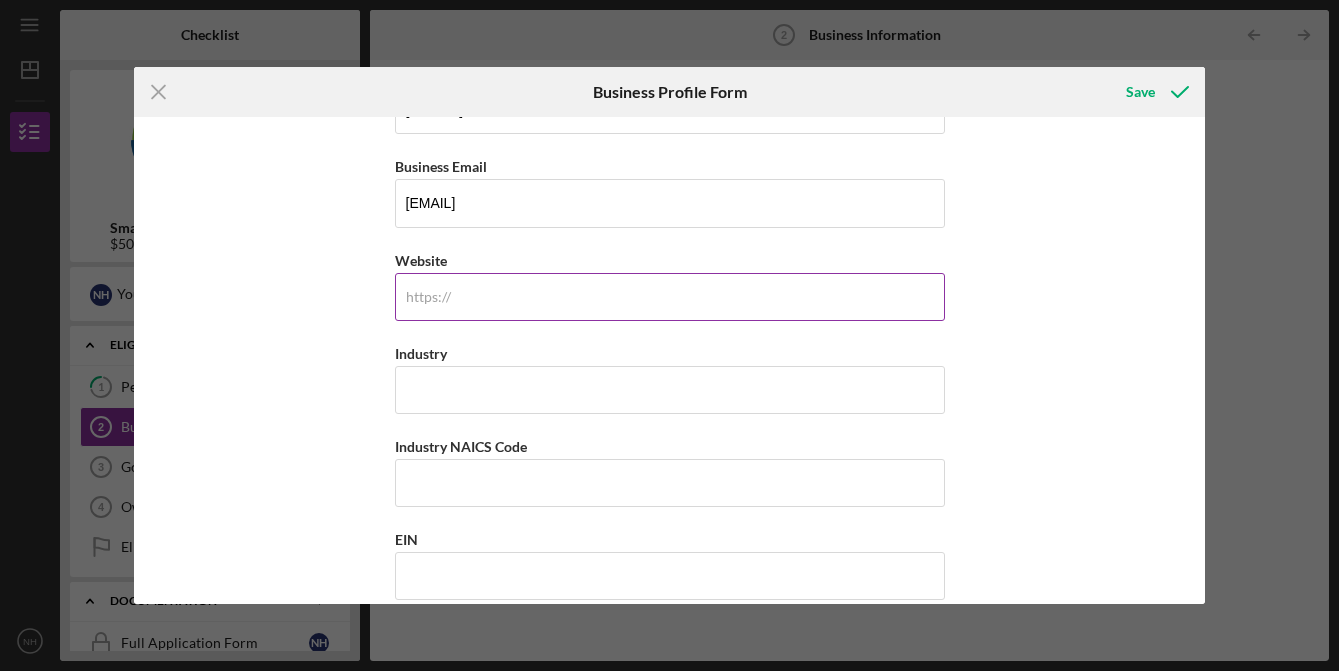 click on "Website" at bounding box center [670, 297] 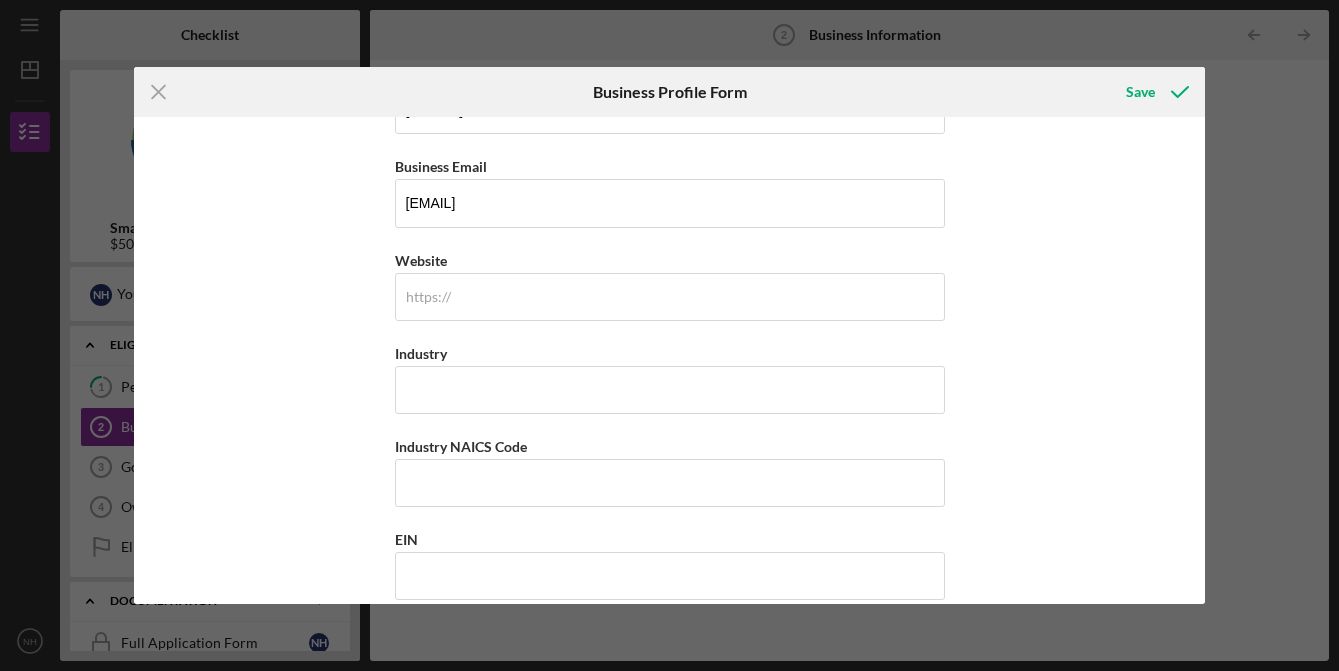 click on "Business Name BENTHAM PLANK DBA Business Start Date [DATE] Legal Structure S-Corp Icon/Dropdown Arrow Business Phone [PHONE] Business Email [EMAIL] https:// Website Industry Industry NAICS Code EIN Ownership Business Ownership Type Select... Icon/Dropdown Arrow Do you own 100% of the business? Yes No Business Street Address City State Select... Icon/Dropdown Arrow Zip County Is your Mailing Address the same as your Business Address? Yes No Do you own or lease your business premisses? Select... Icon/Dropdown Arrow Annual Gross Revenue Number of Full-Time Employees Number of Part-Time Employees" at bounding box center (669, 360) 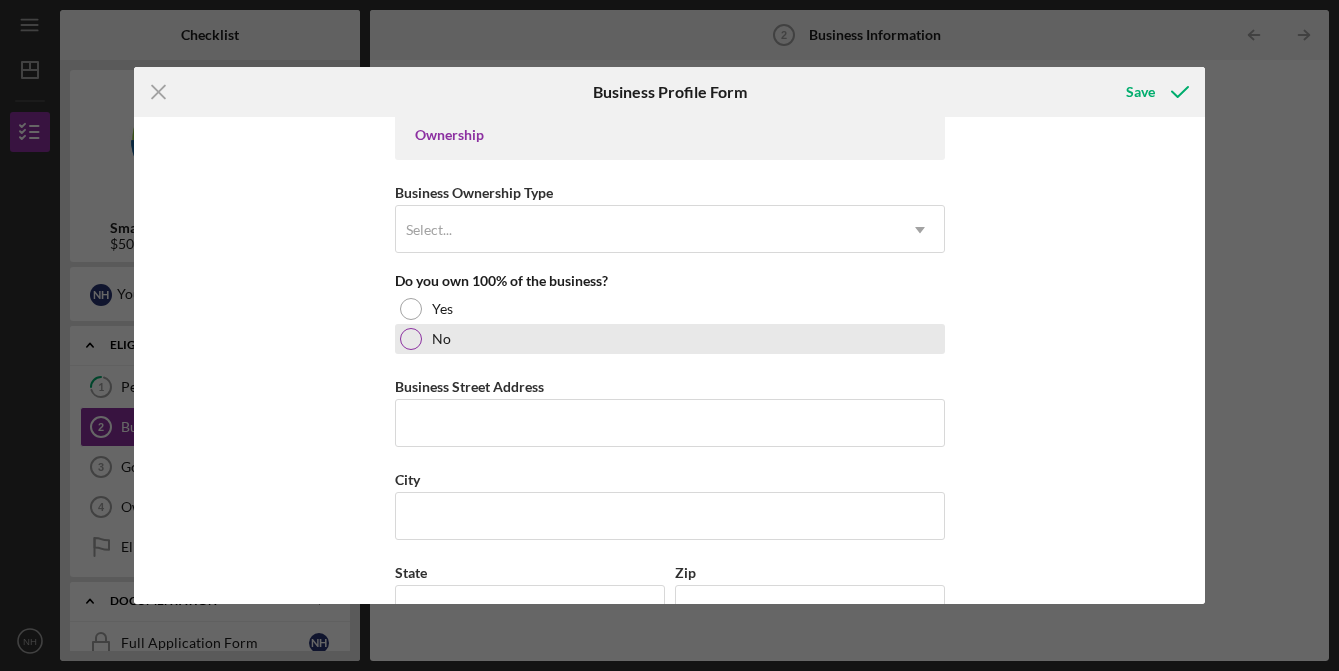 scroll, scrollTop: 977, scrollLeft: 0, axis: vertical 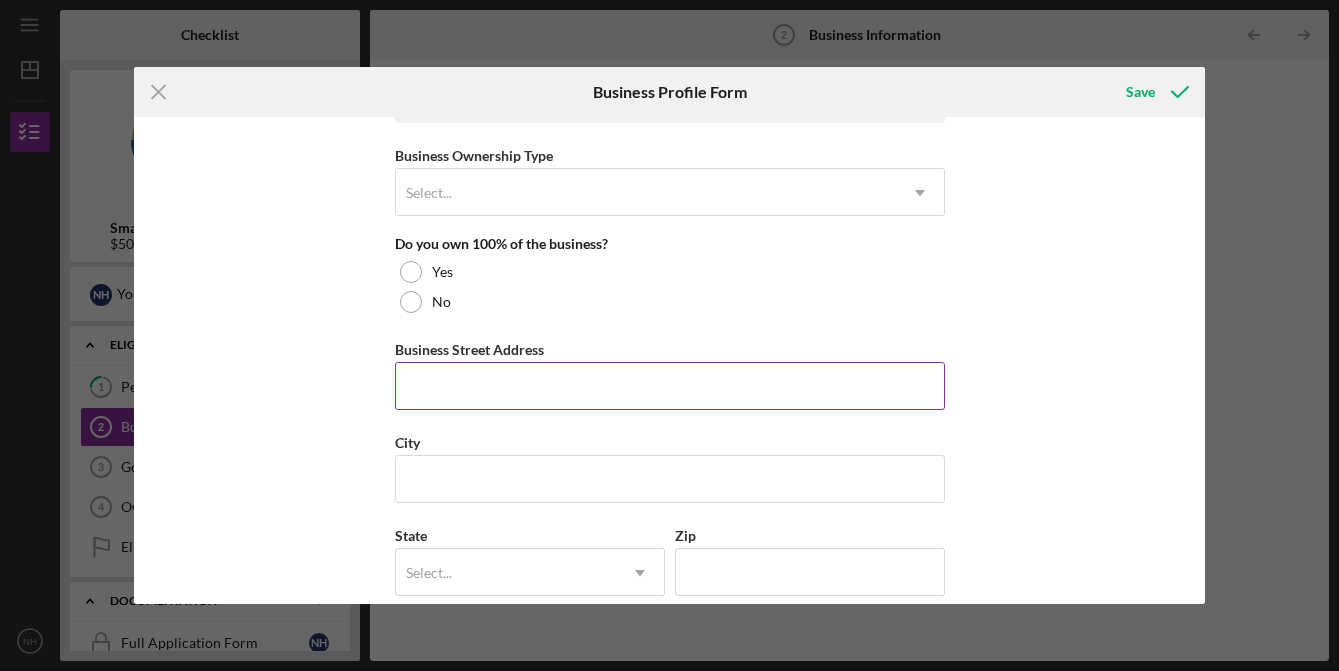 click on "Business Street Address" at bounding box center [670, 386] 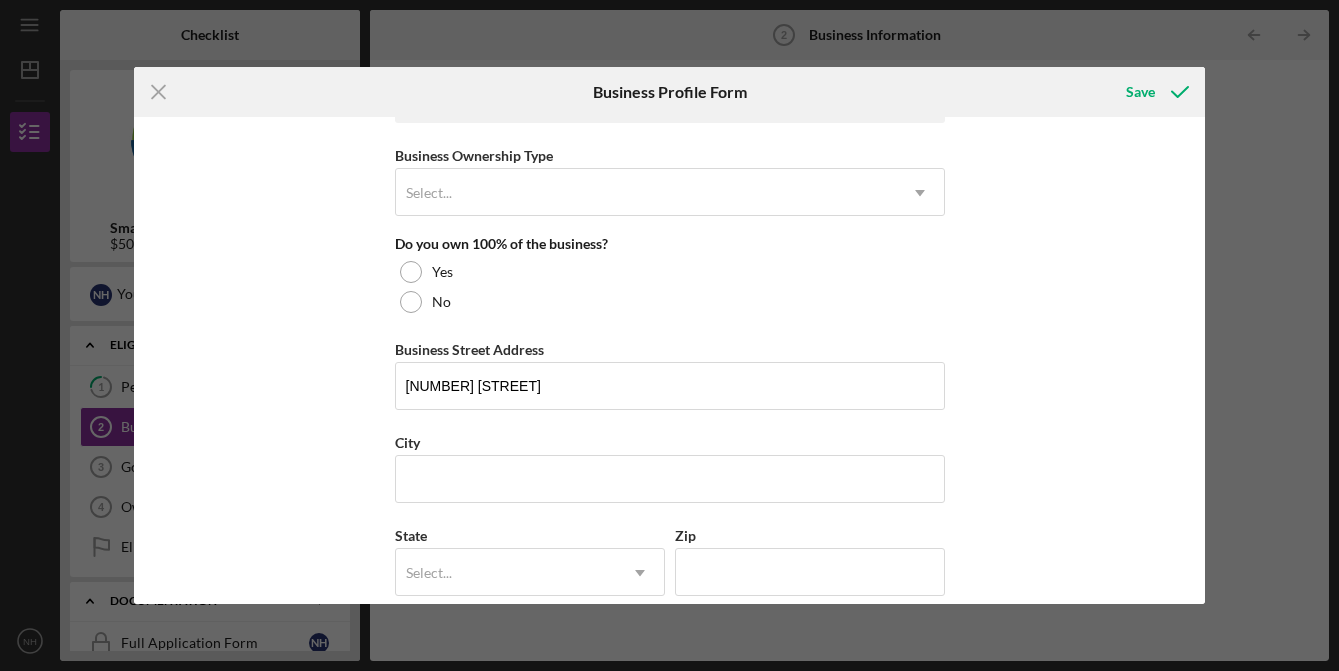 click on "Business Name BENTHAM PLANK DBA Business Start Date 12/10/2010 Legal Structure S-Corp Icon/Dropdown Arrow Business Phone [PHONE] Business Email [EMAIL] Website Industry Industry NAICS Code EIN Ownership Business Ownership Type Select... Icon/Dropdown Arrow Do you own 100% of the business? Yes No Business Street Address [NUMBER] ABBOTT AVE City State Select... Icon/Dropdown Arrow Zip County Is your Mailing Address the same as your Business Address? Yes No Do you own or lease your business premisses? Select... Icon/Dropdown Arrow Annual Gross Revenue Number of Full-Time Employees Number of Part-Time Employees" at bounding box center [669, 360] 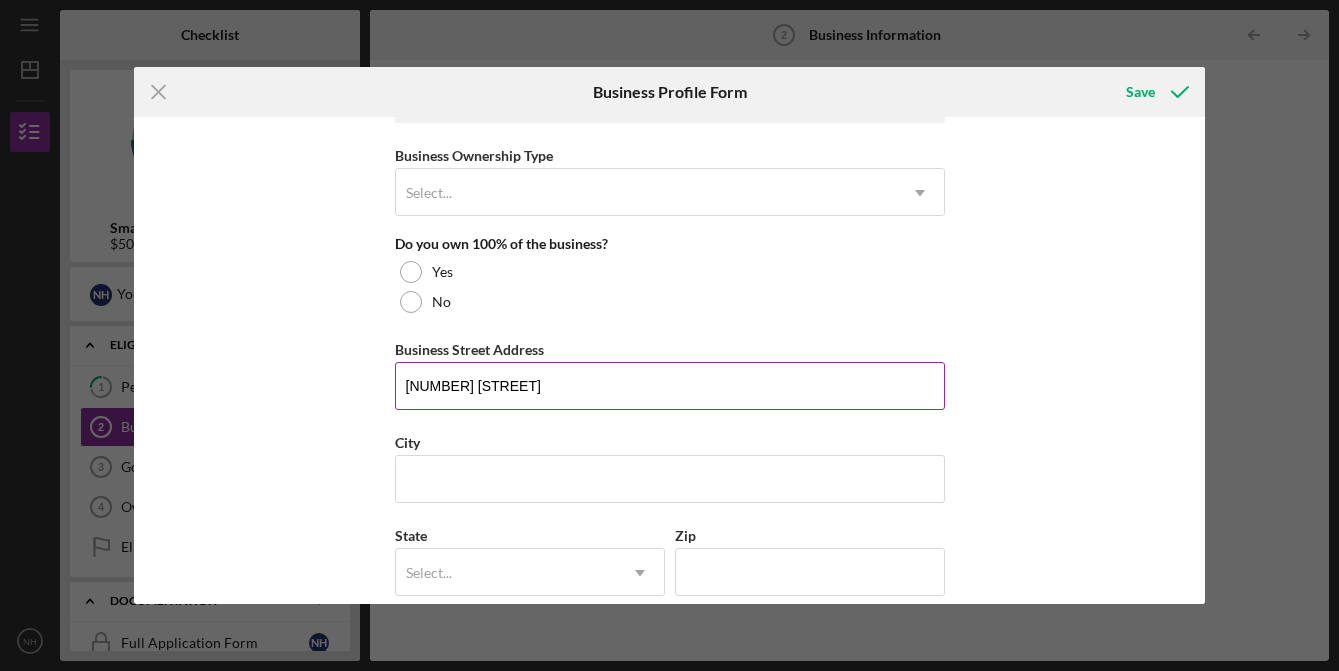 click on "[NUMBER] [STREET]" at bounding box center [670, 386] 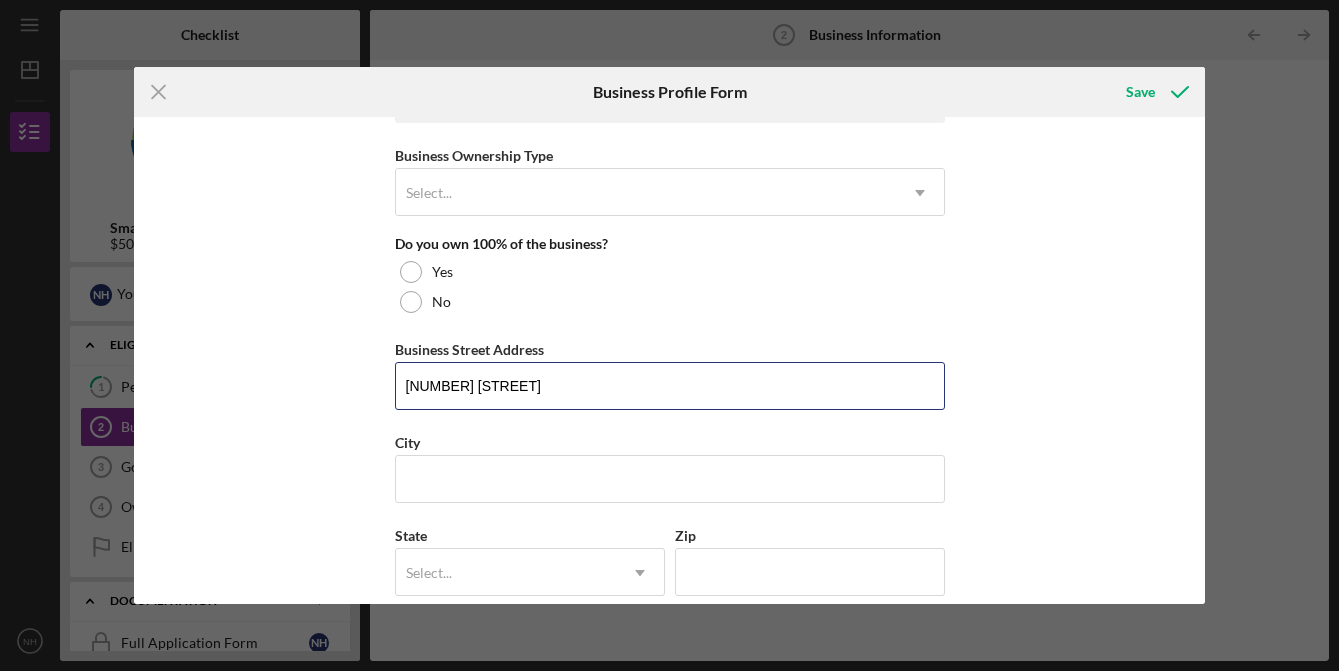 type on "[NUMBER] [STREET]" 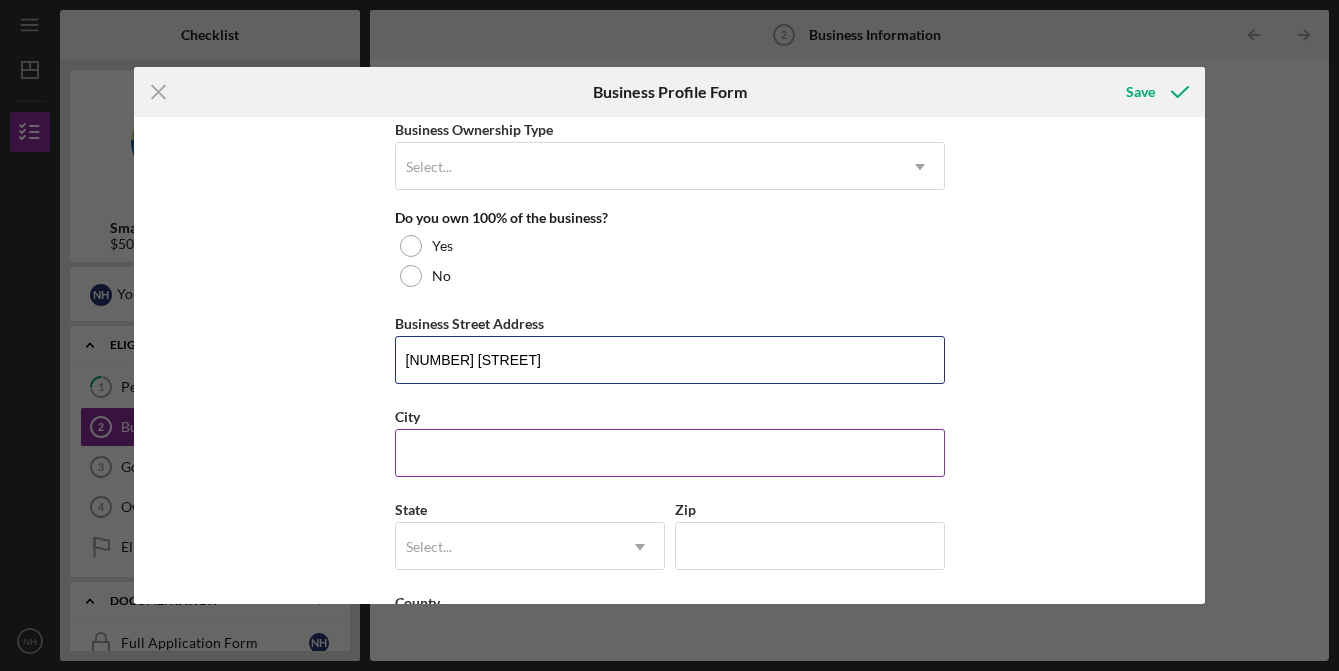 scroll, scrollTop: 1010, scrollLeft: 0, axis: vertical 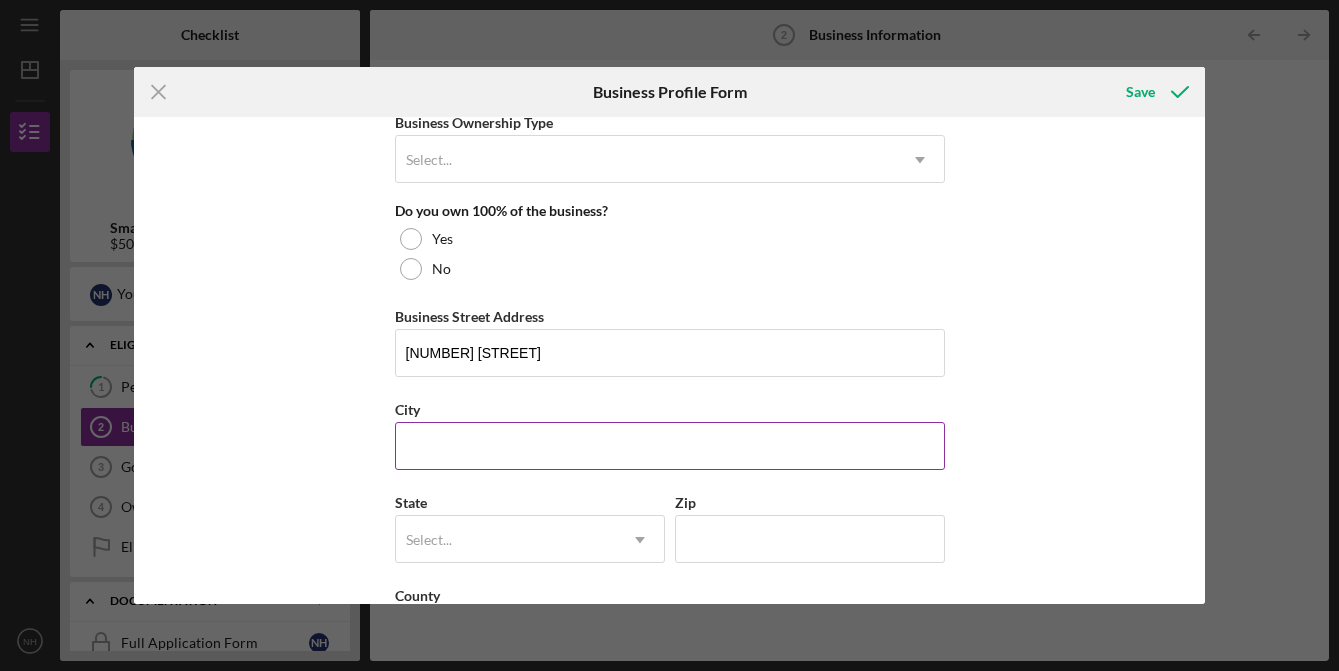 click on "City" at bounding box center (670, 446) 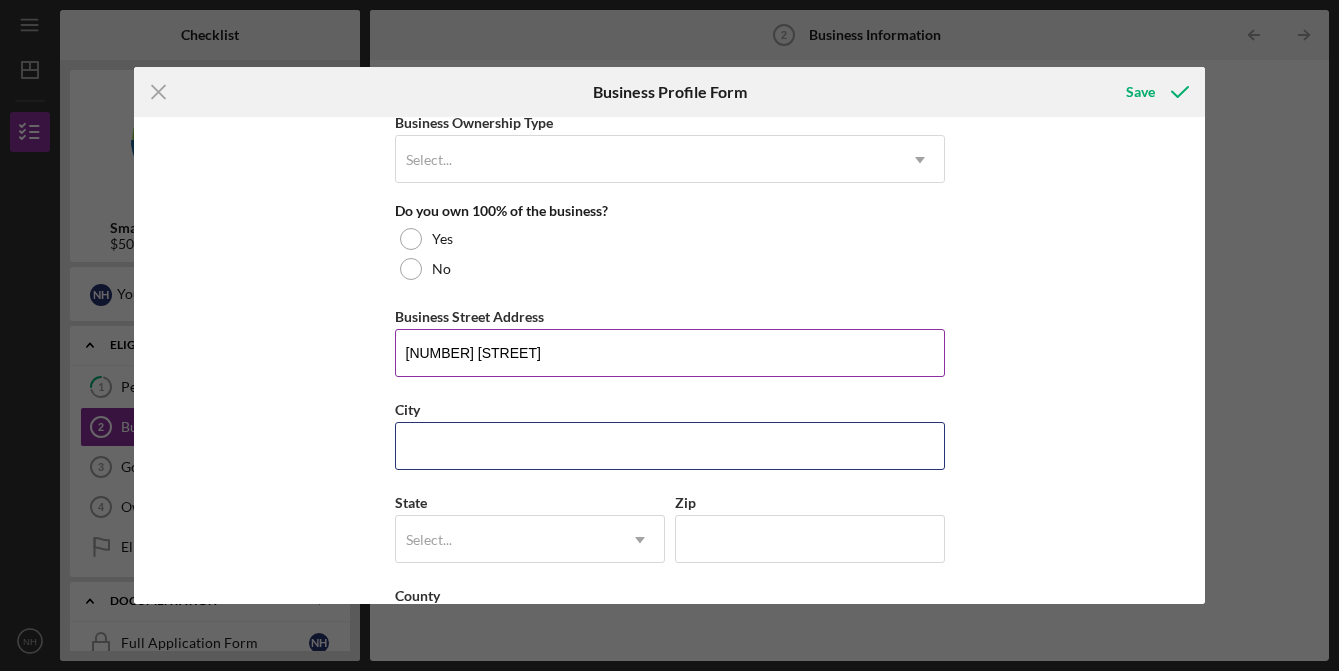 paste on "[CITY]," 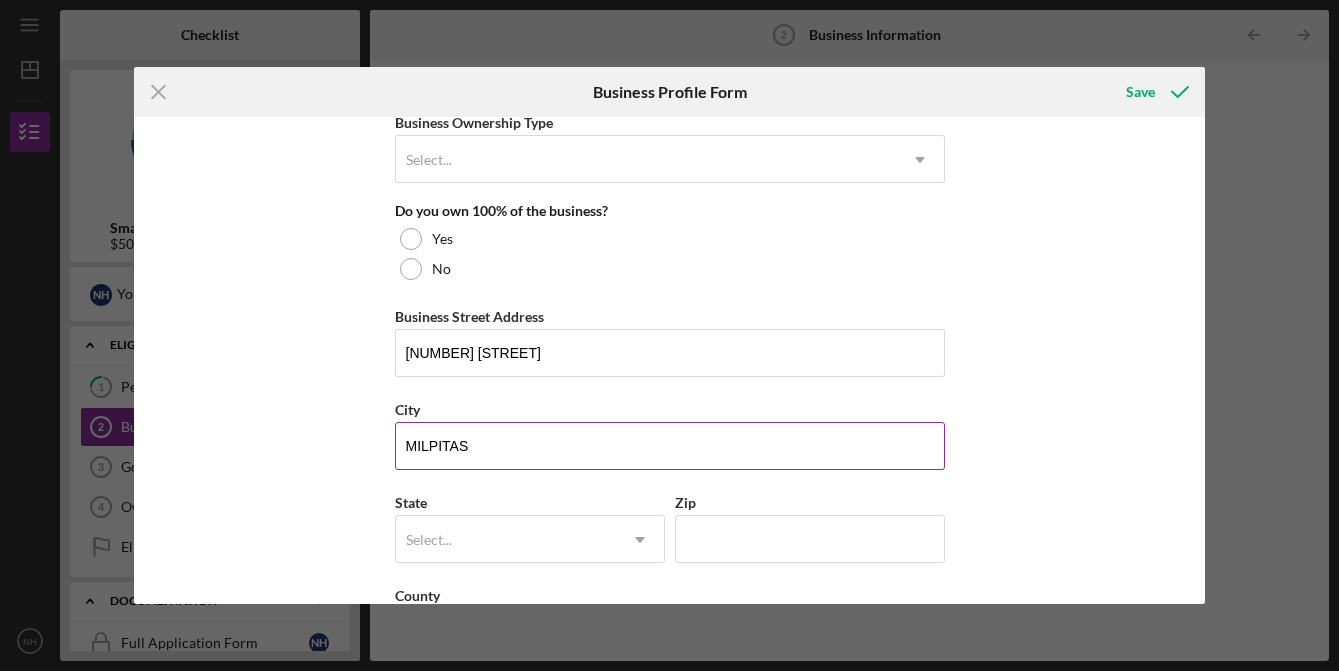 type on "MILPITAS" 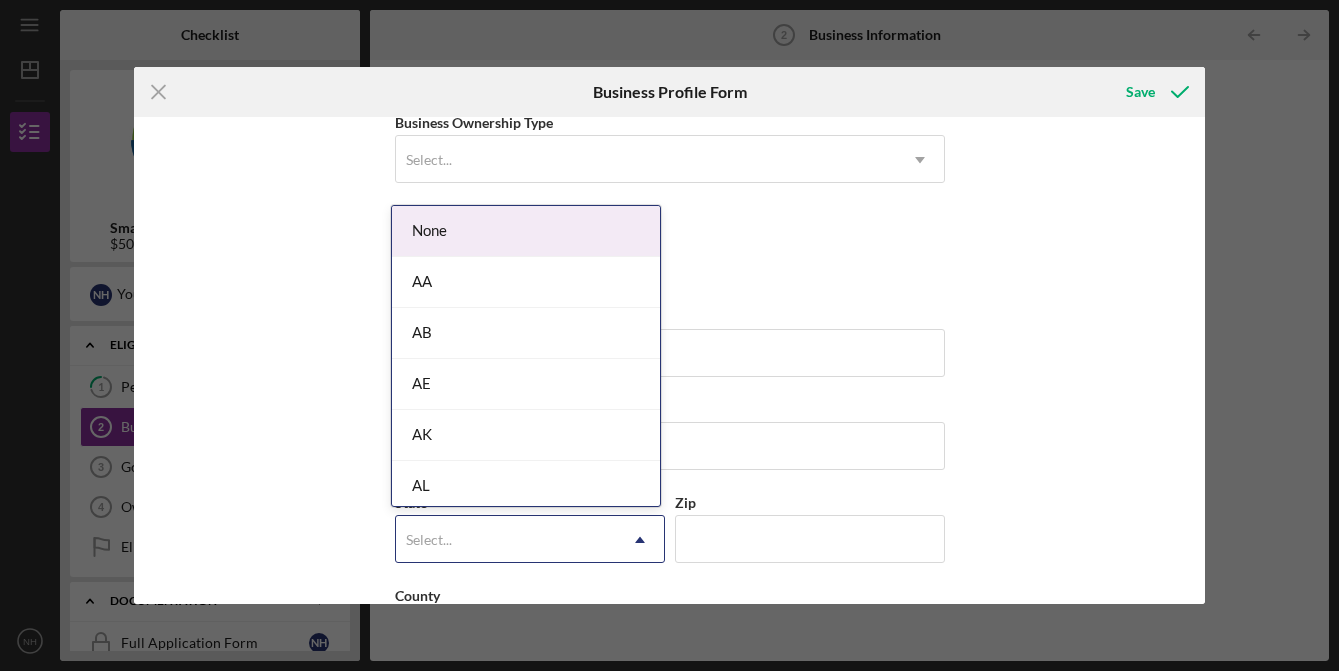 click on "Select..." at bounding box center (506, 540) 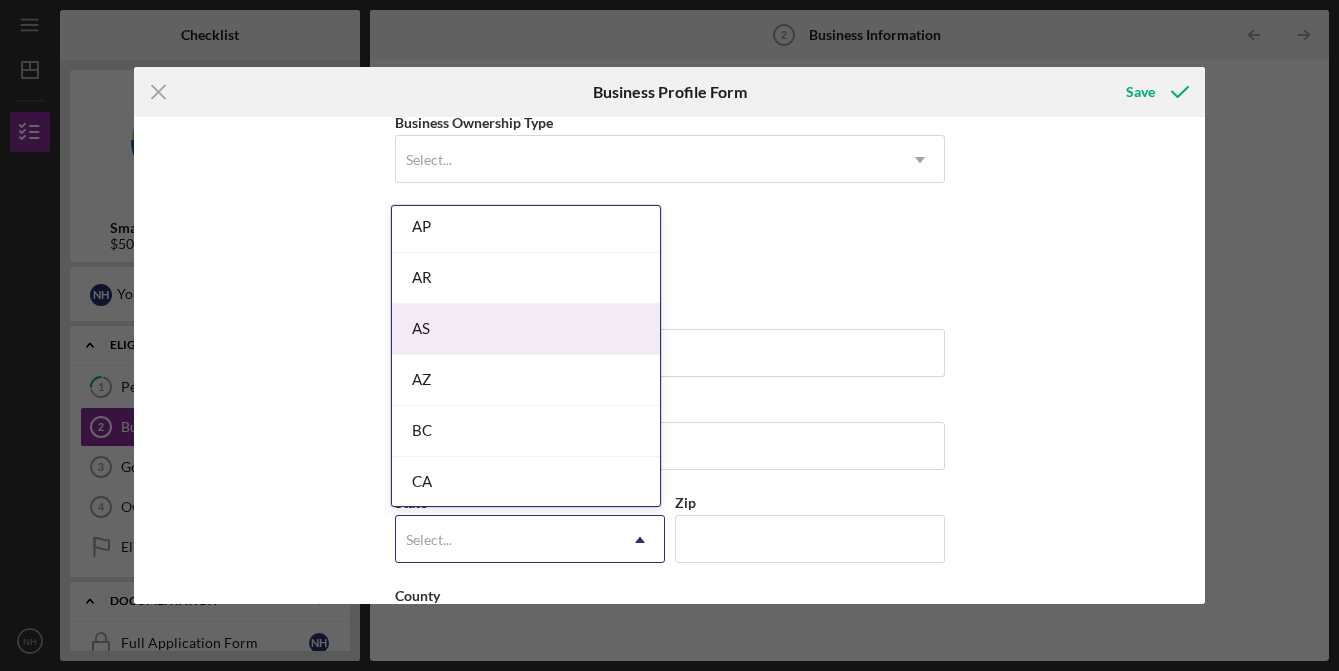 scroll, scrollTop: 562, scrollLeft: 0, axis: vertical 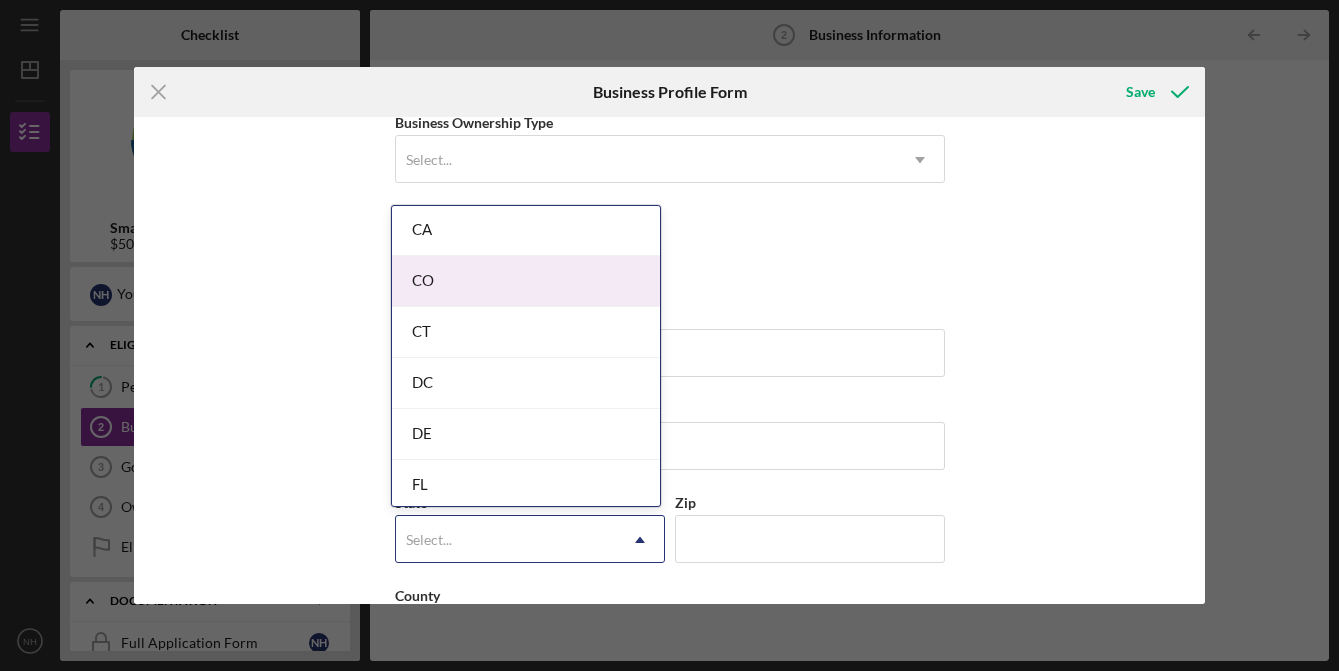 click on "CA" at bounding box center [526, 230] 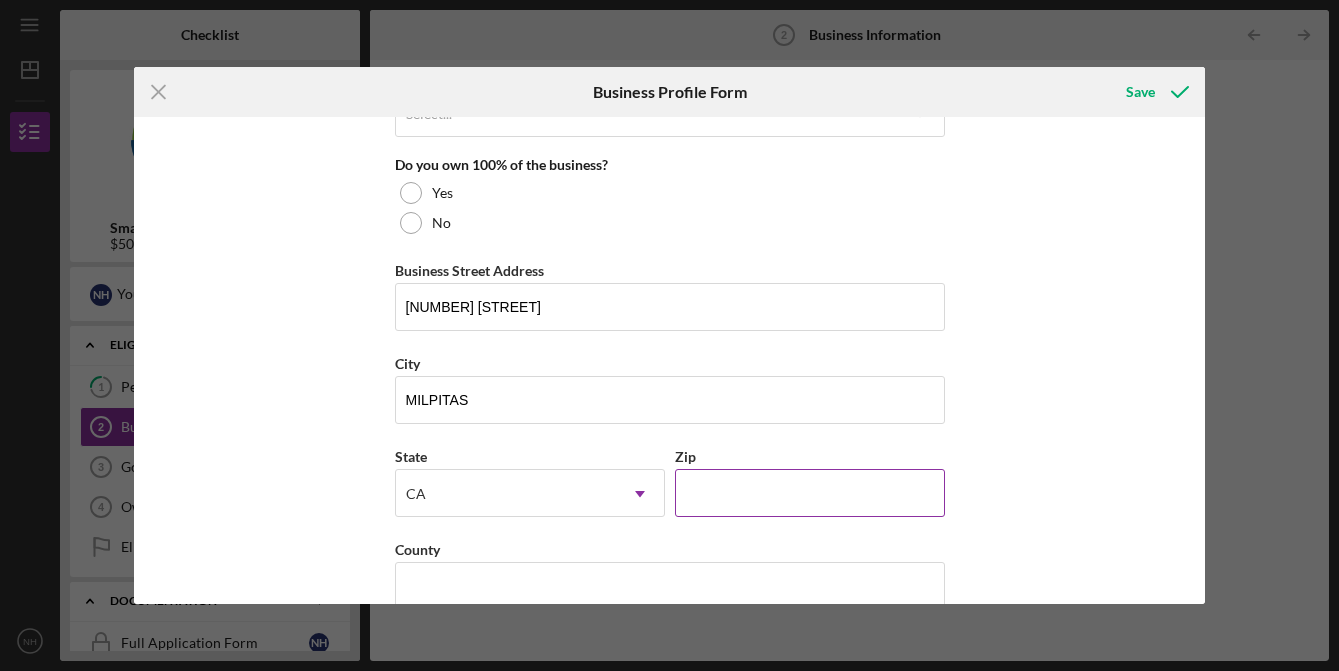 click on "Zip" at bounding box center (810, 493) 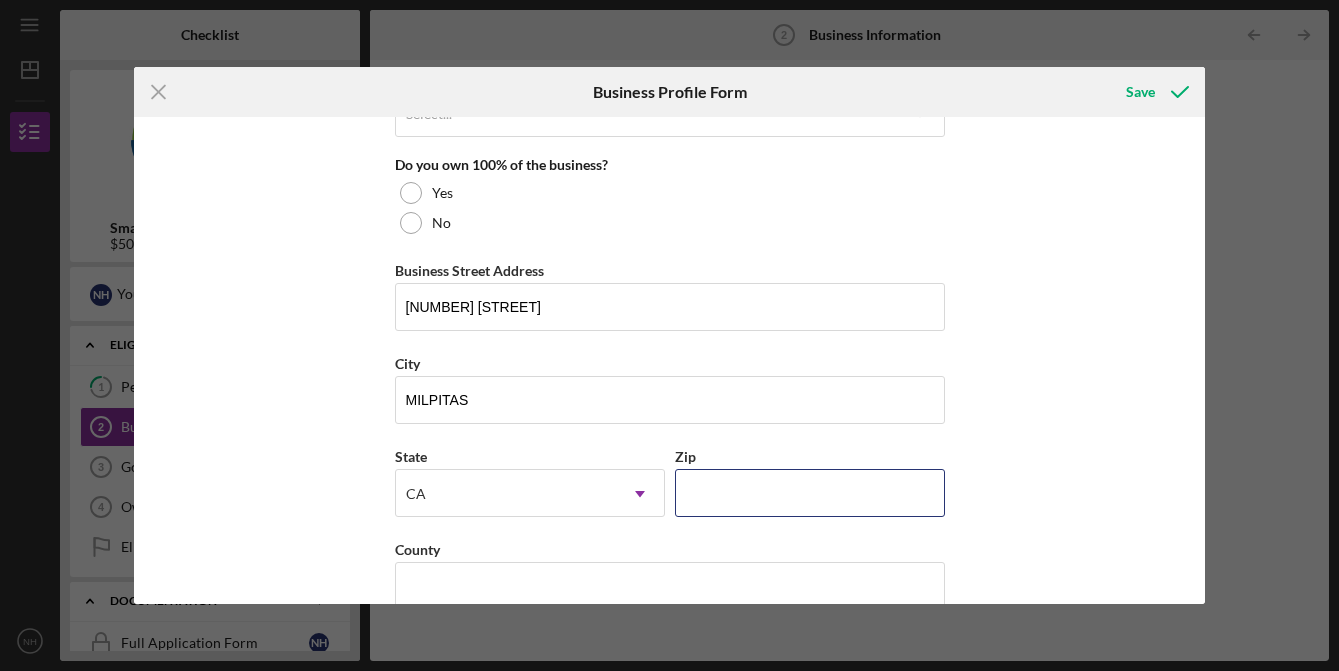 paste on "95035" 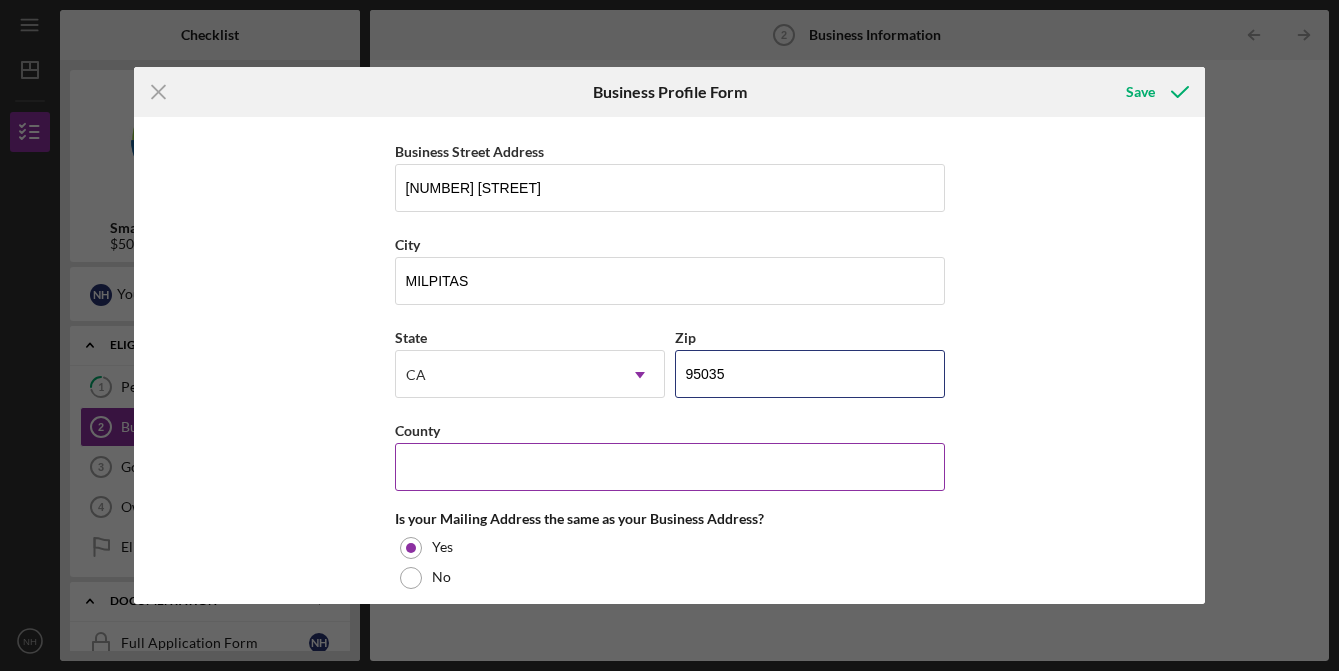 scroll, scrollTop: 1288, scrollLeft: 0, axis: vertical 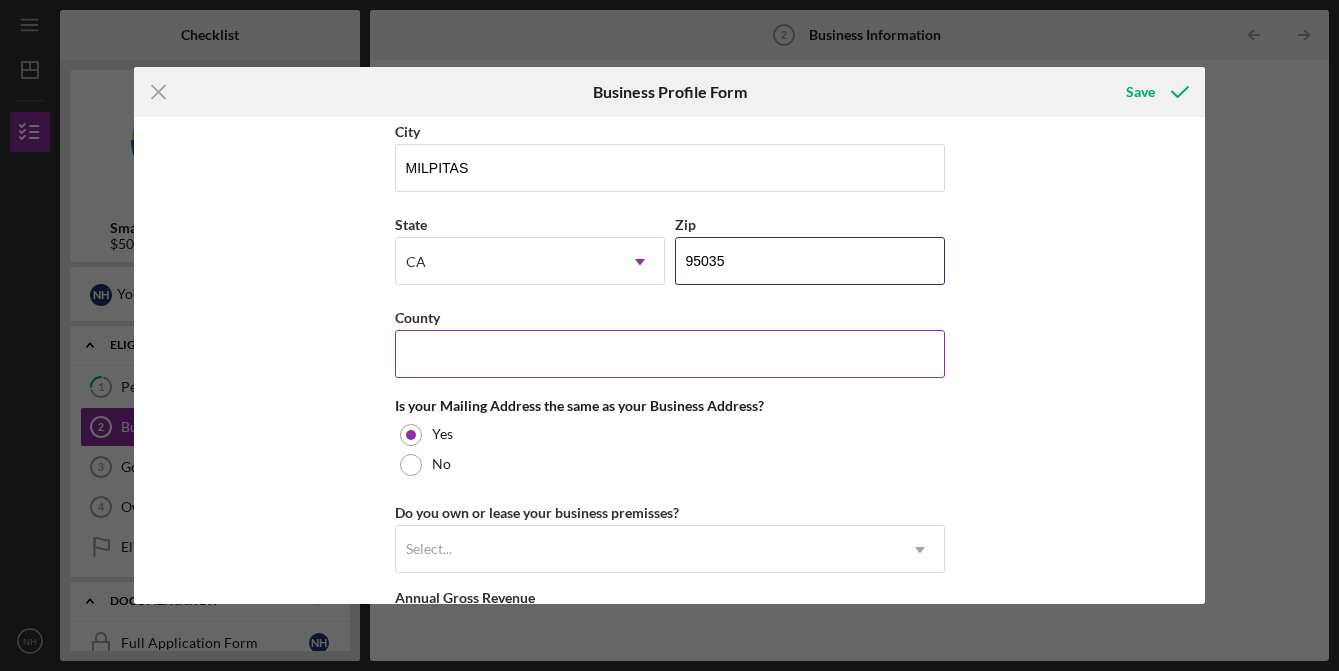 type on "95035" 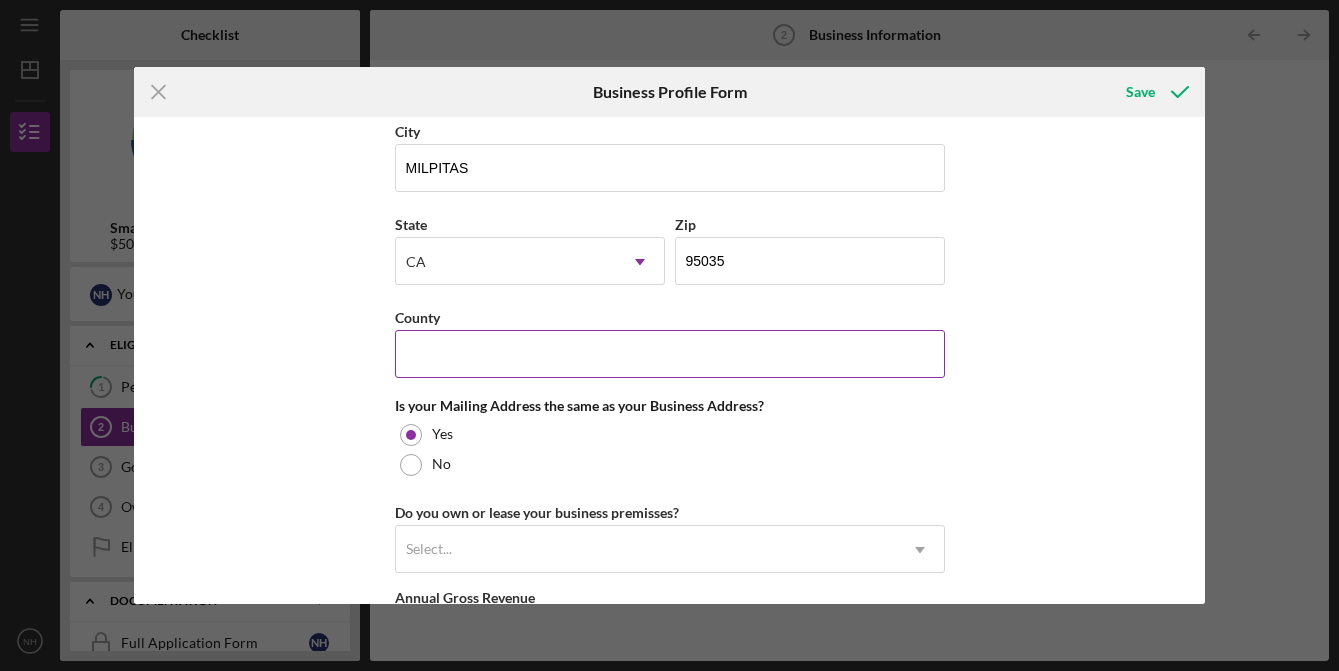 click on "County" at bounding box center [670, 354] 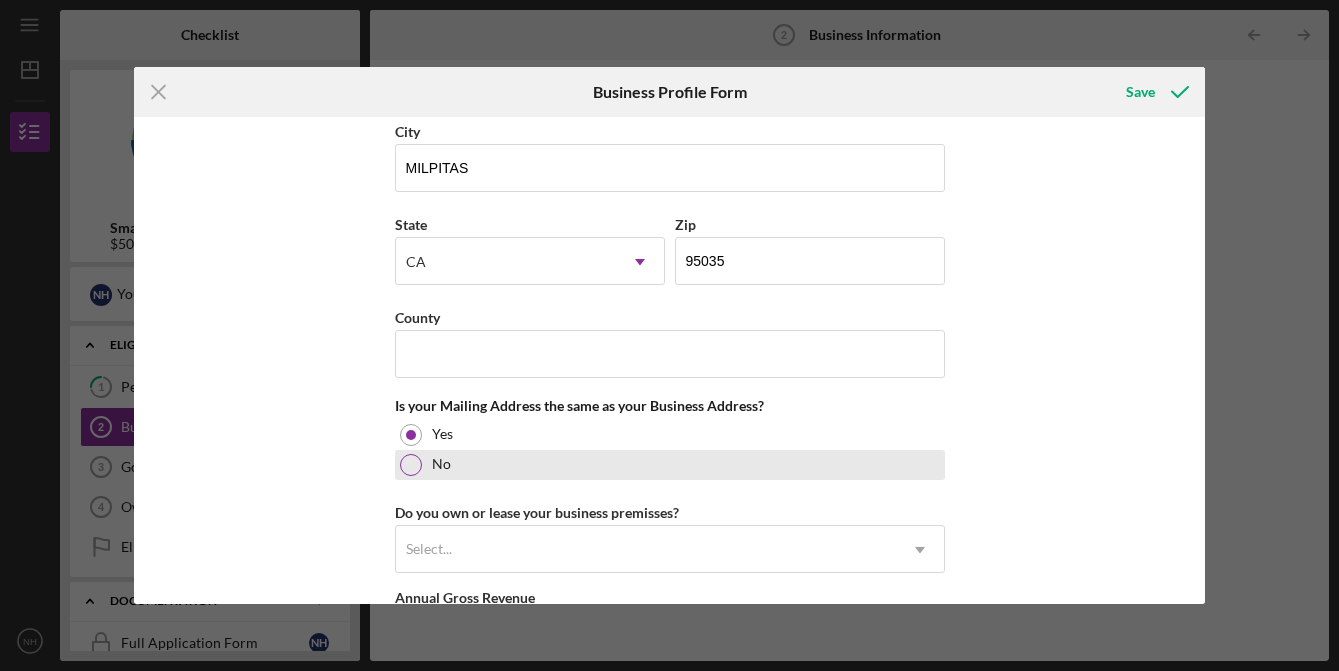 click on "No" at bounding box center [670, 465] 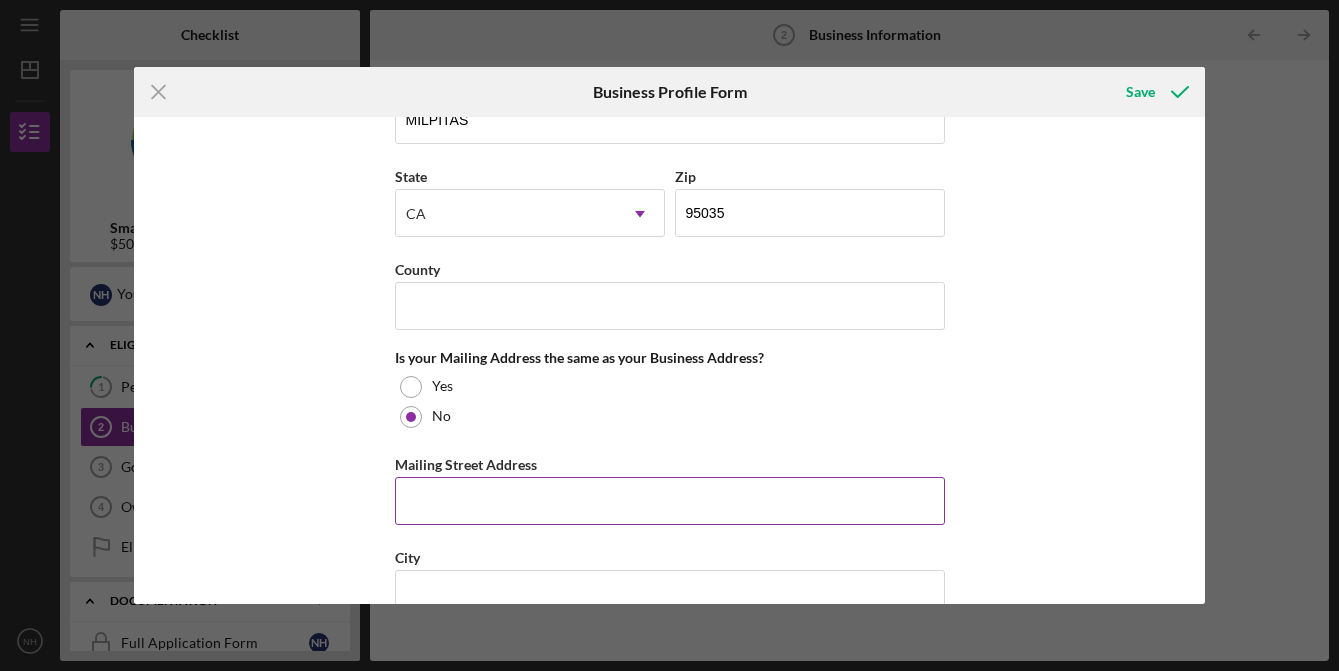click on "Mailing Street Address" at bounding box center [670, 501] 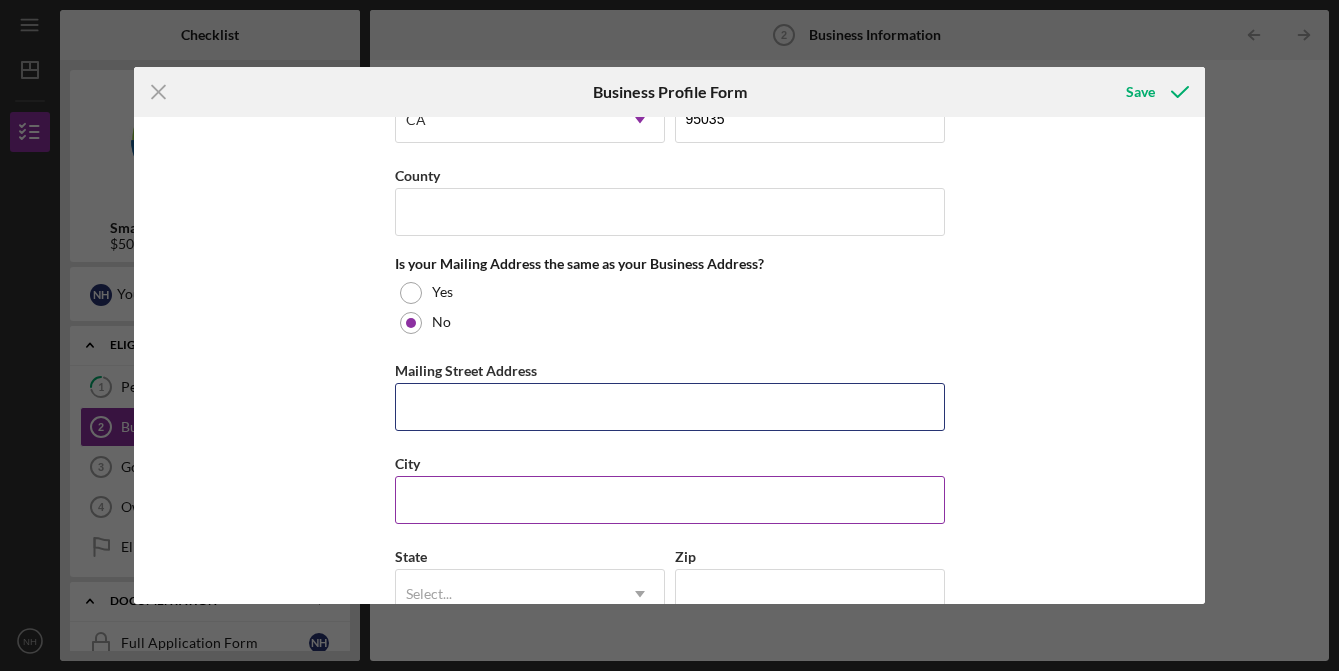 scroll, scrollTop: 1555, scrollLeft: 0, axis: vertical 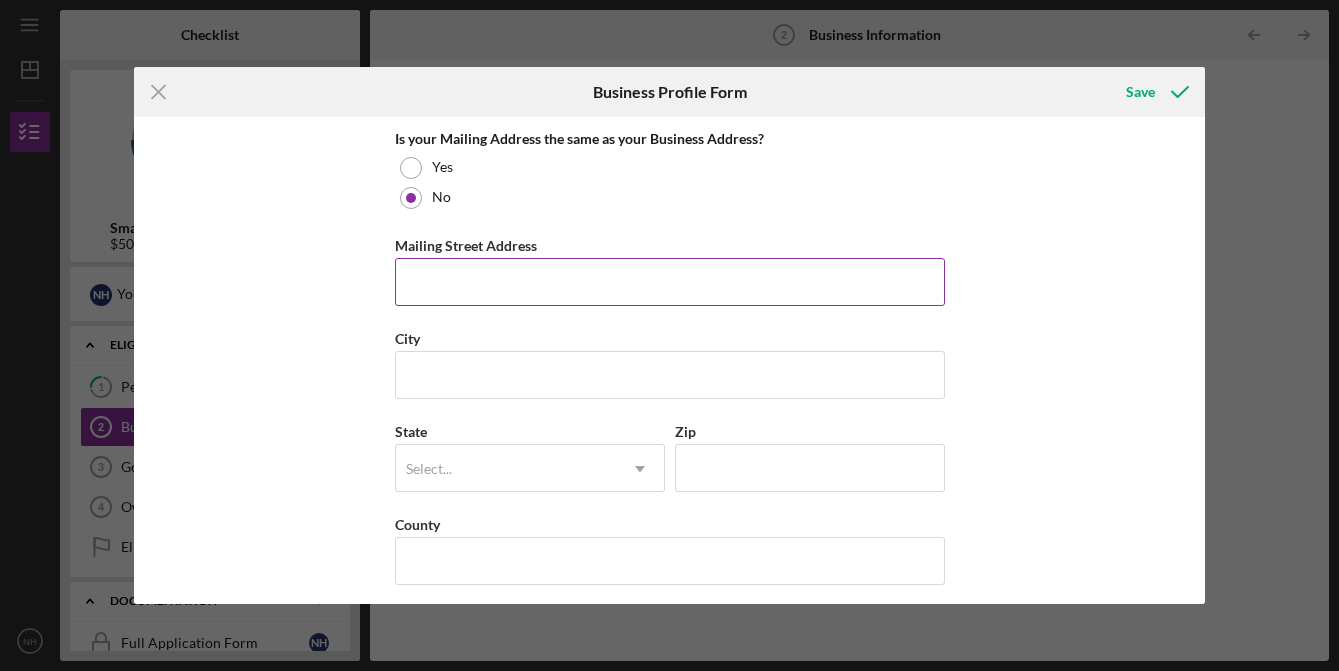 click on "Mailing Street Address" at bounding box center (670, 282) 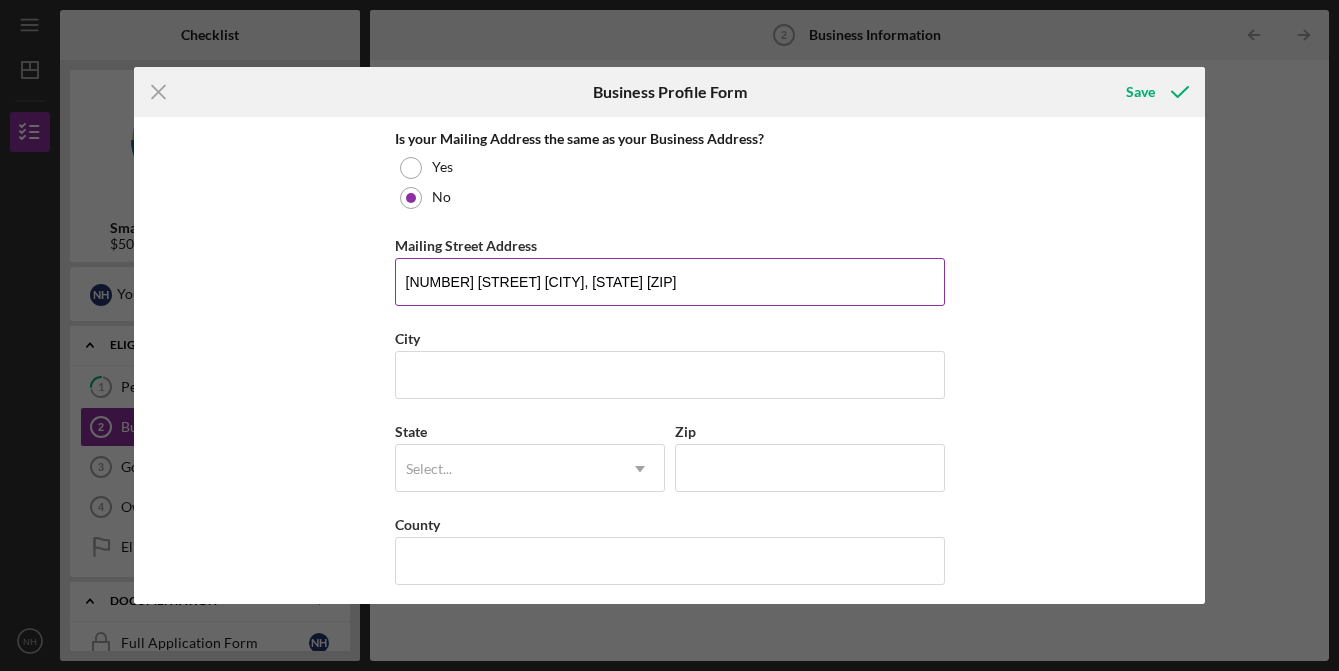 drag, startPoint x: 515, startPoint y: 281, endPoint x: 550, endPoint y: 279, distance: 35.057095 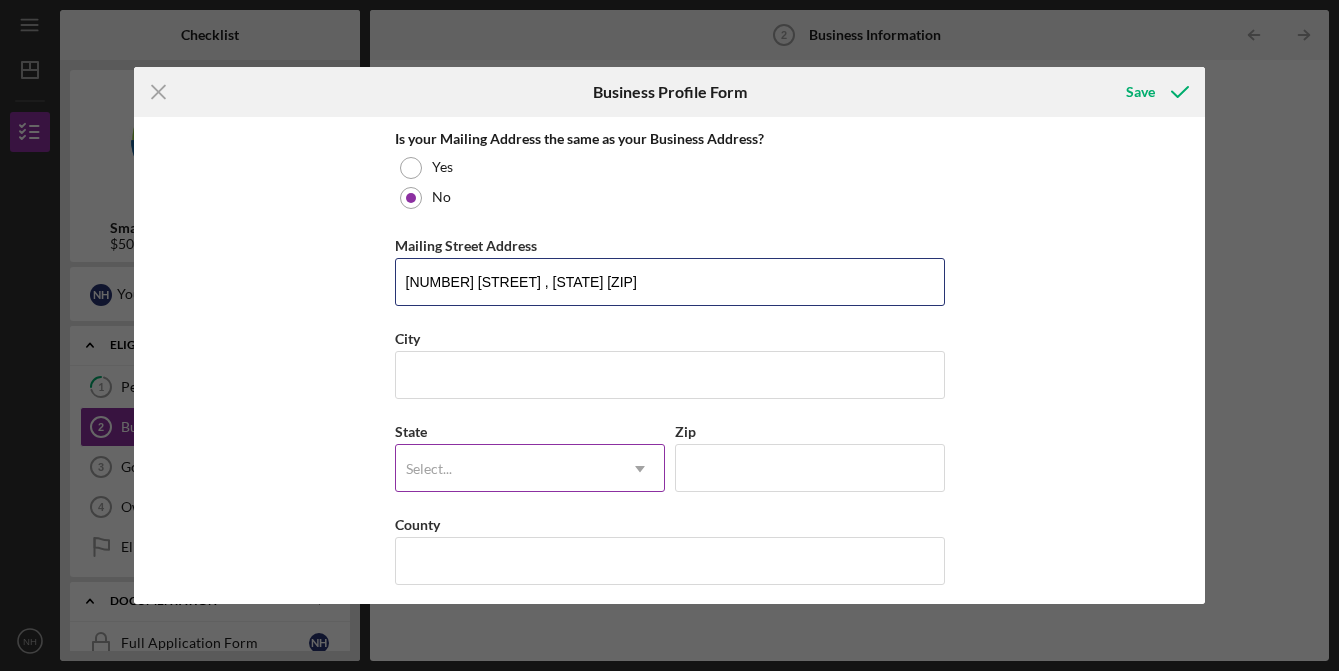 type on "[NUMBER] [STREET] , [STATE] [ZIP]" 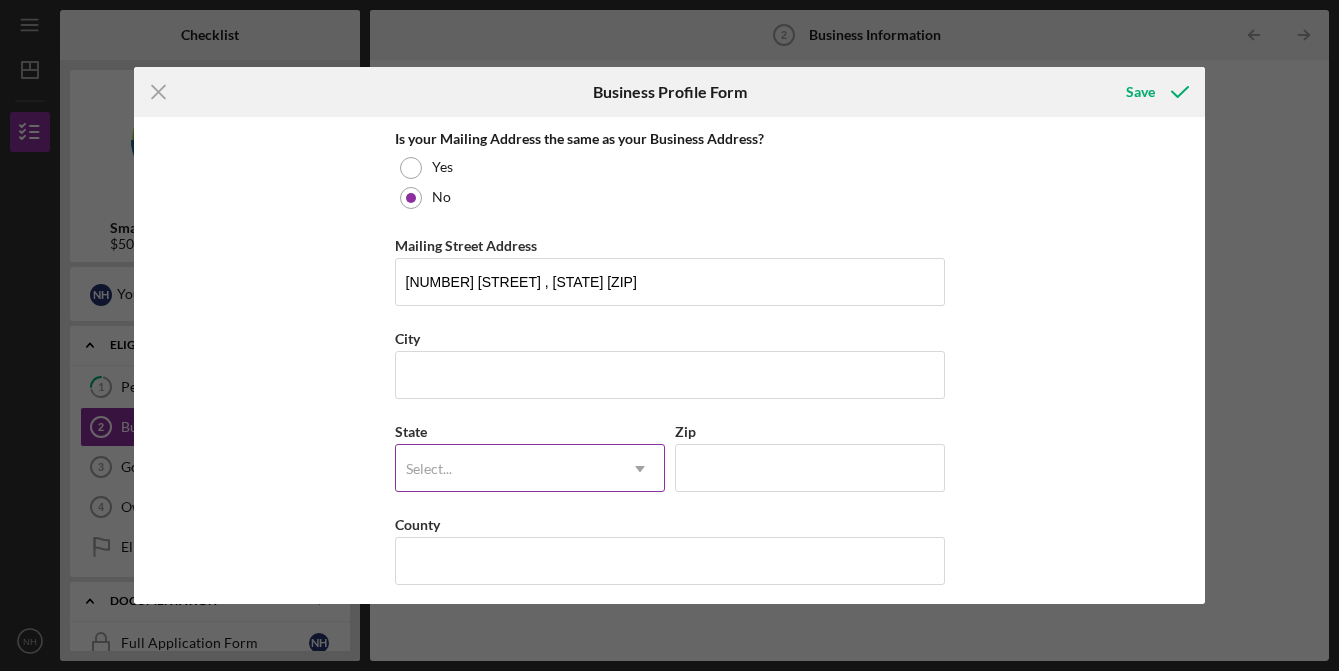 click on "Select..." at bounding box center [506, 469] 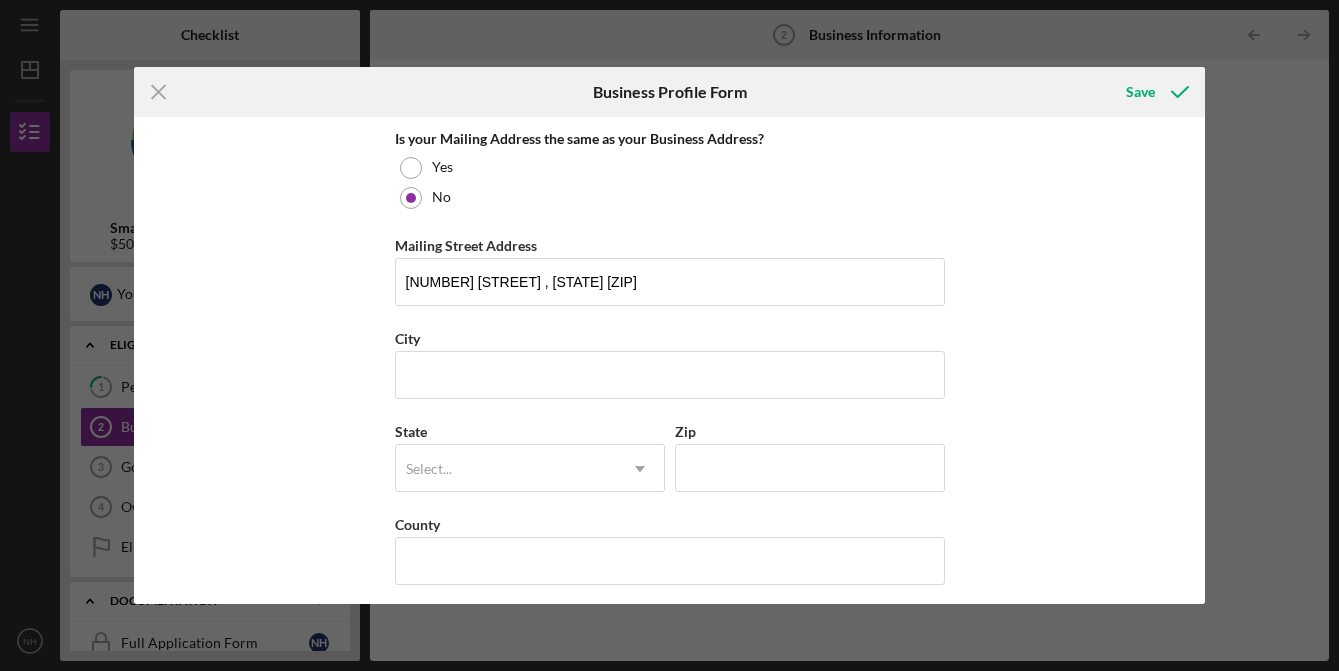 click on "Business Name BENTHAM PLANK DBA Business Start Date 12/10/2010 Legal Structure S-Corp Icon/Dropdown Arrow Business Phone [PHONE] Business Email [EMAIL] Website Industry Industry NAICS Code EIN Ownership Business Ownership Type Select... Icon/Dropdown Arrow Do you own 100% of the business? Yes No Business Street Address [NUMBER] [STREET] City [CITY] State [STATE] Icon/Dropdown Arrow Zip [ZIP] County Is your Mailing Address the same as your Business Address? Yes No Mailing Street Address [NUMBER] [STREET] , [STATE] [ZIP] City State Select... Icon/Dropdown Arrow Zip County Do you own or lease your business premisses? Select... Icon/Dropdown Arrow Annual Gross Revenue Number of Full-Time Employees Number of Part-Time Employees" at bounding box center [670, -230] 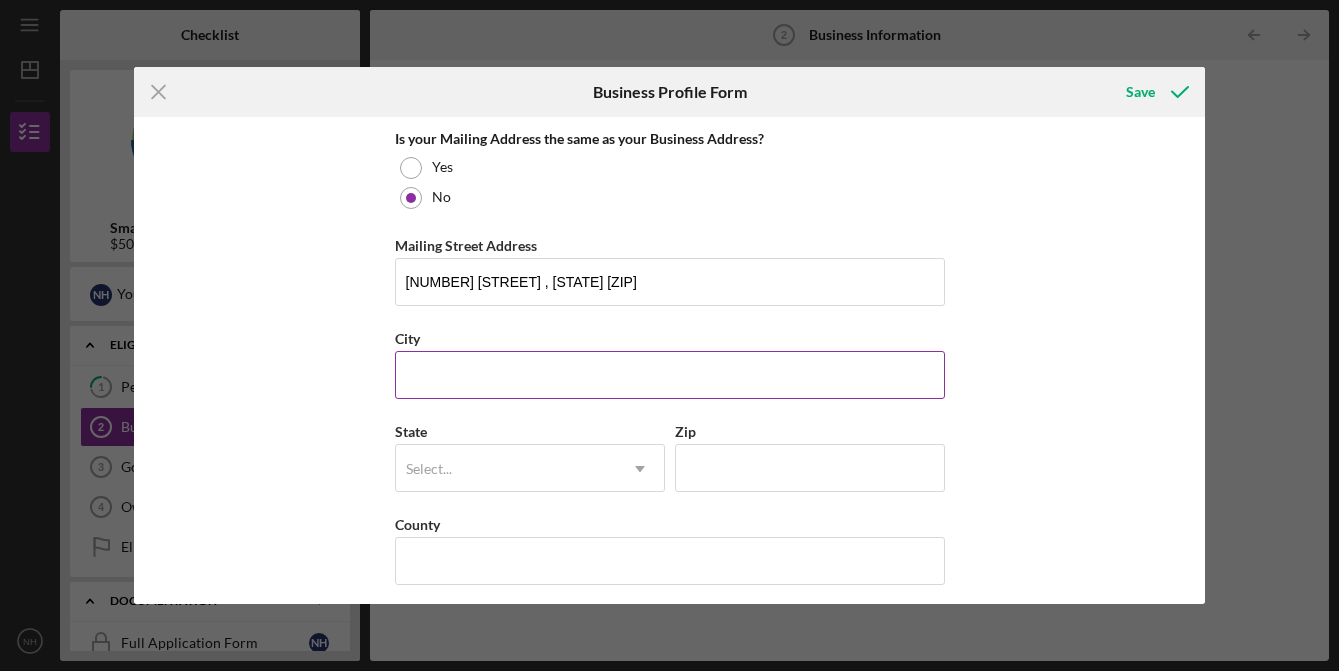 click on "City" at bounding box center (670, 375) 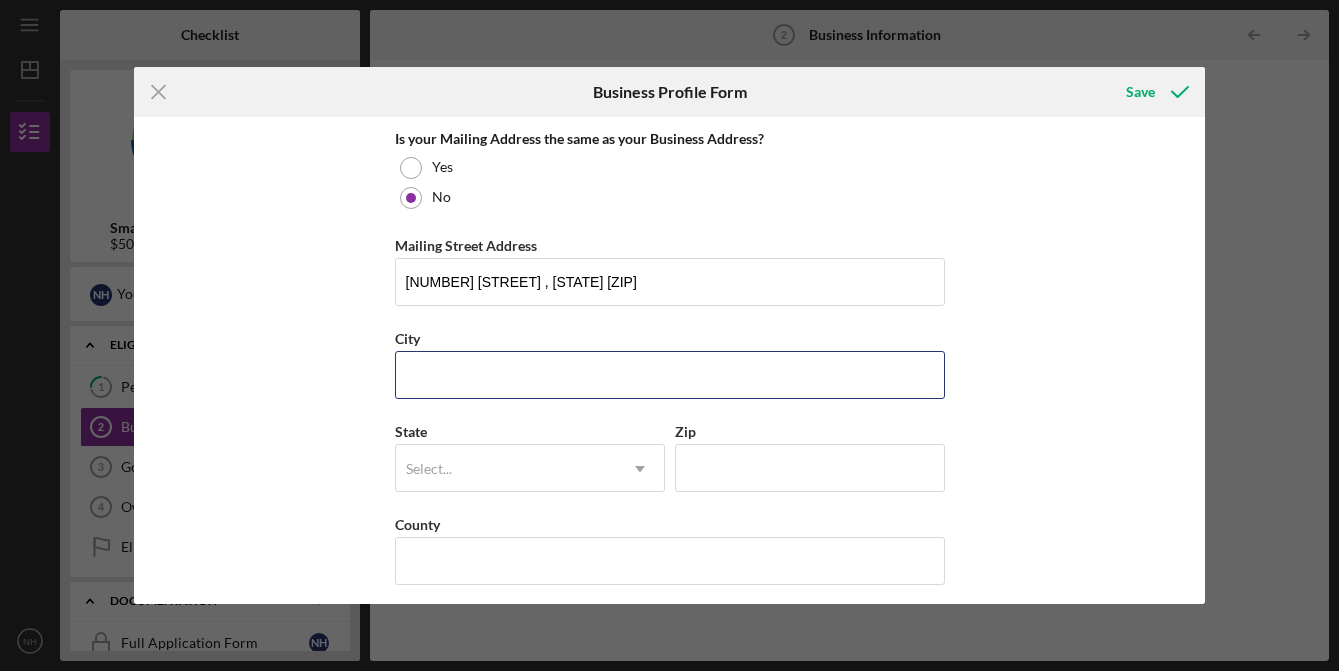 paste on "[CITY]" 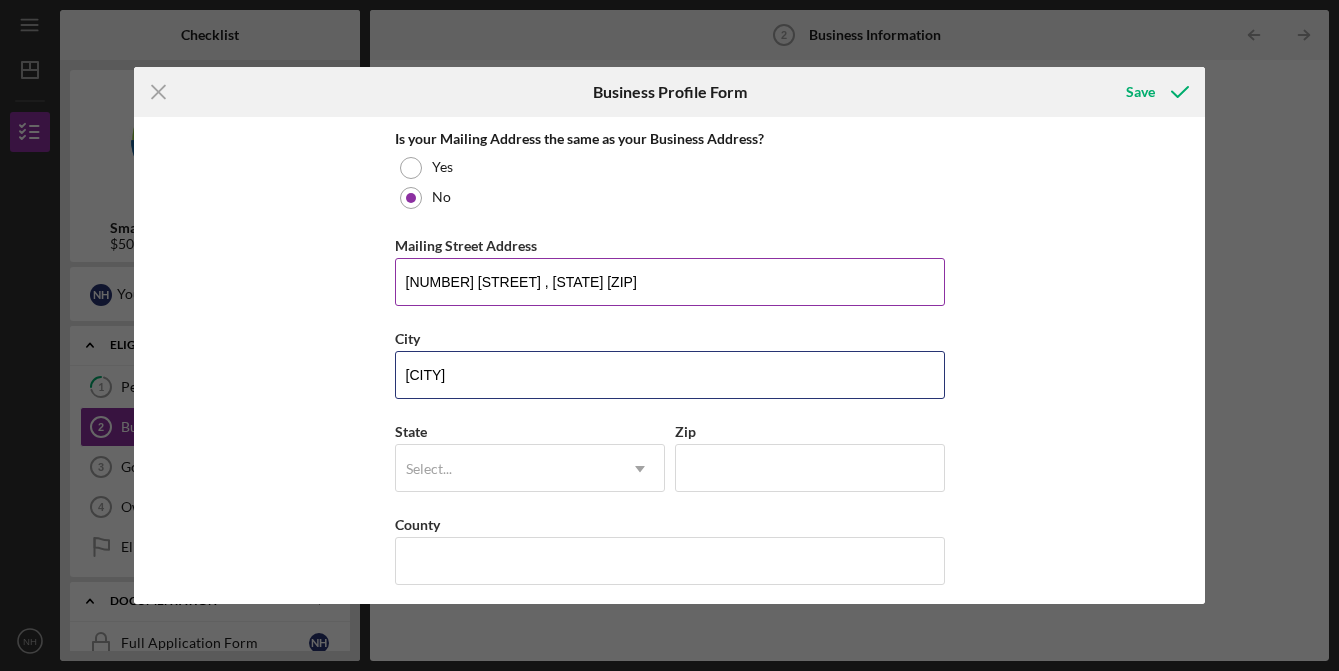 type on "[CITY]" 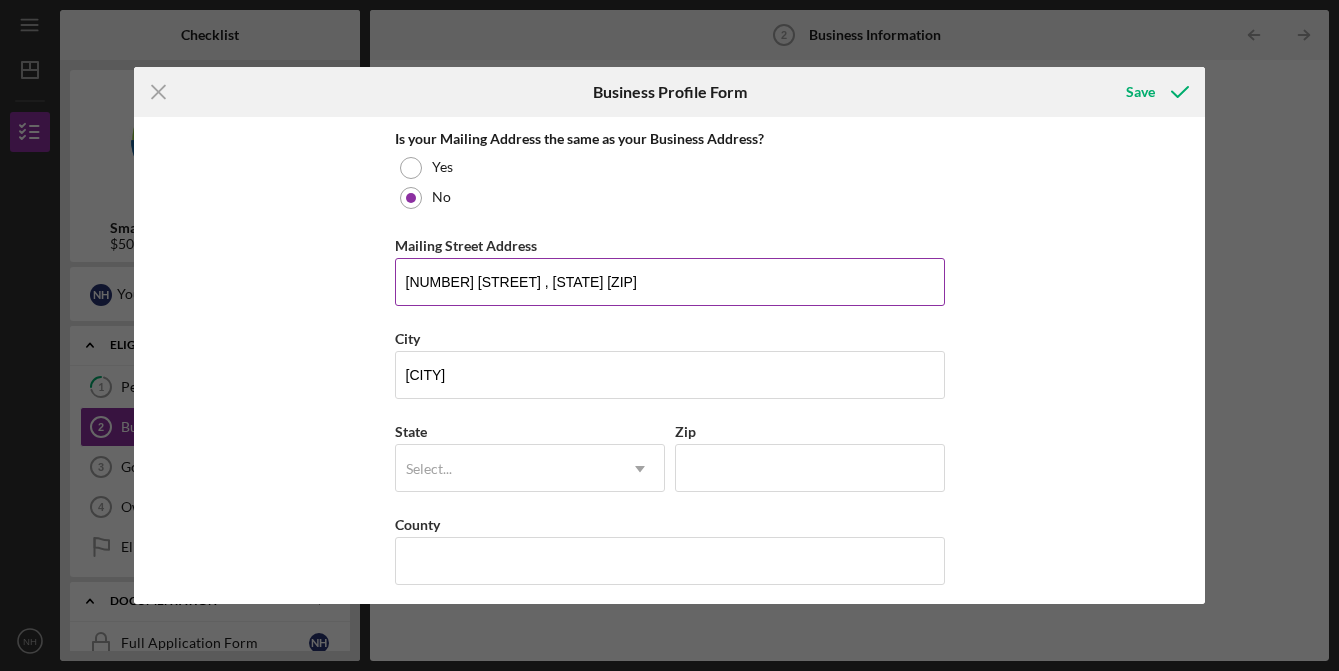 click on "[NUMBER] [STREET] , [STATE] [ZIP]" at bounding box center (670, 282) 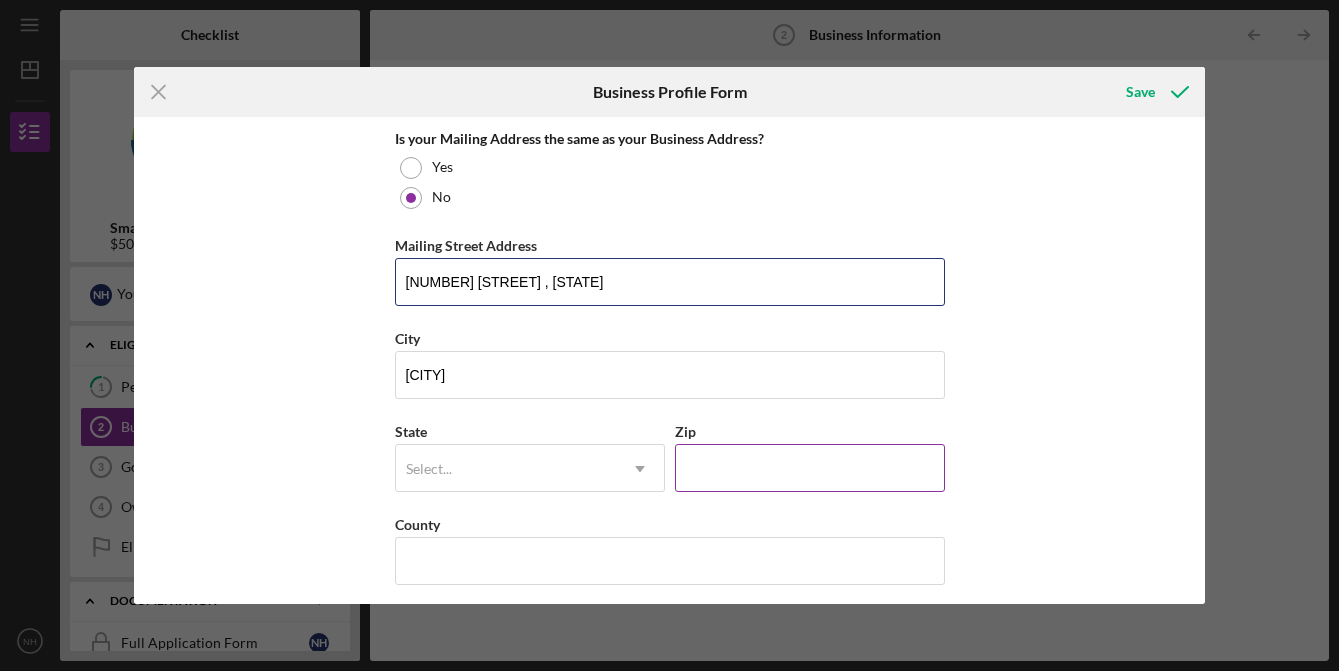 type on "[NUMBER] [STREET] , [STATE]" 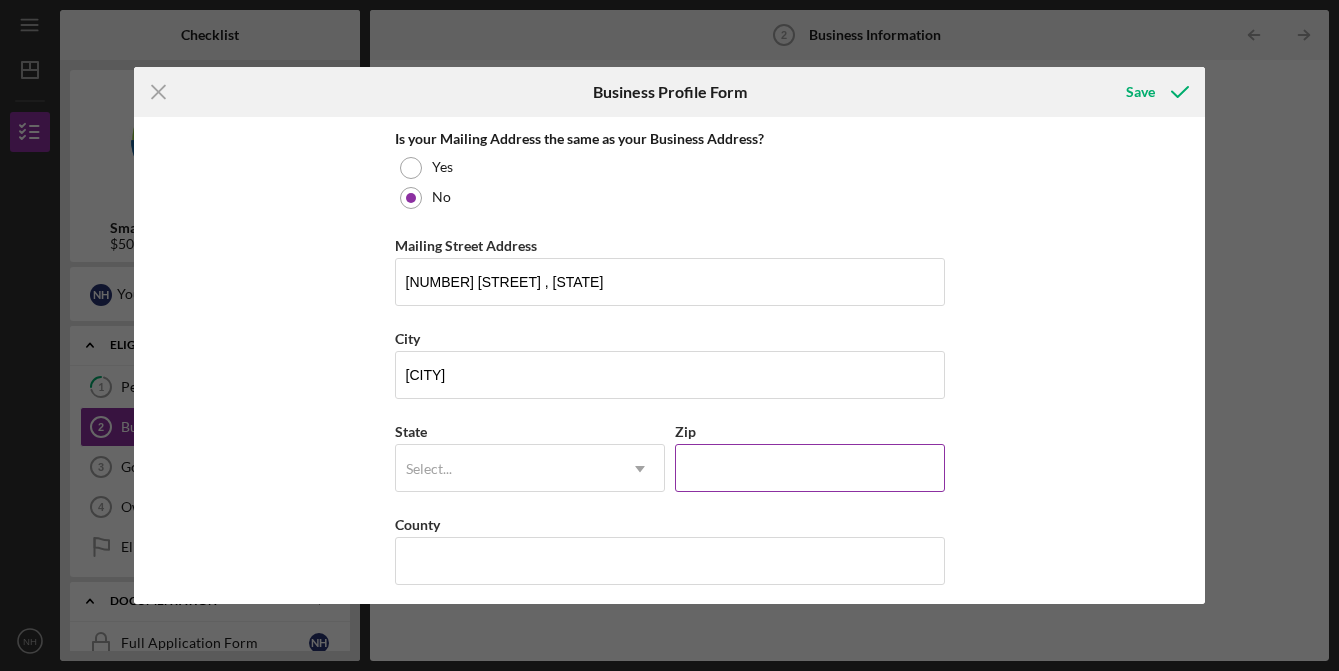 click on "Zip" at bounding box center (810, 468) 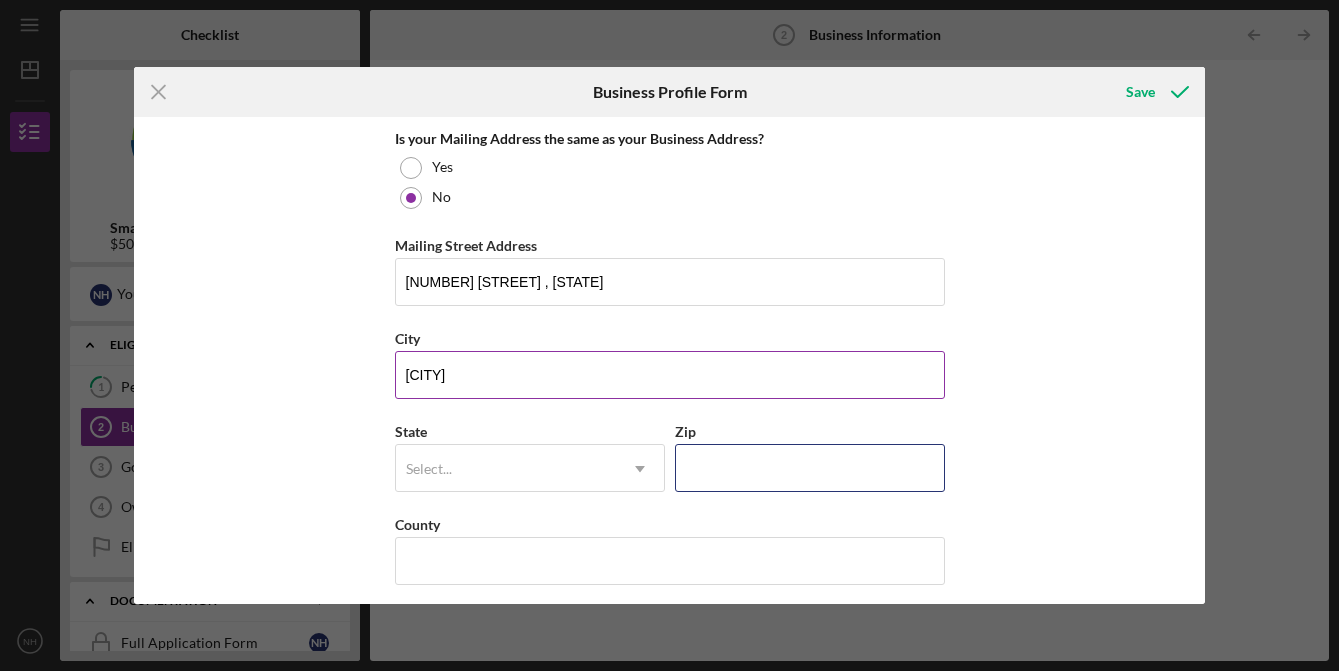 paste on "[ZIP]" 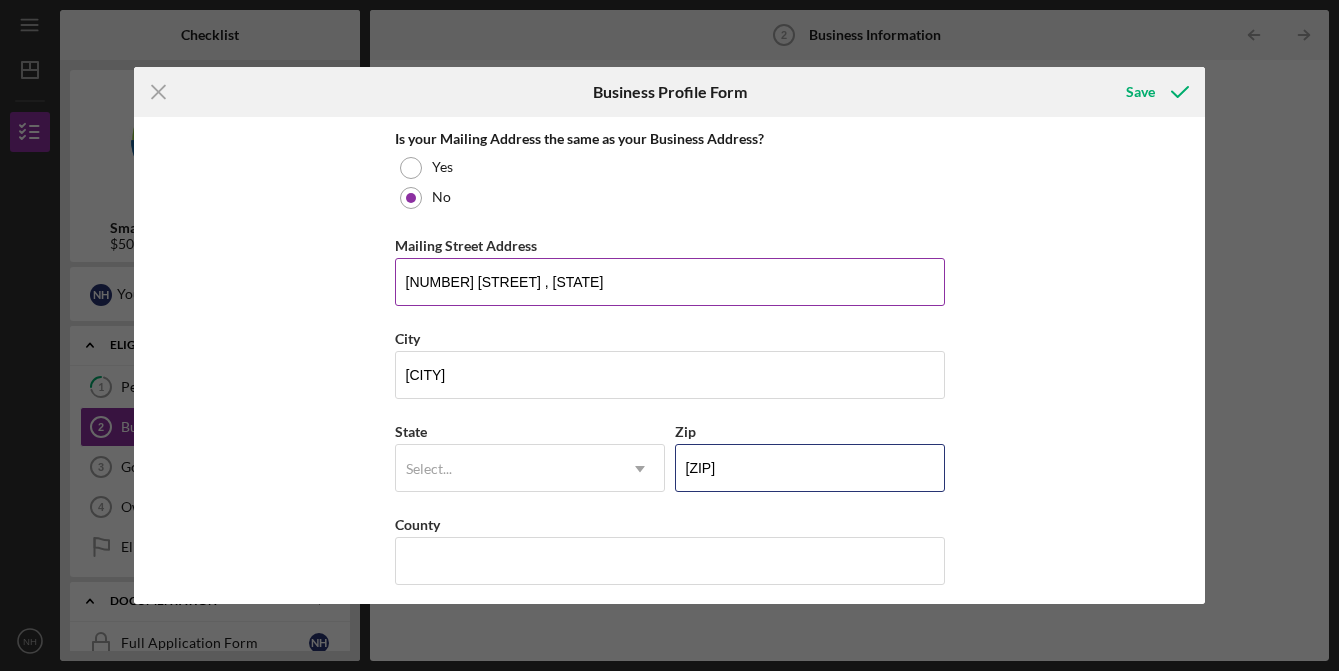 type on "[ZIP]" 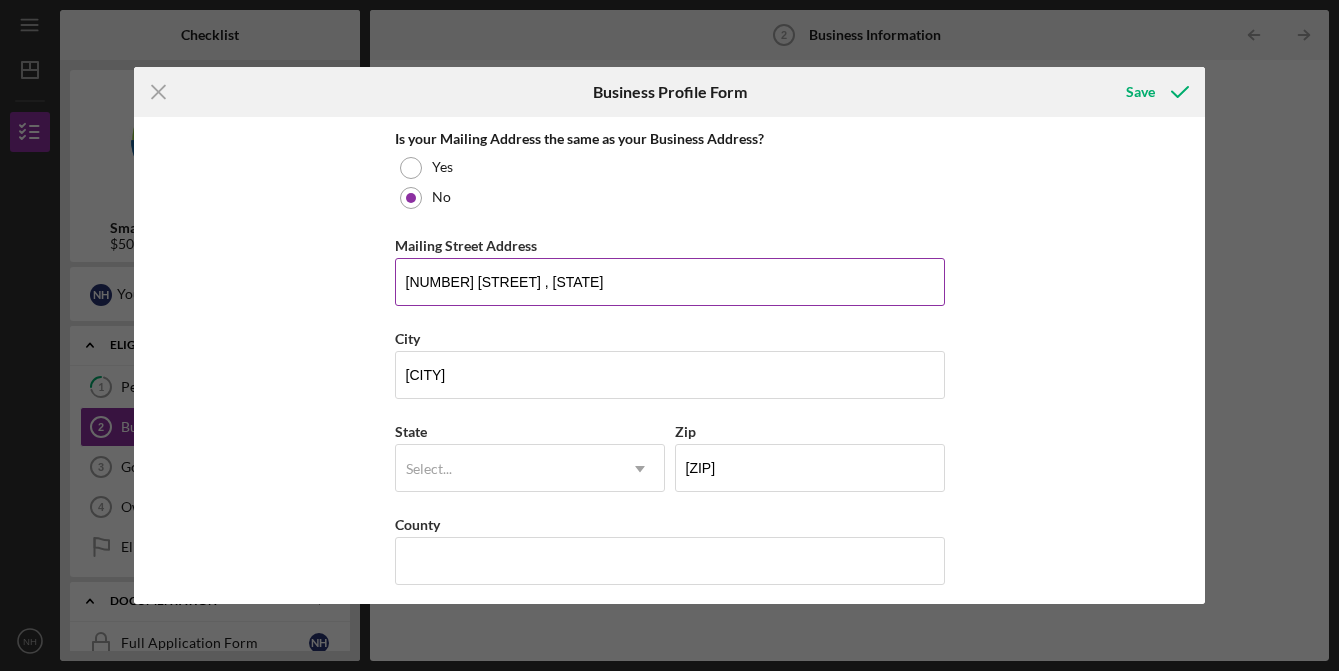 click on "[NUMBER] [STREET] , [STATE]" at bounding box center [670, 282] 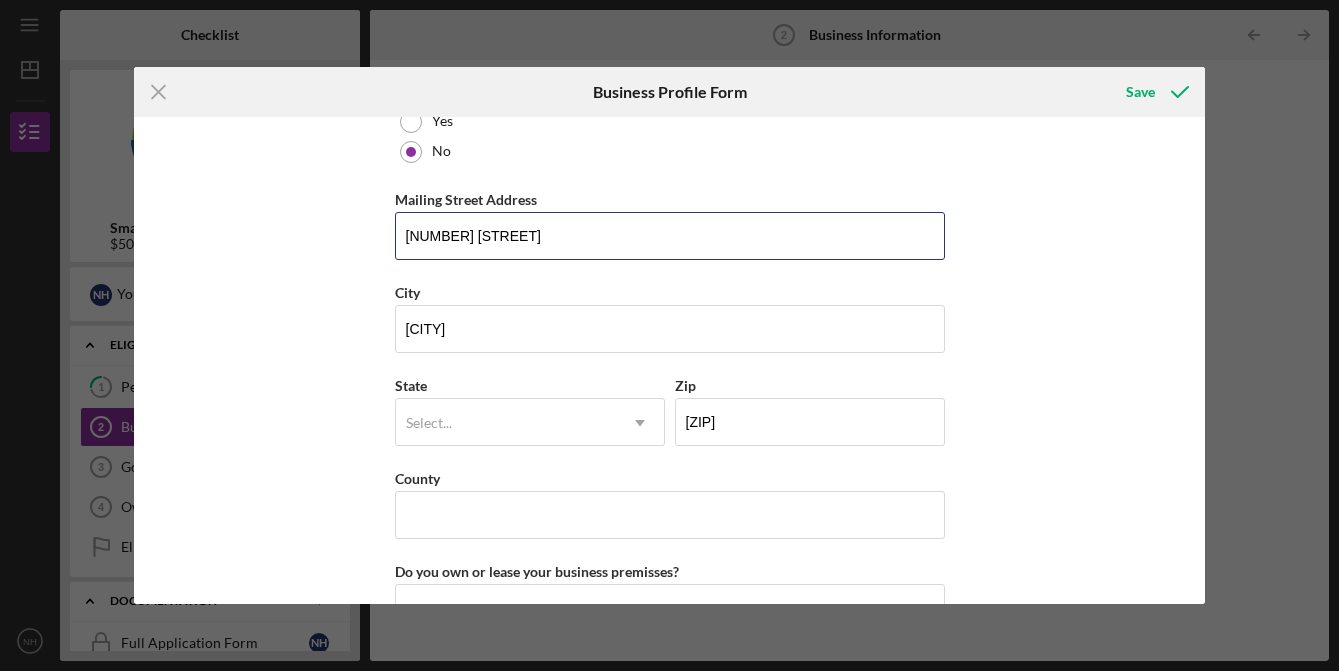 scroll, scrollTop: 1603, scrollLeft: 0, axis: vertical 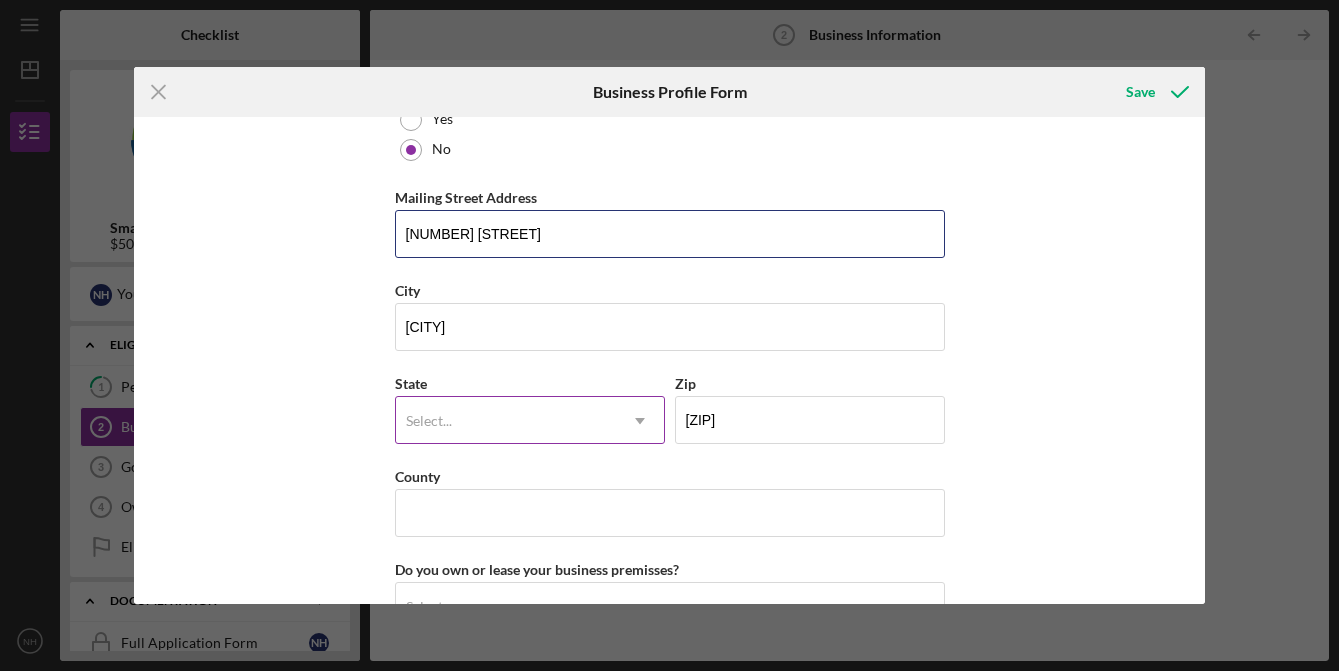 type on "[NUMBER] [STREET]" 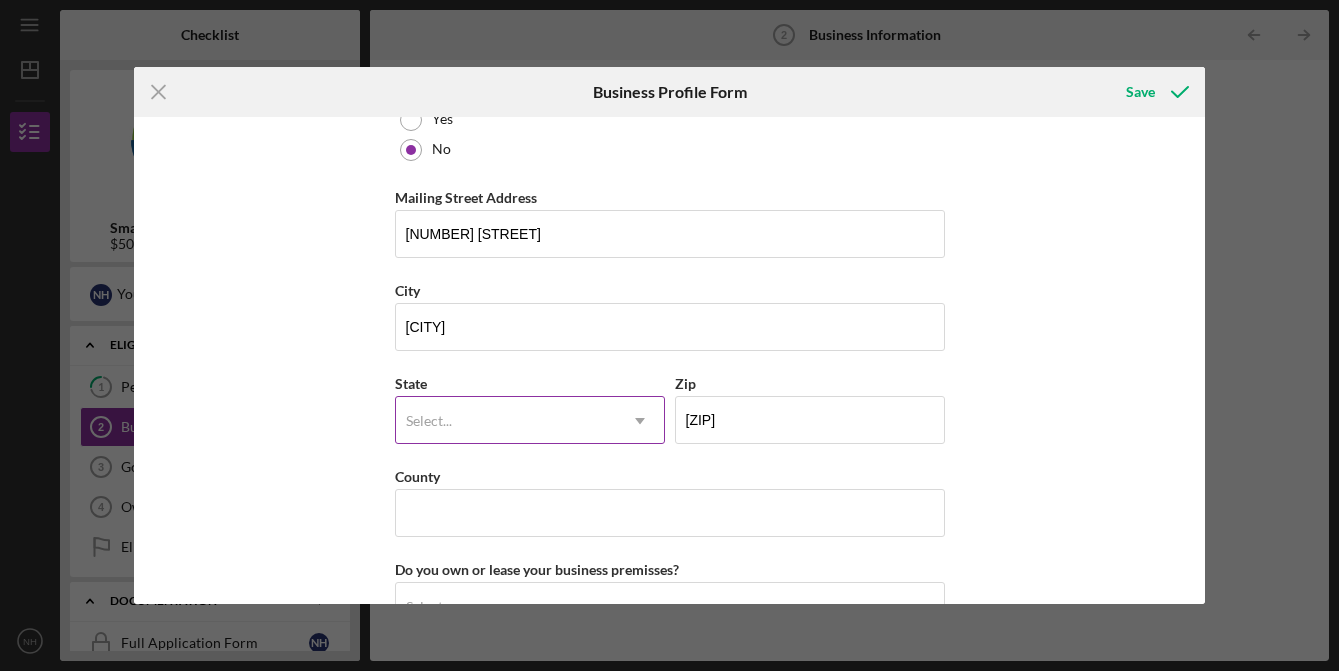 click on "Select..." at bounding box center [506, 421] 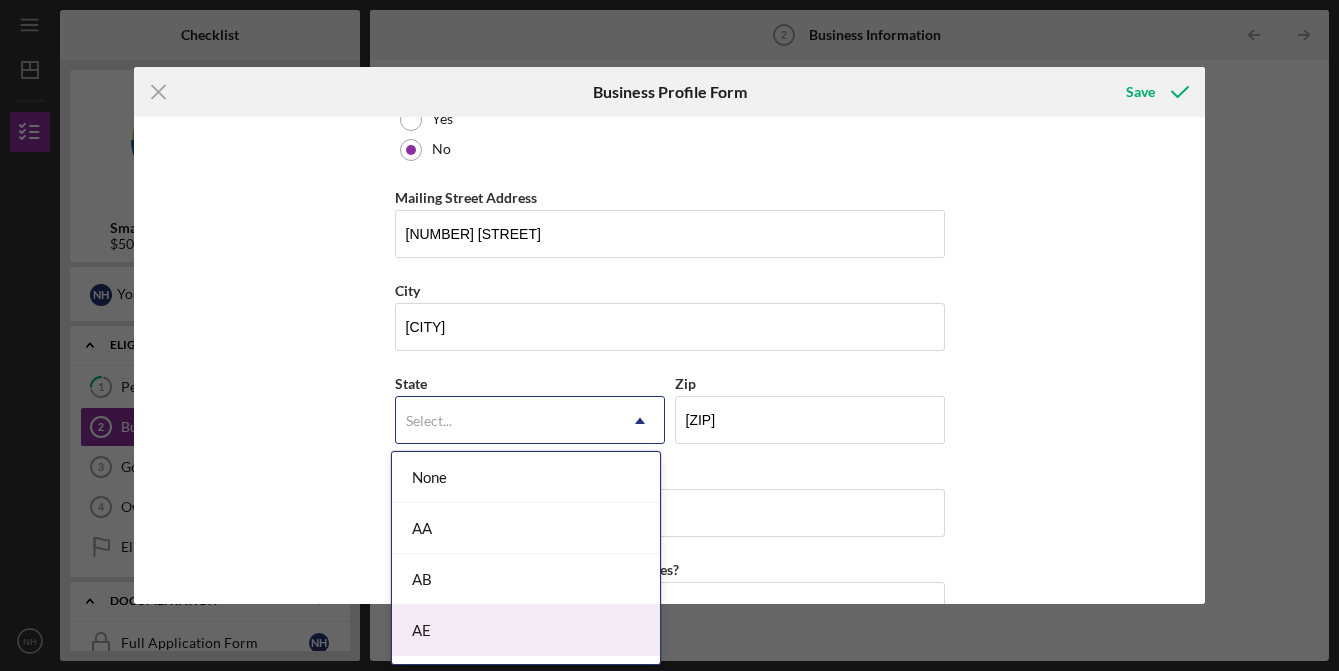 scroll, scrollTop: 544, scrollLeft: 0, axis: vertical 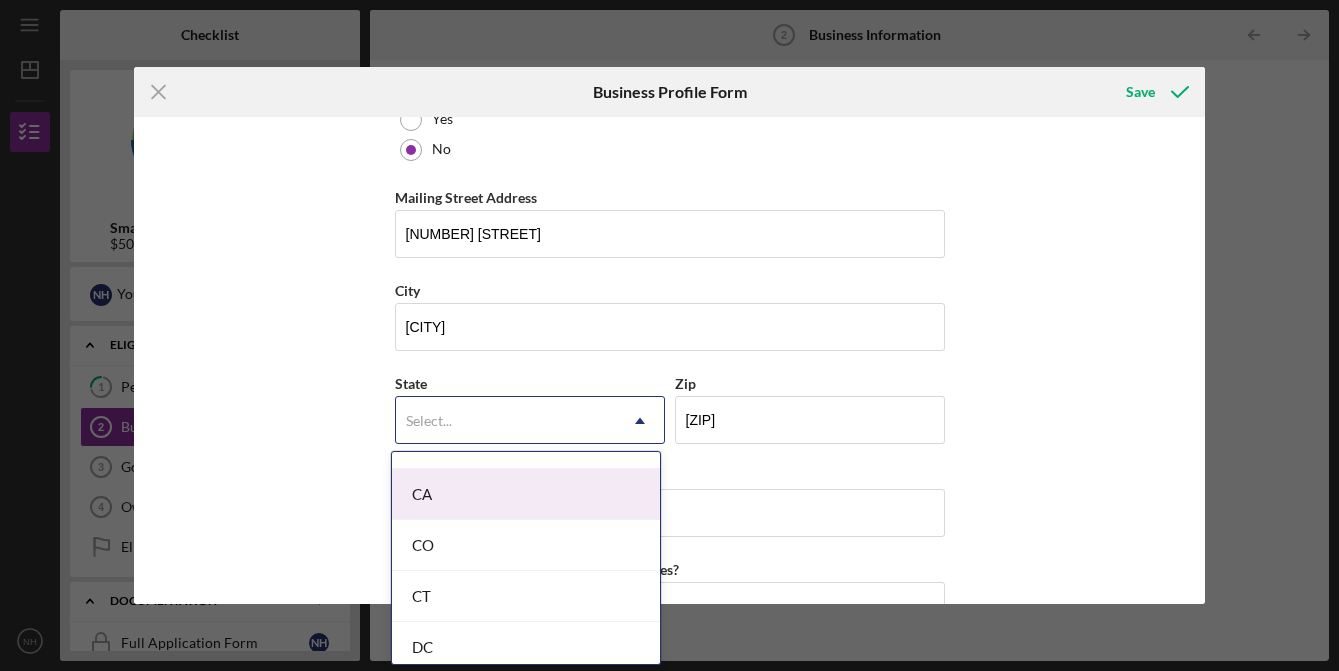 click on "CA" at bounding box center (526, 494) 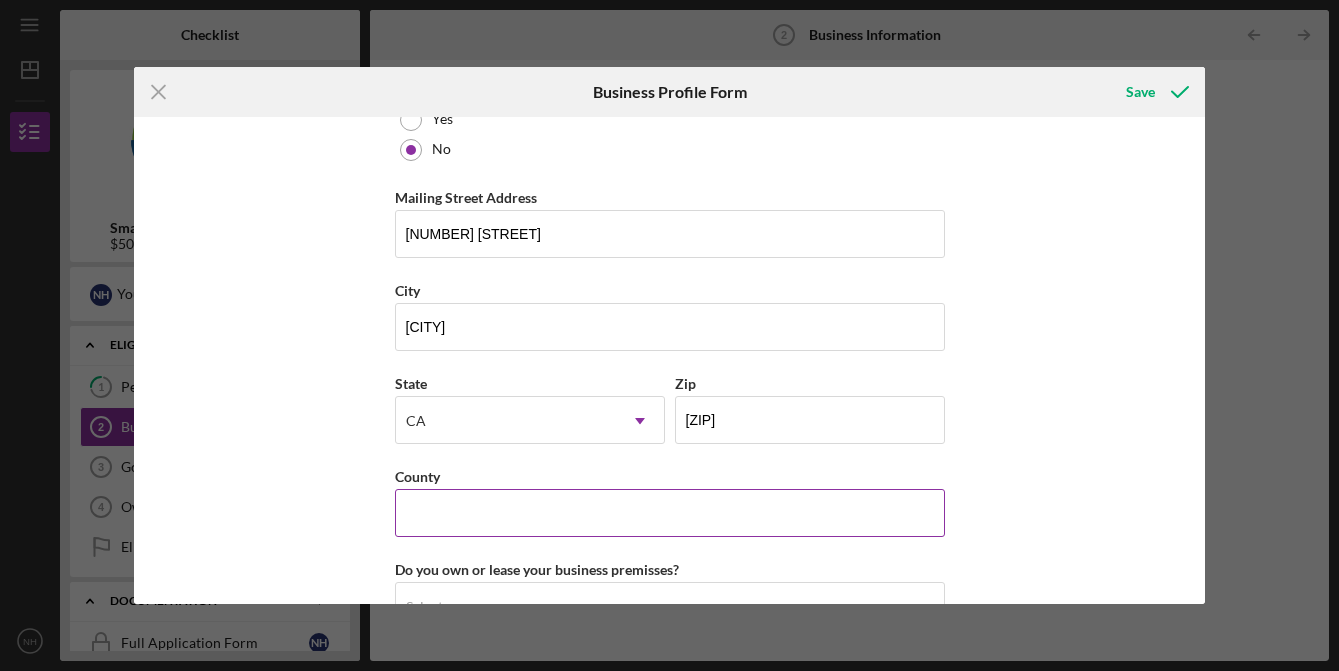 click on "County" at bounding box center (670, 513) 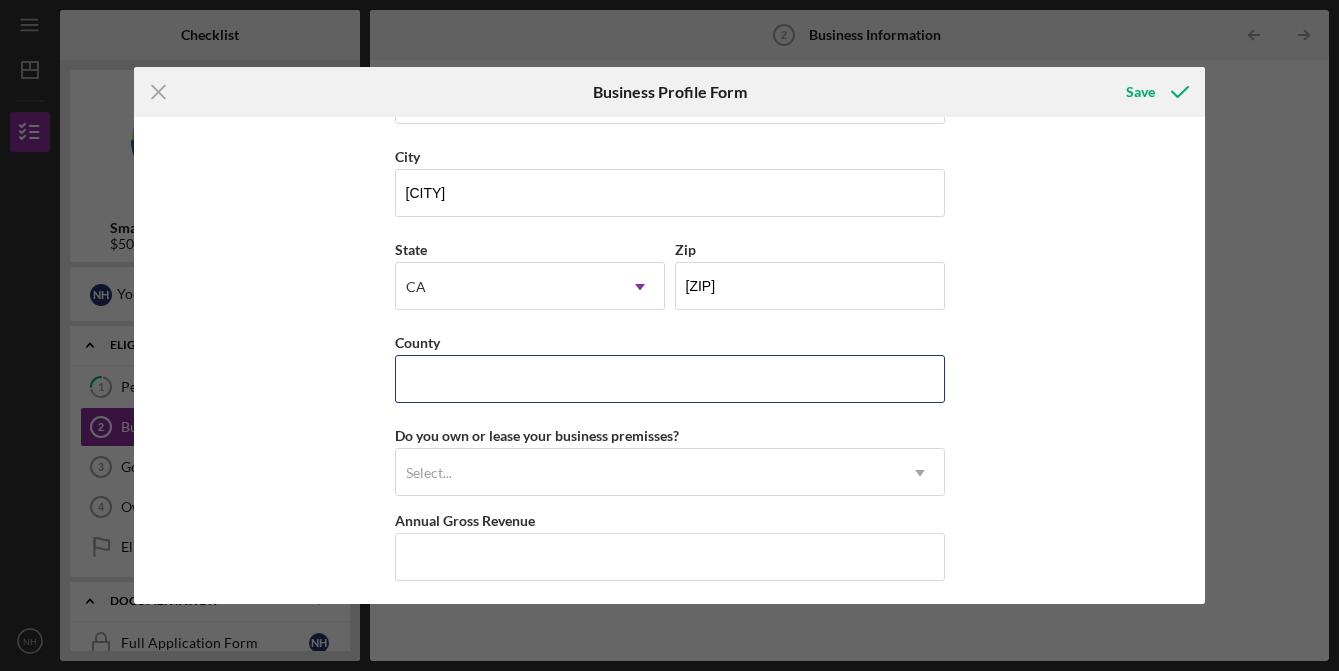 scroll, scrollTop: 1851, scrollLeft: 0, axis: vertical 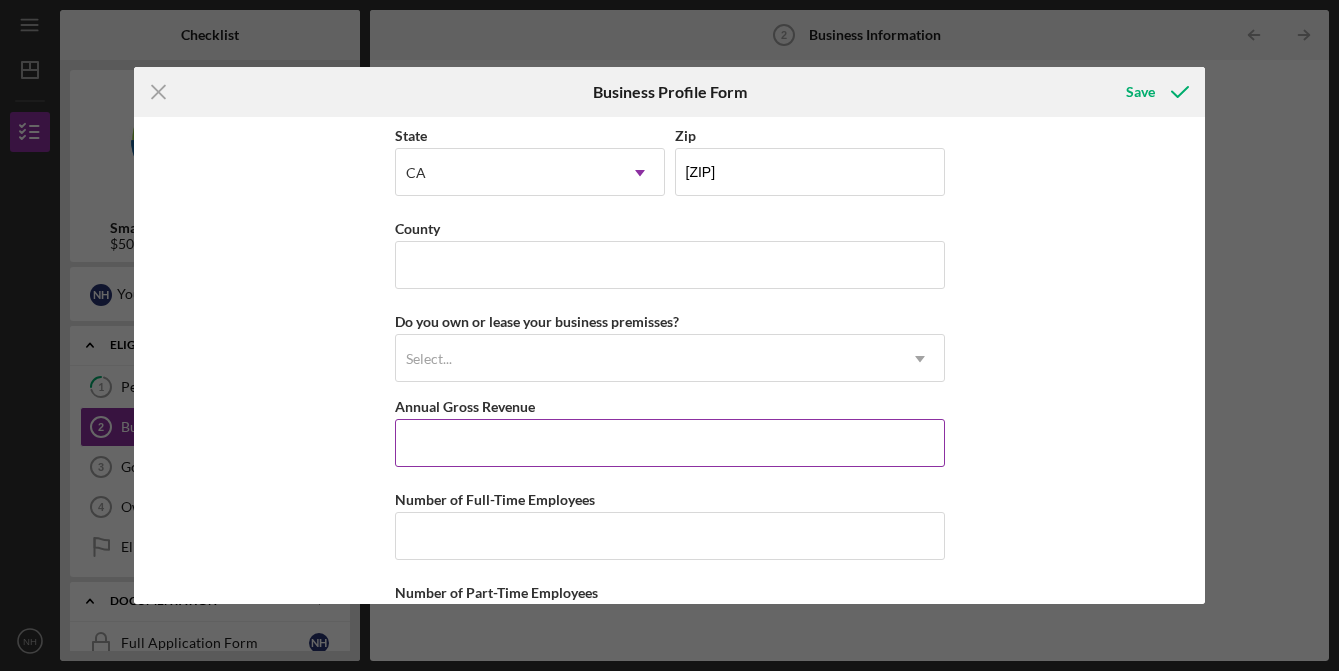 drag, startPoint x: 998, startPoint y: 398, endPoint x: 787, endPoint y: 410, distance: 211.34096 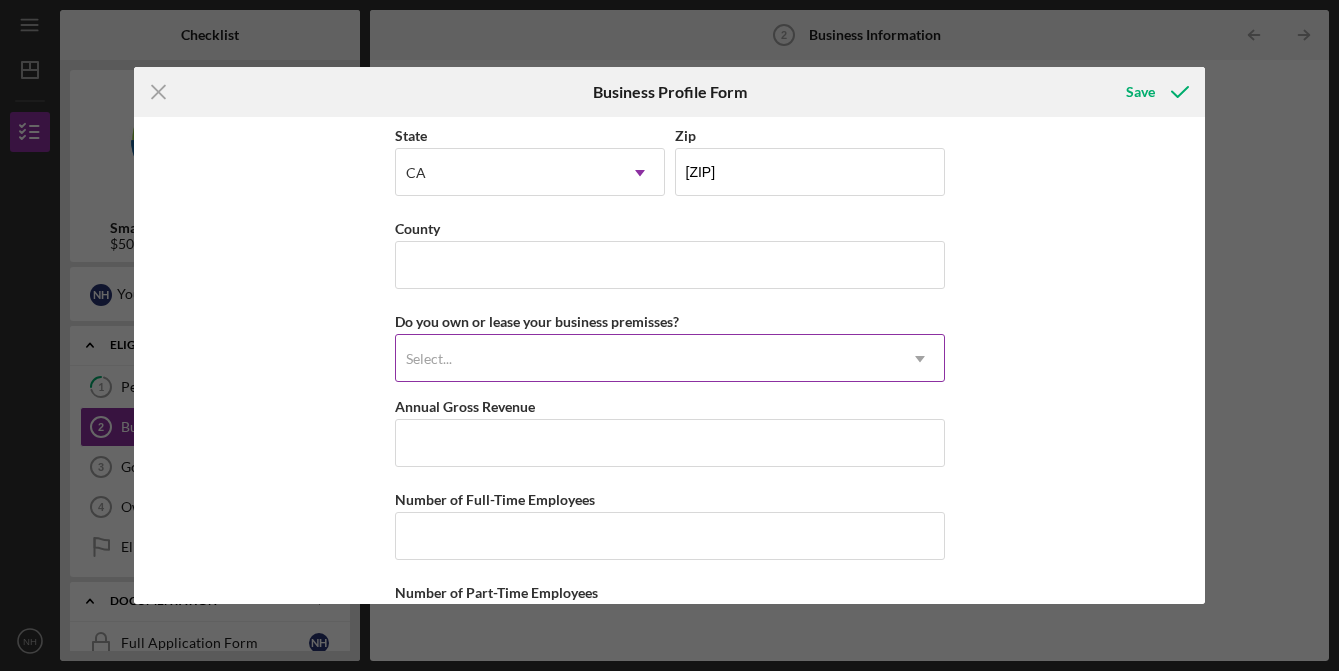 click on "Select..." at bounding box center (646, 359) 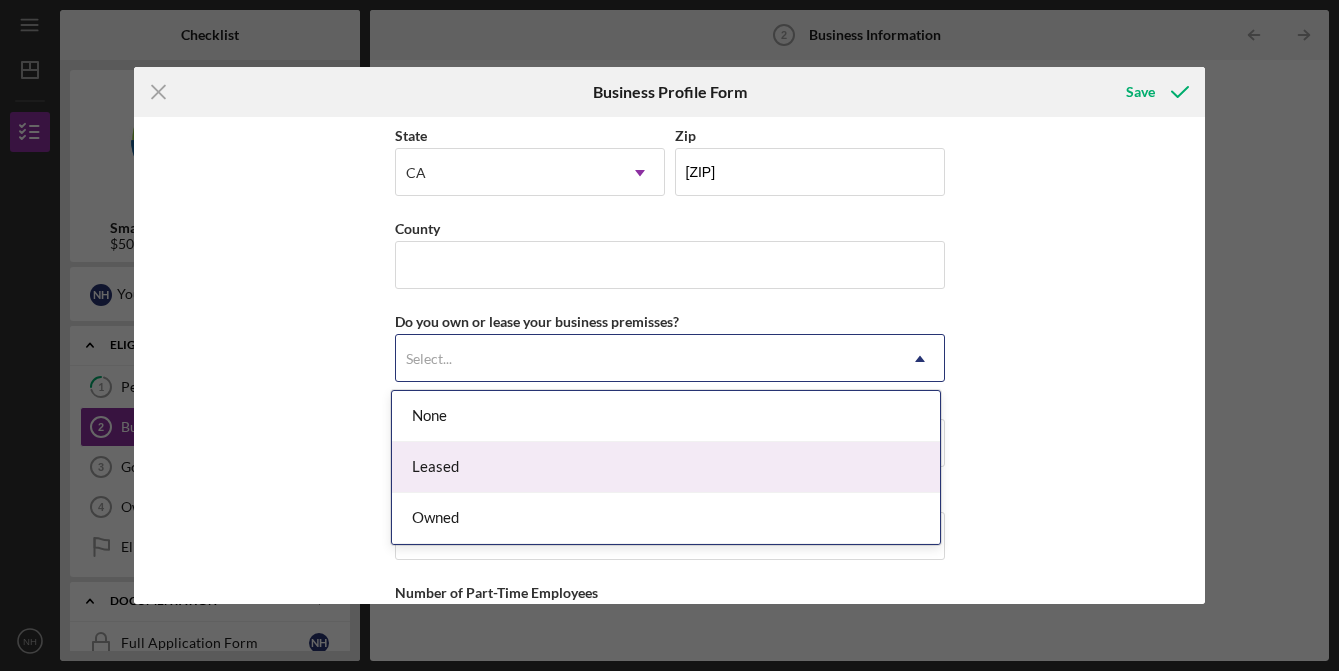 click on "Leased" at bounding box center [666, 467] 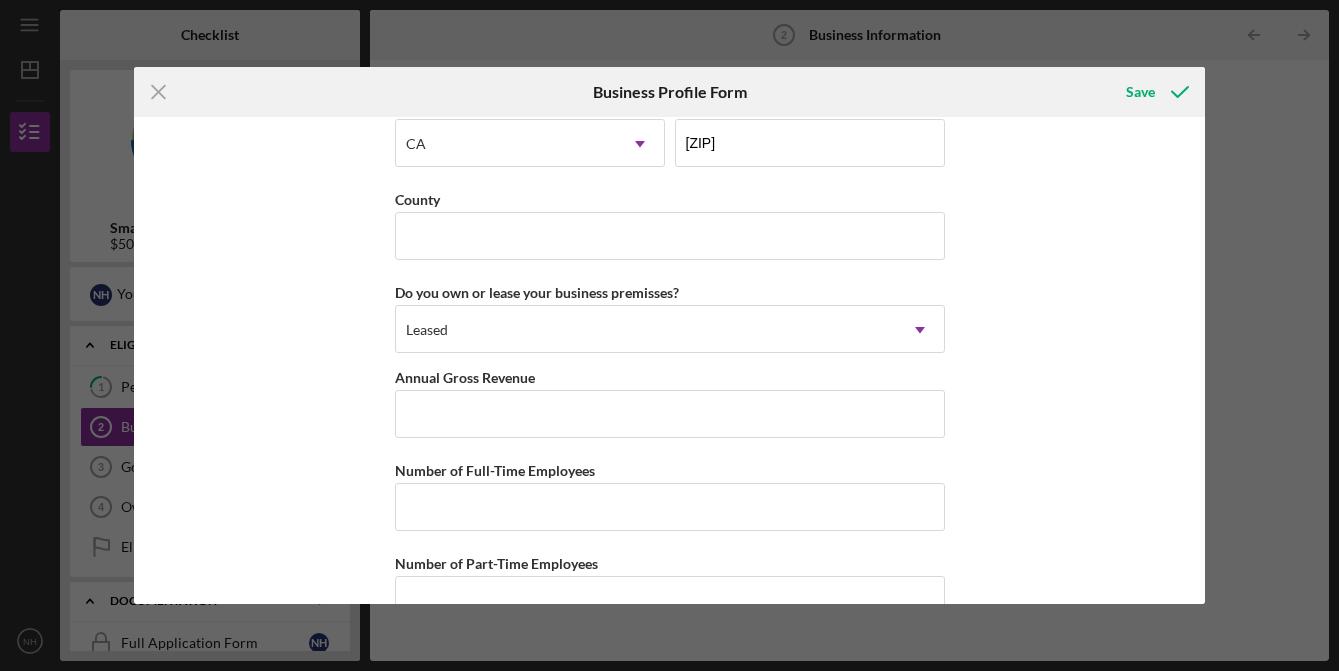 scroll, scrollTop: 1895, scrollLeft: 0, axis: vertical 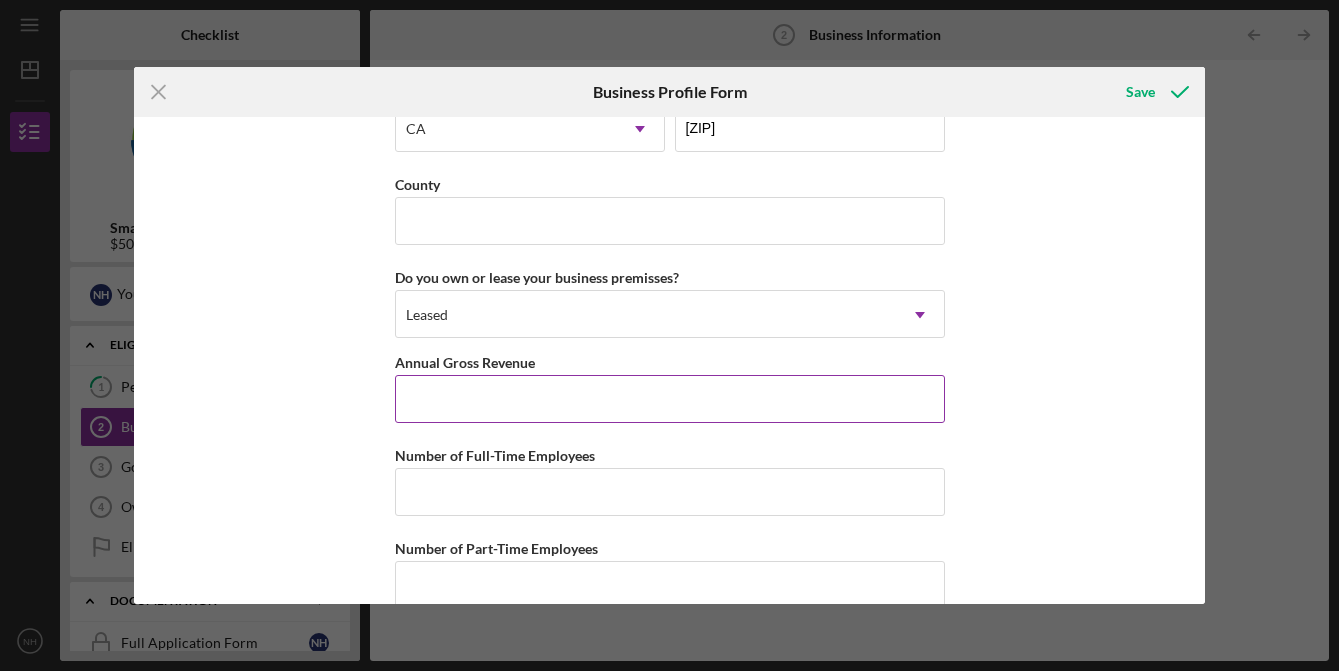click on "Annual Gross Revenue" at bounding box center [670, 399] 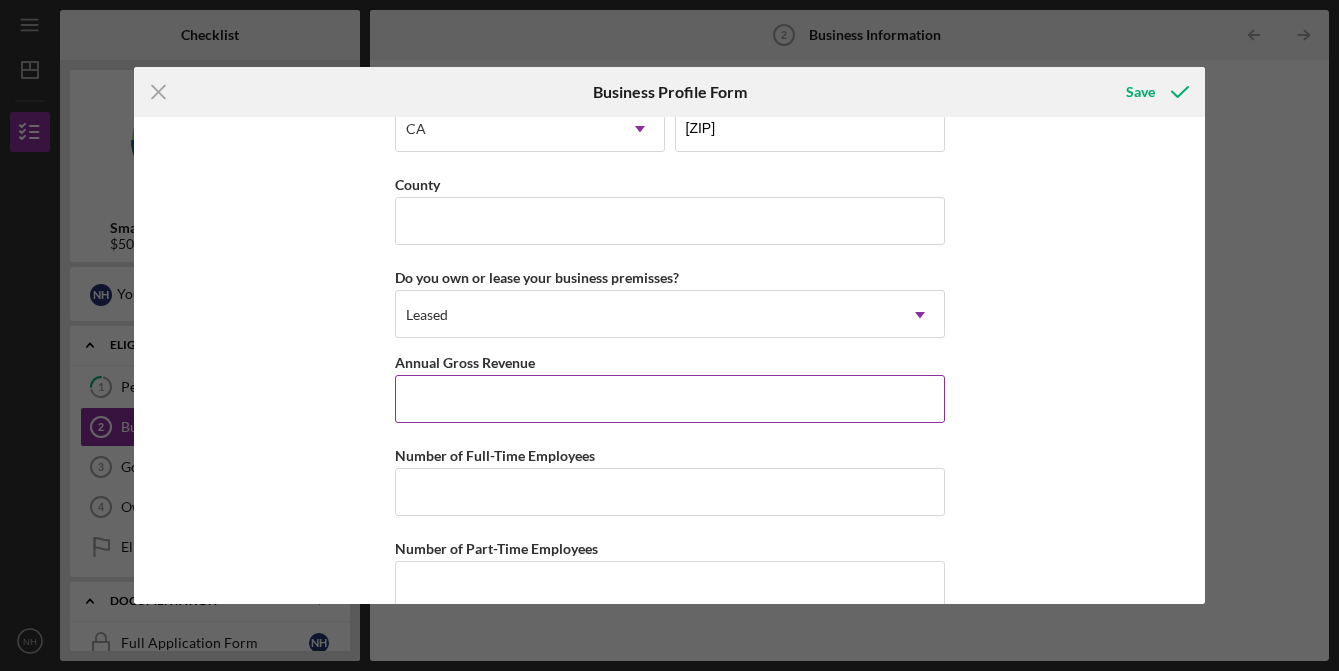 click on "Annual Gross Revenue" at bounding box center [670, 399] 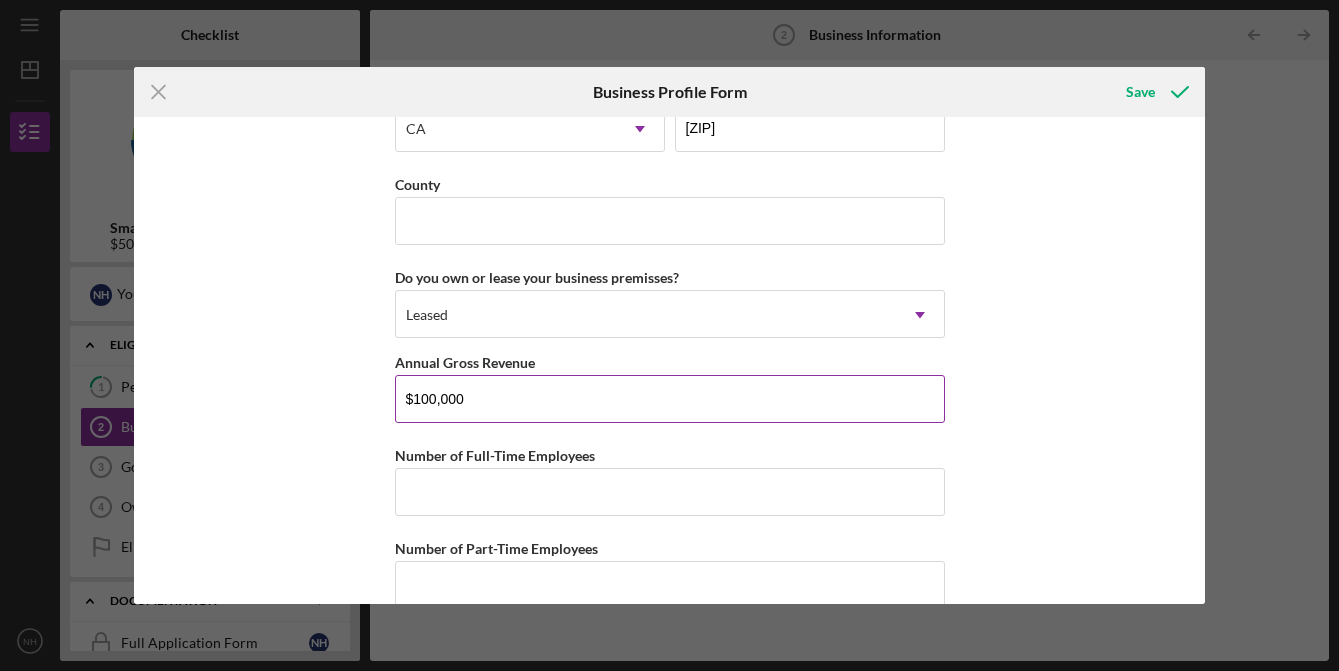 type on "$100,000" 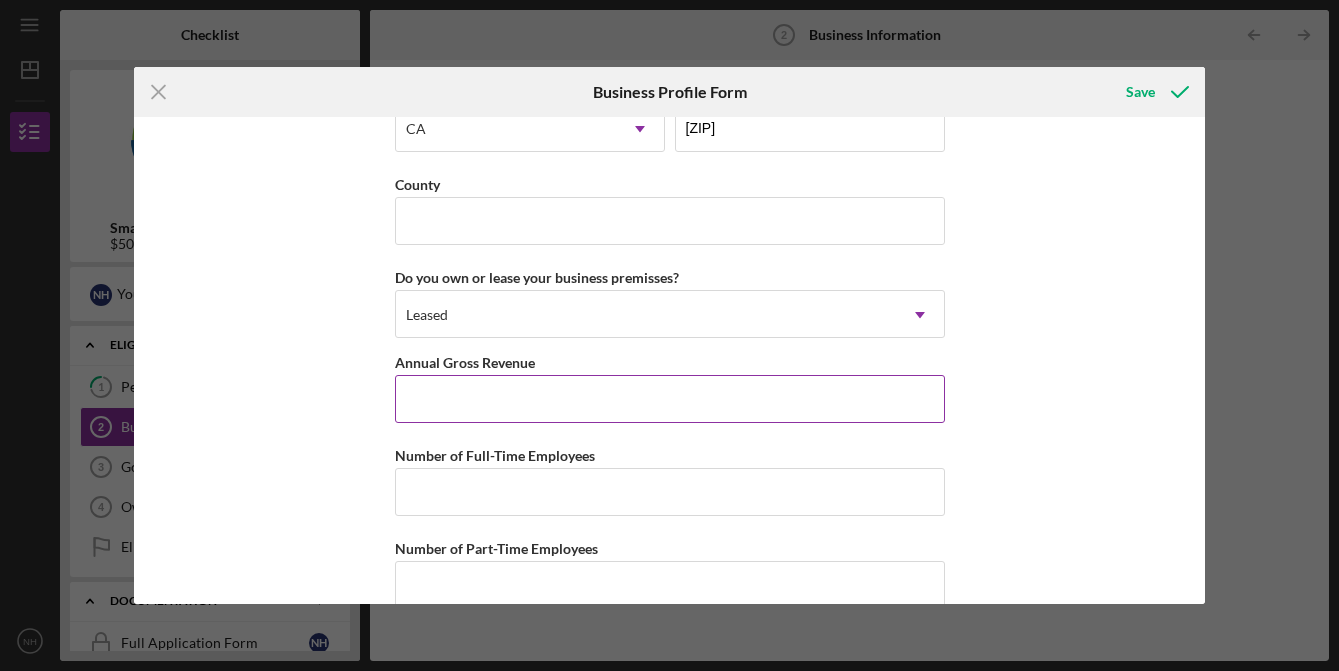 type on "$0" 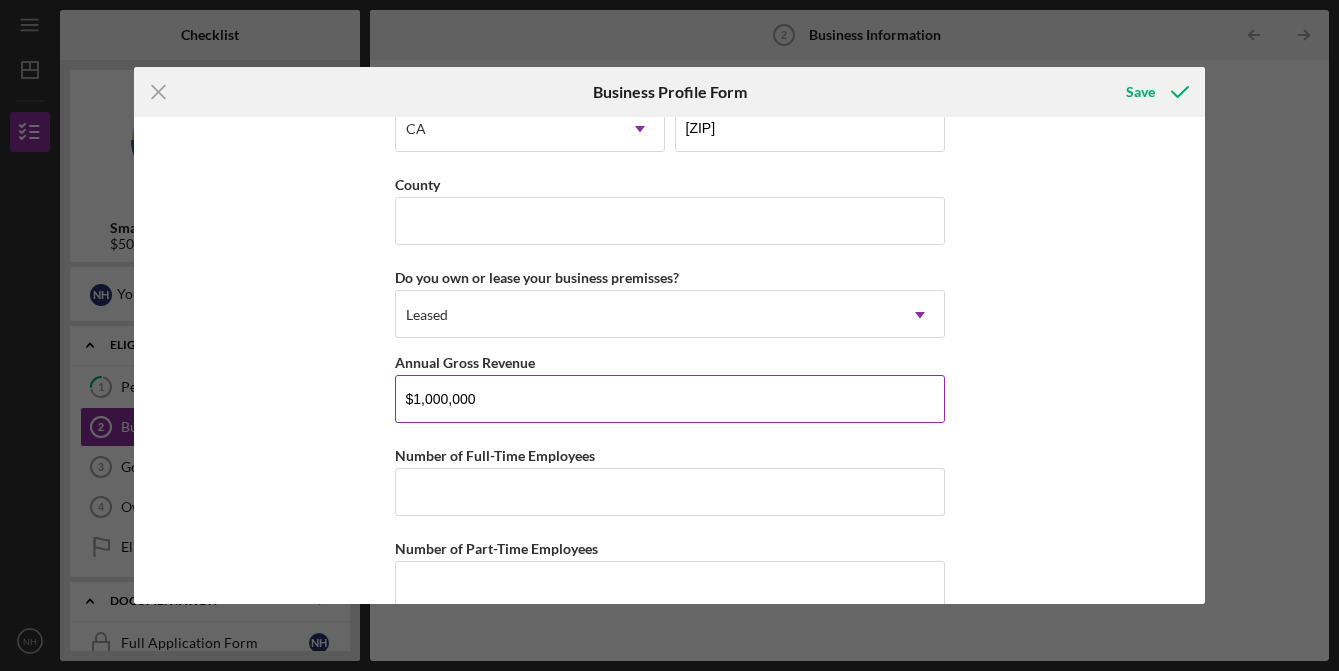 type on "$1,000,000" 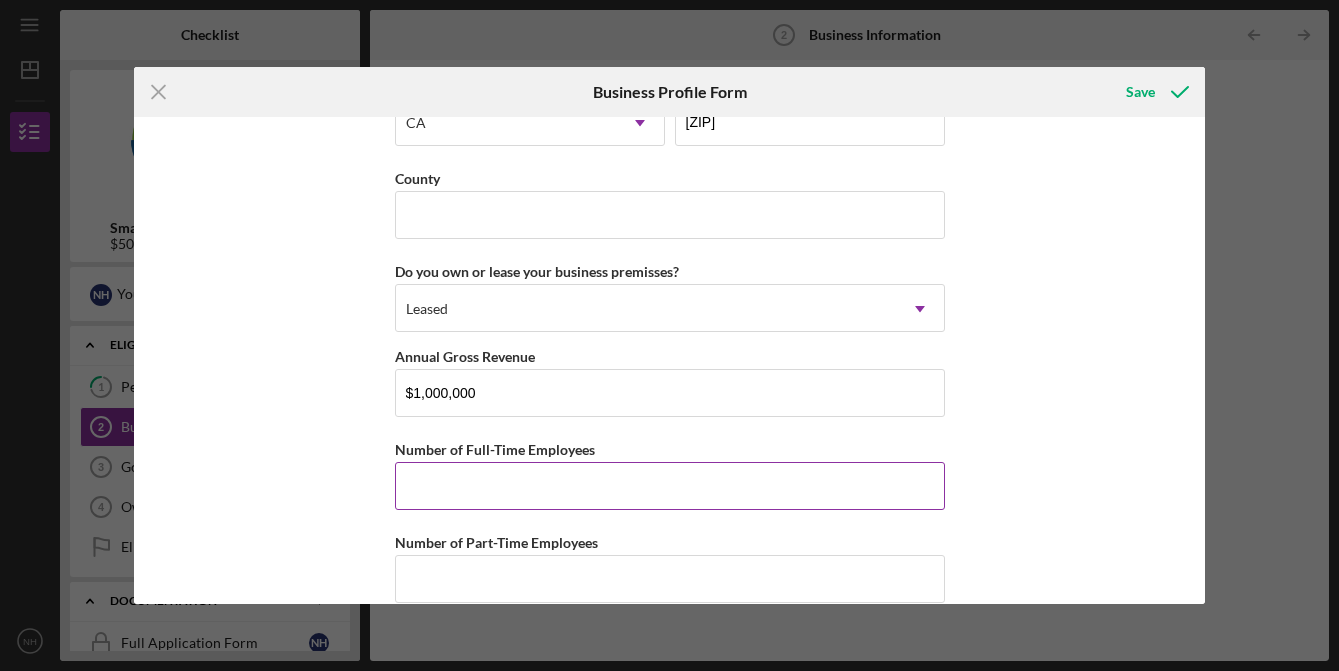 scroll, scrollTop: 1930, scrollLeft: 0, axis: vertical 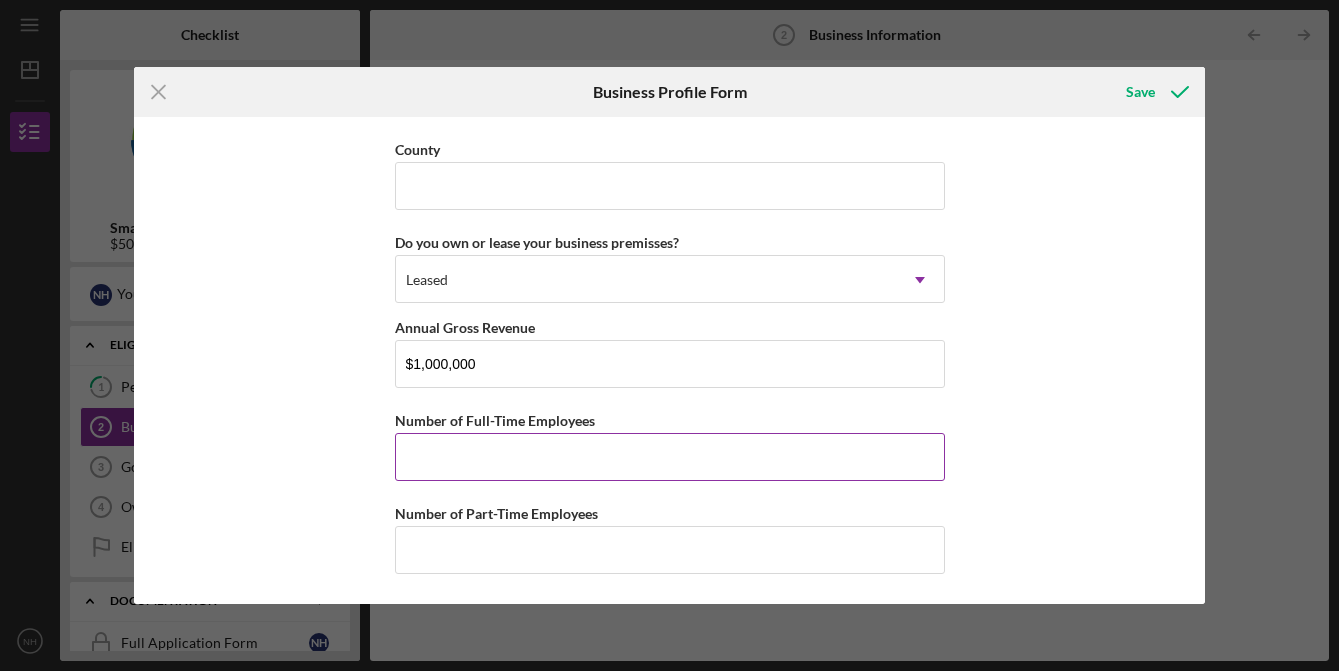 click on "Number of Full-Time Employees" at bounding box center (670, 457) 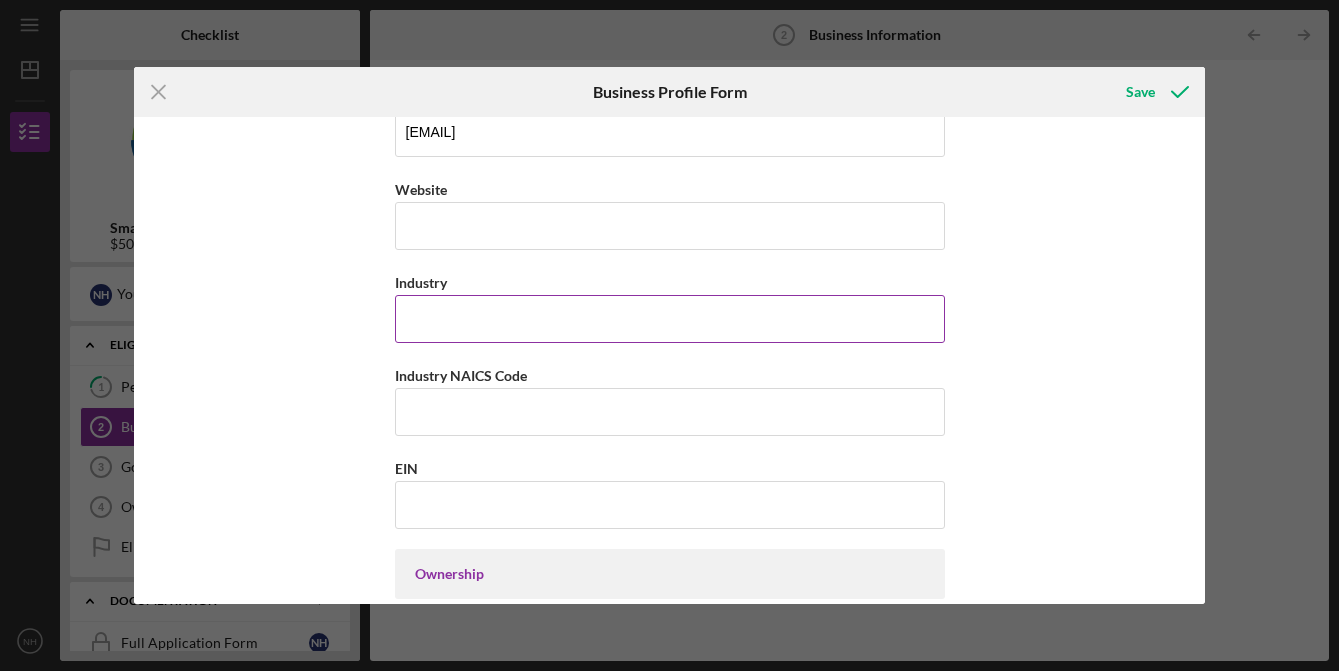 scroll, scrollTop: 492, scrollLeft: 0, axis: vertical 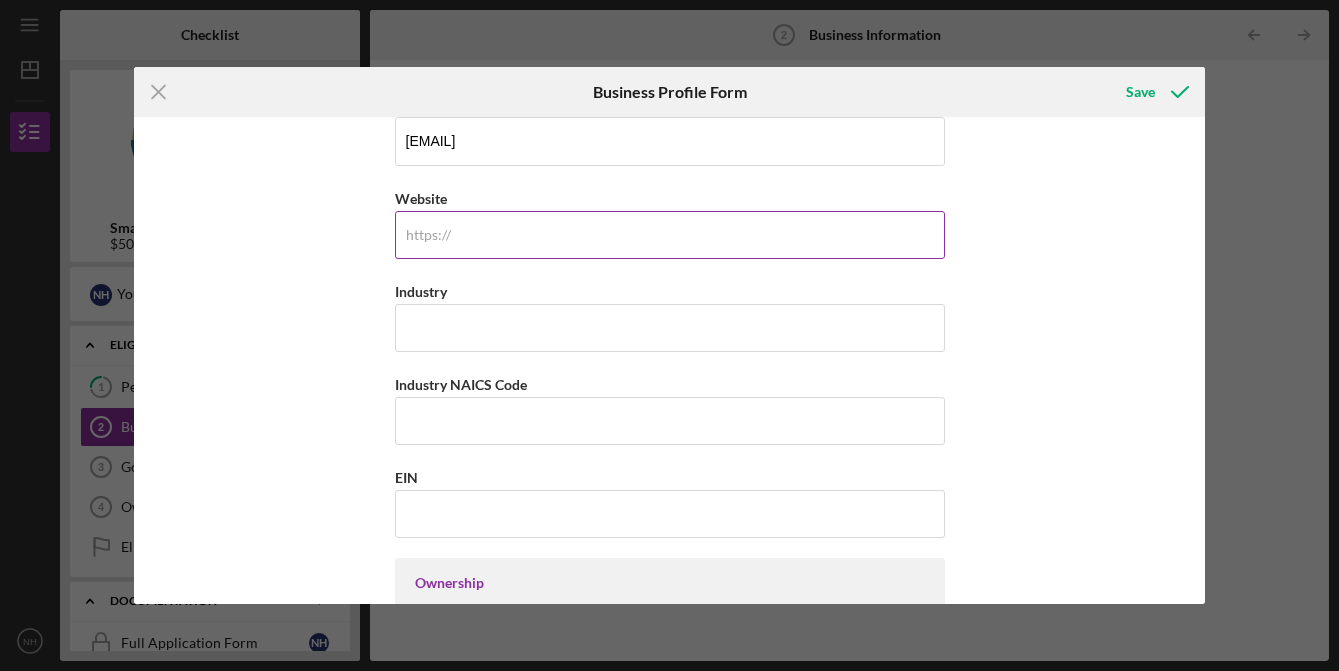 click on "Website" at bounding box center (670, 235) 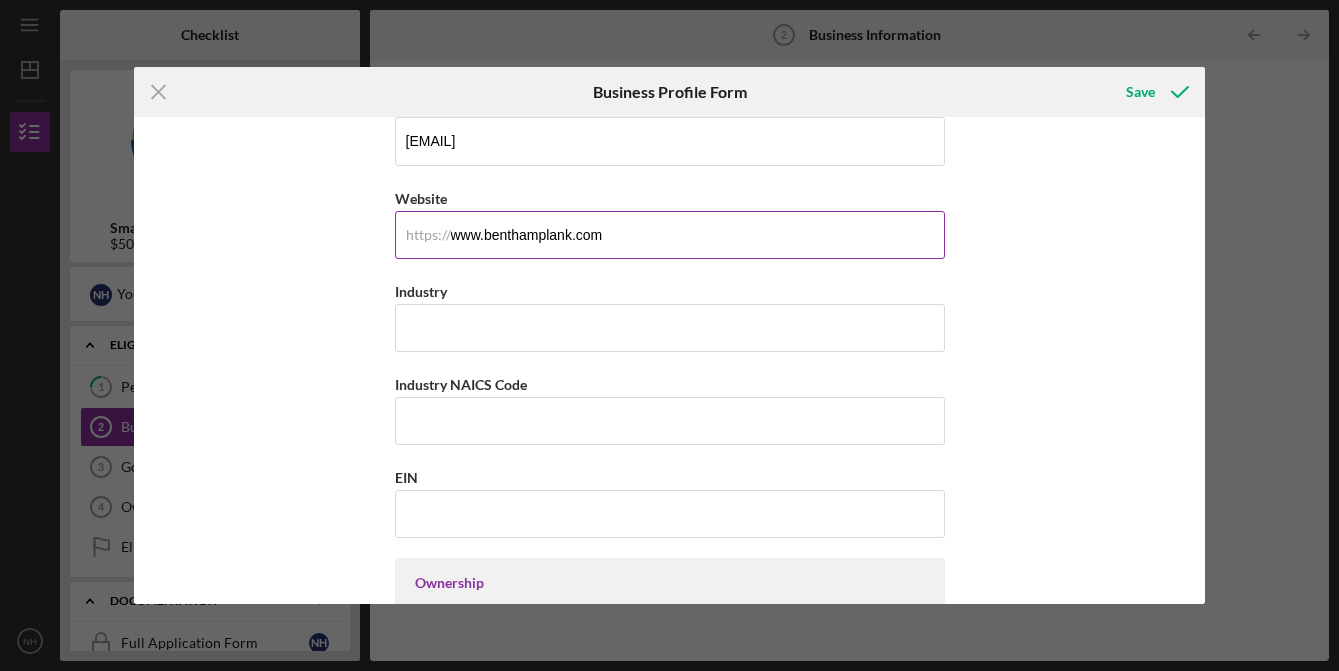 drag, startPoint x: 482, startPoint y: 234, endPoint x: 566, endPoint y: 230, distance: 84.095184 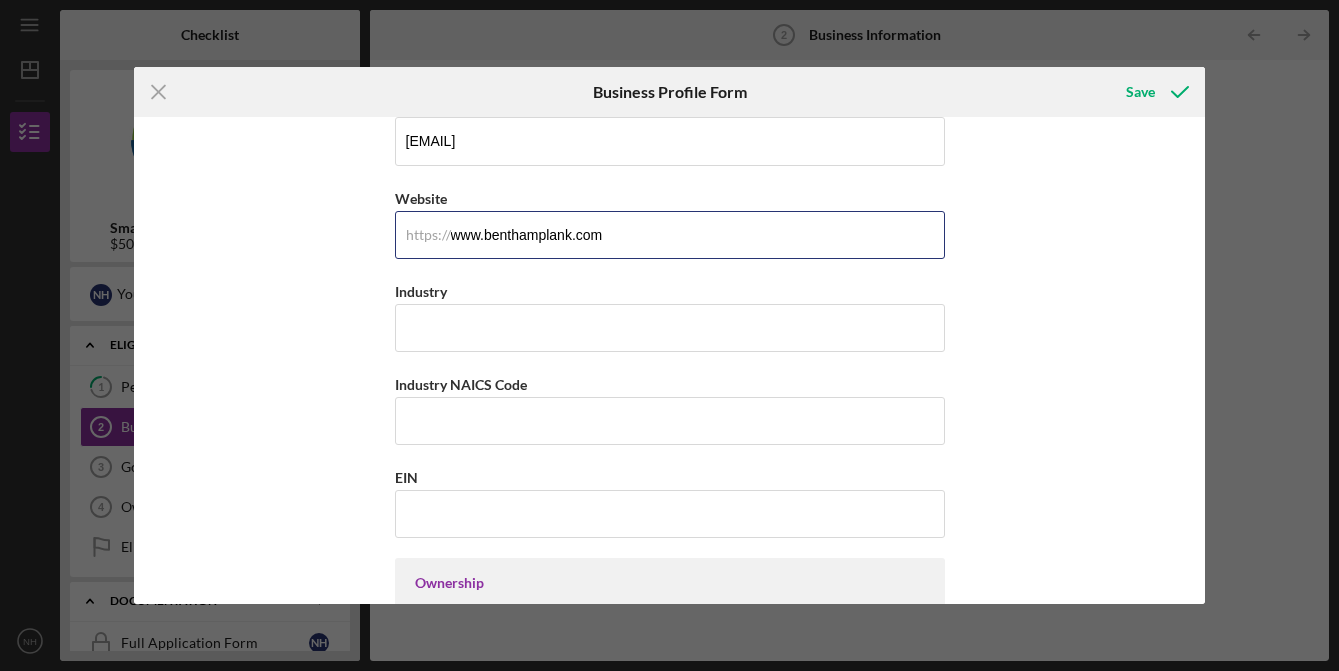 type on "www.benthamplank.com" 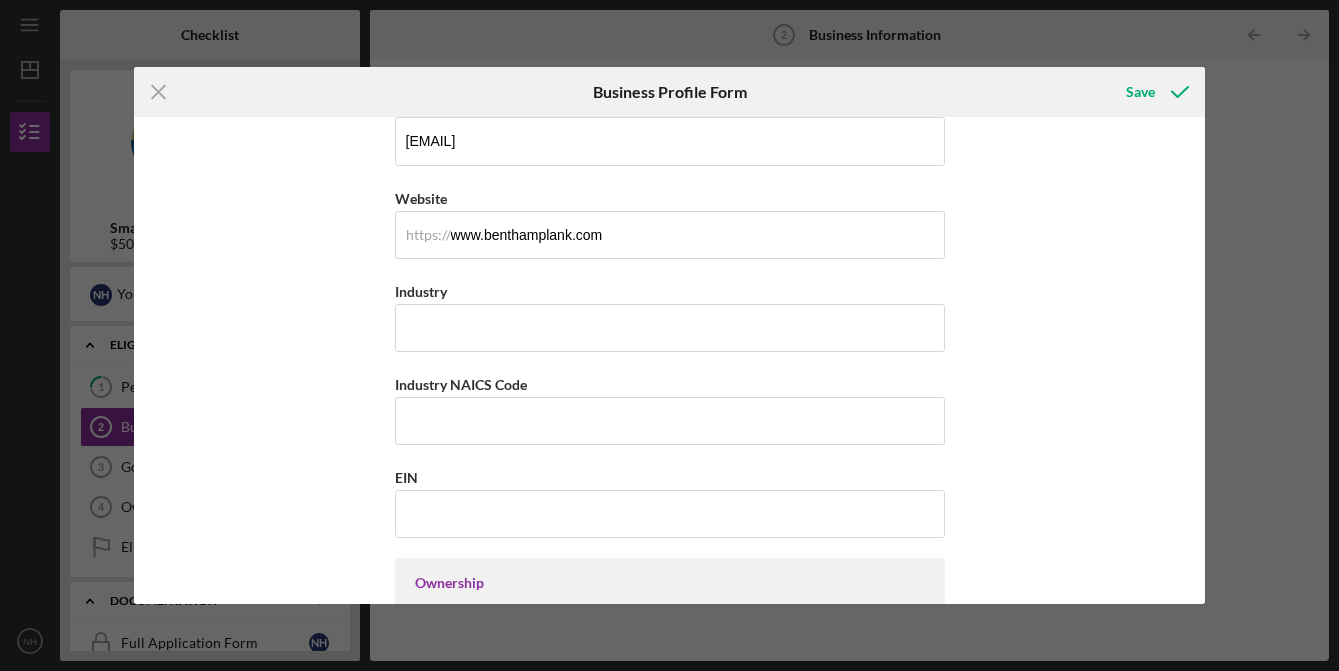 click on "Business Name BENTHAM PLANK DBA Business Start Date 12/10/2010 Legal Structure S-Corp Icon/Dropdown Arrow Business Phone [PHONE] Business Email [EMAIL] https:// Website www.benthamplank.com Industry Industry NAICS Code EIN Ownership Business Ownership Type Select... Icon/Dropdown Arrow Do you own 100% of the business? Yes No Business Street Address [NUMBER] [STREET] City [CITY] State [STATE] Icon/Dropdown Arrow Zip [ZIP] County Is your Mailing Address the same as your Business Address? Yes No Mailing Street Address [NUMBER] [STREET] City [CITY] State [STATE] Icon/Dropdown Arrow Zip [ZIP] County Do you own or lease your business premisses? Leased Icon/Dropdown Arrow Annual Gross Revenue $1,000,000 Number of Full-Time Employees Number of Part-Time Employees" at bounding box center [669, 360] 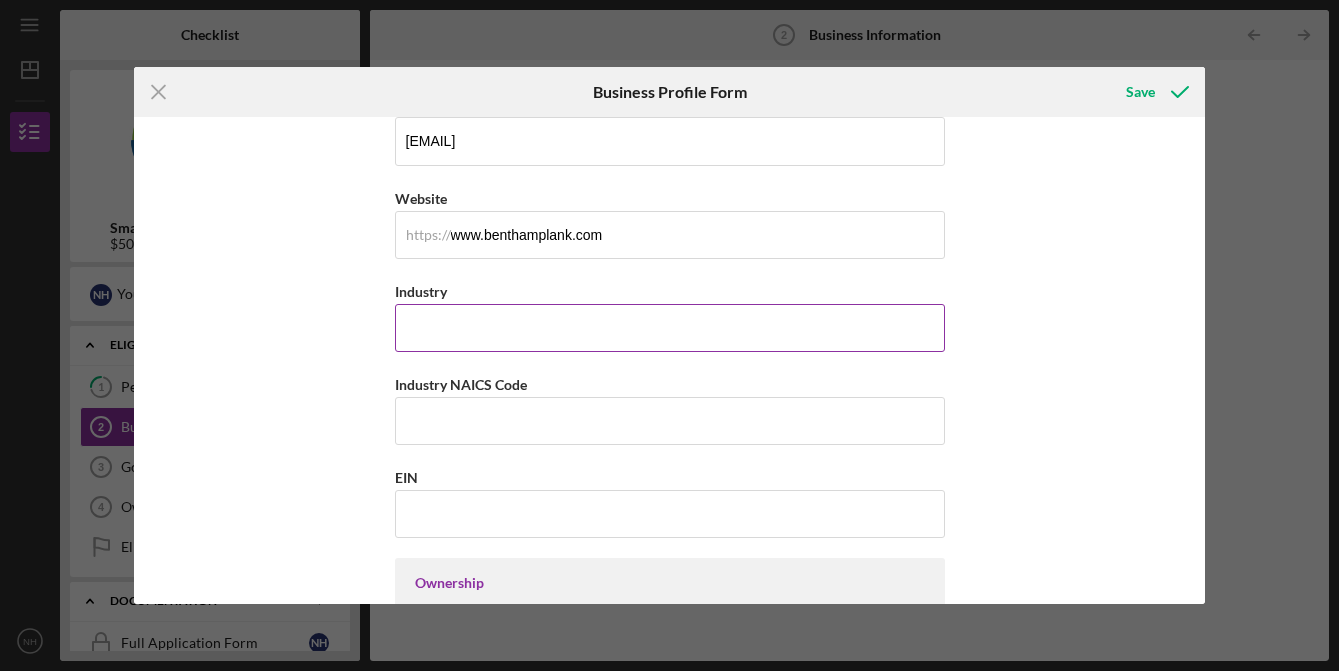 click on "Industry" at bounding box center [670, 328] 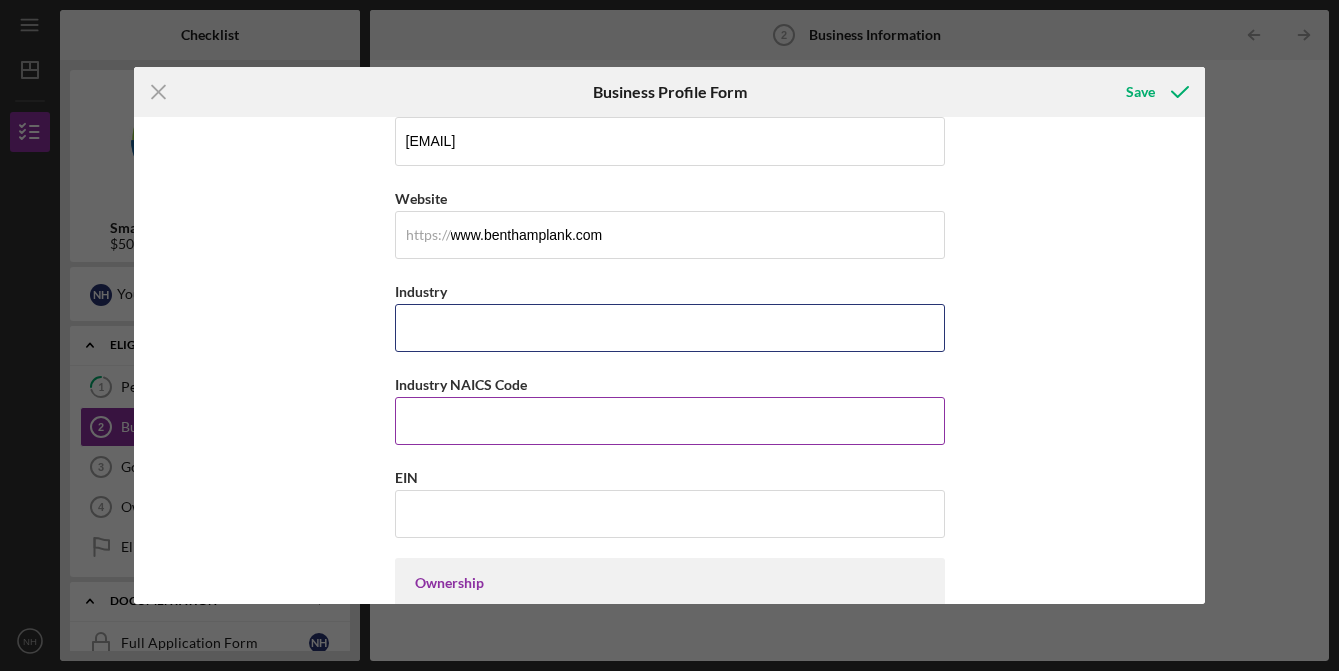 type on "Building Materials" 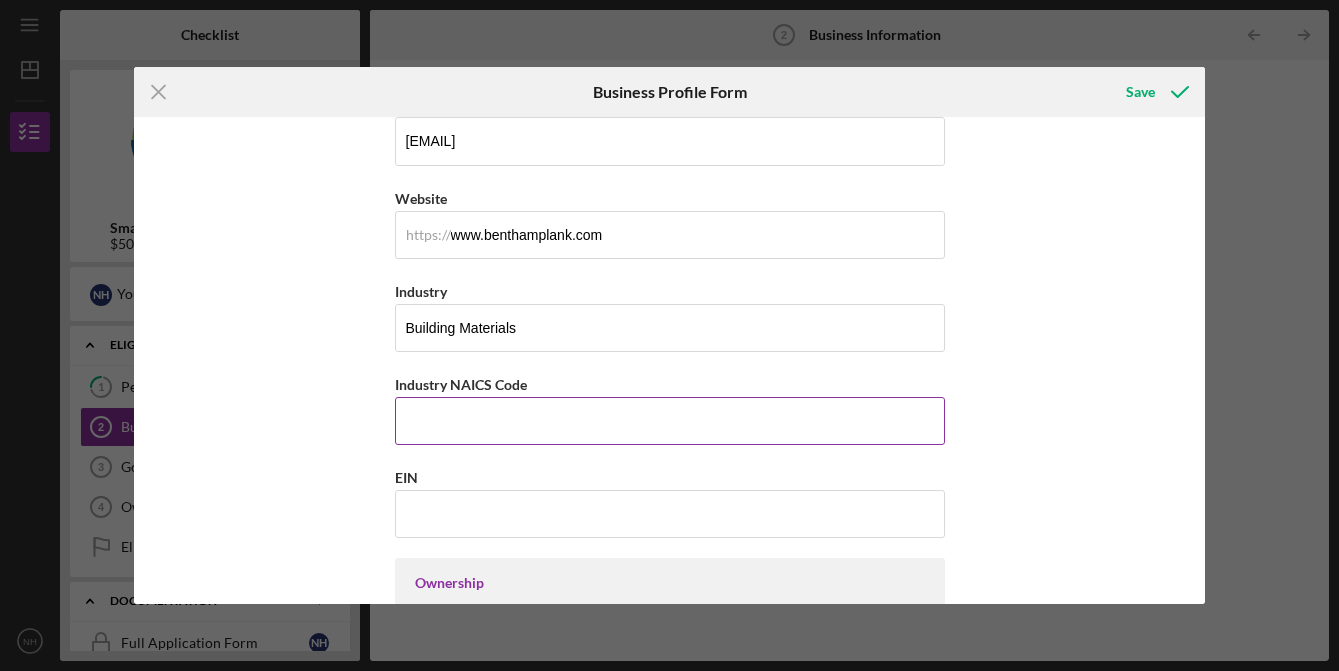 click on "Industry NAICS Code" at bounding box center [670, 421] 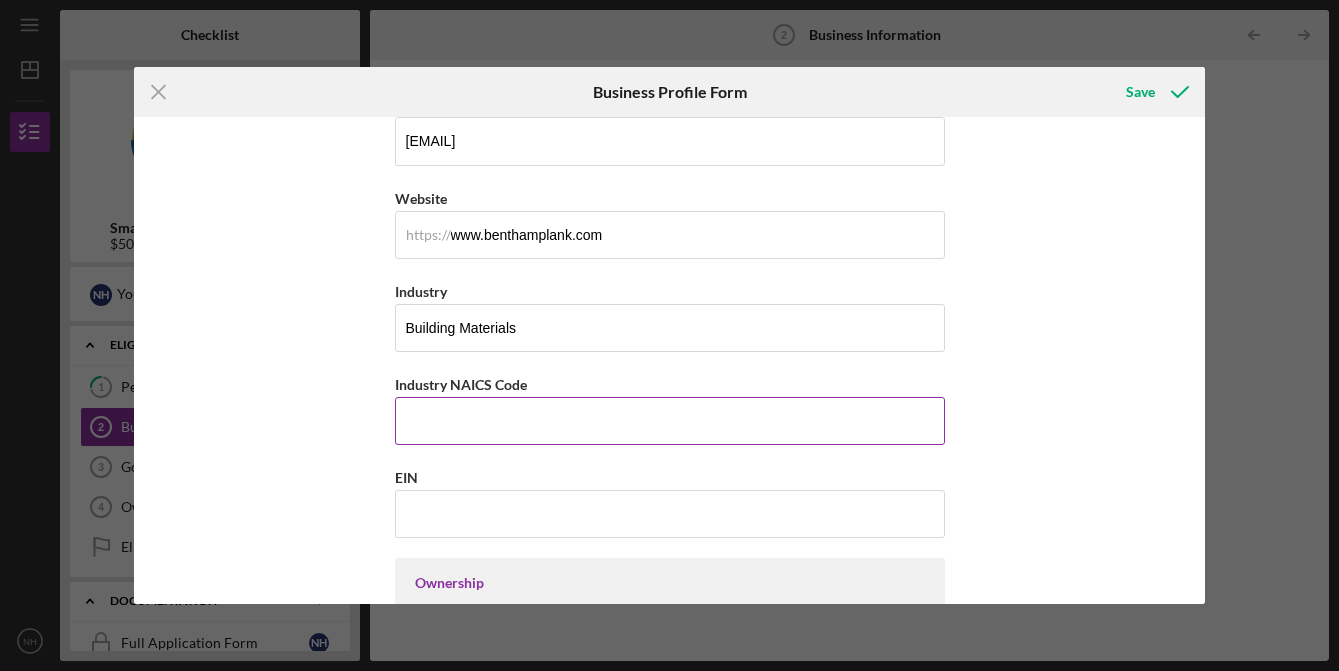 type on "444190" 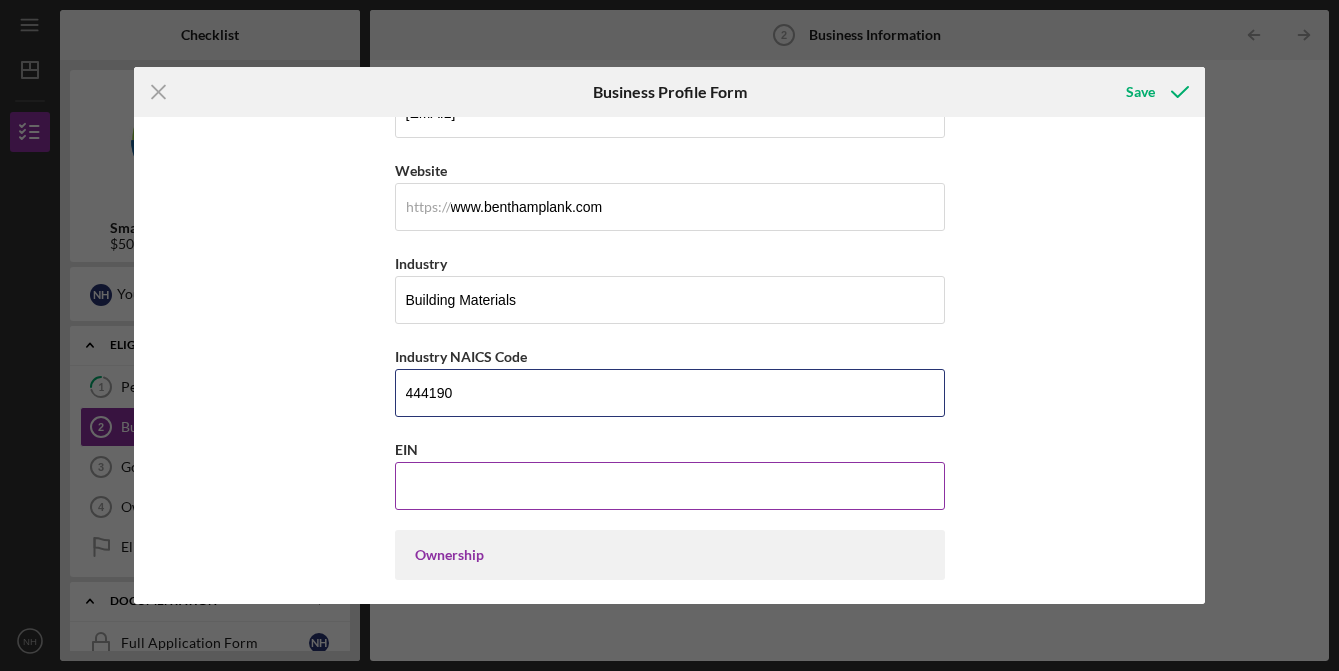 scroll, scrollTop: 677, scrollLeft: 0, axis: vertical 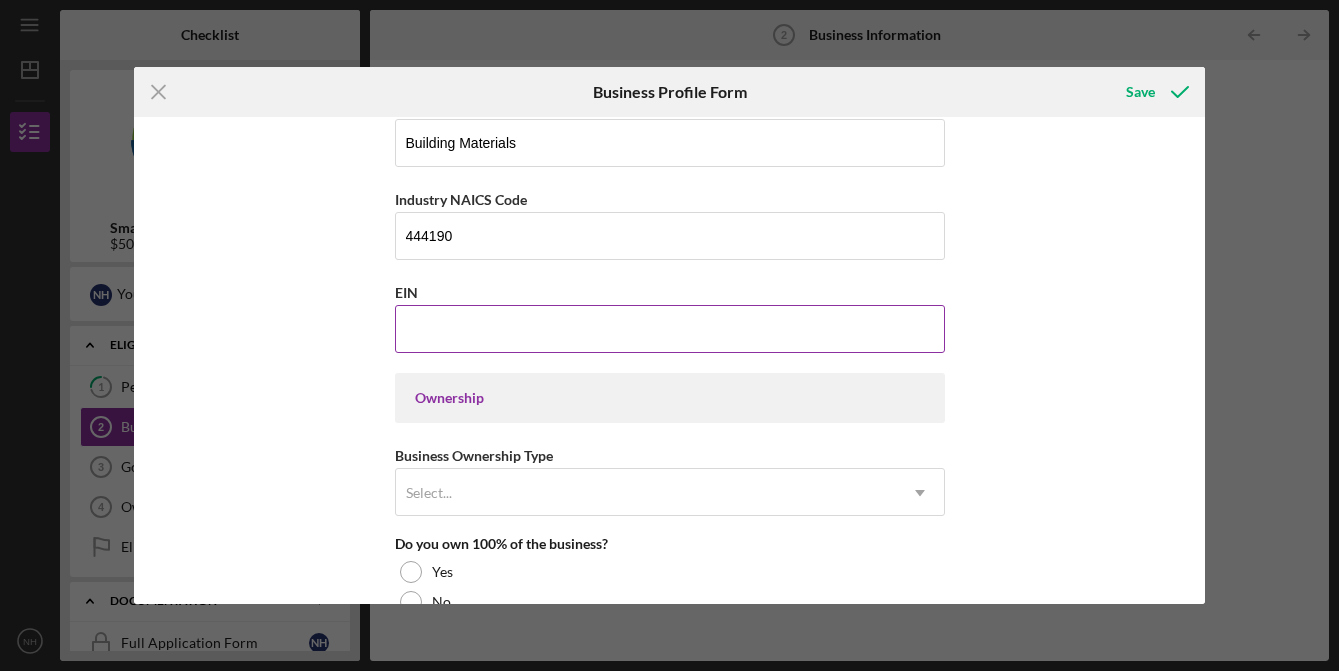 click on "EIN" at bounding box center (670, 329) 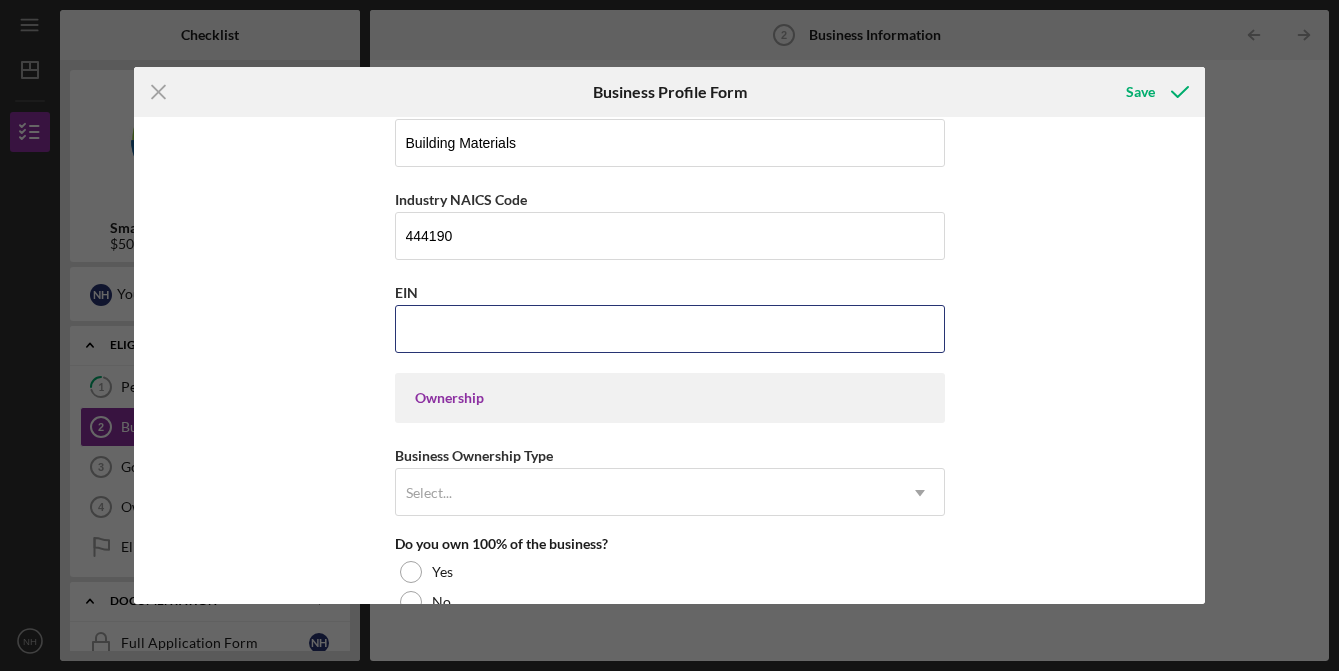 paste on "[EIN]" 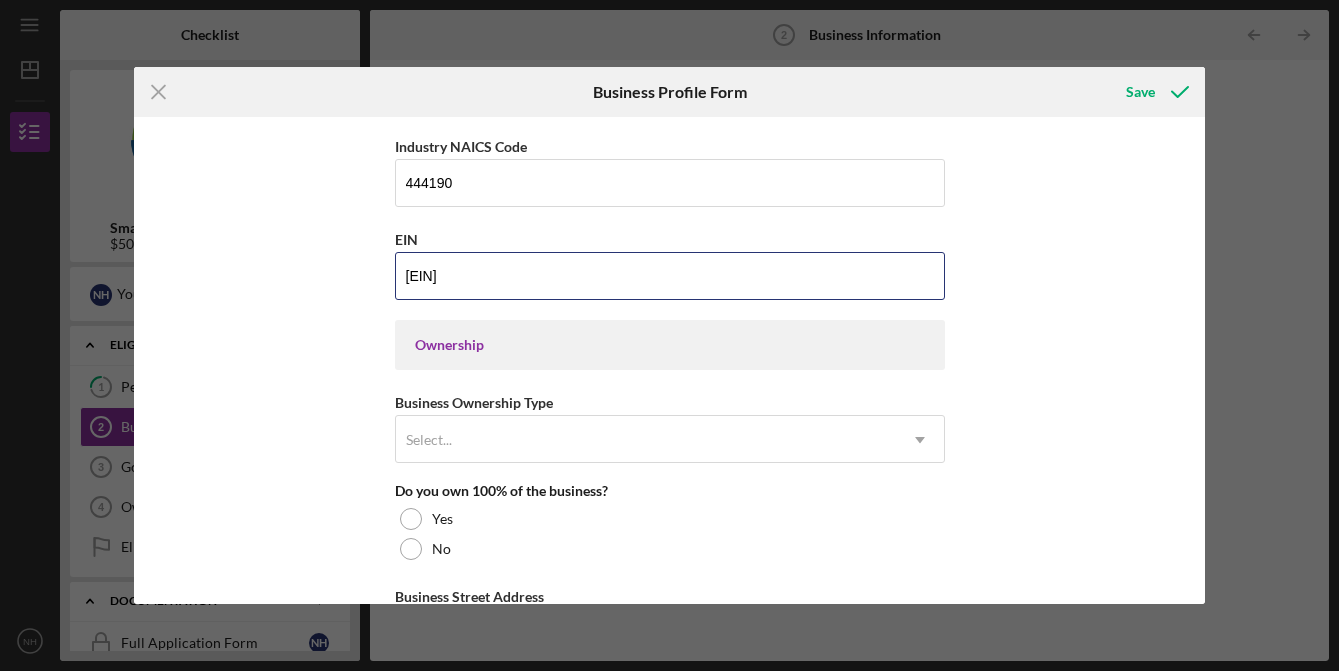scroll, scrollTop: 756, scrollLeft: 0, axis: vertical 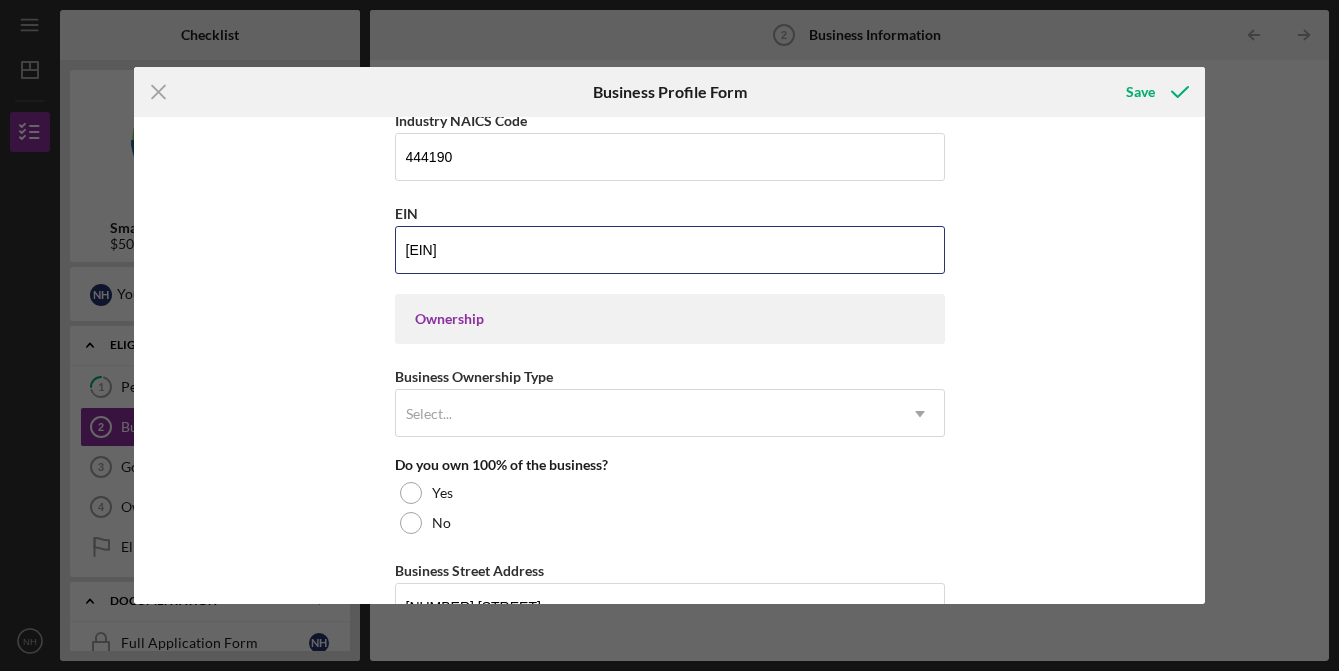 type on "[EIN]" 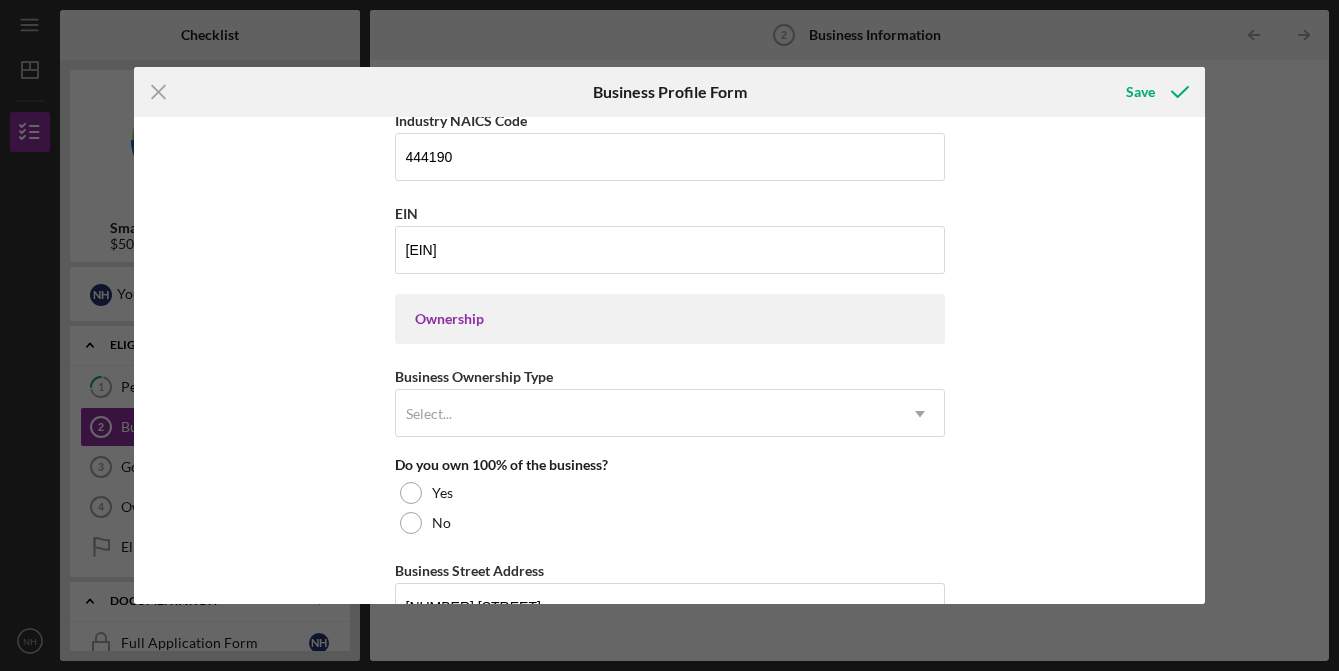 click on "Business Name BENTHAM PLANK DBA Business Start Date 12/10/2010 Legal Structure S-Corp Icon/Dropdown Arrow Business Phone [PHONE] Business Email [EMAIL] https:// Website www.benthamplank.com Industry Building Materials Industry NAICS Code 444190 EIN [EIN] Ownership Business Ownership Type Select... Icon/Dropdown Arrow Do you own 100% of the business? Yes No Business Street Address [NUMBER] [STREET] City [CITY] State [STATE] Icon/Dropdown Arrow Zip [ZIP] County Is your Mailing Address the same as your Business Address? Yes No Mailing Street Address [NUMBER] [STREET] City [CITY] State [STATE] Icon/Dropdown Arrow Zip [ZIP] County Do you own or lease your business premisses? Leased Icon/Dropdown Arrow Annual Gross Revenue $1,000,000 Number of Full-Time Employees Number of Part-Time Employees" at bounding box center (670, 569) 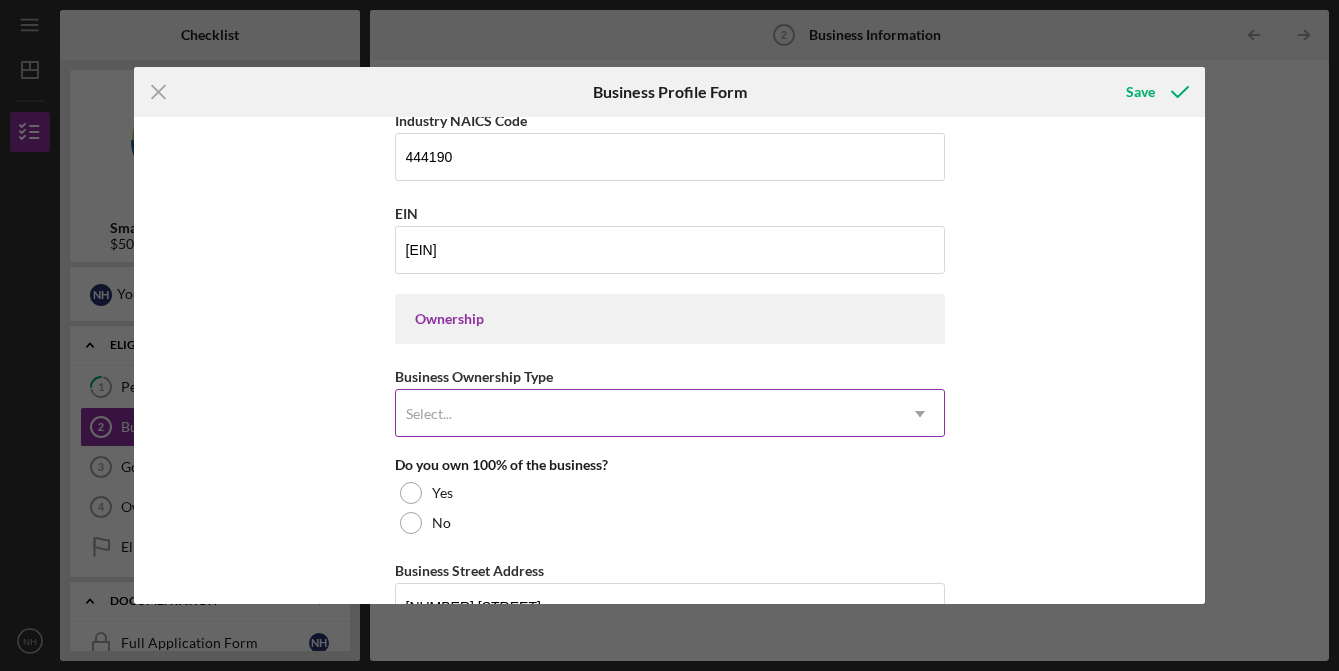 click on "Select..." at bounding box center [646, 414] 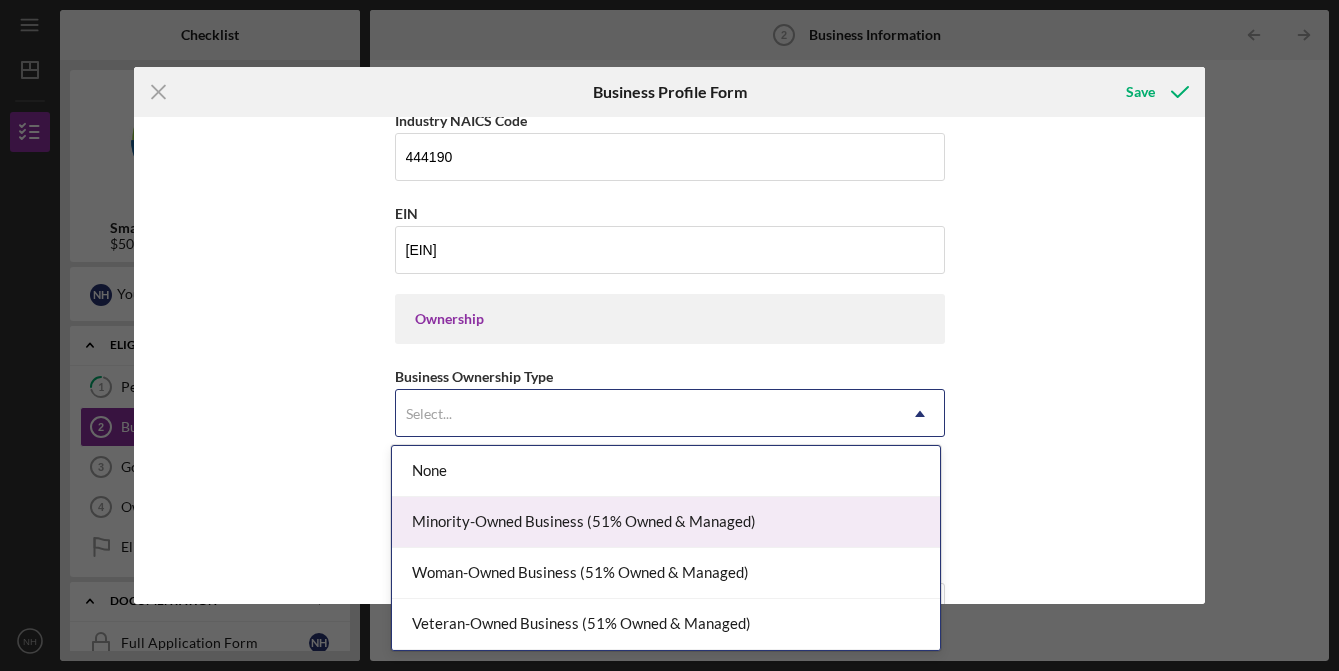 click on "Minority-Owned Business (51% Owned & Managed)" at bounding box center (666, 522) 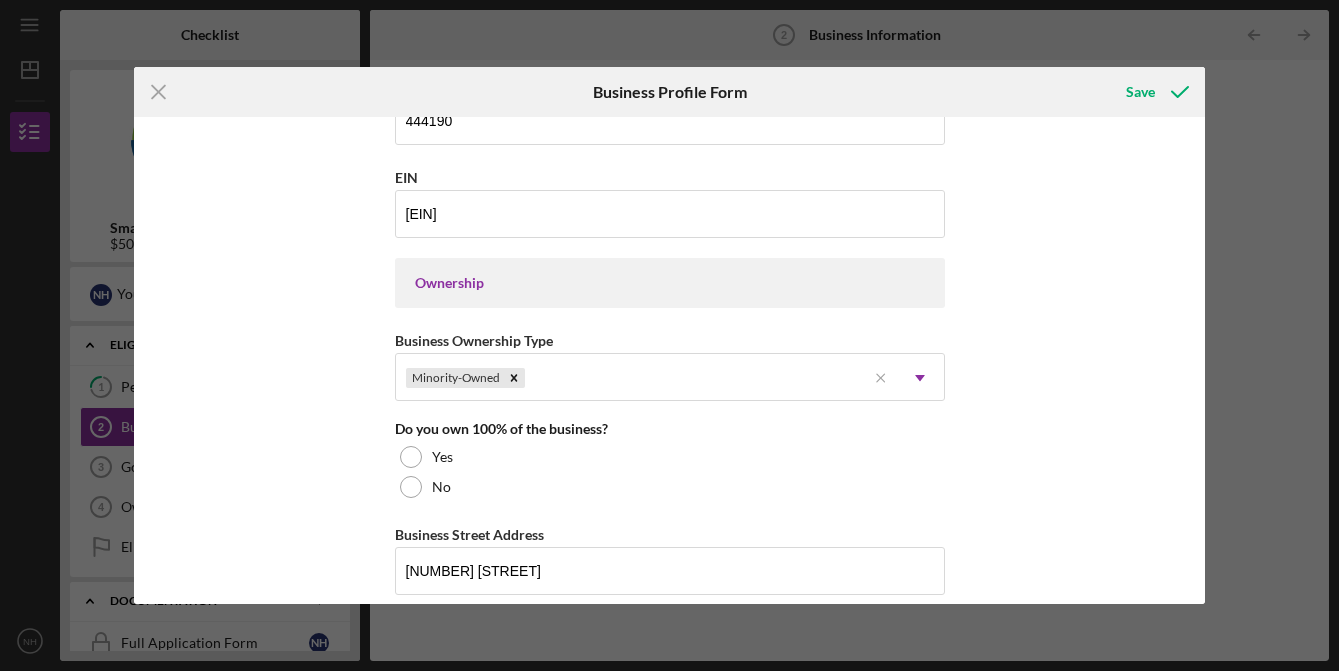 scroll, scrollTop: 796, scrollLeft: 0, axis: vertical 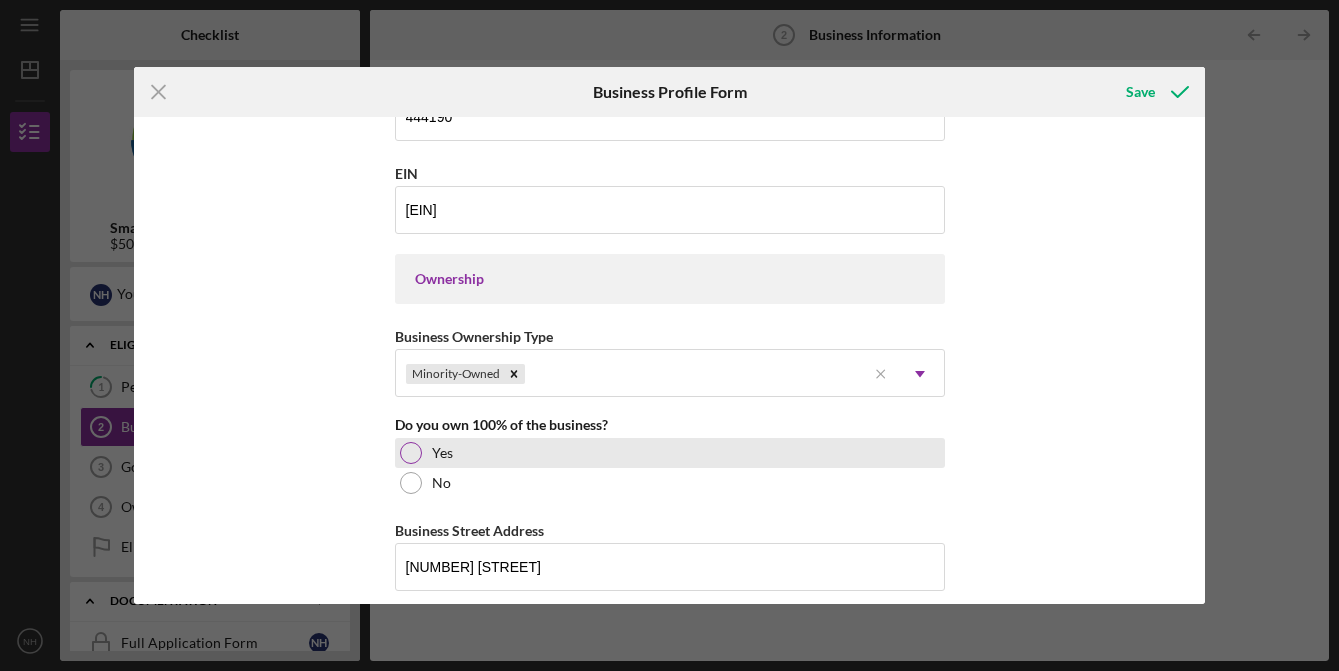 click at bounding box center (411, 453) 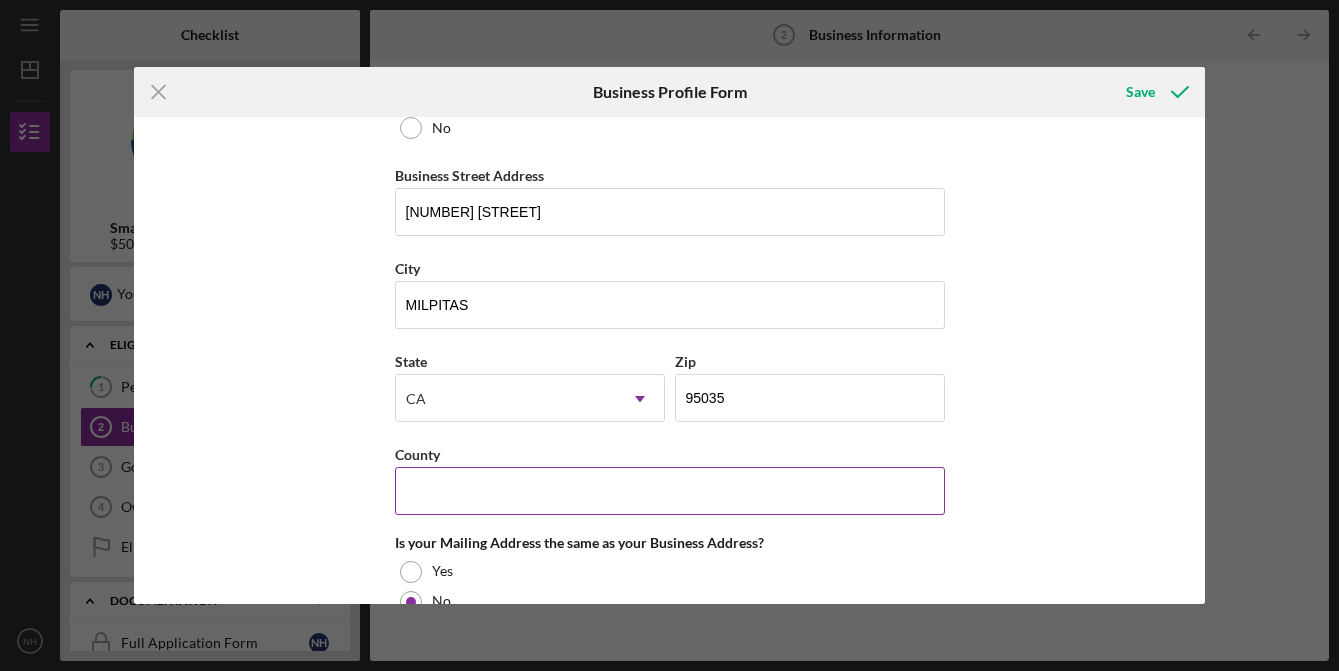 scroll, scrollTop: 1155, scrollLeft: 0, axis: vertical 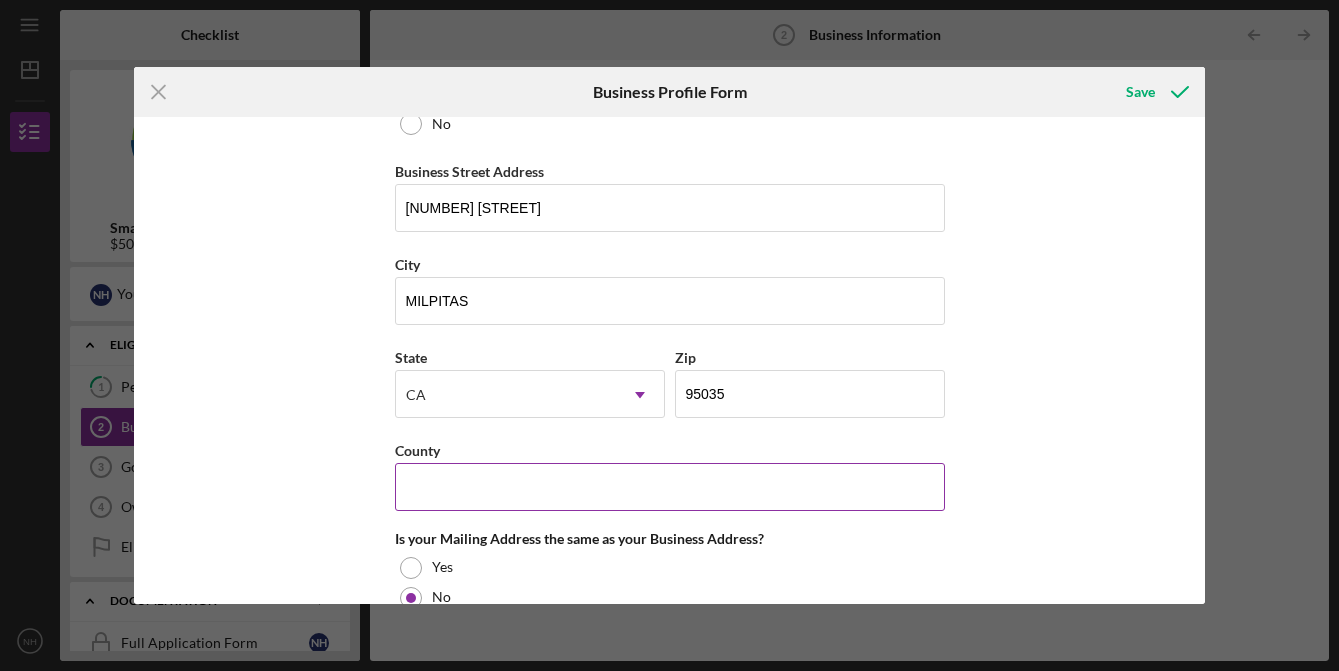 click on "County" at bounding box center [670, 487] 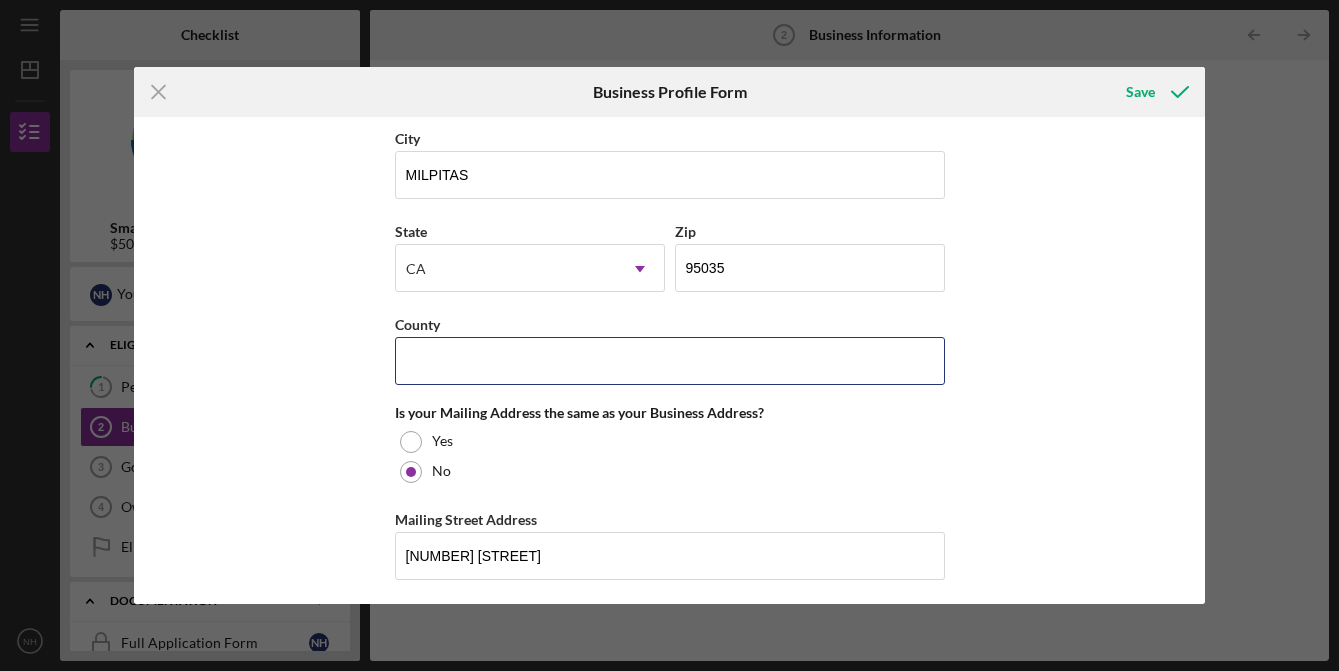 scroll, scrollTop: 1660, scrollLeft: 0, axis: vertical 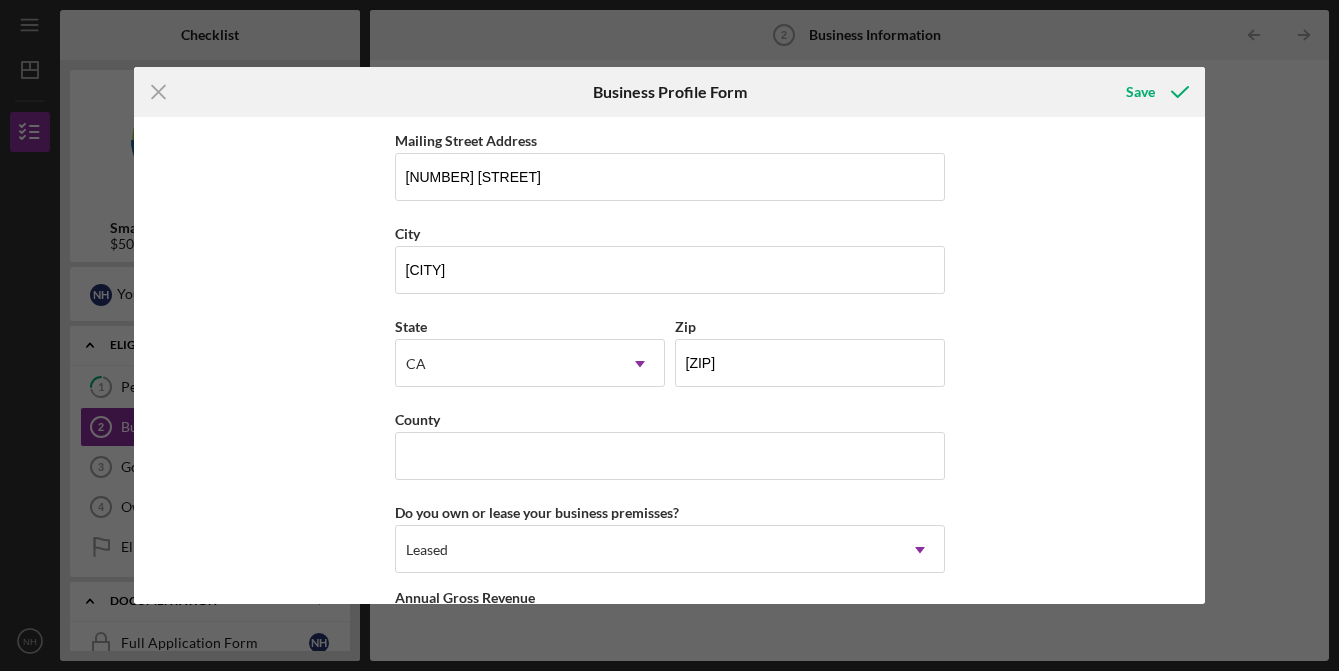 click on "Business Name BENTHAM PLANK DBA Business Start Date [DATE] Legal Structure S-Corp Icon/Dropdown Arrow Business Phone [PHONE] Business Email [EMAIL] https:// Website www.benthamplank.com Industry Building Materials Industry NAICS Code 444190 EIN 87-4093799 Ownership Business Ownership Type Minority-Owned Icon/Menu Close Icon/Dropdown Arrow Do you own 100% of the business? Yes No Business Street Address [NUMBER] [STREET] City MILPITAS State CA Icon/Dropdown Arrow Zip 95035 County Is your Mailing Address the same as your Business Address? Yes No Mailing Street Address [NUMBER] [STREET] City SAN JOSE State CA Icon/Dropdown Arrow Zip 95138 County Do you own or lease your business premisses? Leased Icon/Dropdown Arrow Annual Gross Revenue $1,000,000 Number of Full-Time Employees Number of Part-Time Employees" at bounding box center [669, 360] 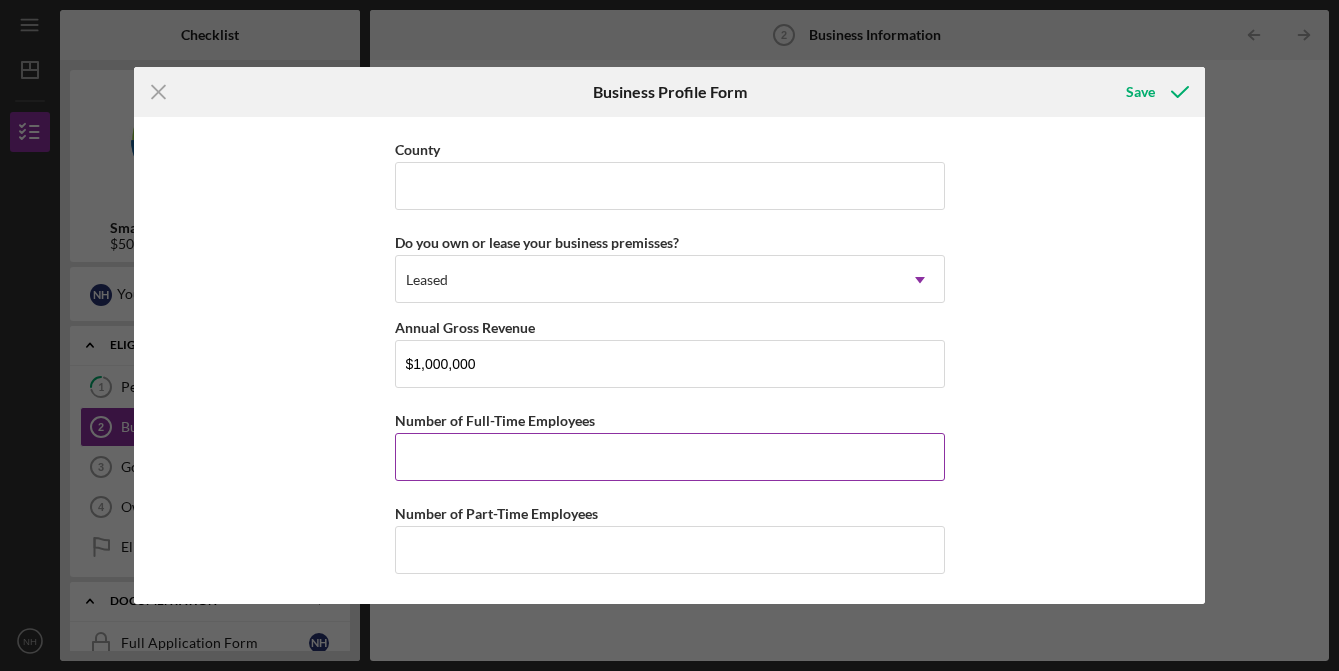 click on "Number of Full-Time Employees" at bounding box center [670, 457] 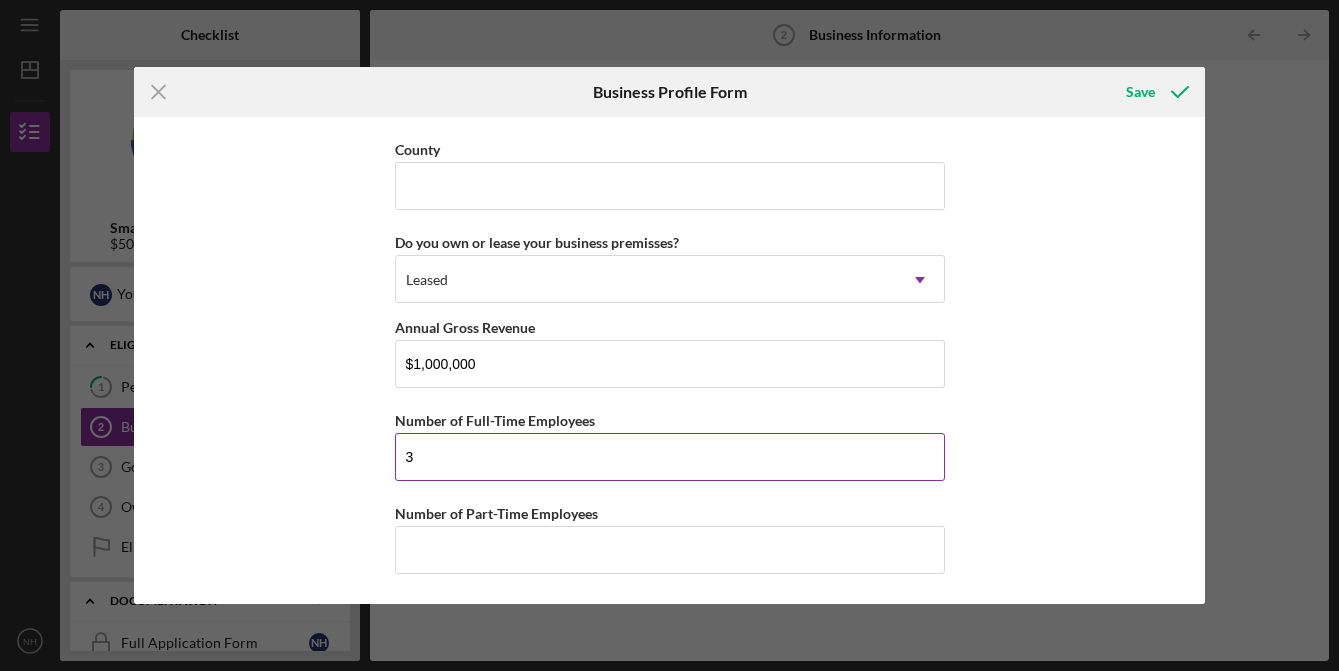 type on "3" 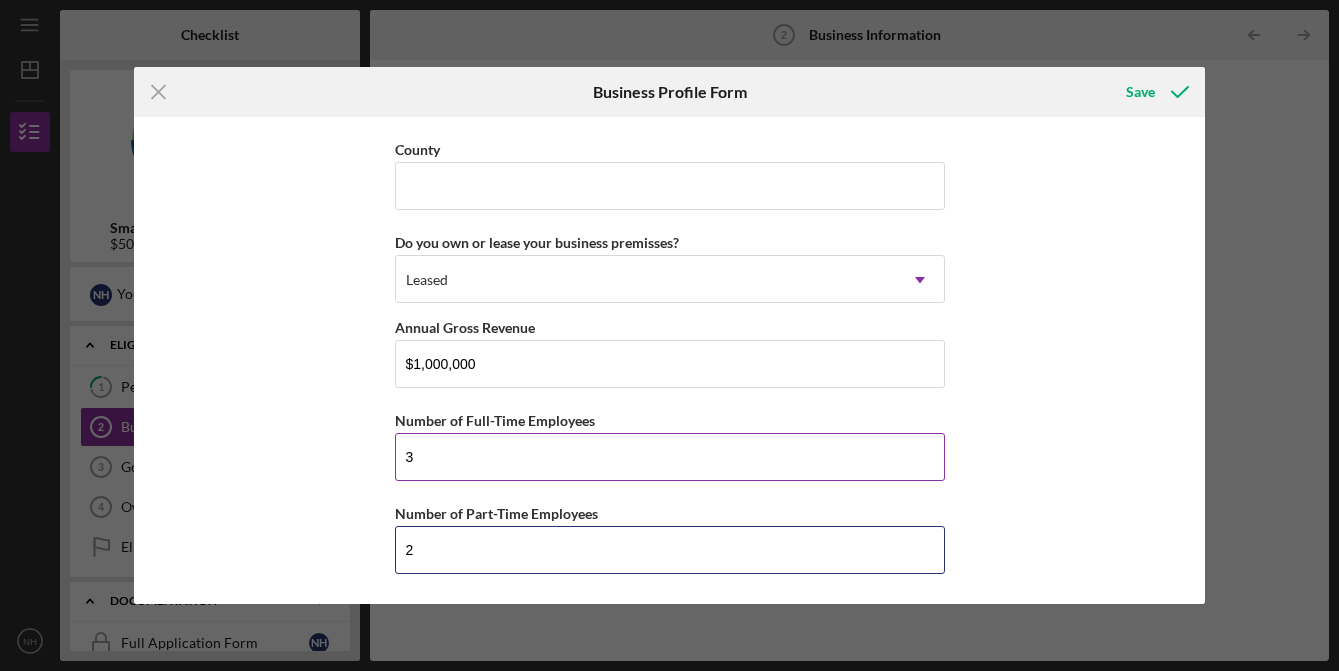 type on "2" 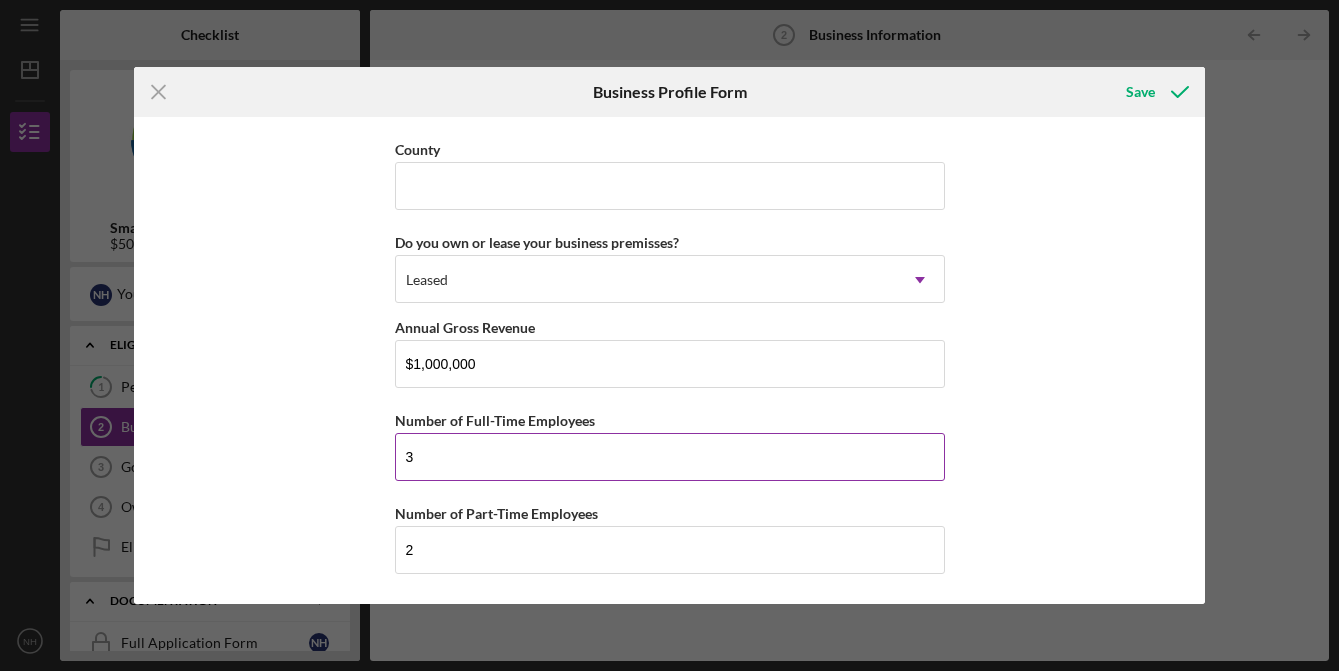 type 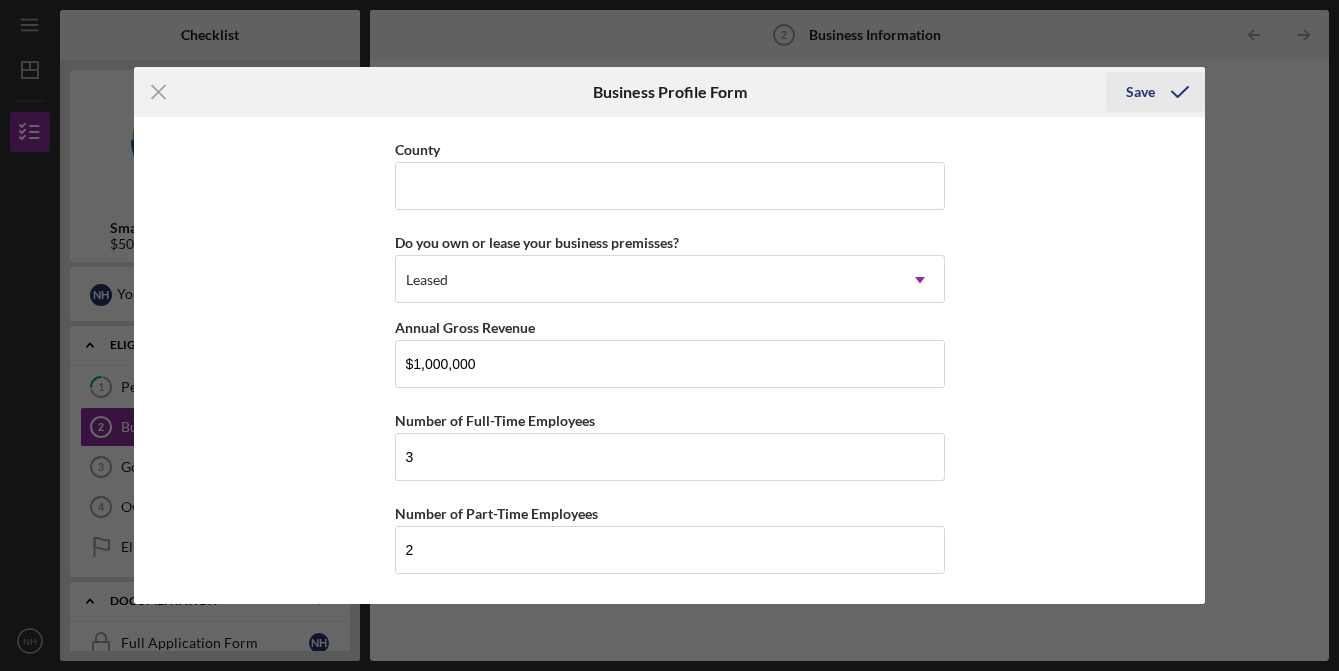 click 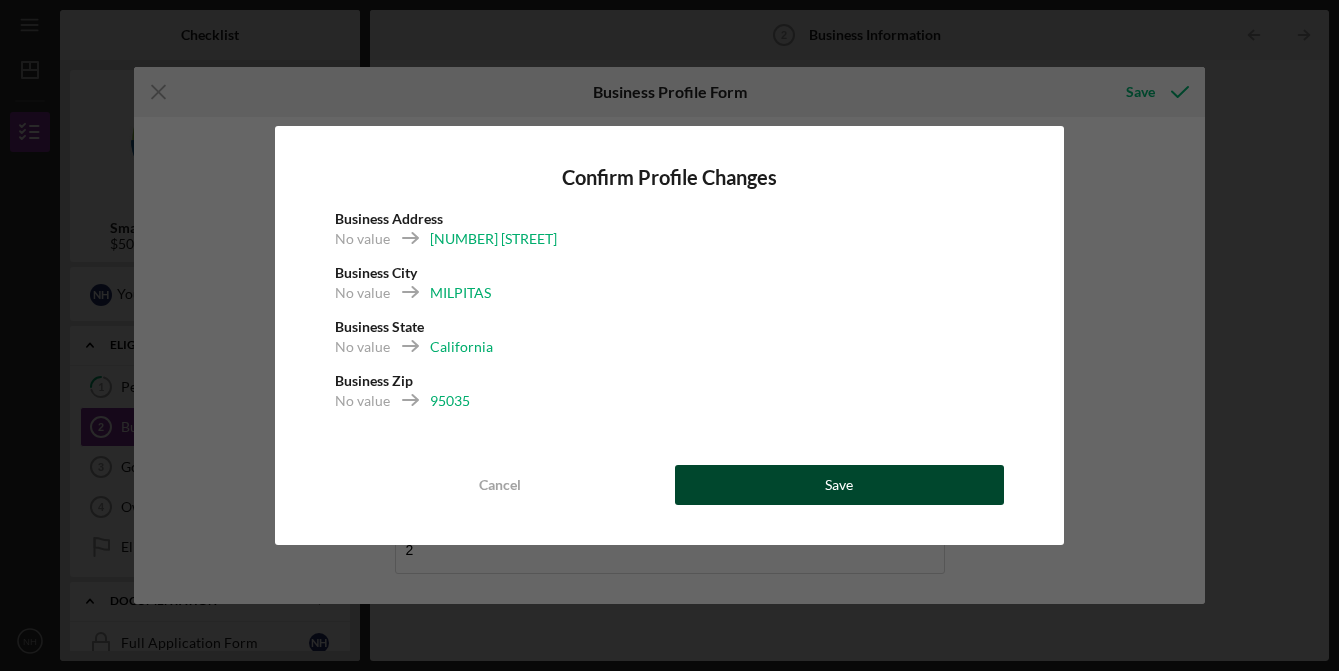 click on "Save" at bounding box center (840, 485) 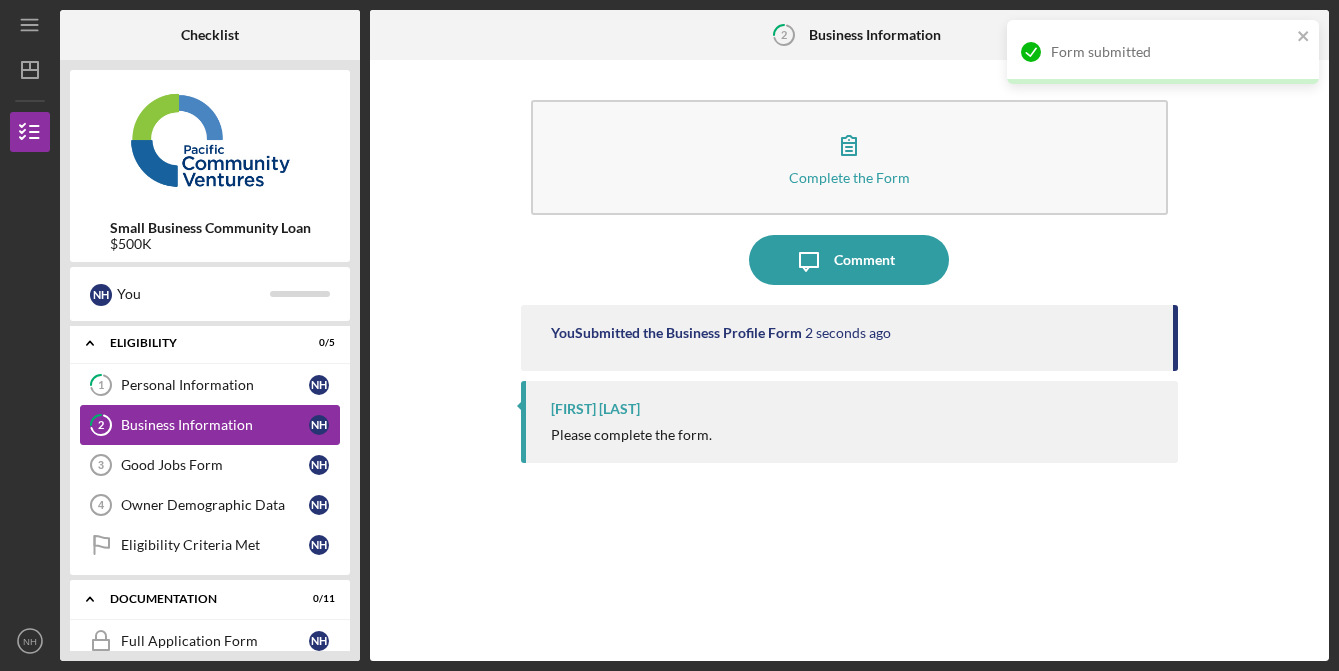 scroll, scrollTop: 4, scrollLeft: 0, axis: vertical 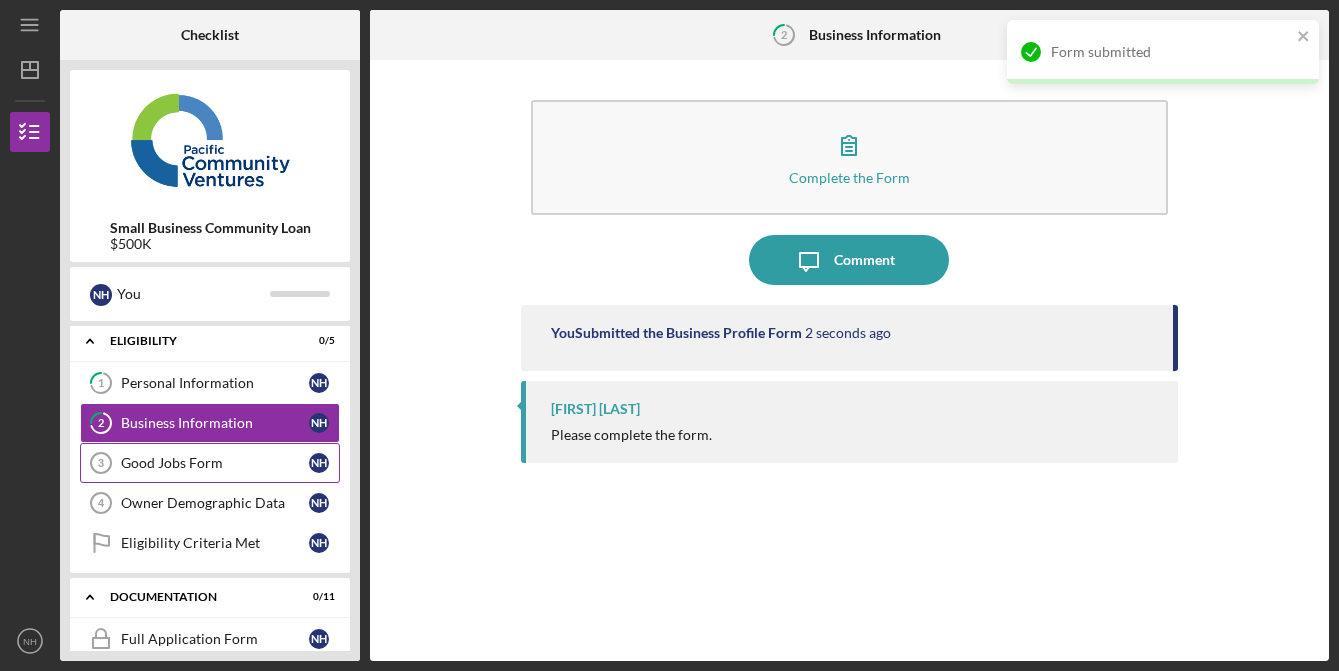 click on "Good Jobs Form 3 Good Jobs Form N H" at bounding box center [210, 463] 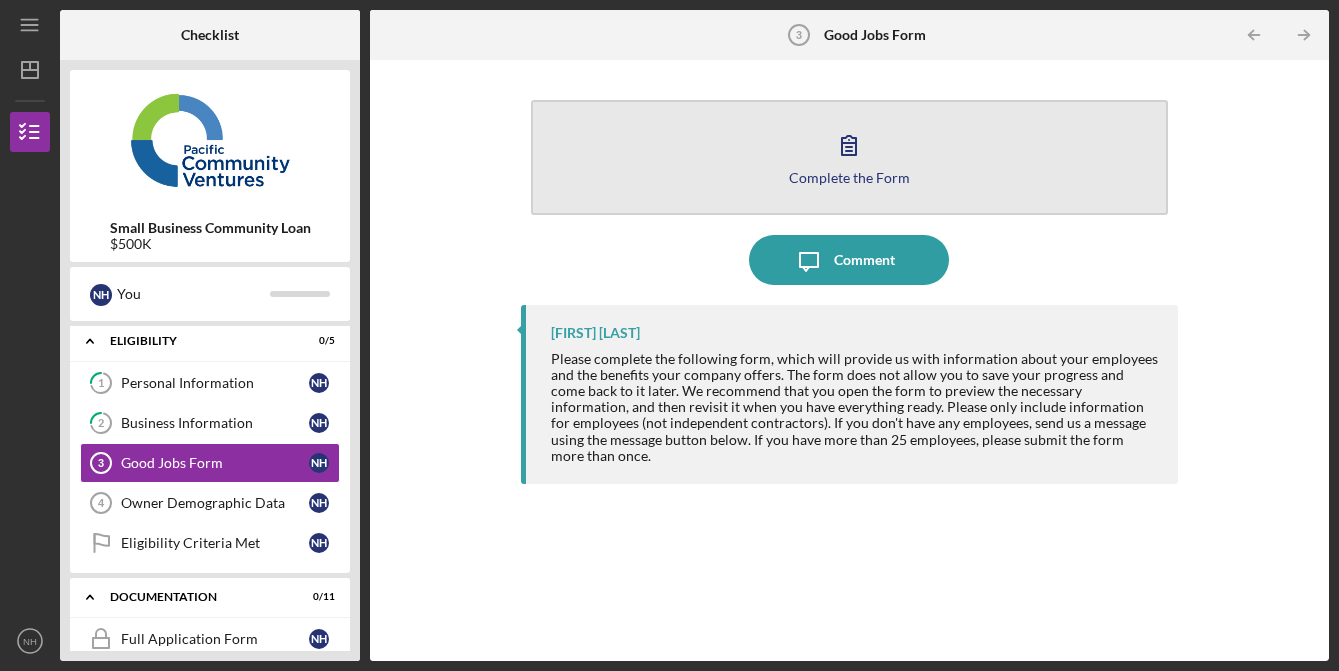 click on "Complete the Form Form" at bounding box center (849, 157) 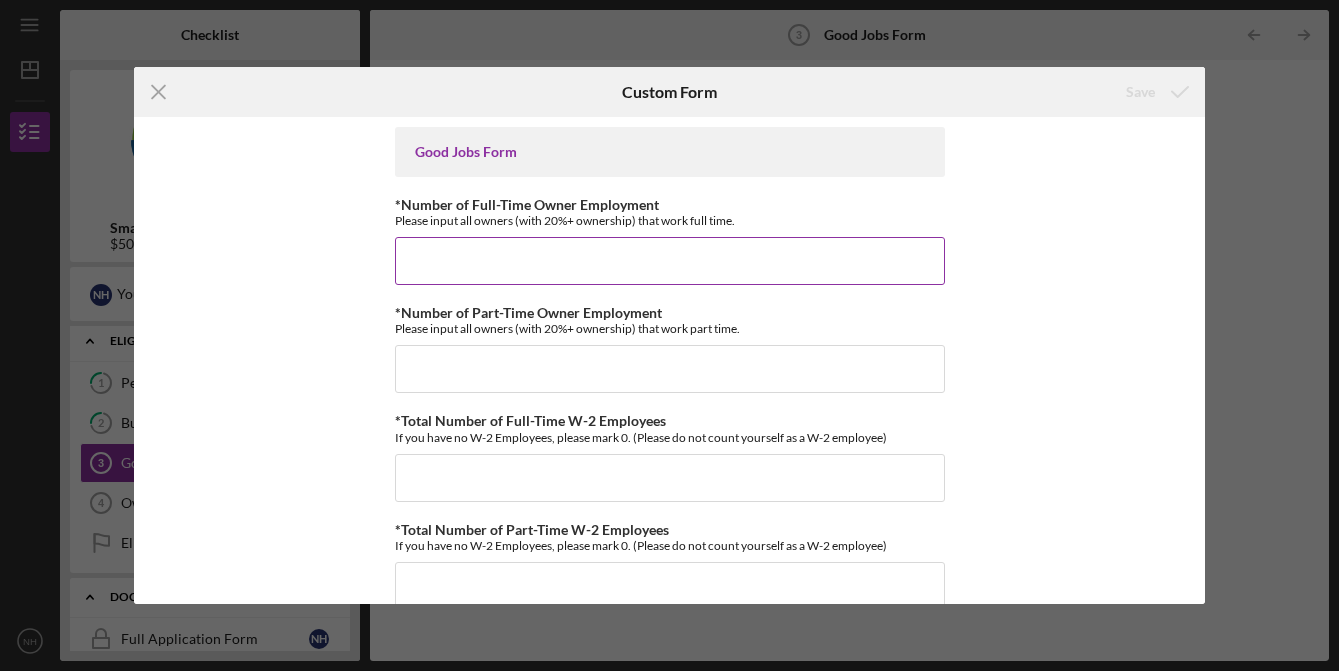 click on "*Number of Full-Time Owner Employment" at bounding box center (670, 261) 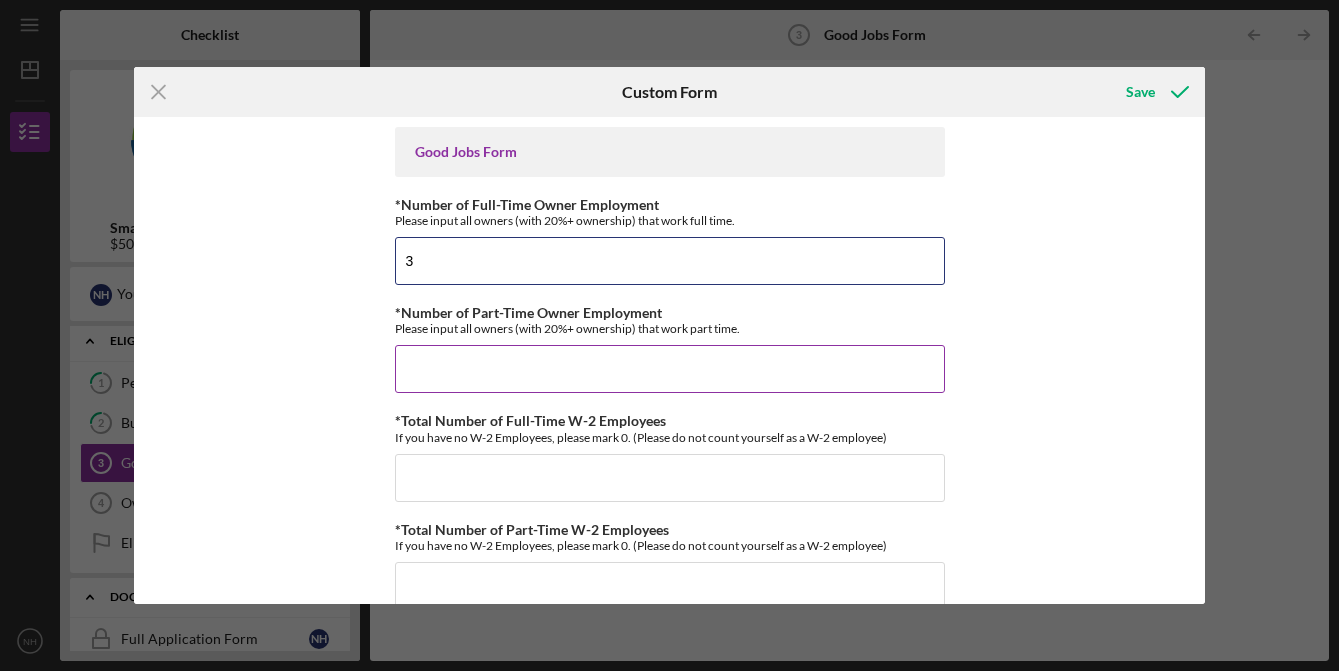 type on "3" 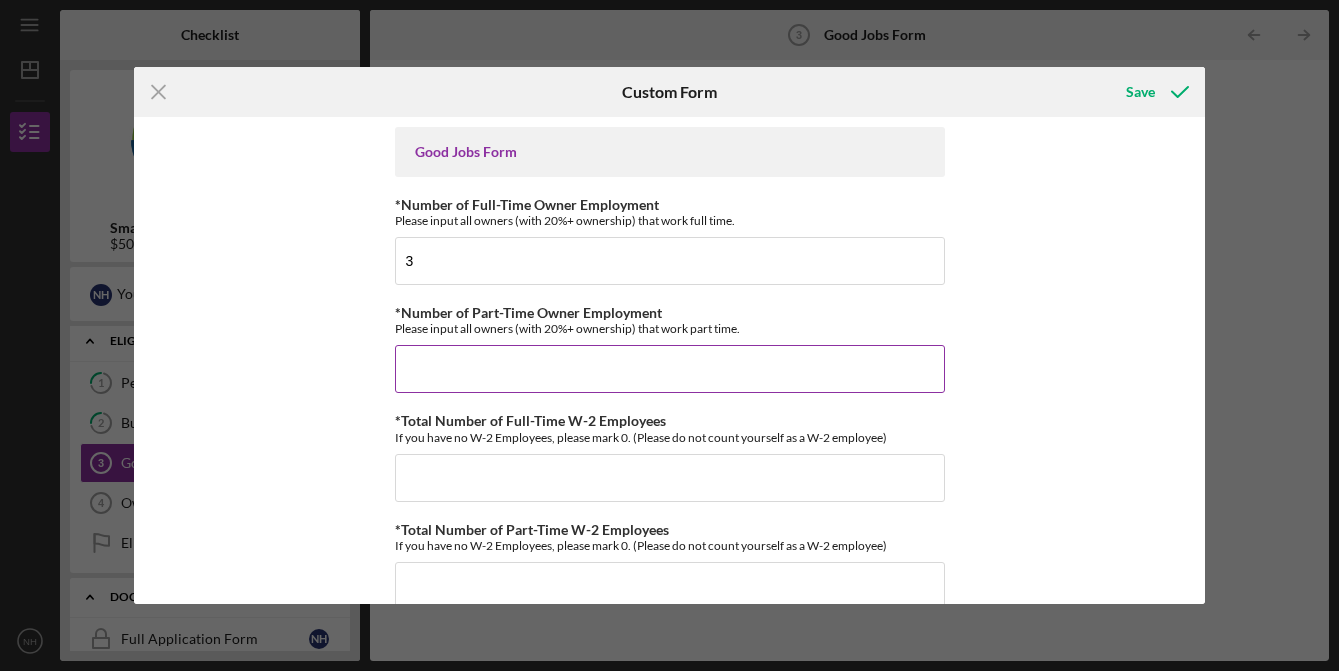 click on "*Number of Part-Time Owner Employment" at bounding box center (670, 369) 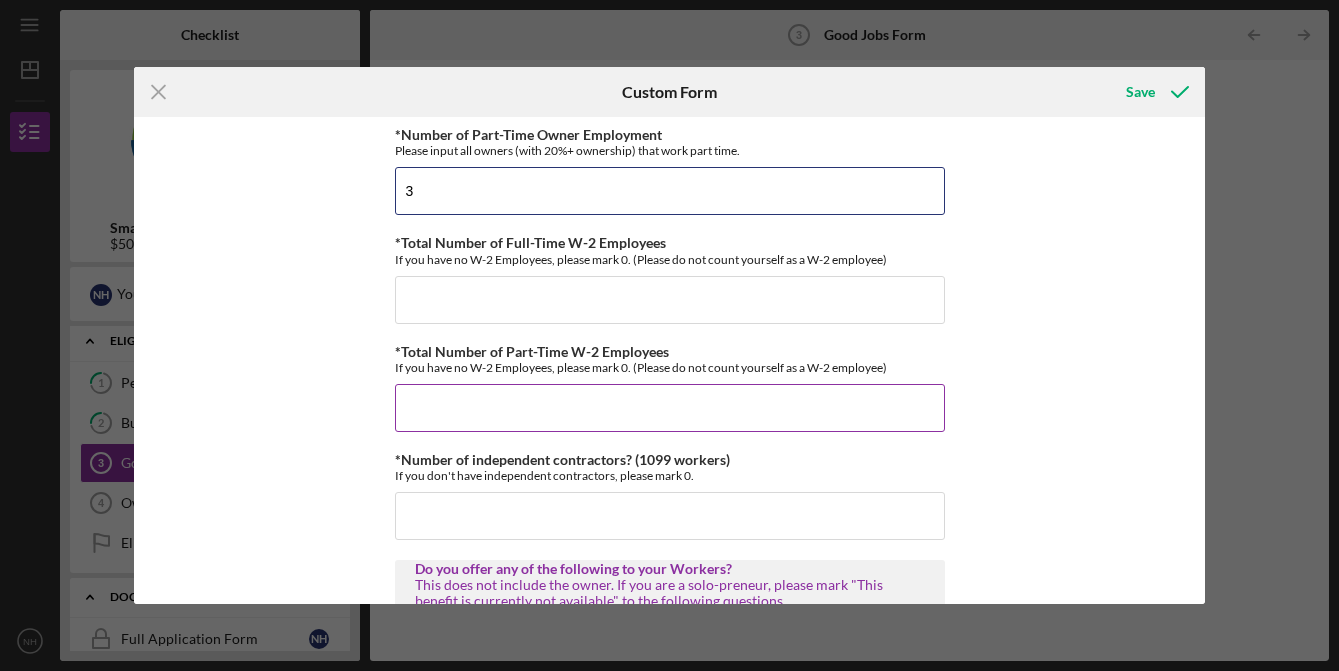 scroll, scrollTop: 187, scrollLeft: 0, axis: vertical 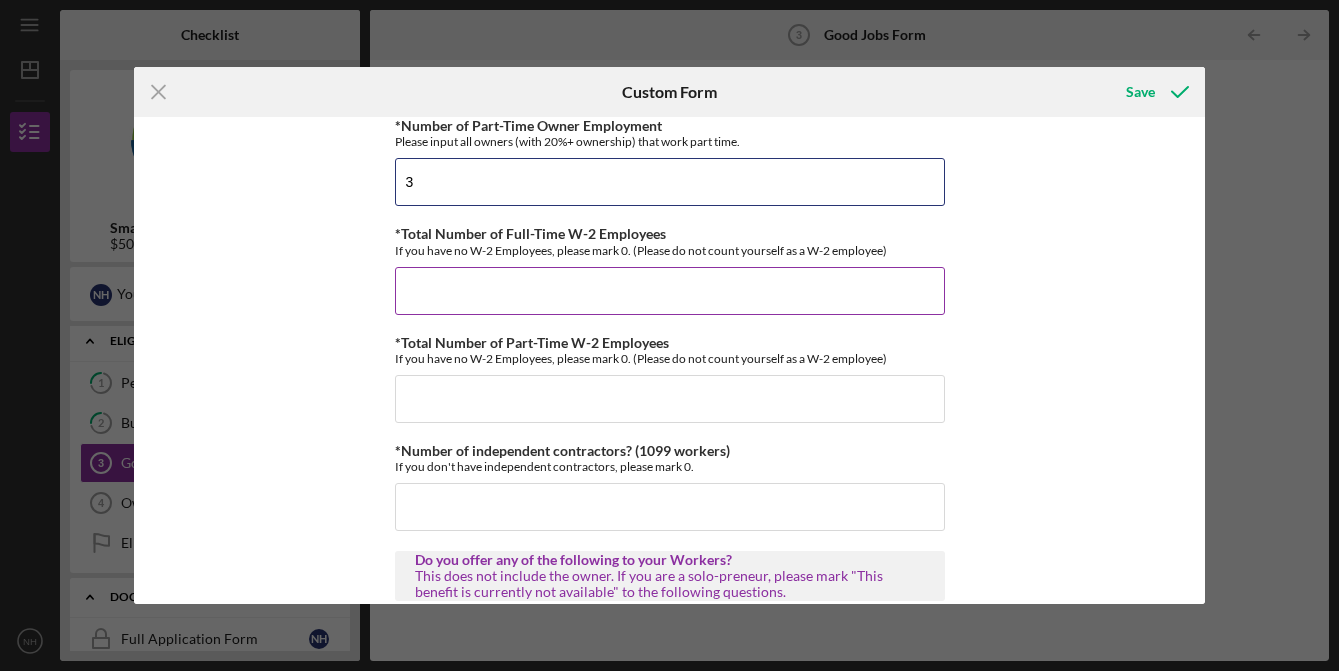 type on "3" 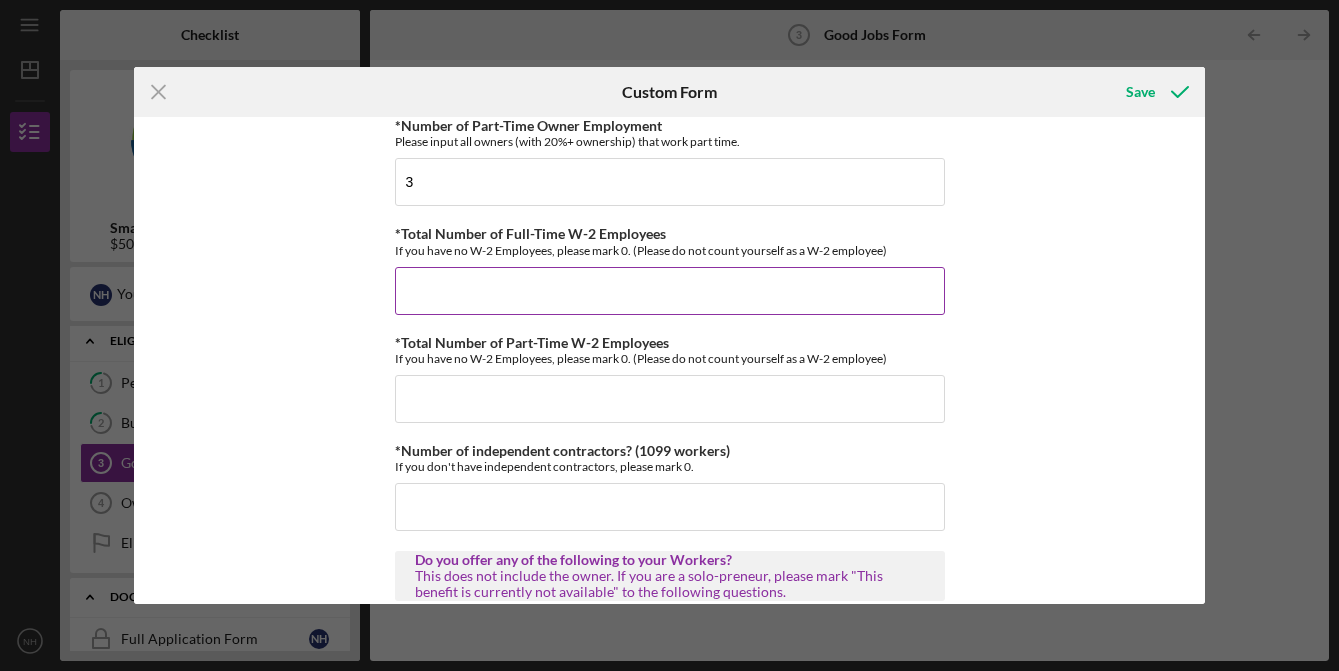 click on "*Total Number of Full-Time W-2 Employees" at bounding box center (670, 291) 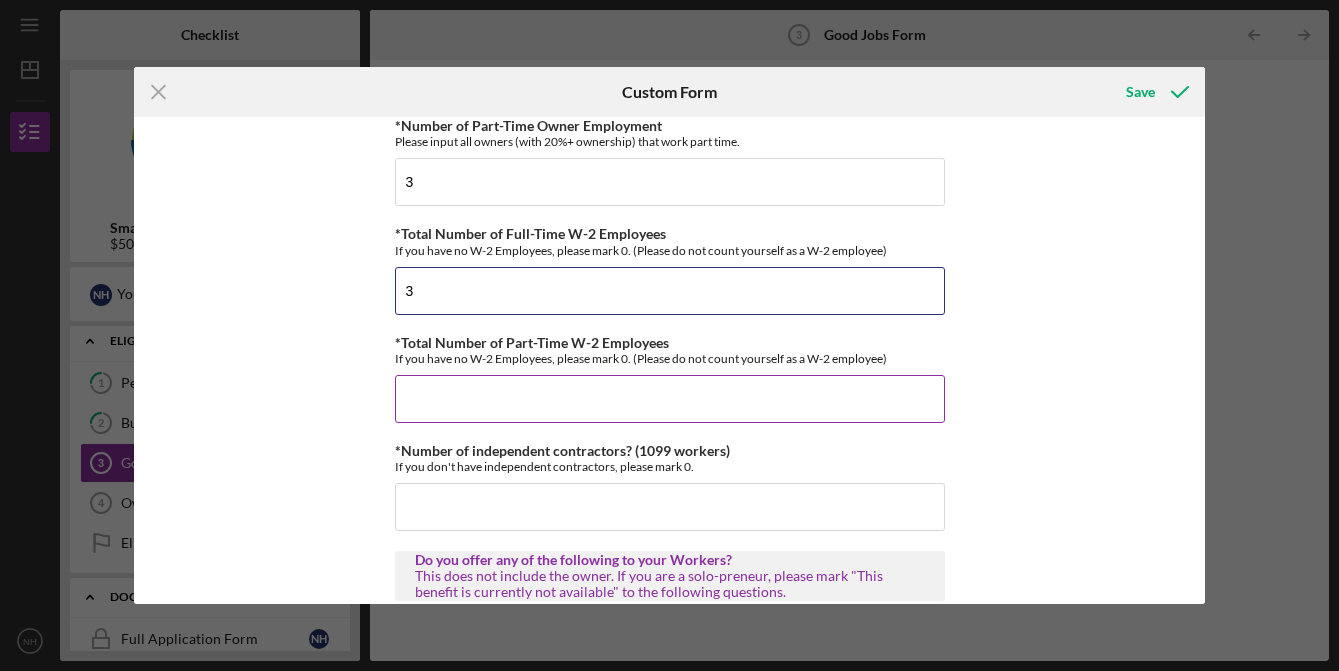 type on "3" 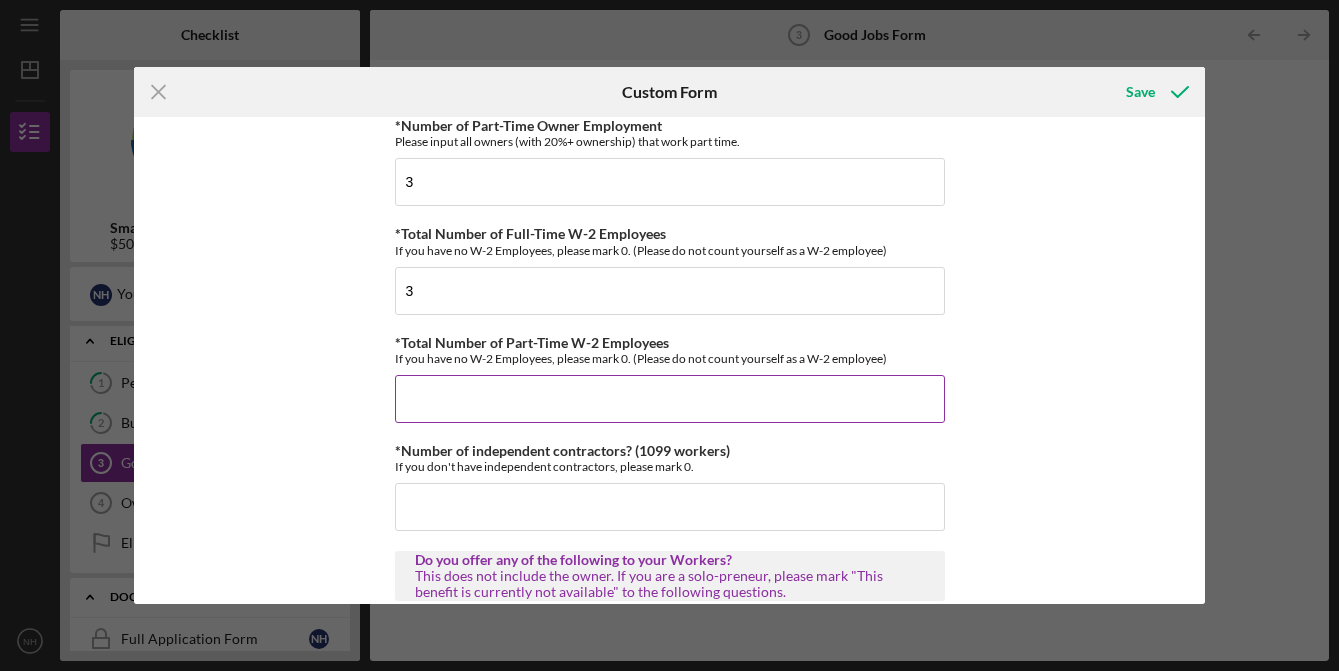 click on "*Total Number of Part-Time W-2 Employees" at bounding box center (670, 399) 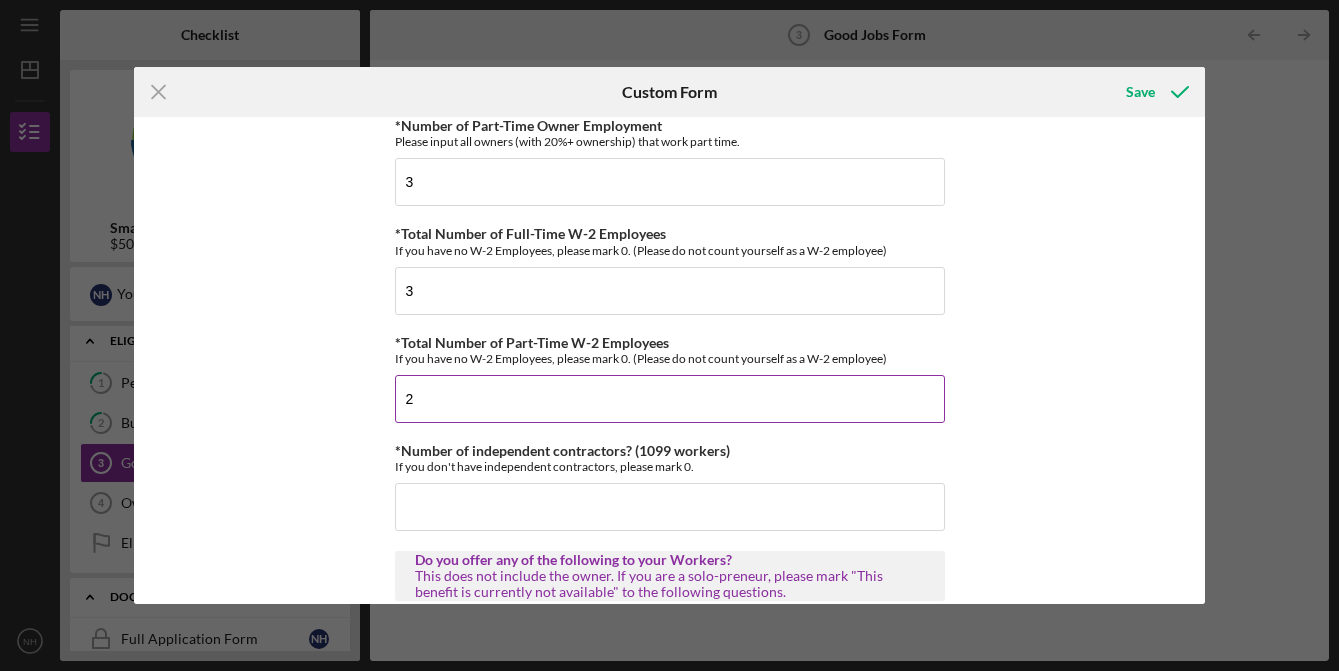 scroll, scrollTop: 431, scrollLeft: 0, axis: vertical 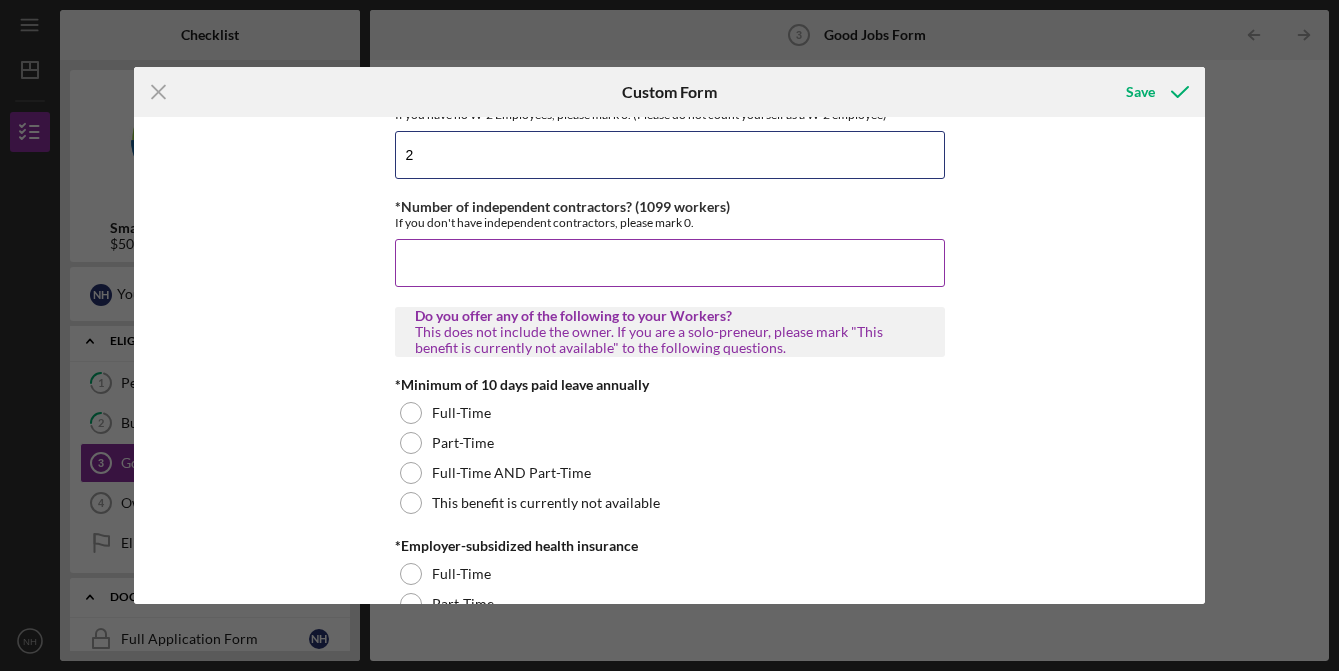 type on "2" 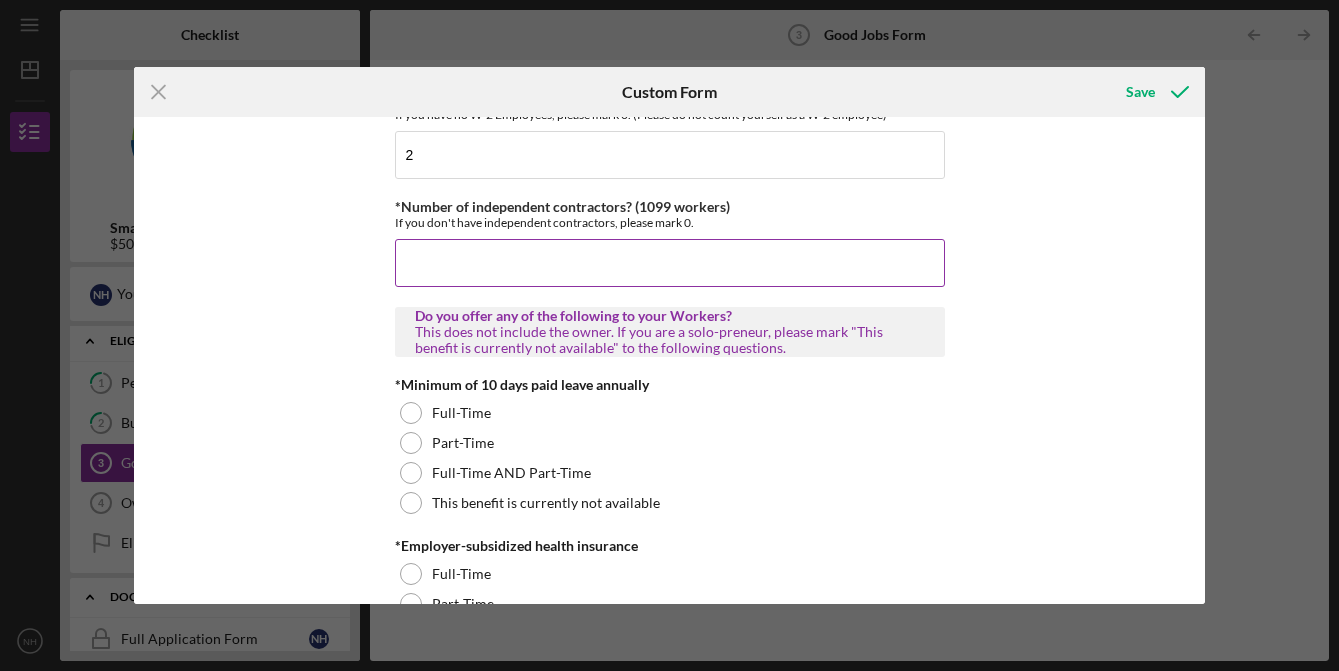 click on "*Number of independent contractors? (1099 workers)" at bounding box center [670, 263] 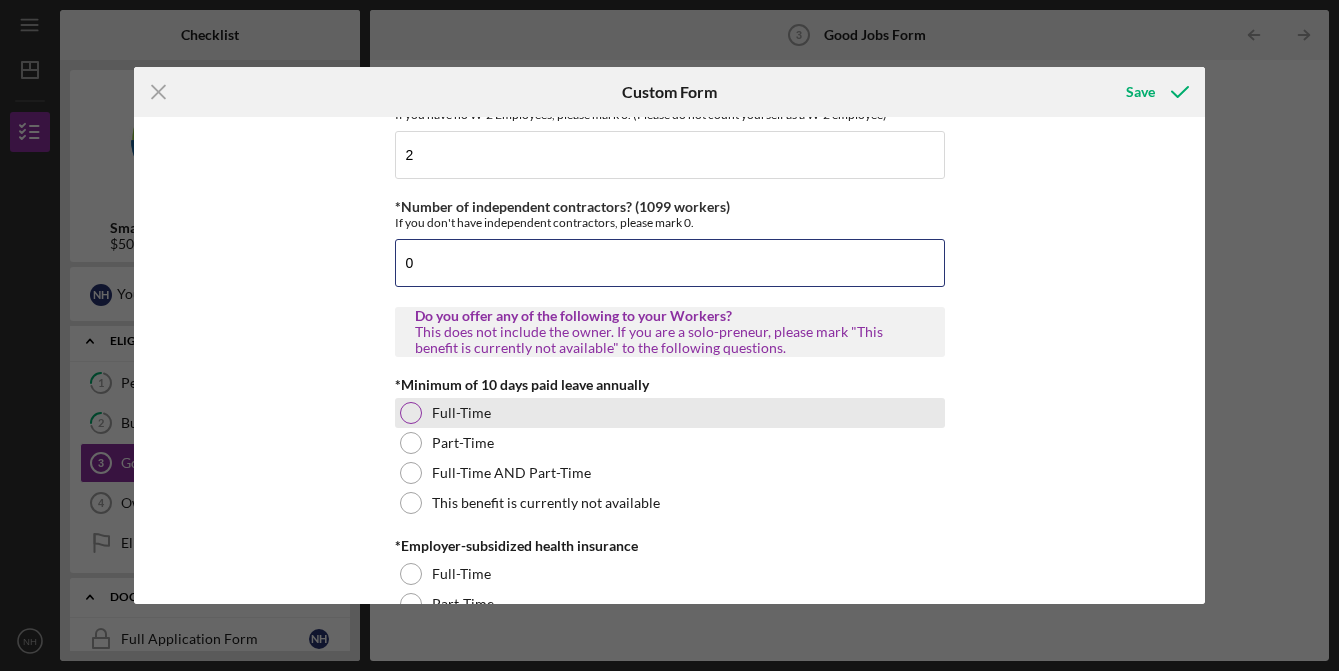 type on "0" 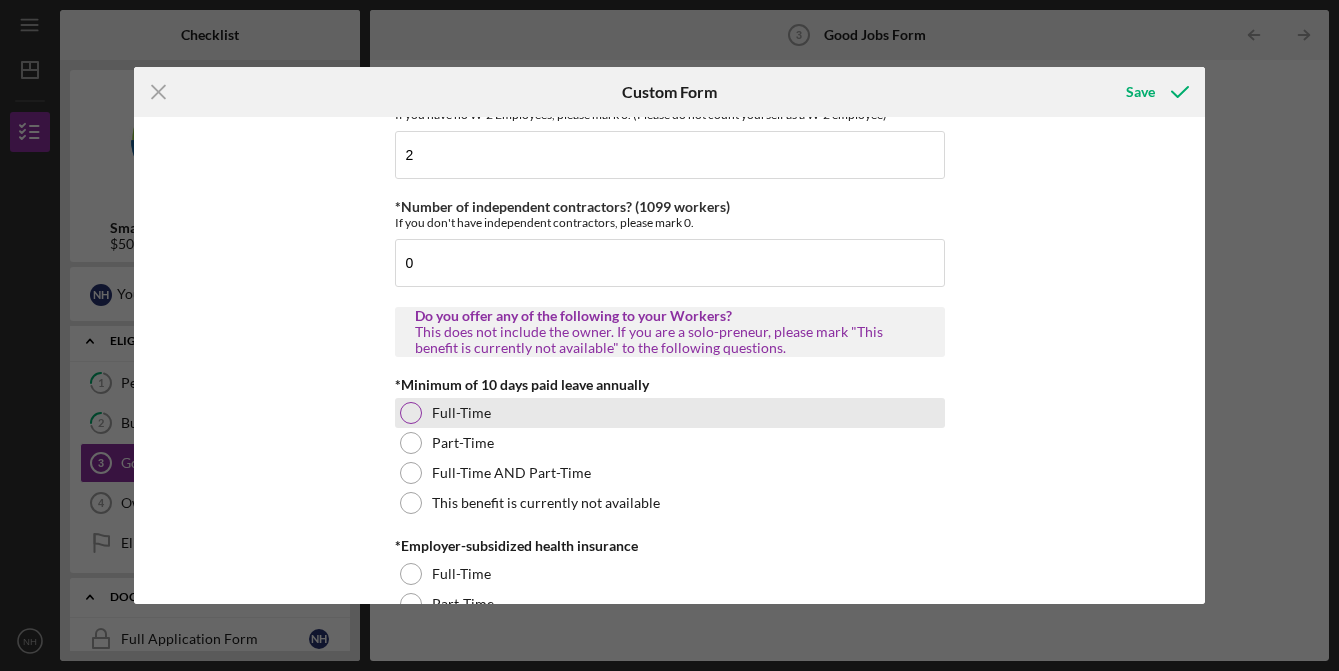 click at bounding box center (411, 413) 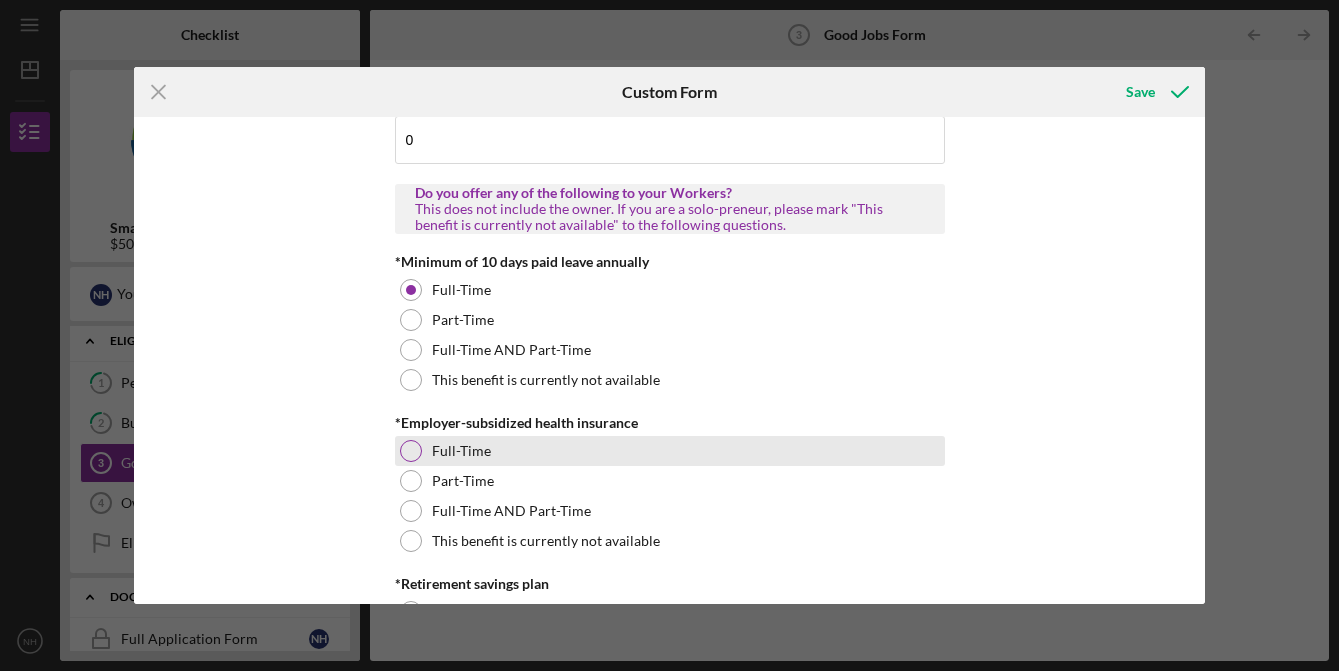 scroll, scrollTop: 625, scrollLeft: 0, axis: vertical 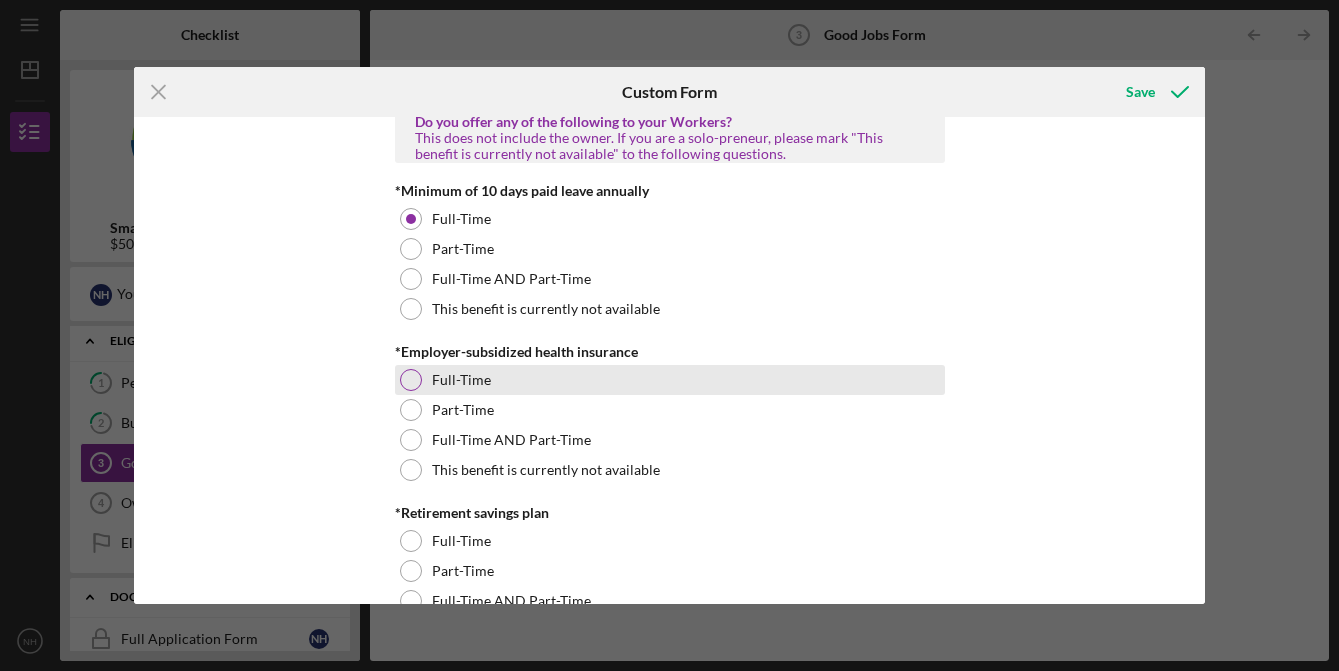 click at bounding box center [411, 380] 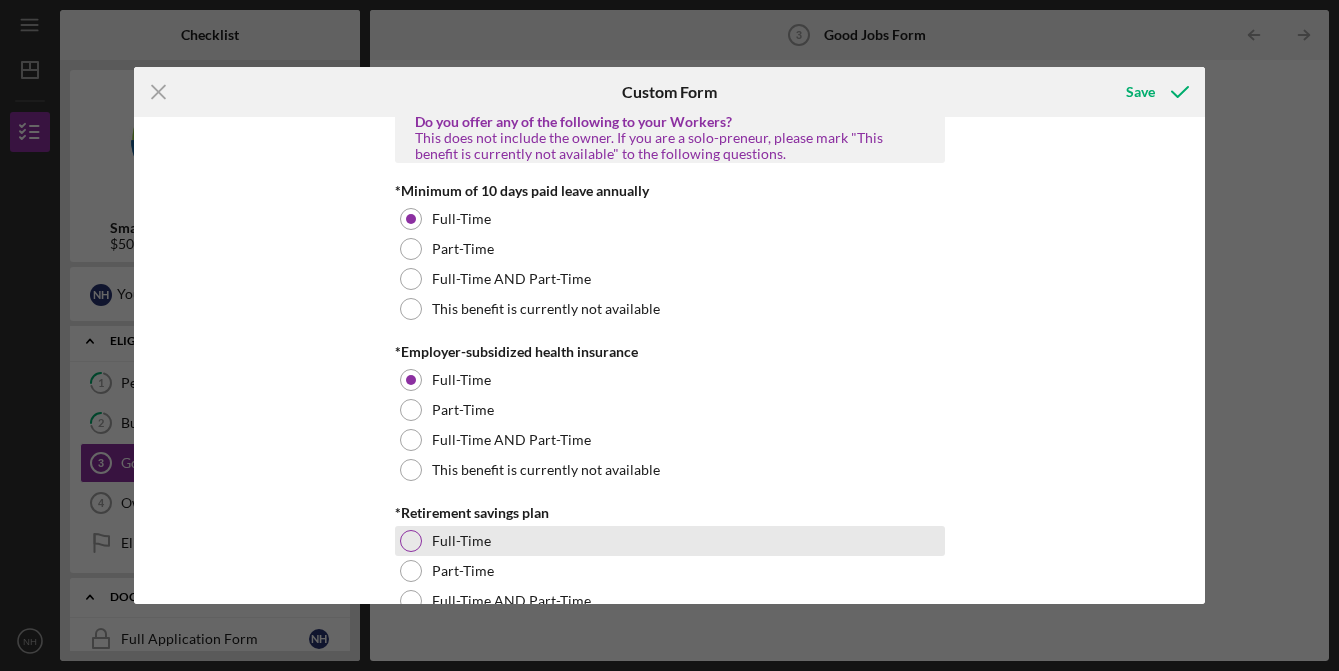 click at bounding box center (411, 541) 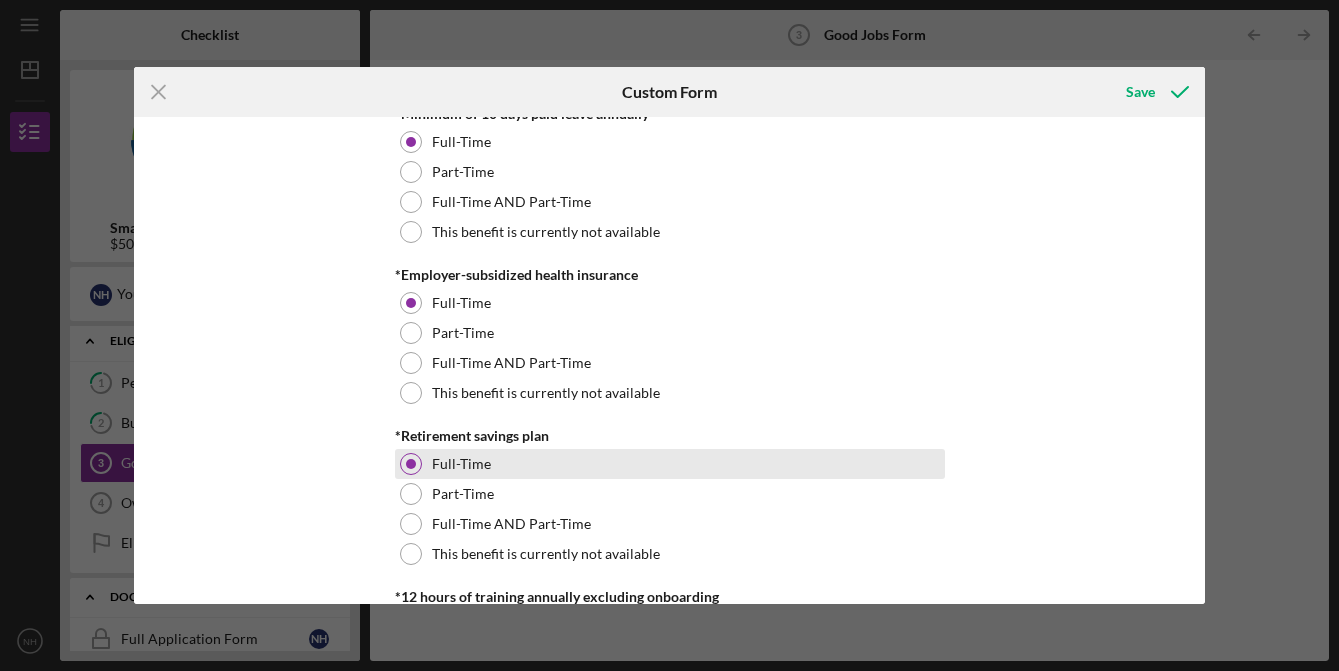 scroll, scrollTop: 849, scrollLeft: 0, axis: vertical 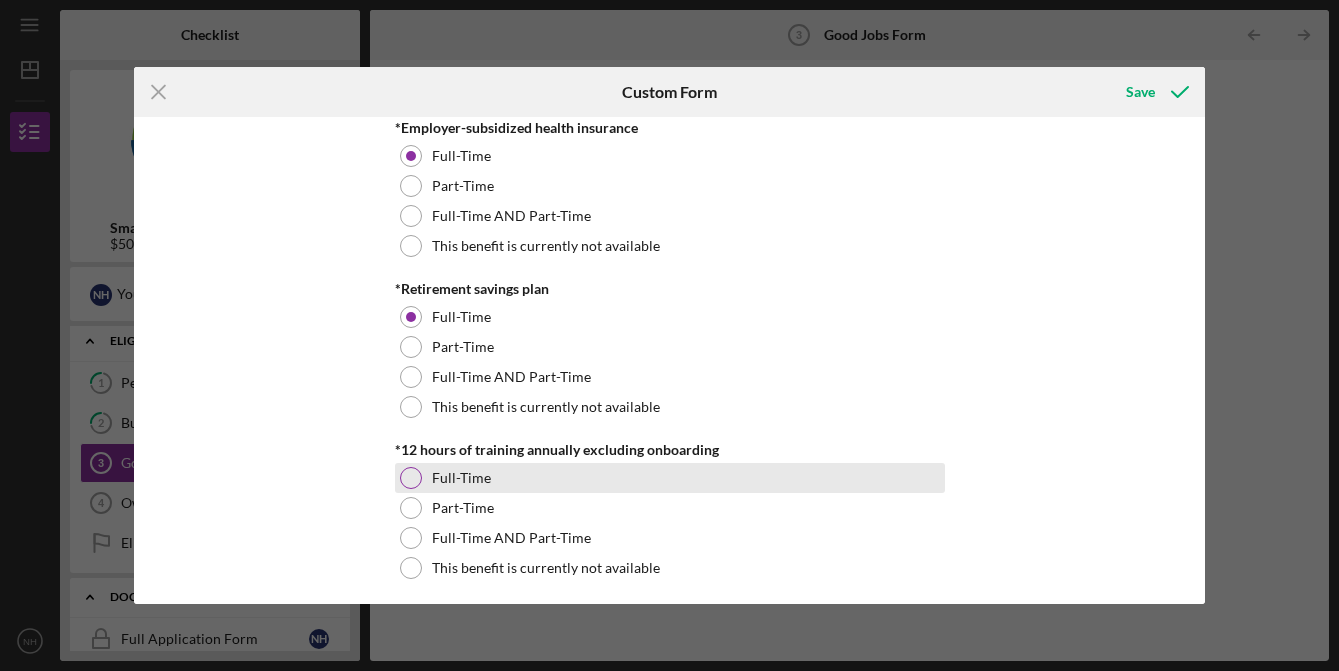 click on "Full-Time" at bounding box center (461, 478) 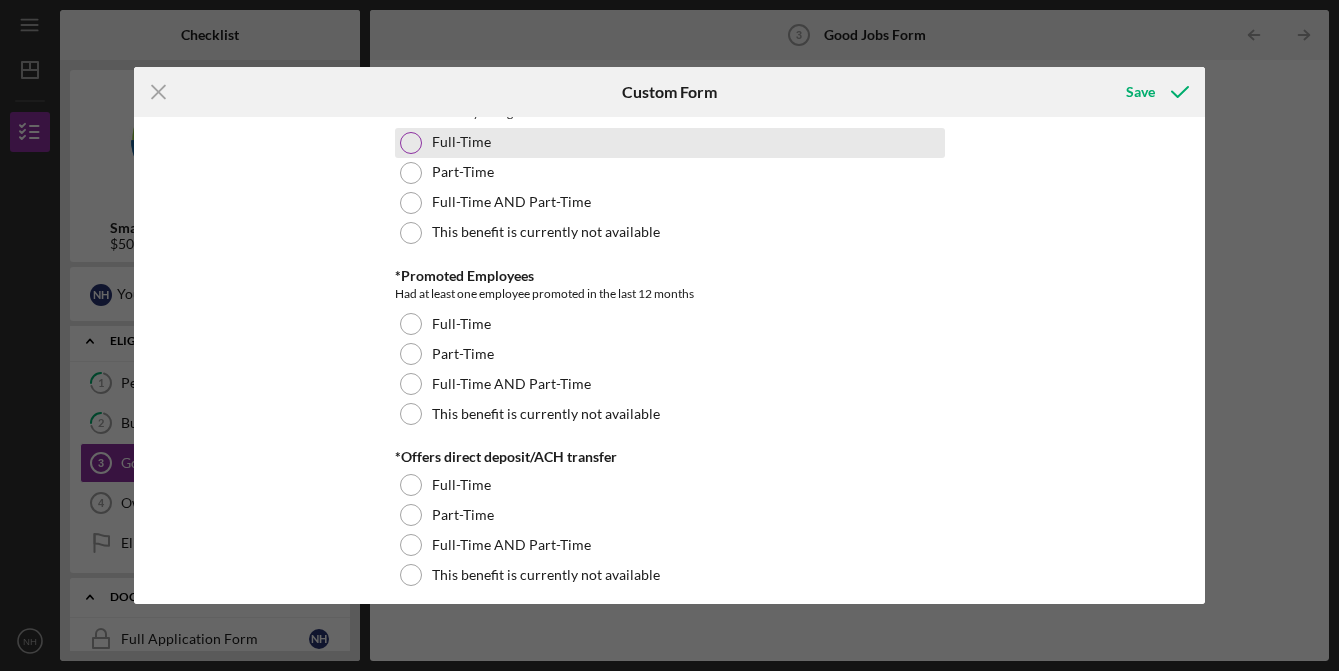 scroll, scrollTop: 1336, scrollLeft: 0, axis: vertical 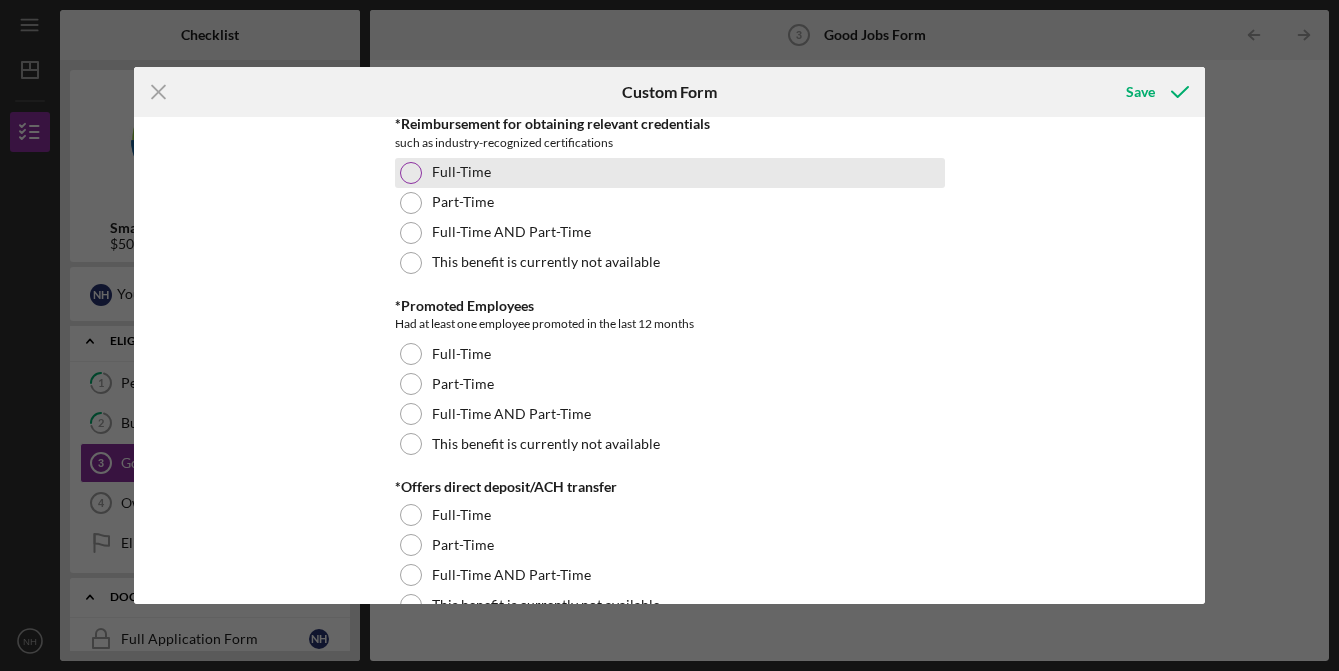 click on "Full-Time" at bounding box center (461, 172) 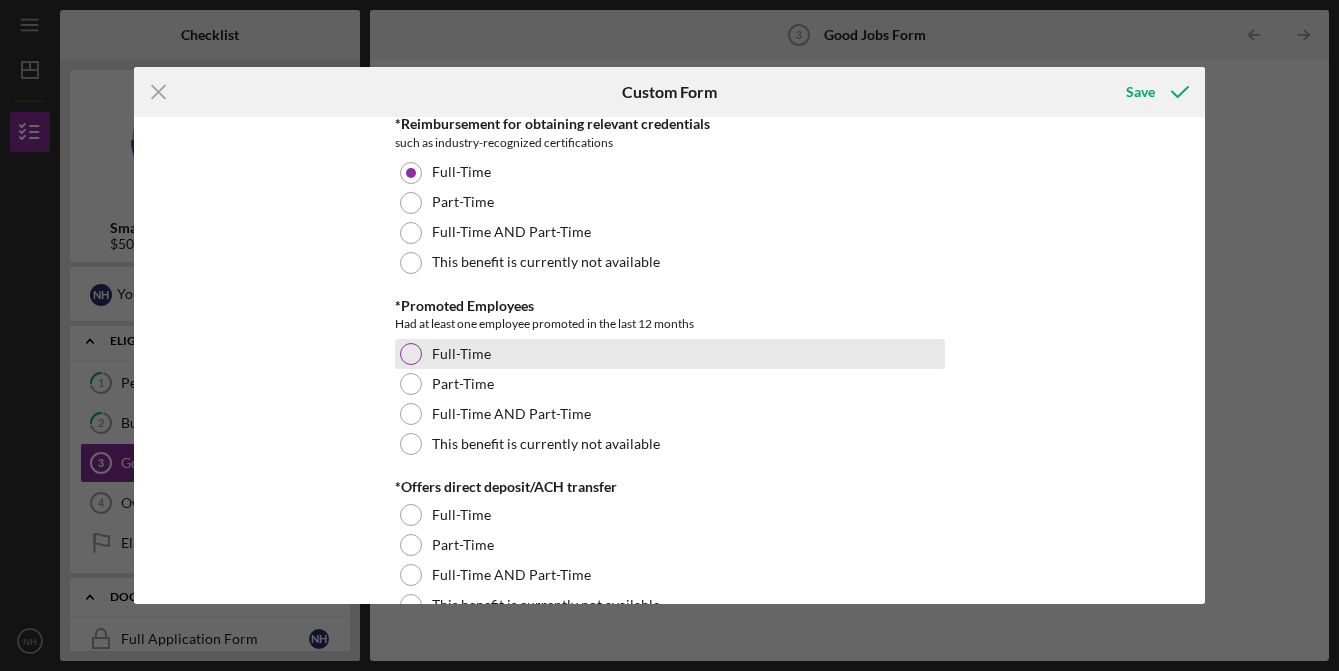 click on "Full-Time" at bounding box center [461, 354] 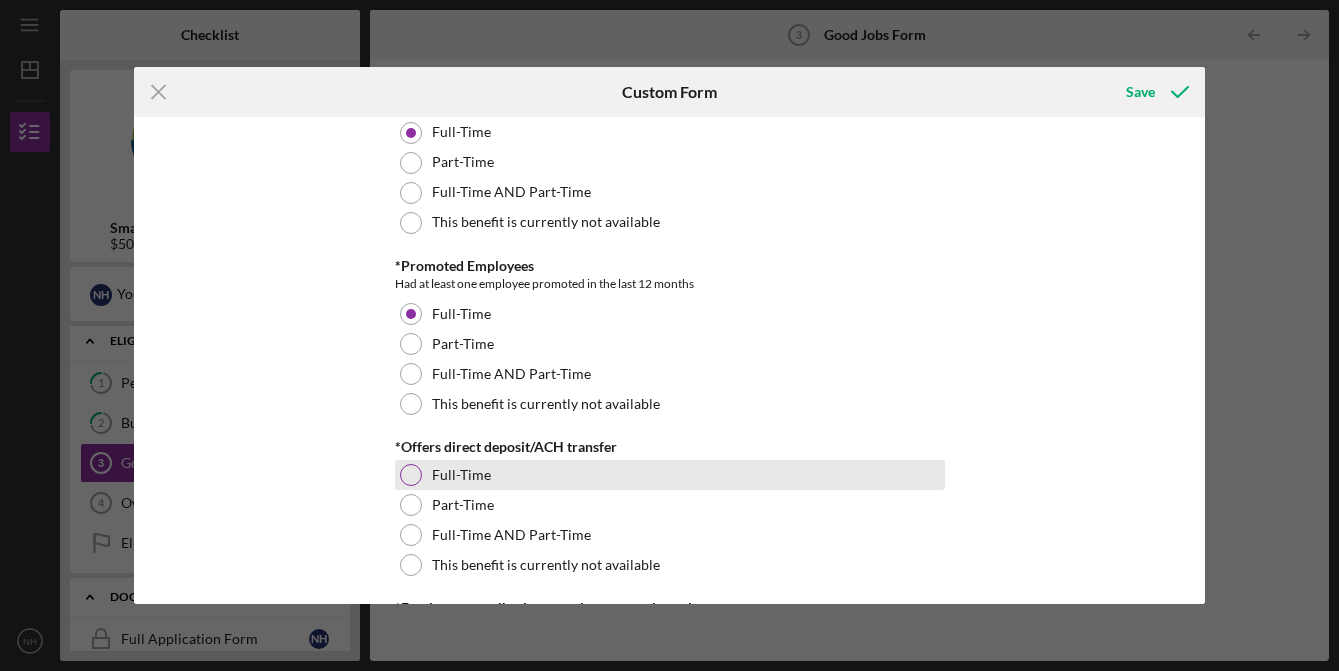 click on "Full-Time" at bounding box center (461, 475) 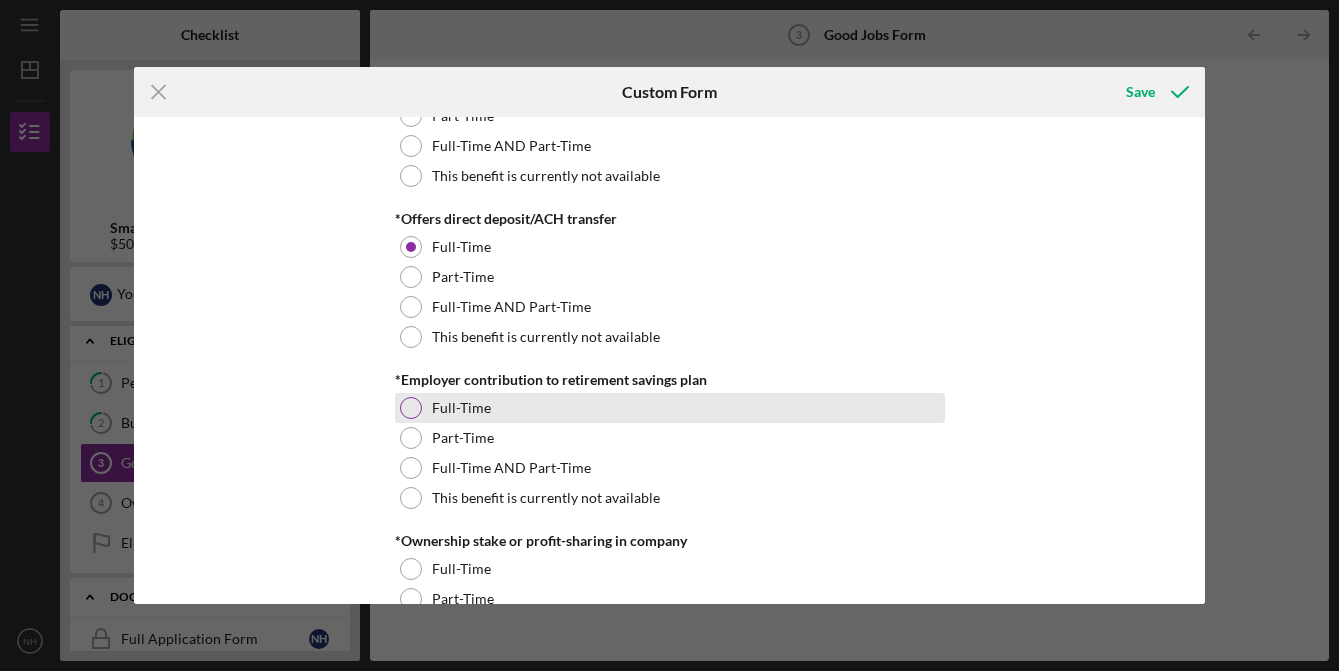 click on "Full-Time" at bounding box center [461, 408] 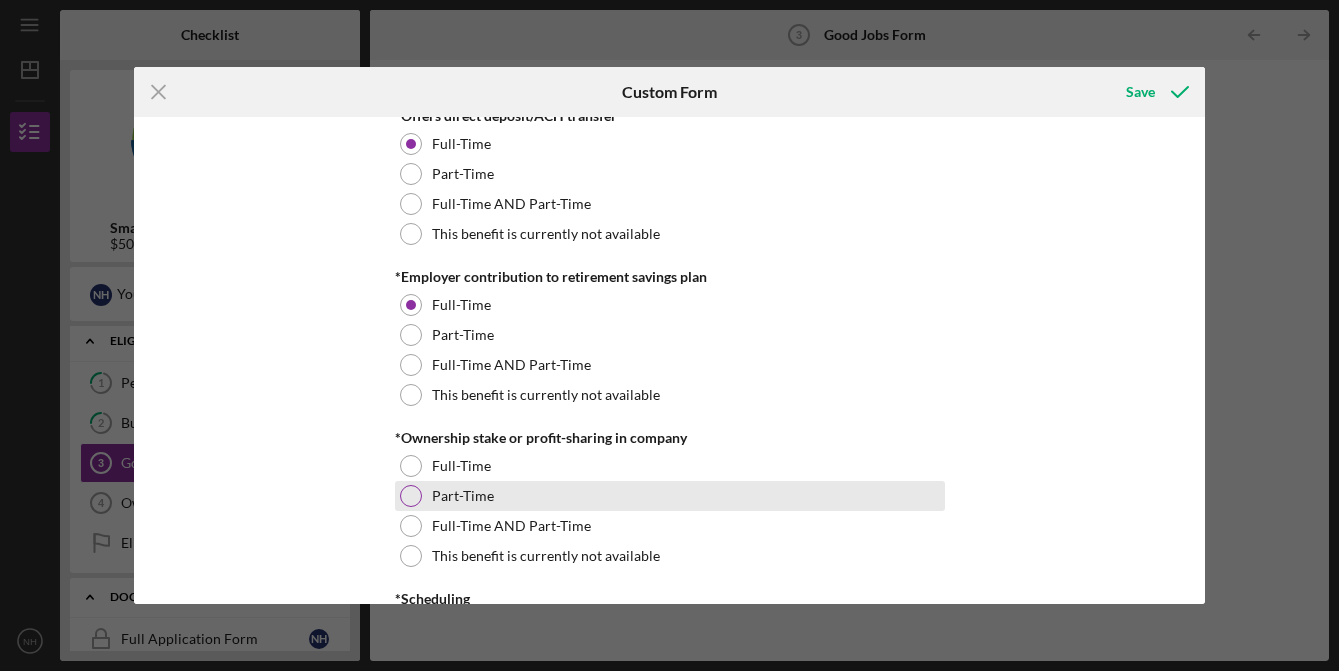 scroll, scrollTop: 1838, scrollLeft: 0, axis: vertical 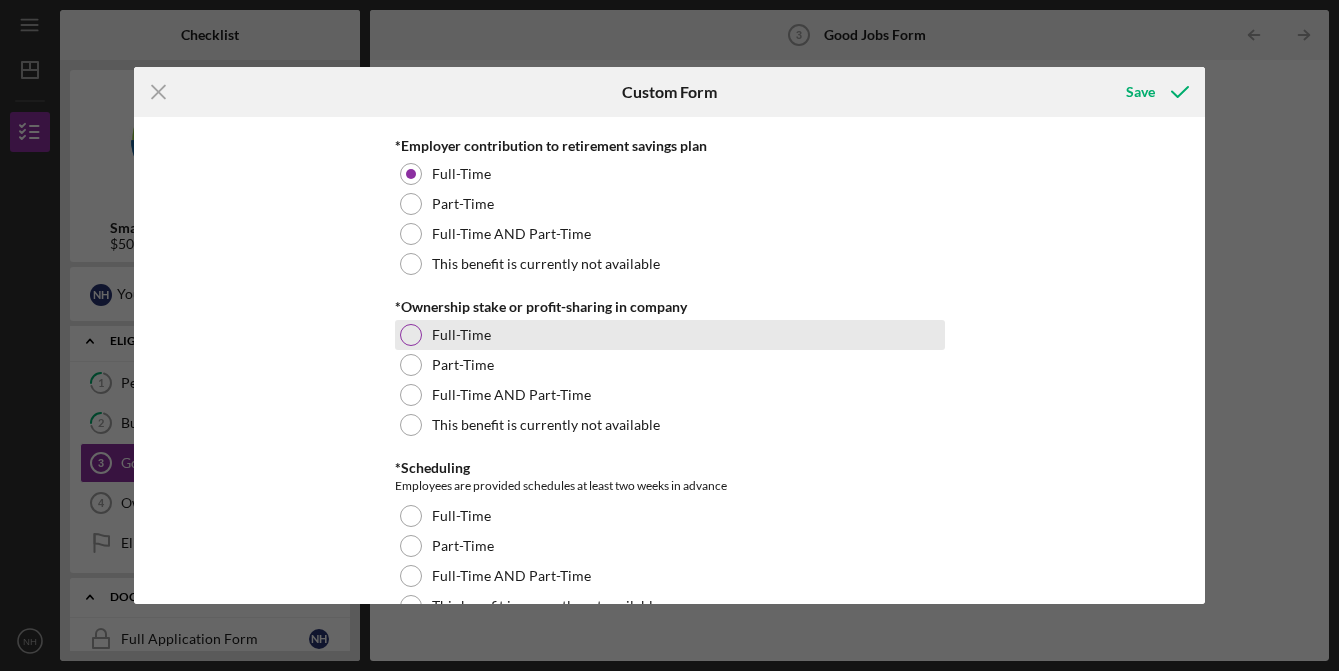 click on "Full-Time" at bounding box center (670, 335) 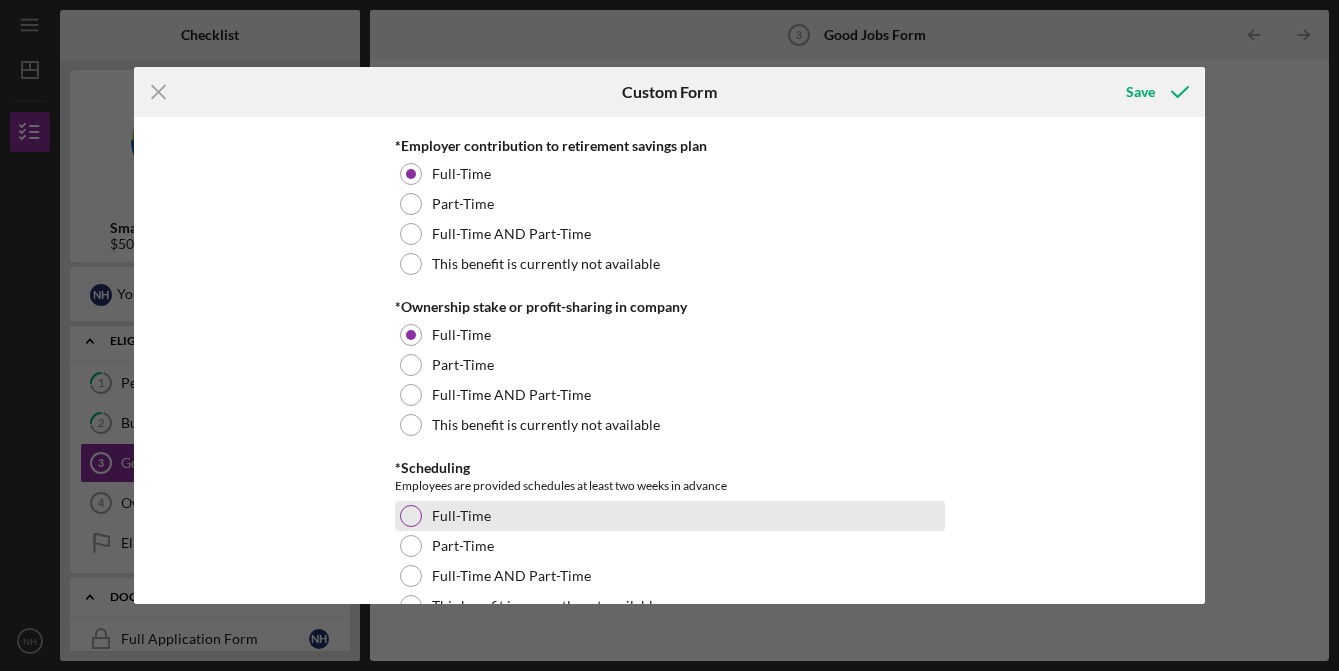 click on "Full-Time" at bounding box center [461, 516] 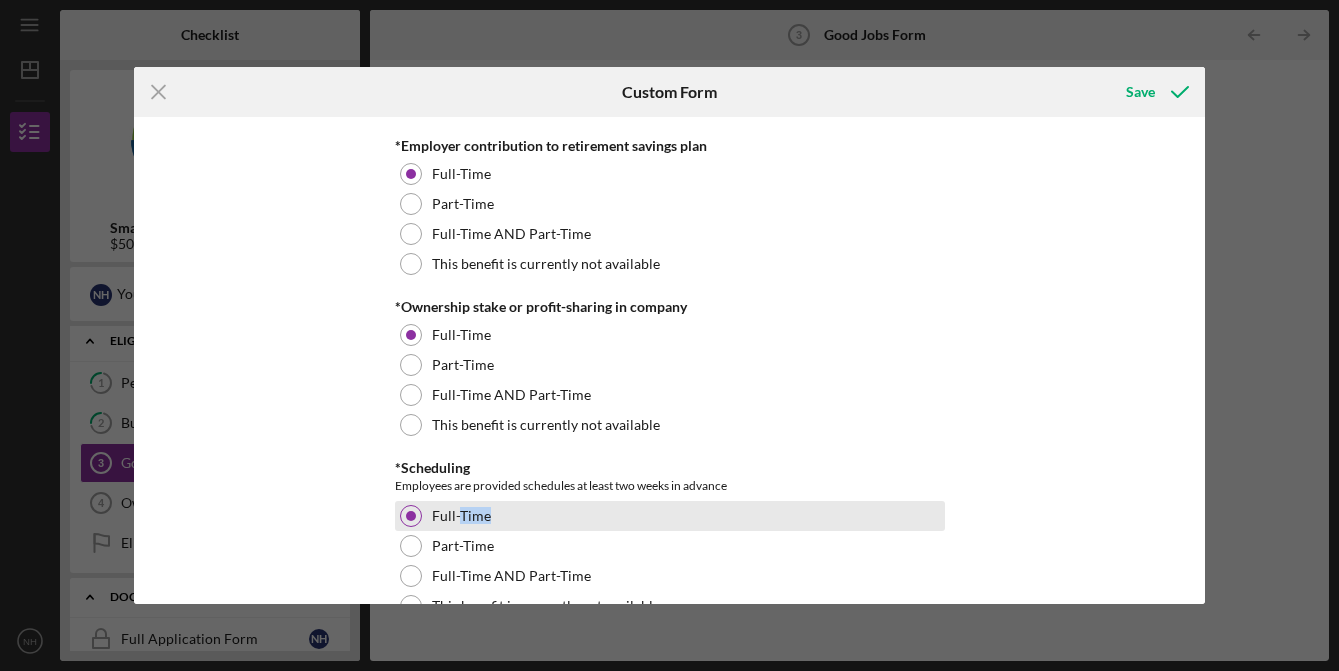 click on "Full-Time" at bounding box center [461, 516] 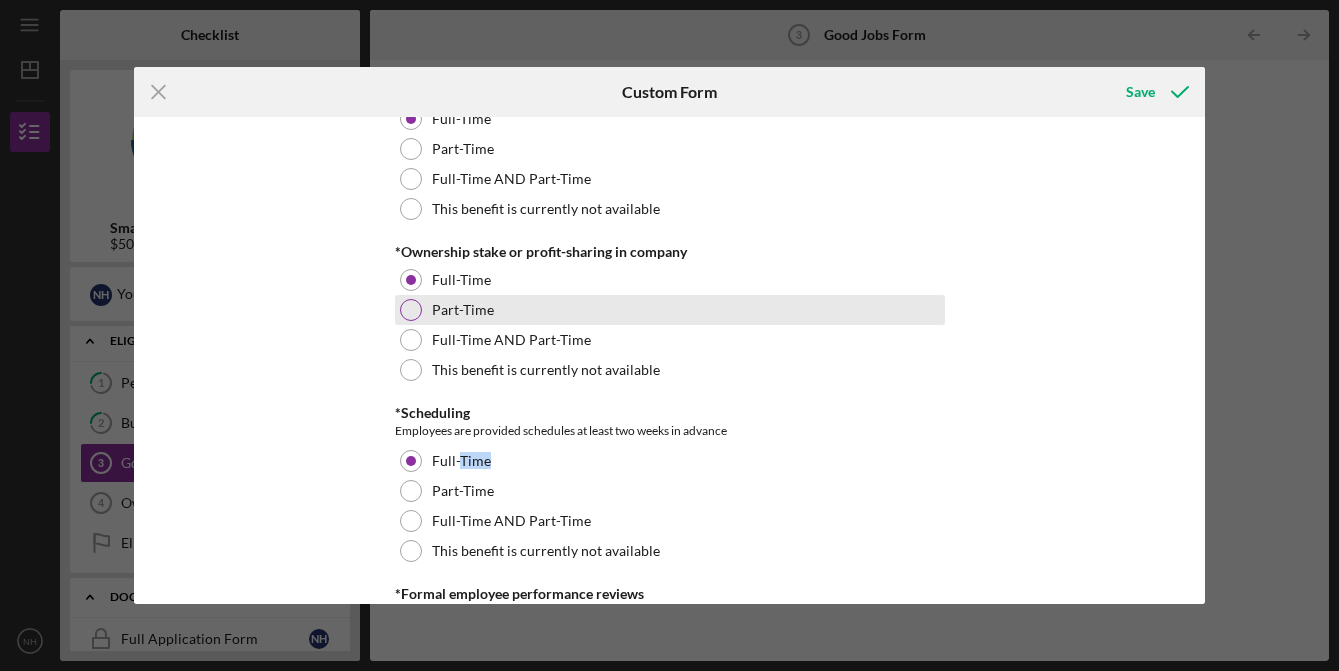 scroll, scrollTop: 2069, scrollLeft: 0, axis: vertical 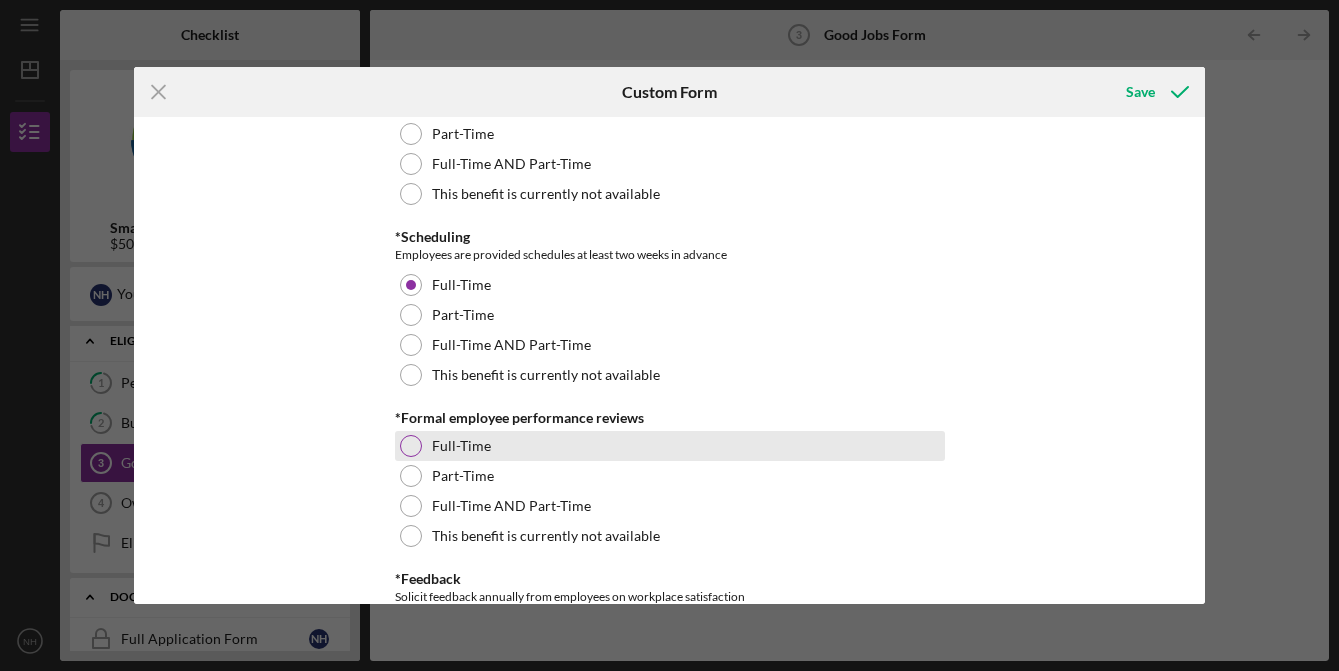 click on "Full-Time" at bounding box center [461, 446] 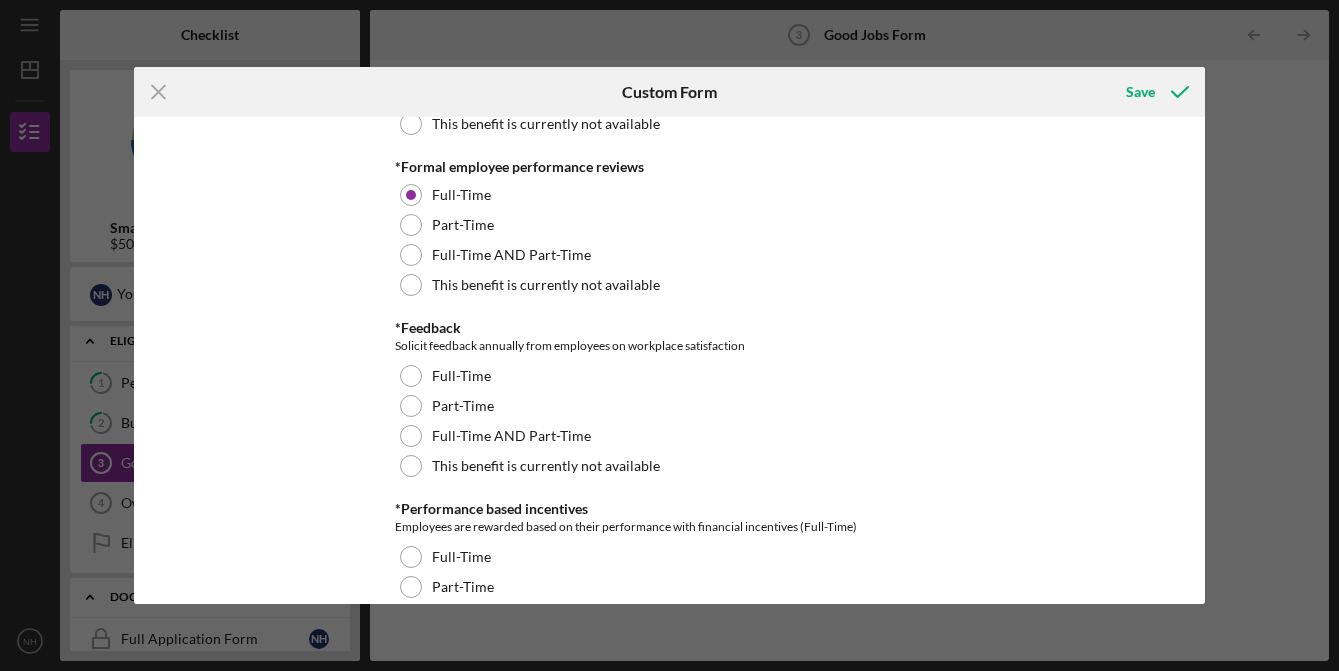 scroll, scrollTop: 2601, scrollLeft: 0, axis: vertical 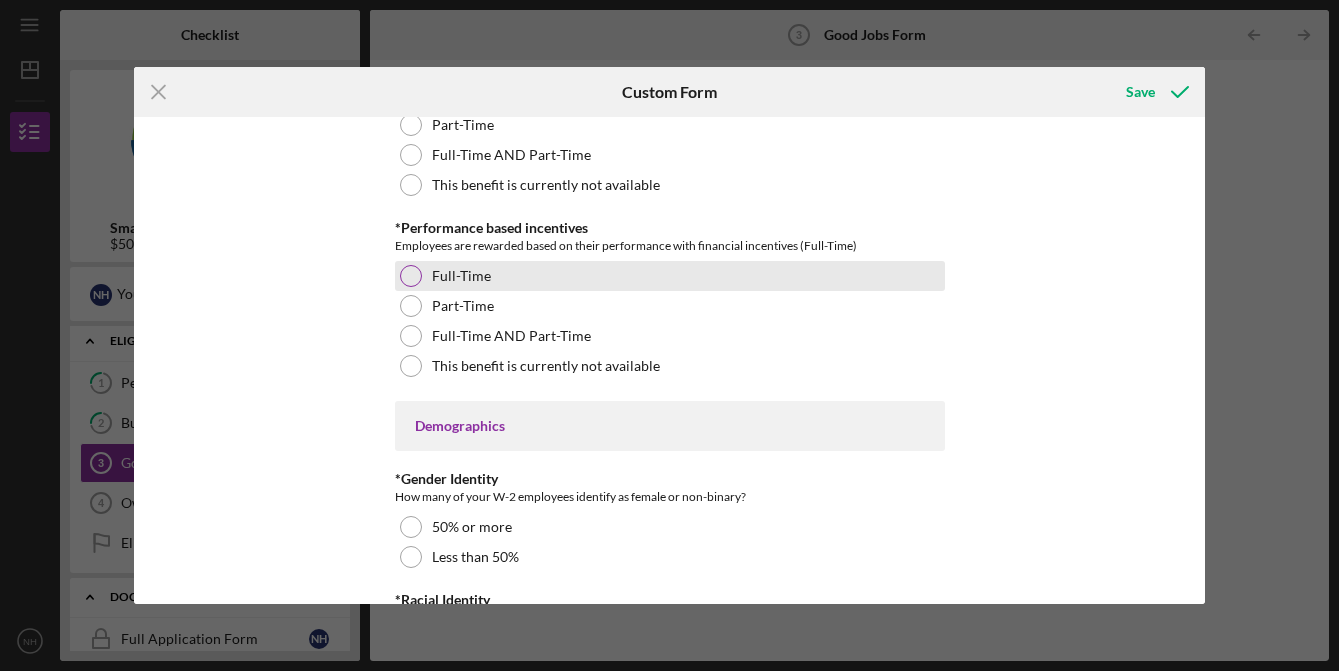 click on "Full-Time" at bounding box center (461, 276) 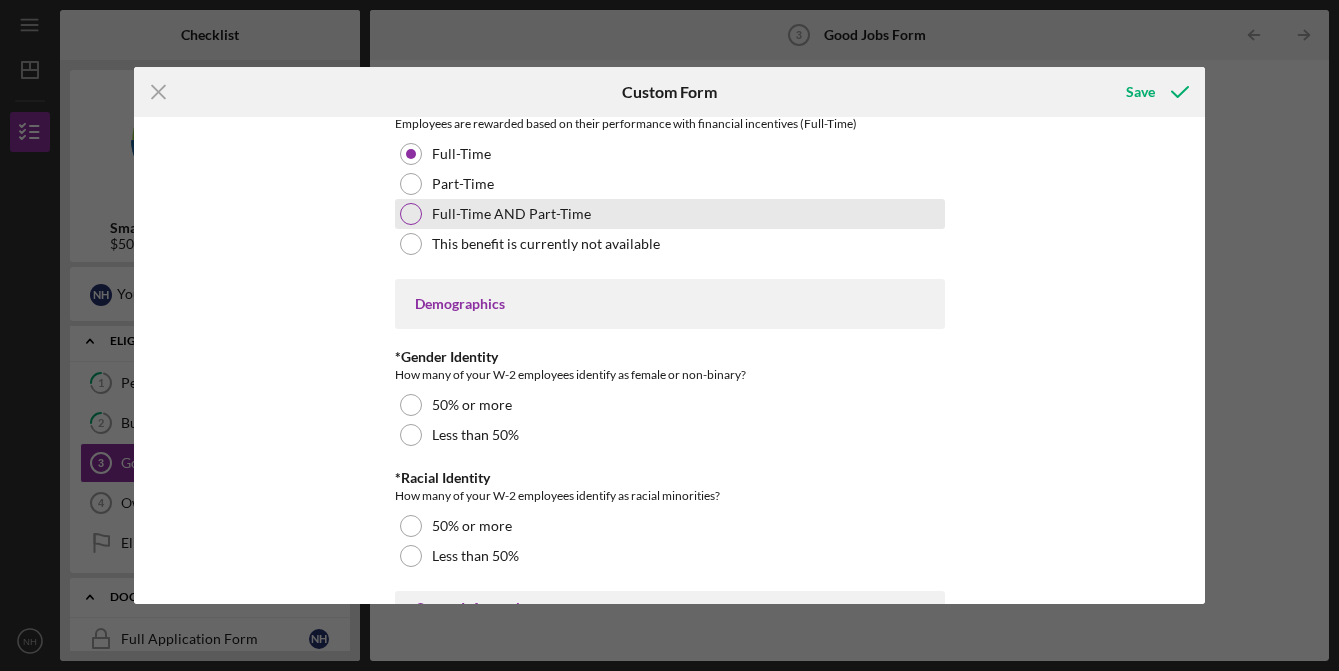 scroll, scrollTop: 2834, scrollLeft: 0, axis: vertical 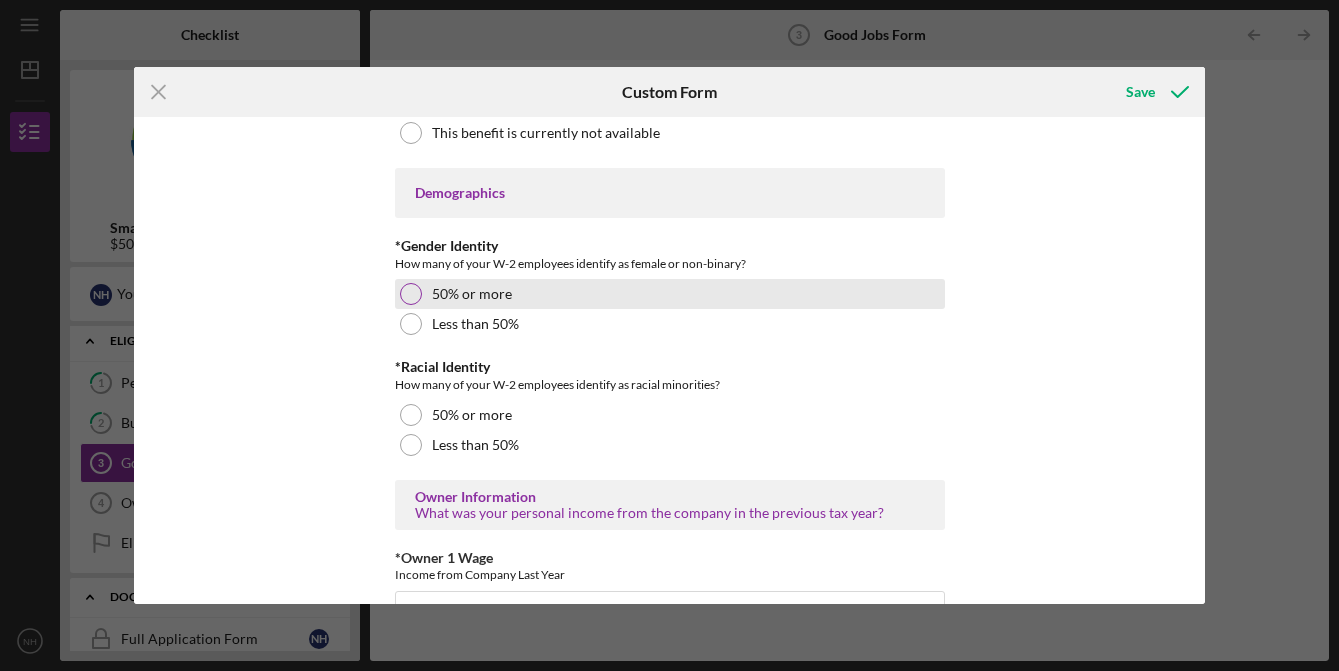 click on "50% or more" at bounding box center (472, 294) 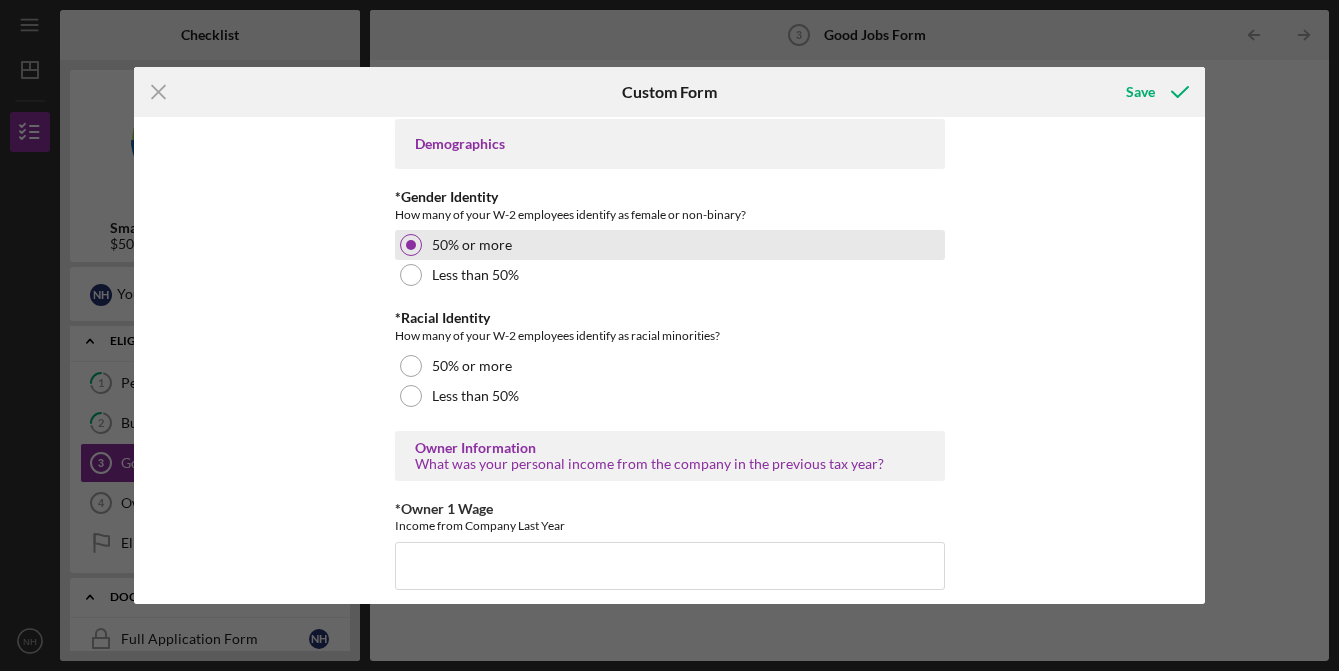 scroll, scrollTop: 2888, scrollLeft: 0, axis: vertical 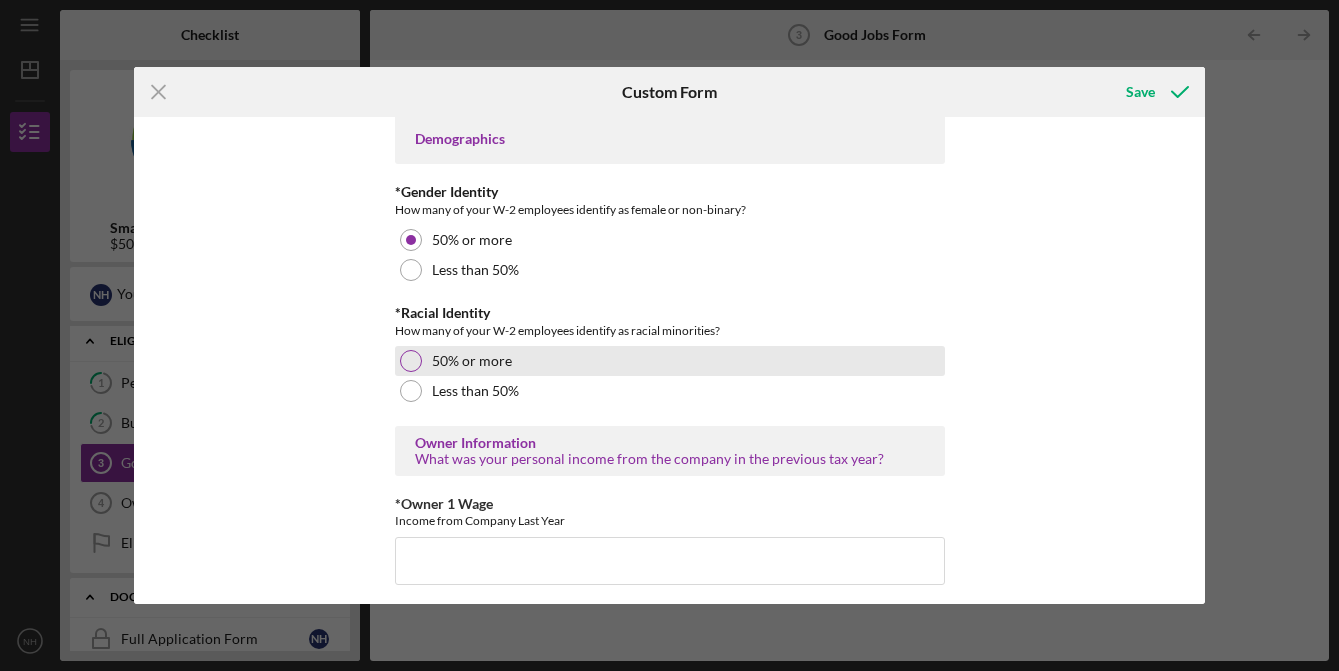 click on "50% or more" at bounding box center (472, 361) 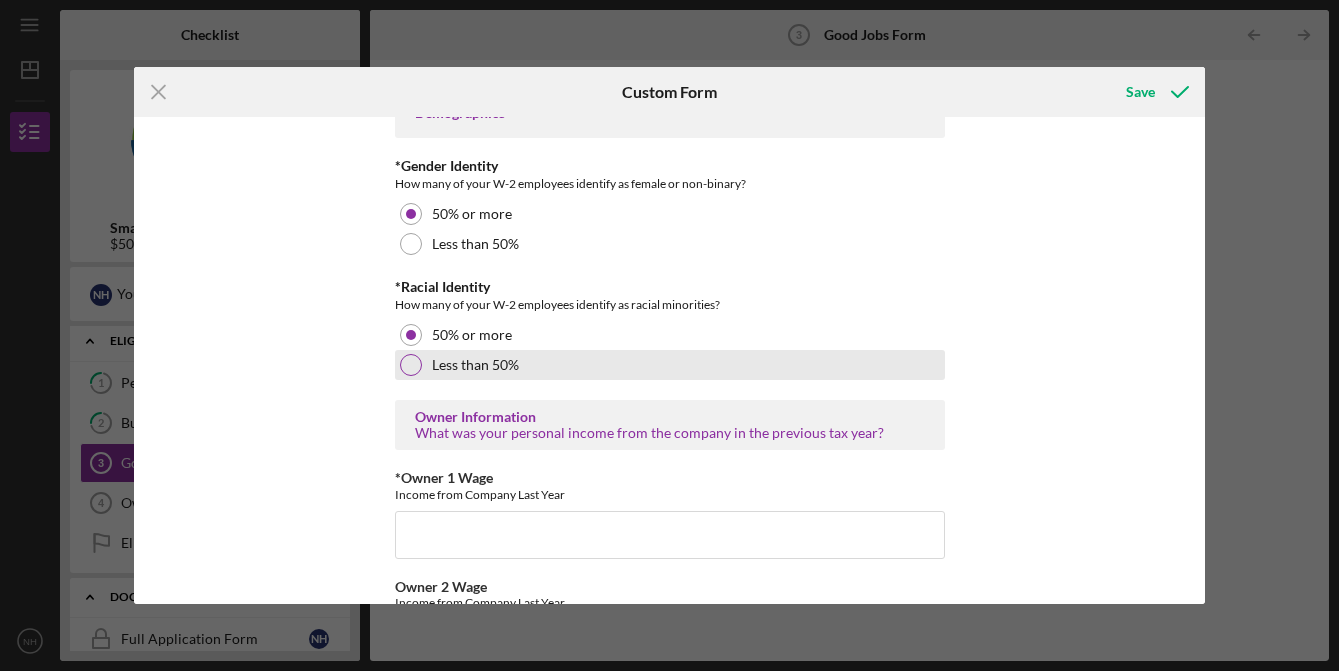 scroll, scrollTop: 2922, scrollLeft: 0, axis: vertical 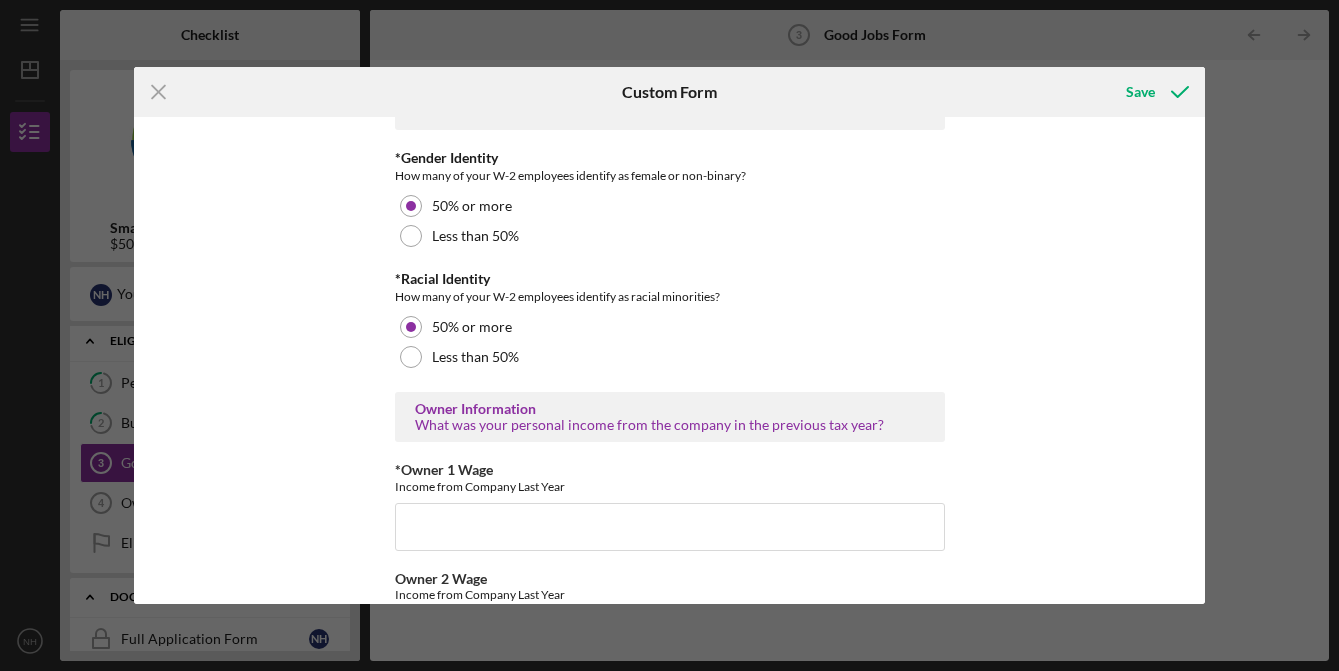 click on "How many of your W-2 employees identify as racial minorities?" at bounding box center (670, 297) 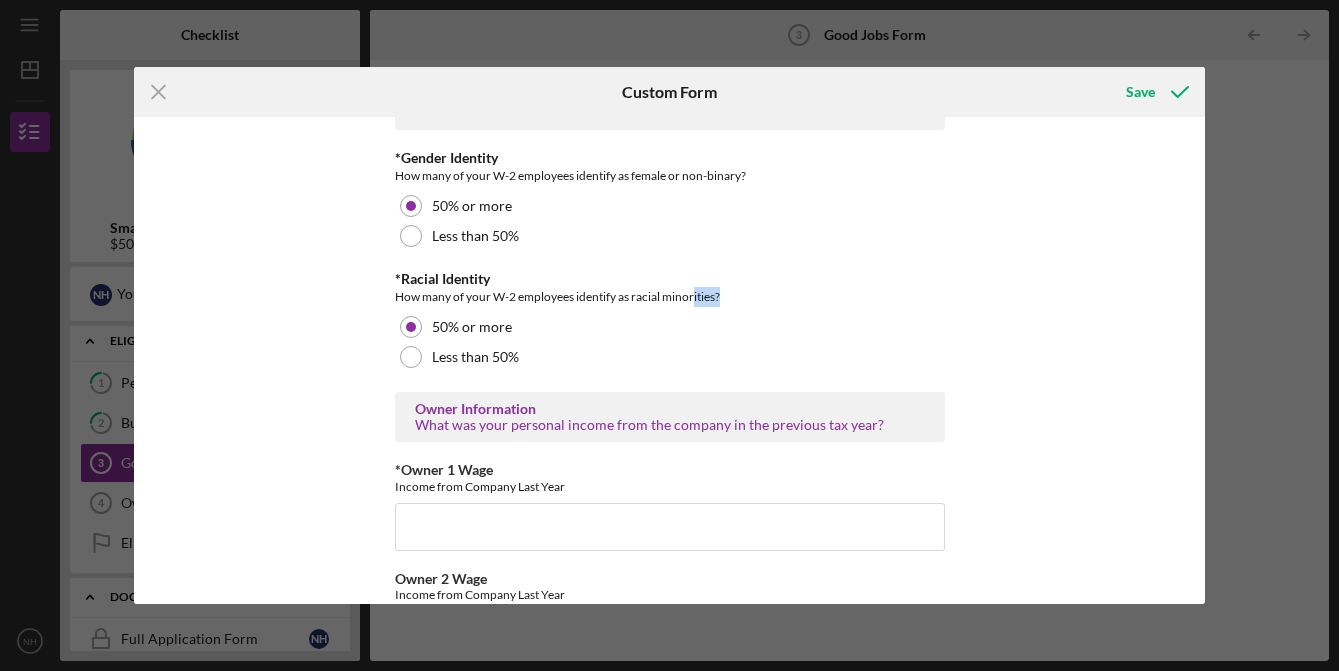 drag, startPoint x: 715, startPoint y: 295, endPoint x: 1007, endPoint y: 296, distance: 292.0017 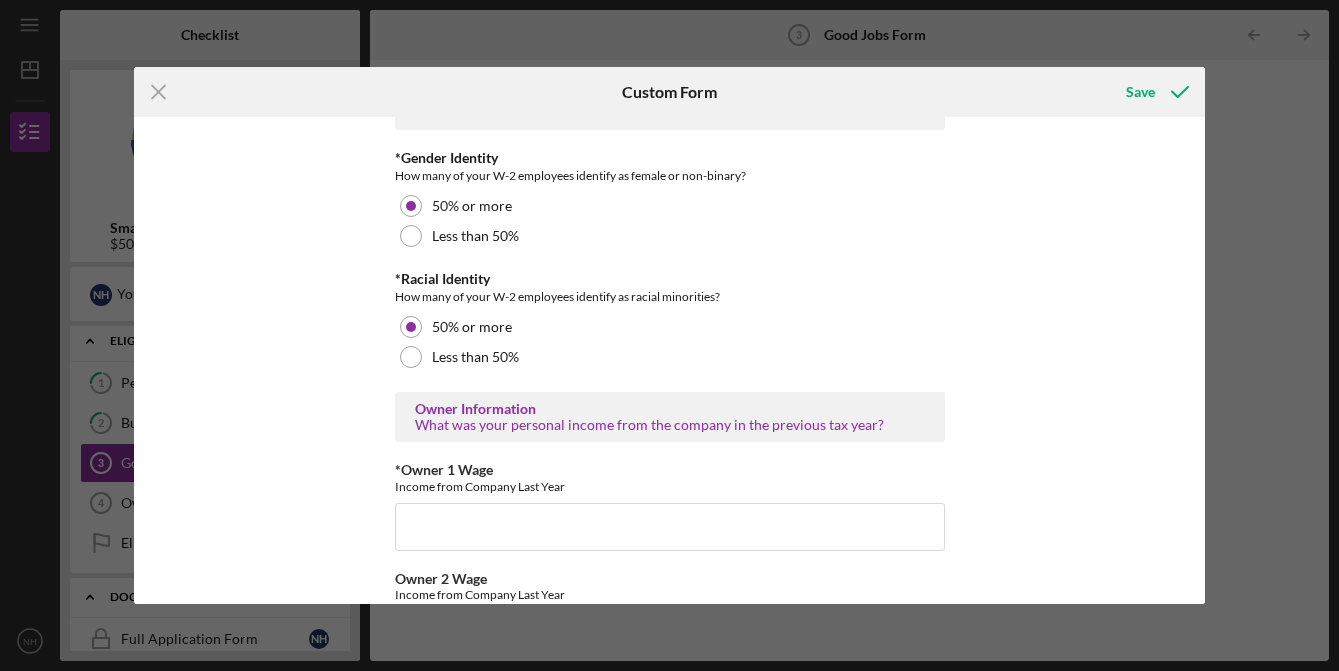 click on "Good Jobs Form *Number of Full-Time Owner Employment Please input all owners (with 20%+ ownership) that work full time. 3 *Number of Part-Time Owner Employment Please input all owners (with 20%+ ownership) that work part time. 3 *Total Number of Full-Time W-2 Employees If you have no W-2 Employees, please mark 0. (Please do not count yourself as a W-2 employee) 3 *Total Number of Part-Time W-2 Employees If you have no W-2 Employees, please mark 0. (Please do not count yourself as a W-2 employee) 2 *Number of independent contractors? (1099 workers) If you don't have independent contractors, please mark 0. 0 Do you offer any of the following to your Workers? This does not include the owner. If you are a solo-preneur, please mark "This benefit is currently not available" to the following questions. *Minimum of 10 days paid leave annually Full-Time Part-Time Full-Time AND Part-Time This benefit is currently not available *Employer-subsidized health insurance Full-Time Part-Time Full-Time AND Part-Time Full-Time" at bounding box center [669, 360] 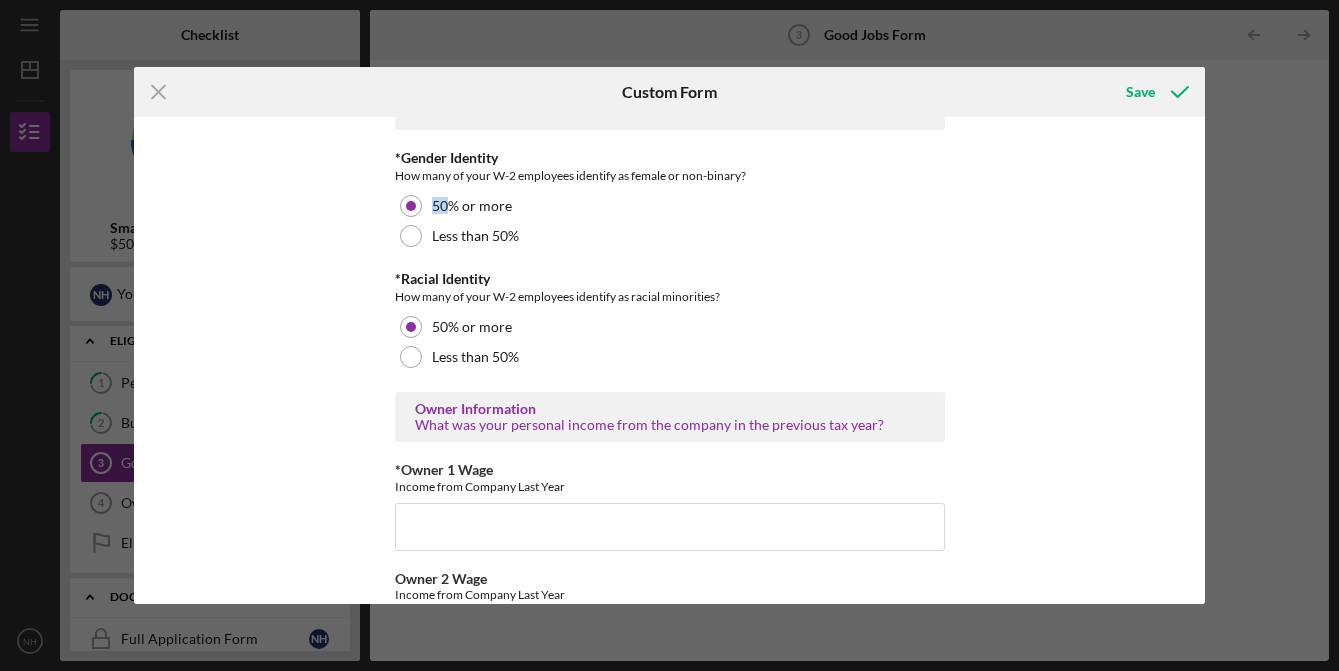 click on "Good Jobs Form *Number of Full-Time Owner Employment Please input all owners (with 20%+ ownership) that work full time. 3 *Number of Part-Time Owner Employment Please input all owners (with 20%+ ownership) that work part time. 3 *Total Number of Full-Time W-2 Employees If you have no W-2 Employees, please mark 0. (Please do not count yourself as a W-2 employee) 3 *Total Number of Part-Time W-2 Employees If you have no W-2 Employees, please mark 0. (Please do not count yourself as a W-2 employee) 2 *Number of independent contractors? (1099 workers) If you don't have independent contractors, please mark 0. 0 Do you offer any of the following to your Workers? This does not include the owner. If you are a solo-preneur, please mark "This benefit is currently not available" to the following questions. *Minimum of 10 days paid leave annually Full-Time Part-Time Full-Time AND Part-Time This benefit is currently not available *Employer-subsidized health insurance Full-Time Part-Time Full-Time AND Part-Time Full-Time" at bounding box center [669, 360] 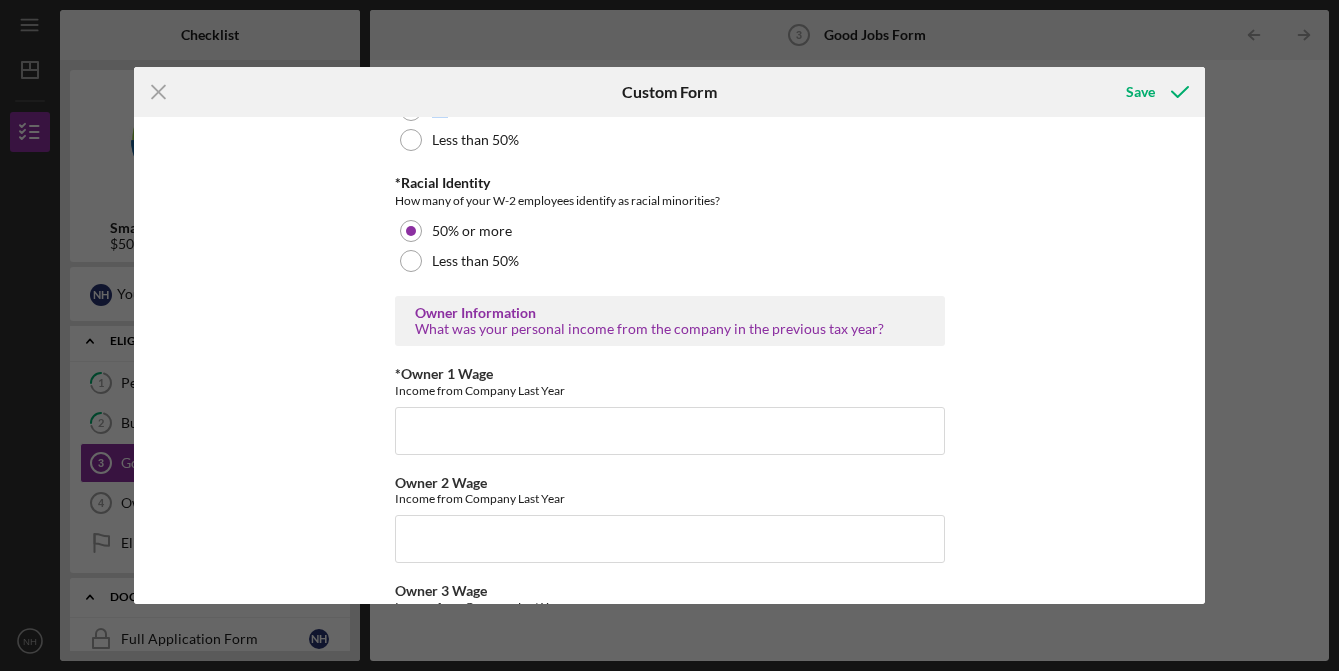 scroll, scrollTop: 3167, scrollLeft: 0, axis: vertical 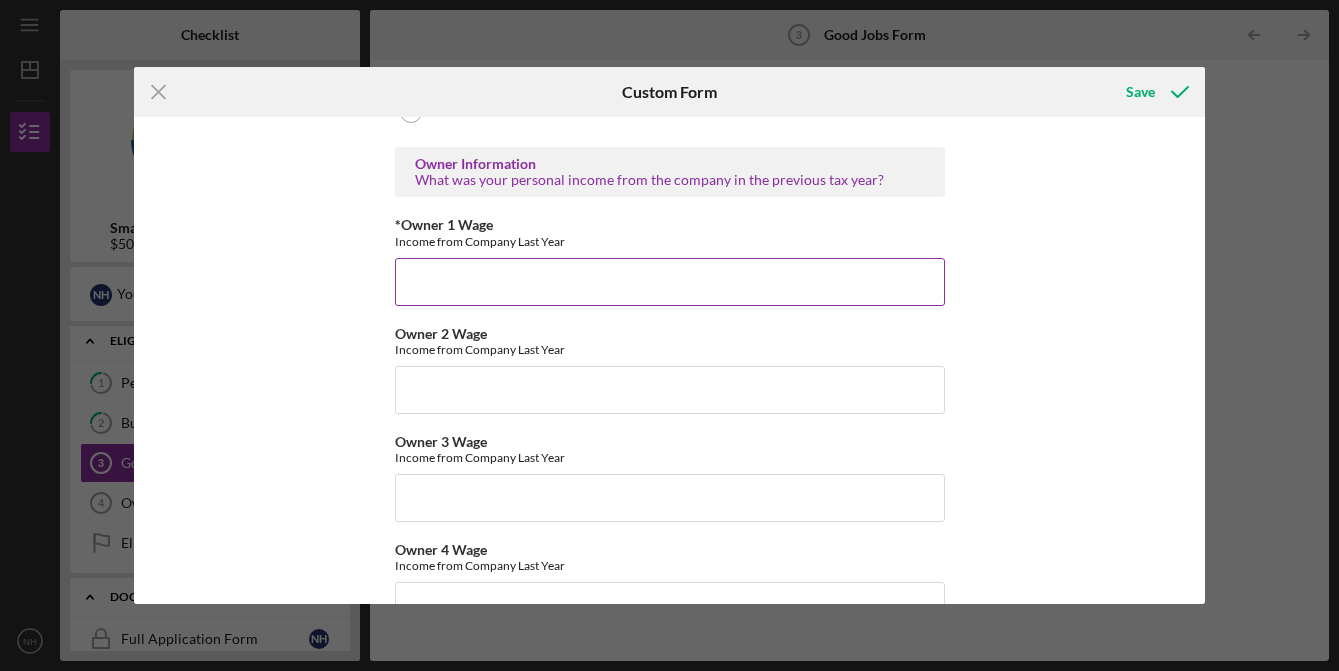 click on "*Owner 1 Wage" at bounding box center [670, 282] 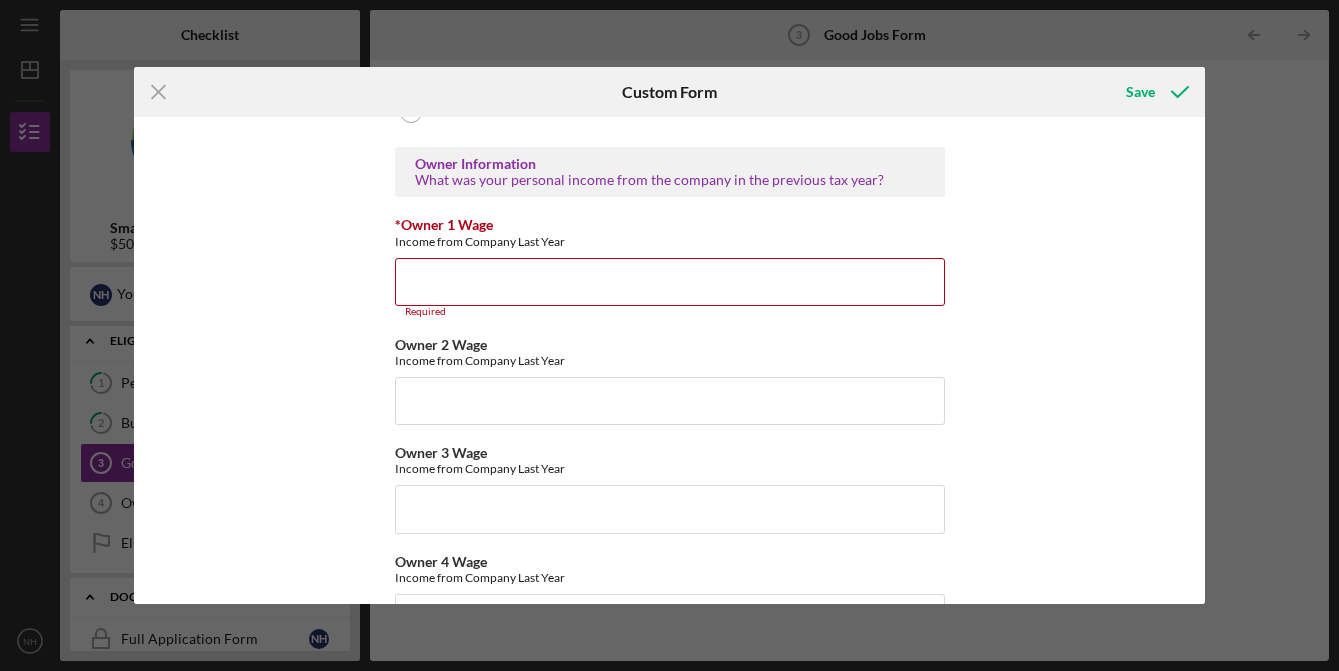 click on "Good Jobs Form *Number of Full-Time Owner Employment Please input all owners (with 20%+ ownership) that work full time. 3 *Number of Part-Time Owner Employment Please input all owners (with 20%+ ownership) that work part time. 3 *Total Number of Full-Time W-2 Employees If you have no W-2 Employees, please mark 0. (Please do not count yourself as a W-2 employee) 3 *Total Number of Part-Time W-2 Employees If you have no W-2 Employees, please mark 0. (Please do not count yourself as a W-2 employee) 2 *Number of independent contractors? (1099 workers) If you don't have independent contractors, please mark 0. 0 Do you offer any of the following to your Workers? This does not include the owner. If you are a solo-preneur, please mark "This benefit is currently not available" to the following questions. *Minimum of 10 days paid leave annually Full-Time Part-Time Full-Time AND Part-Time This benefit is currently not available *Employer-subsidized health insurance Full-Time Part-Time Full-Time AND Part-Time Full-Time" at bounding box center (669, 360) 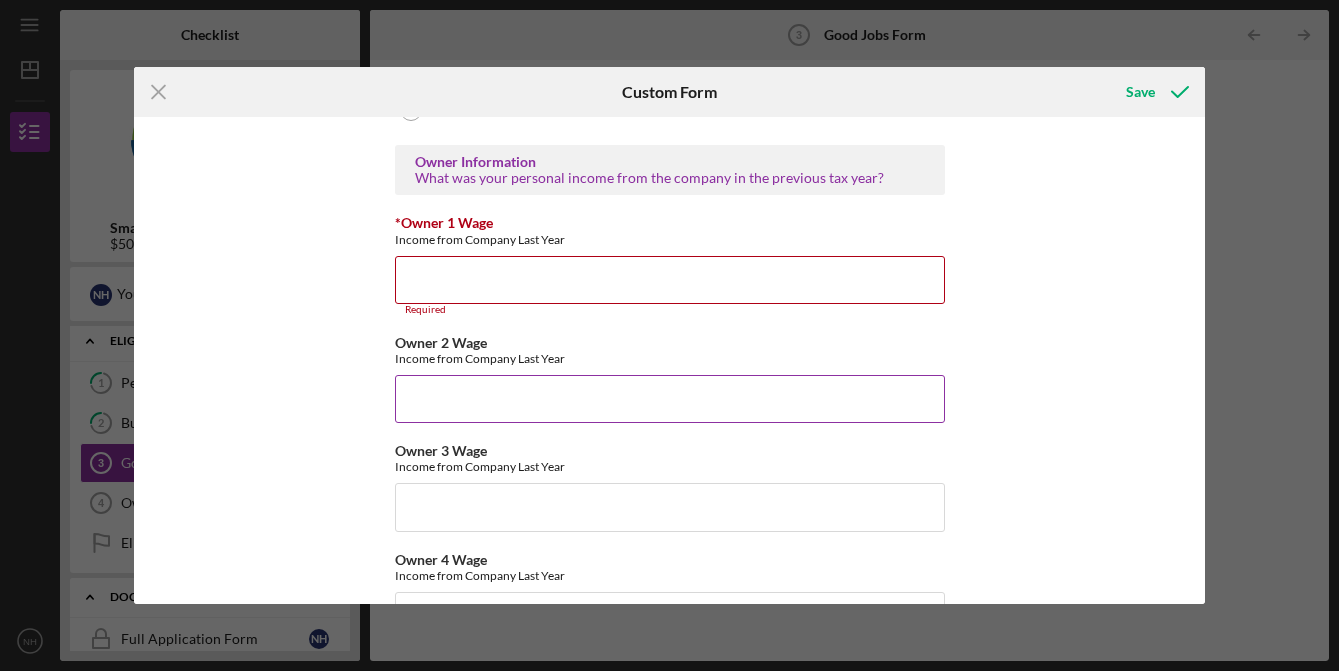 scroll, scrollTop: 3171, scrollLeft: 0, axis: vertical 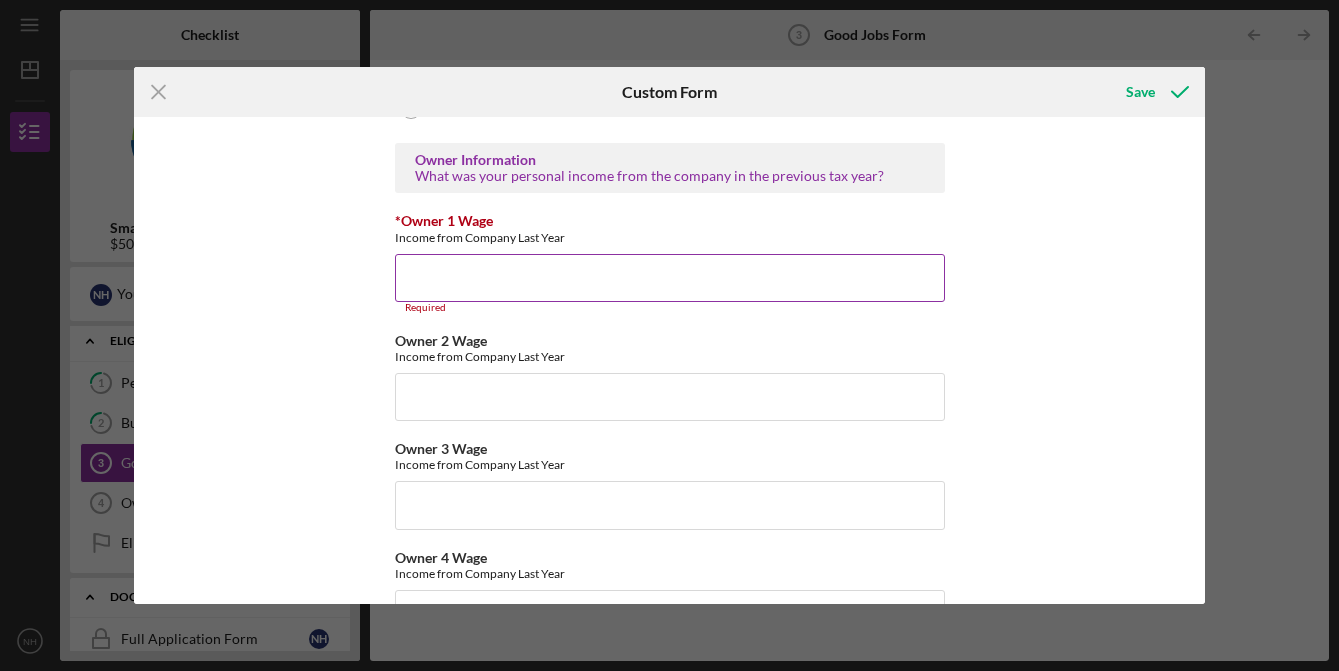 click on "*Owner 1 Wage" at bounding box center [670, 278] 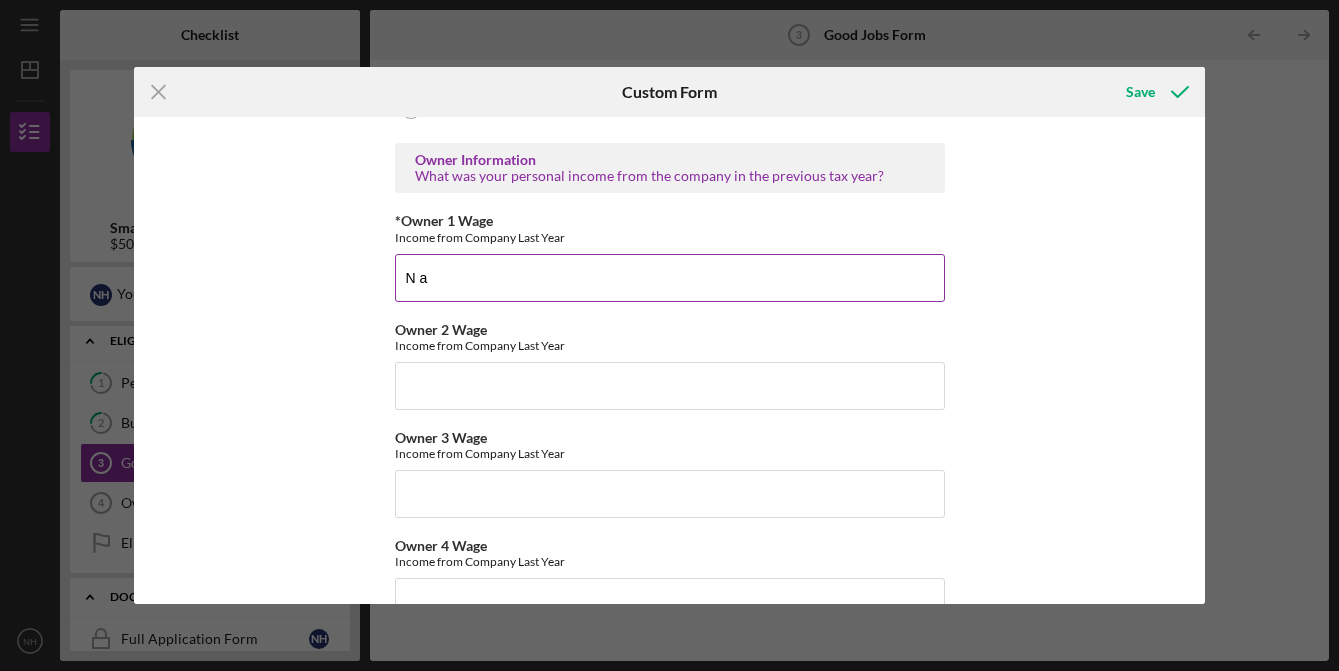type on "N" 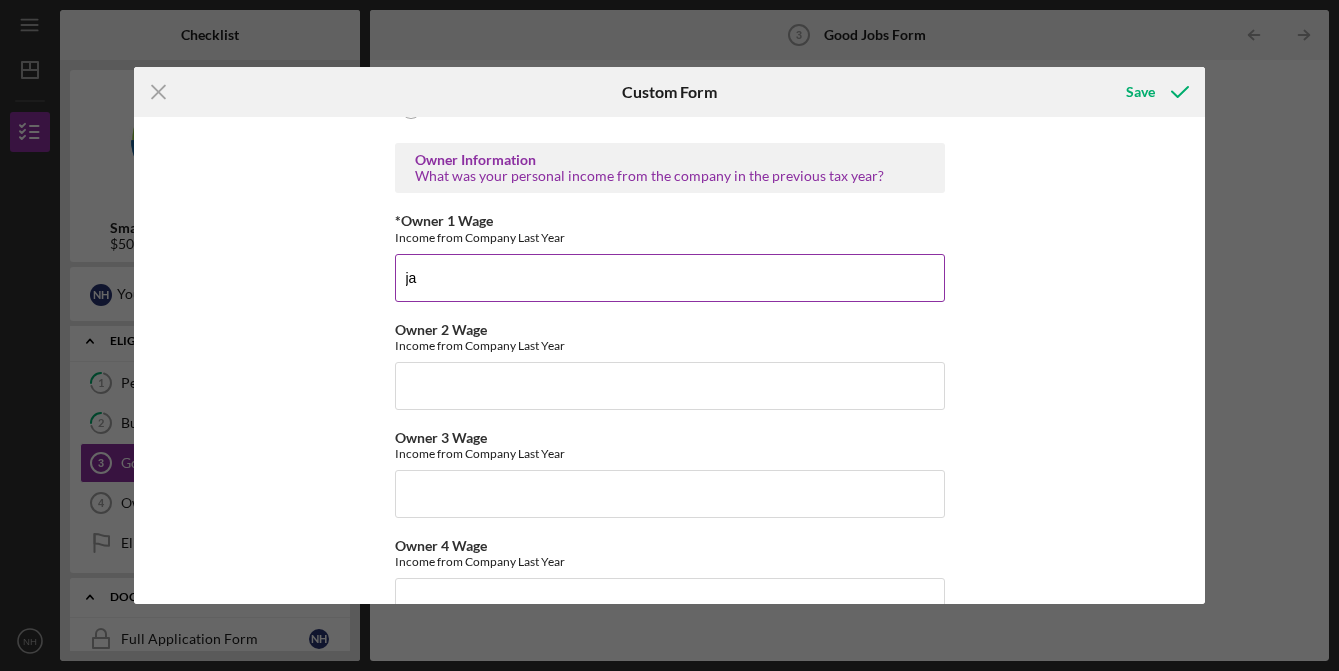 type on "j" 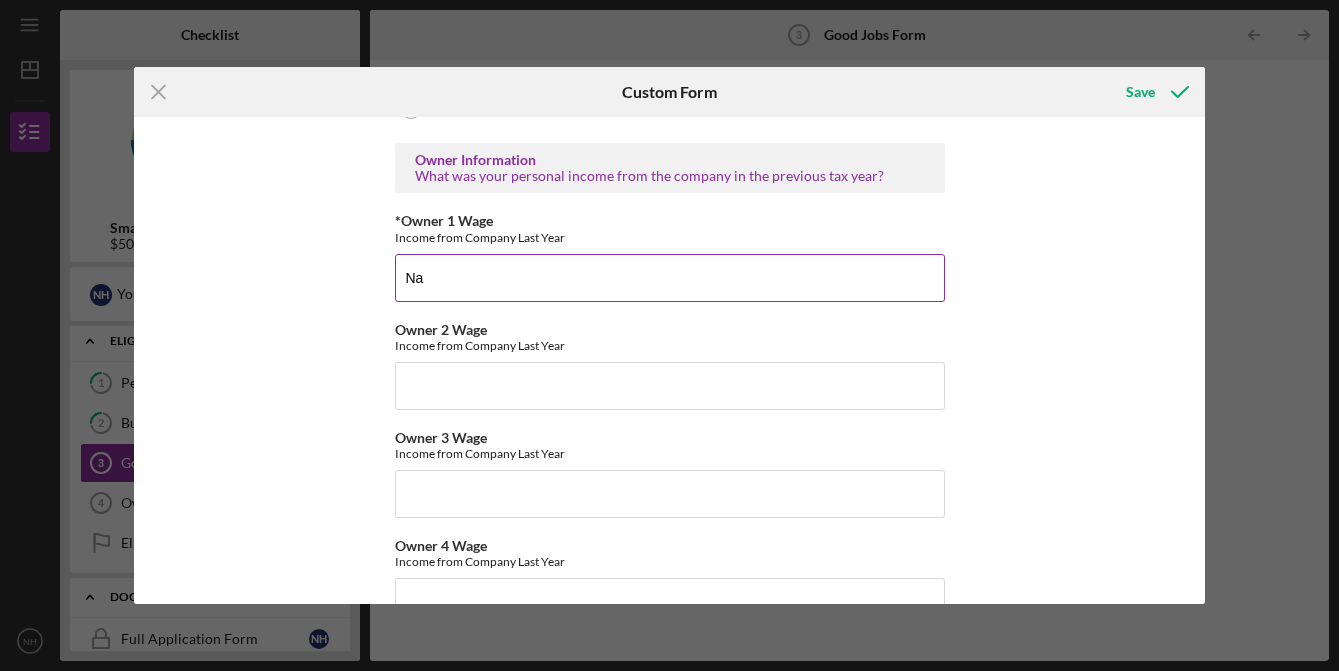 type on "N" 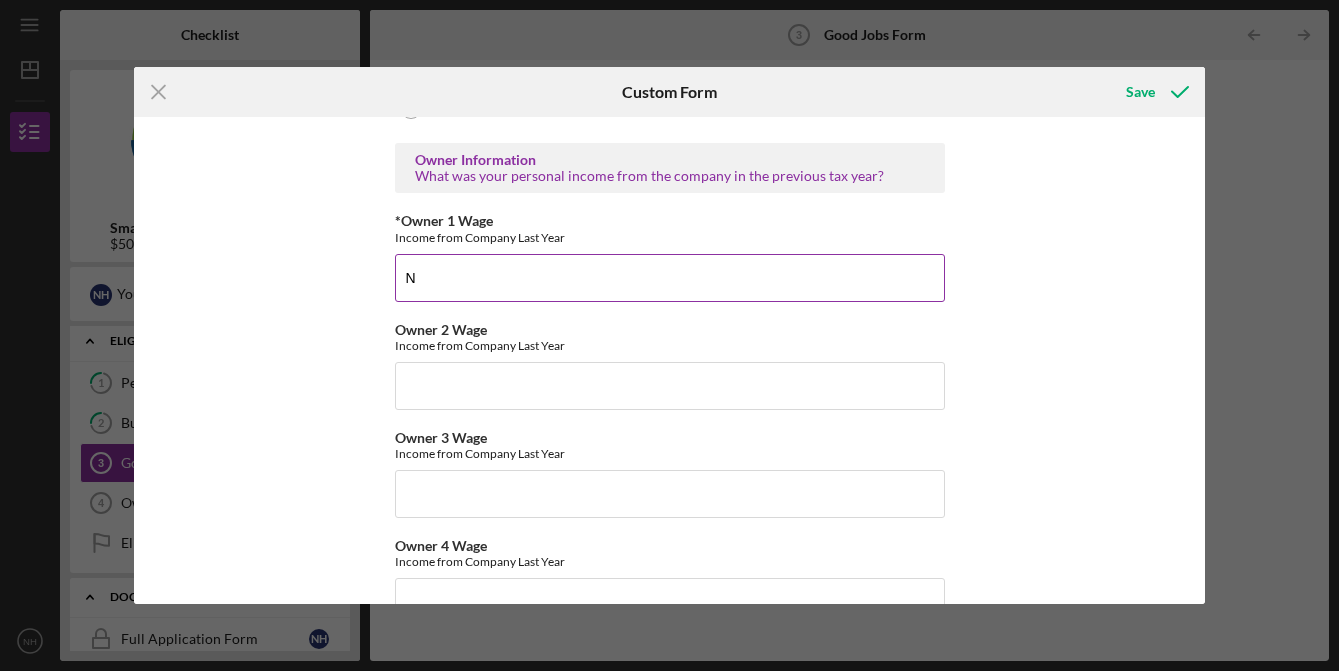 type 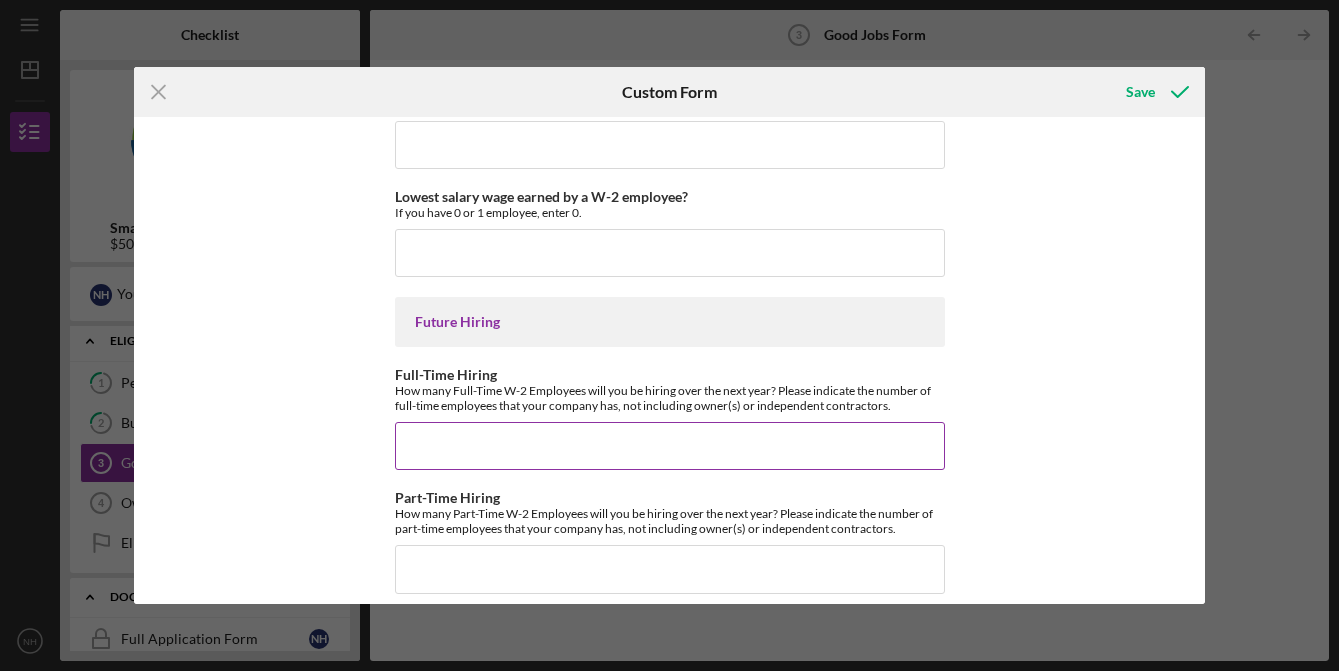 scroll, scrollTop: 4564, scrollLeft: 0, axis: vertical 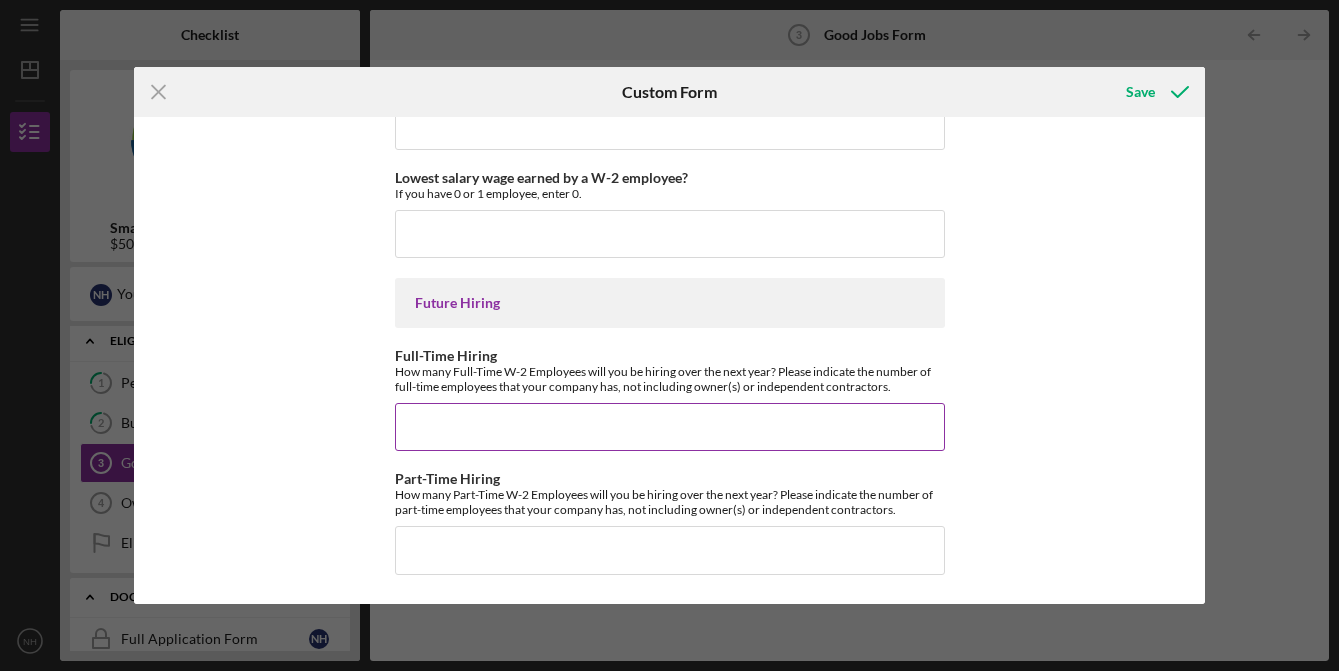 click on "Full-Time Hiring" at bounding box center [670, 427] 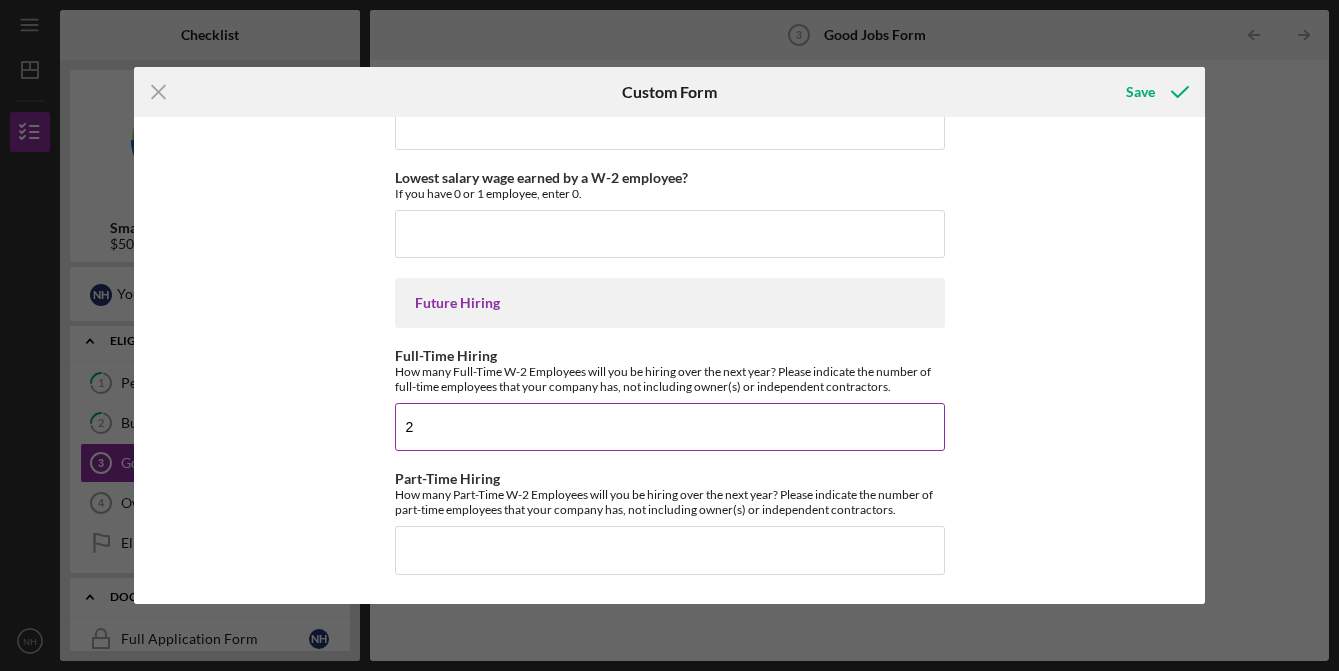 type on "2" 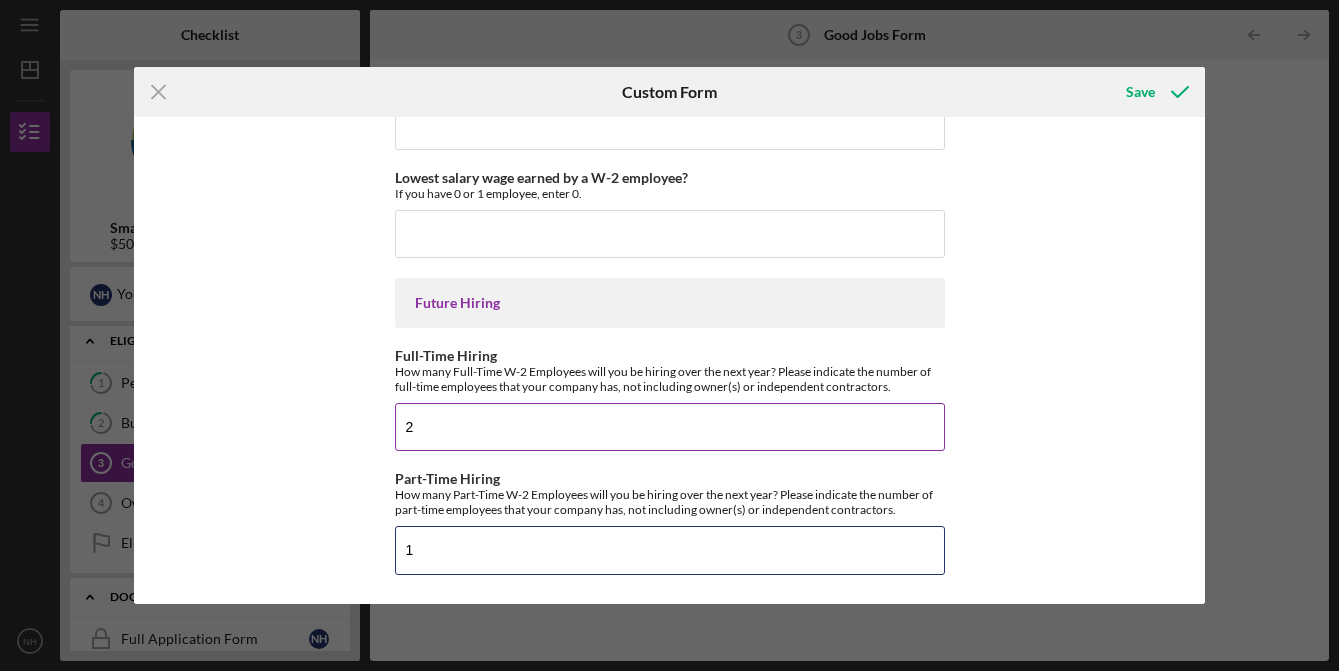 type on "1" 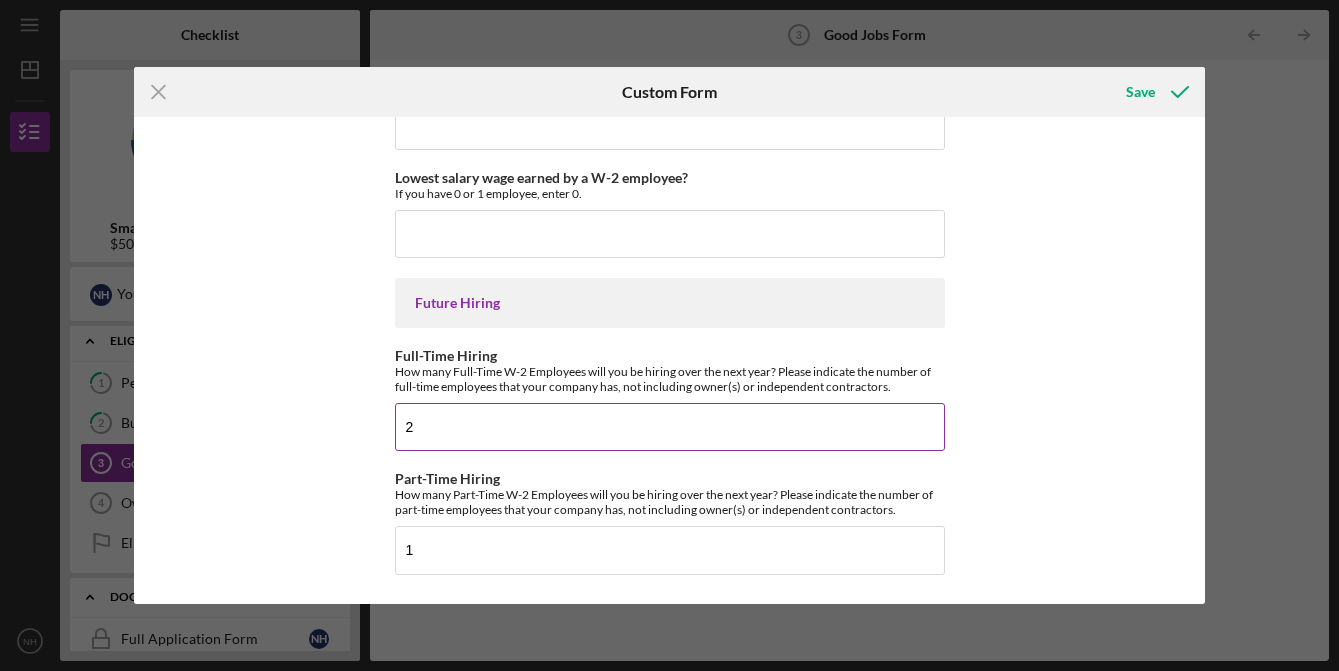 type 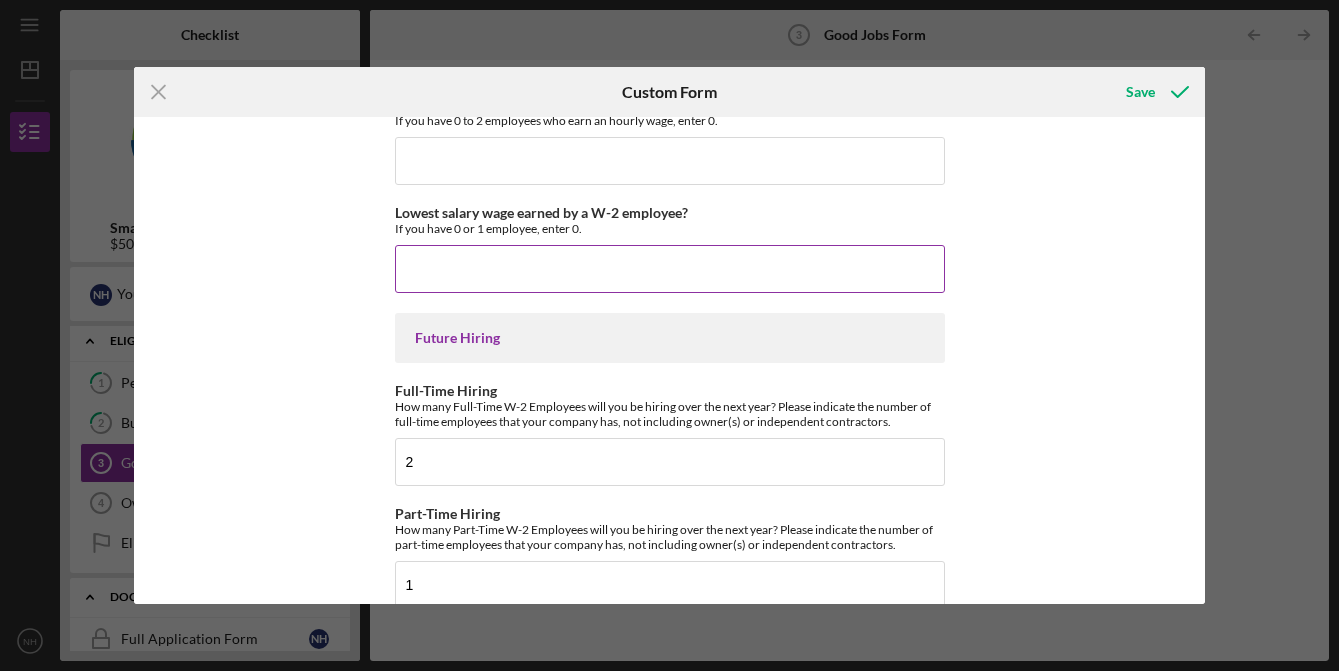 scroll, scrollTop: 4523, scrollLeft: 0, axis: vertical 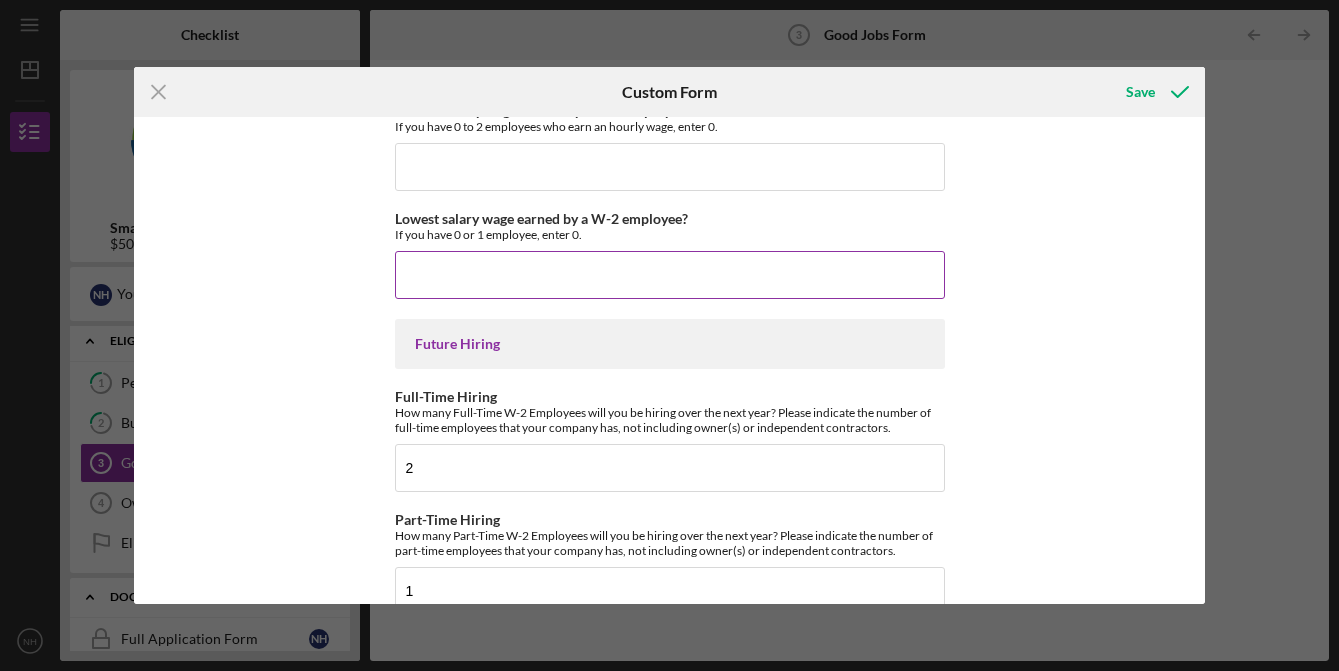 click on "Lowest salary wage earned by a W-2 employee?" at bounding box center [670, 275] 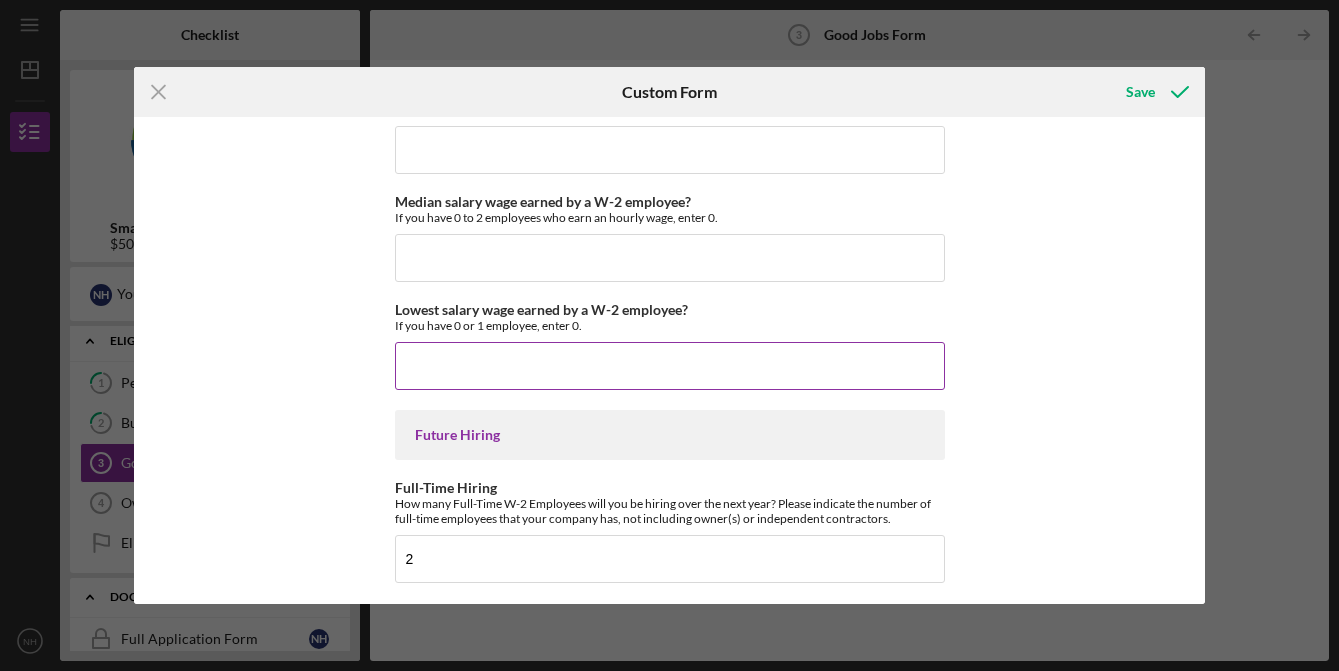 scroll, scrollTop: 4375, scrollLeft: 0, axis: vertical 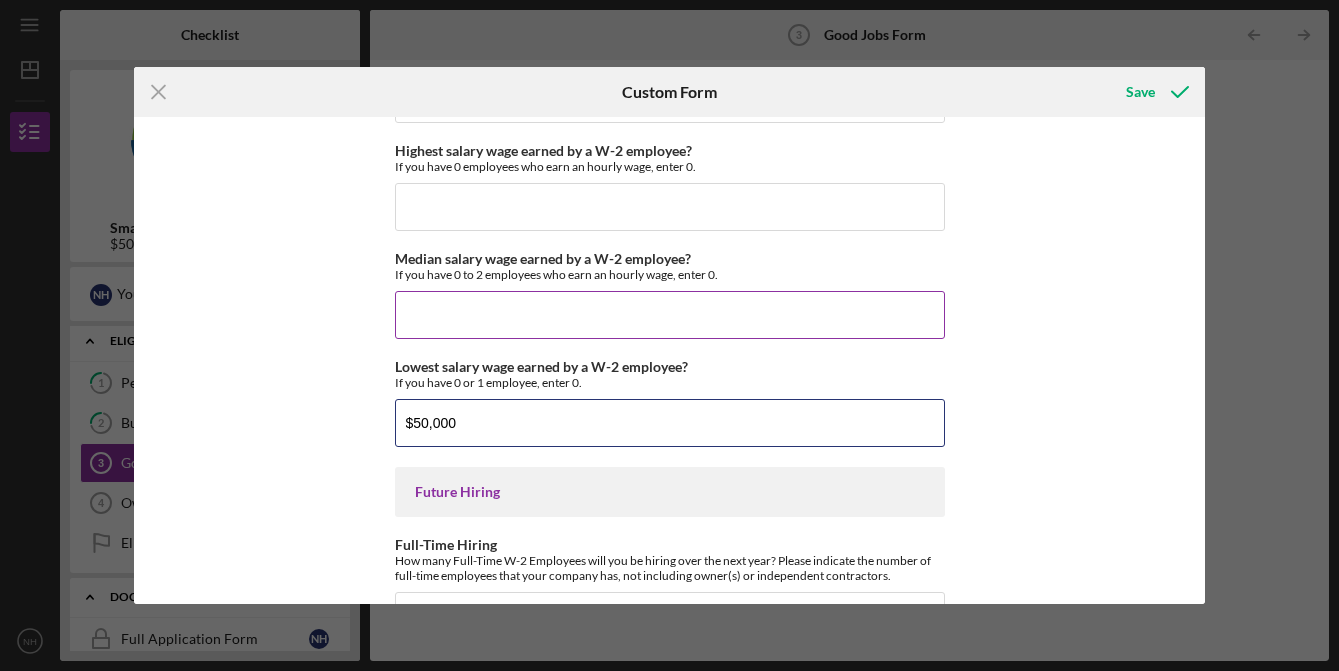 type on "$50,000" 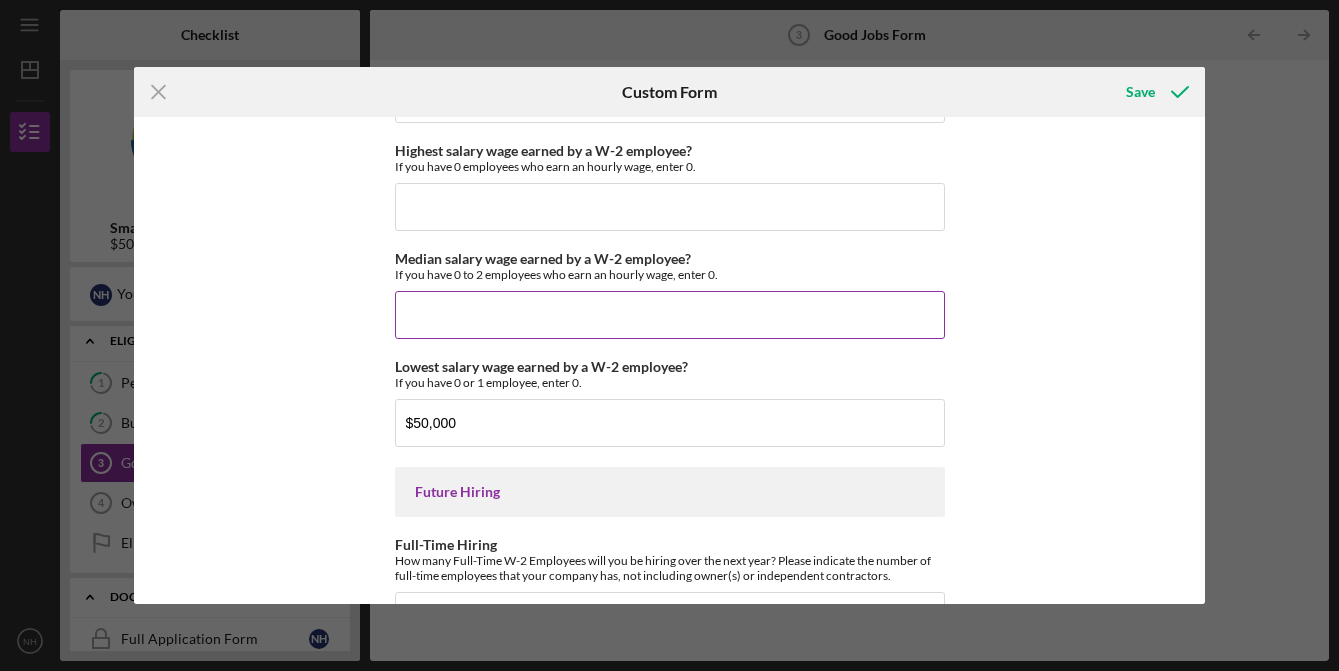click on "Median salary wage earned by a W-2 employee?" at bounding box center [670, 315] 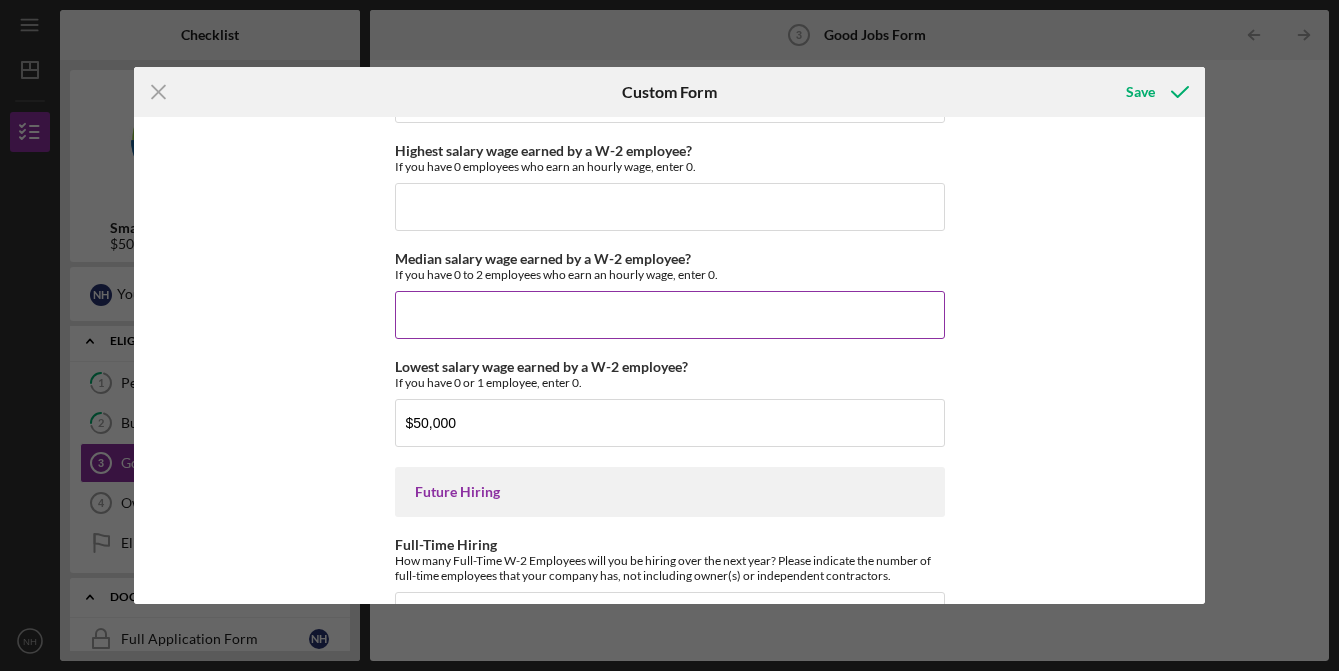 click on "Median salary wage earned by a W-2 employee?" at bounding box center [670, 315] 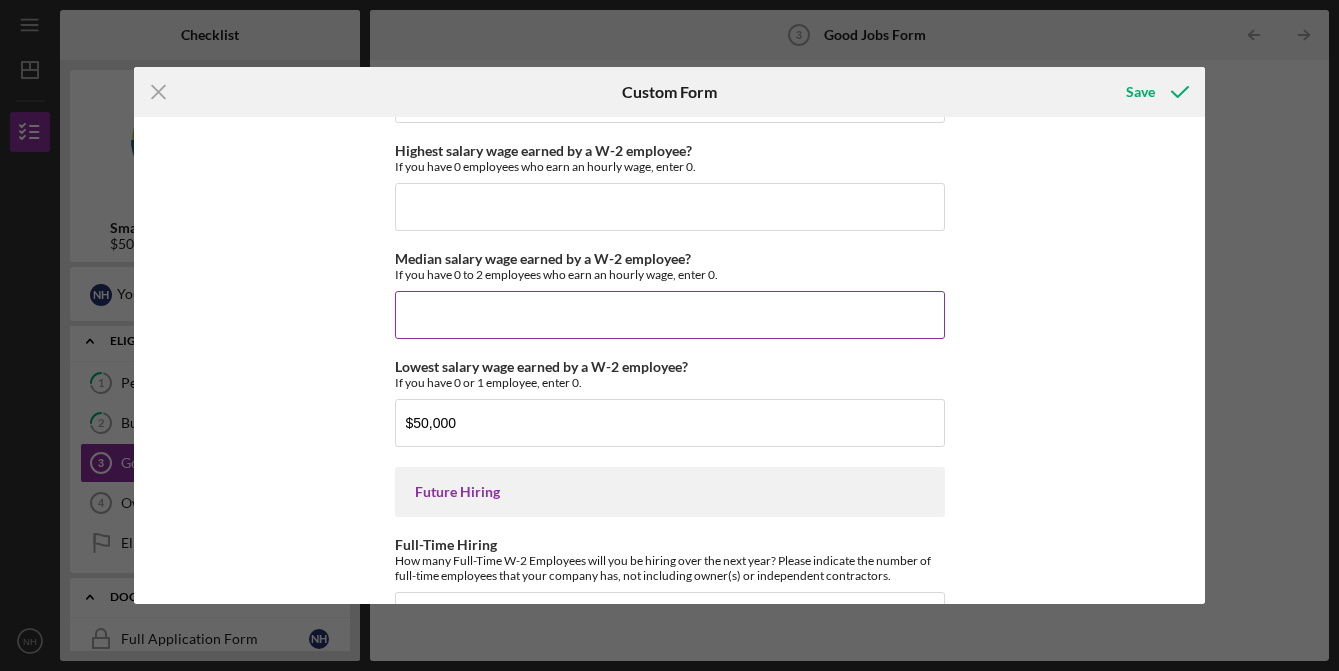 type on "$5" 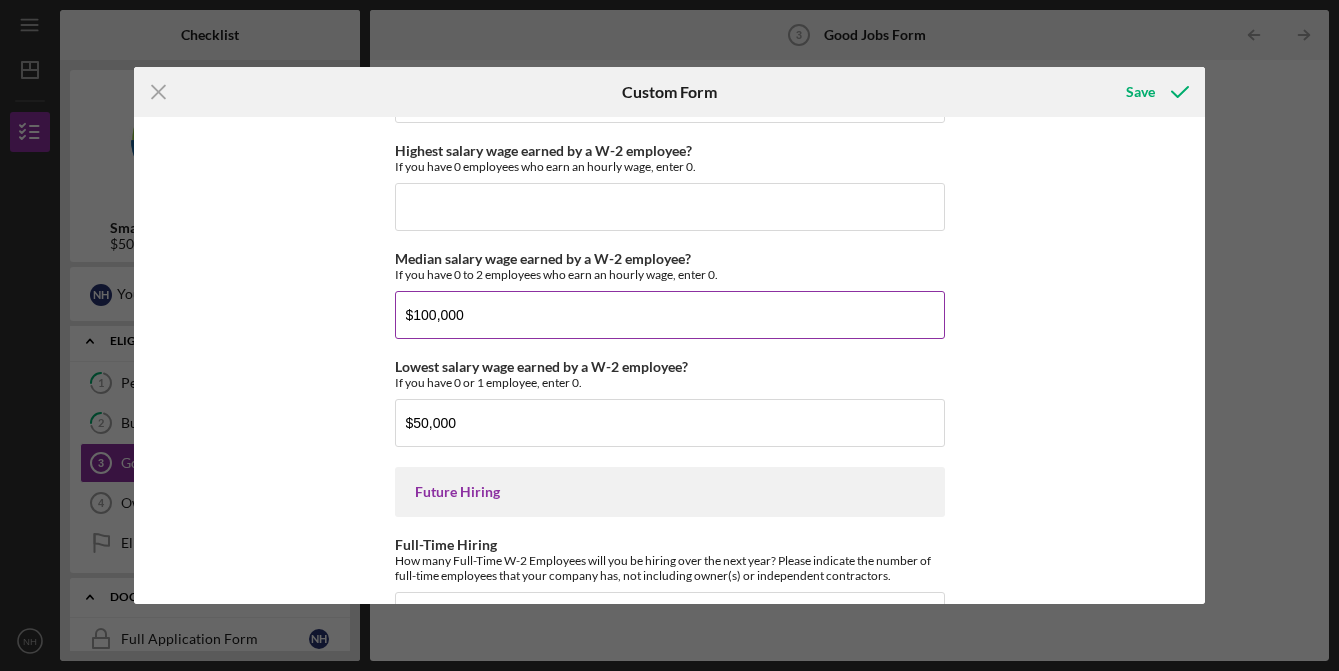 type on "$100,000" 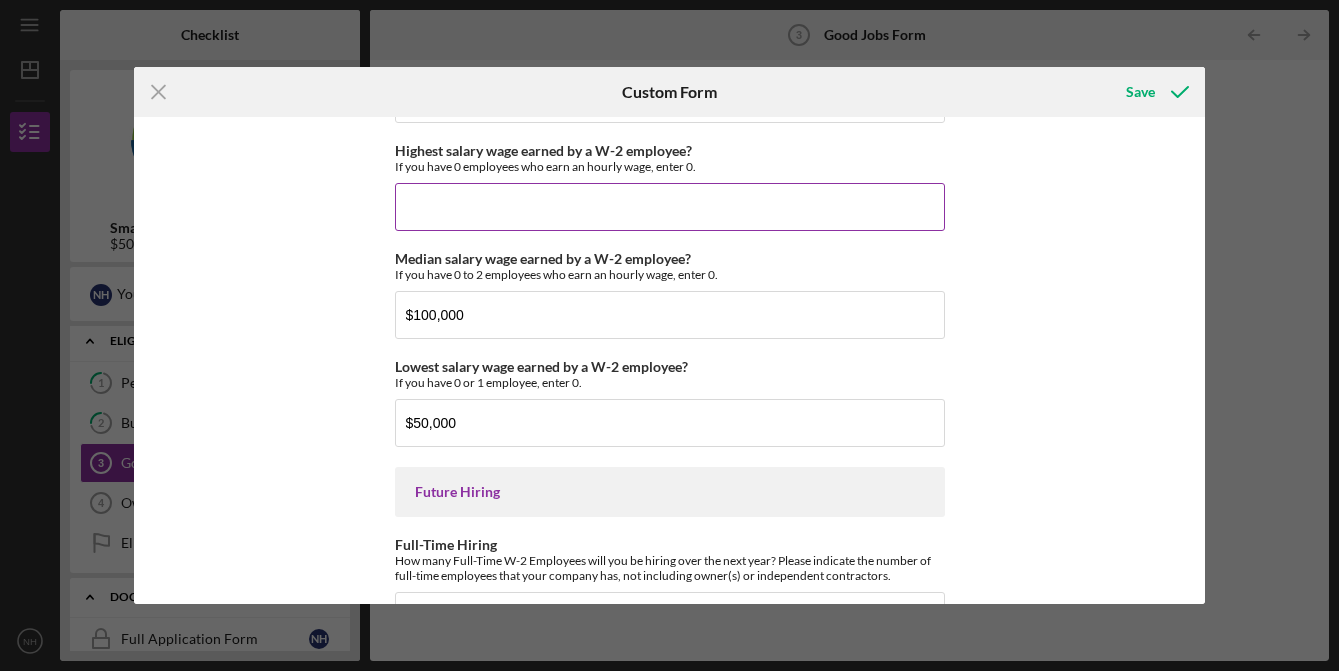 click on "Highest salary wage earned by a W-2 employee?" at bounding box center [670, 207] 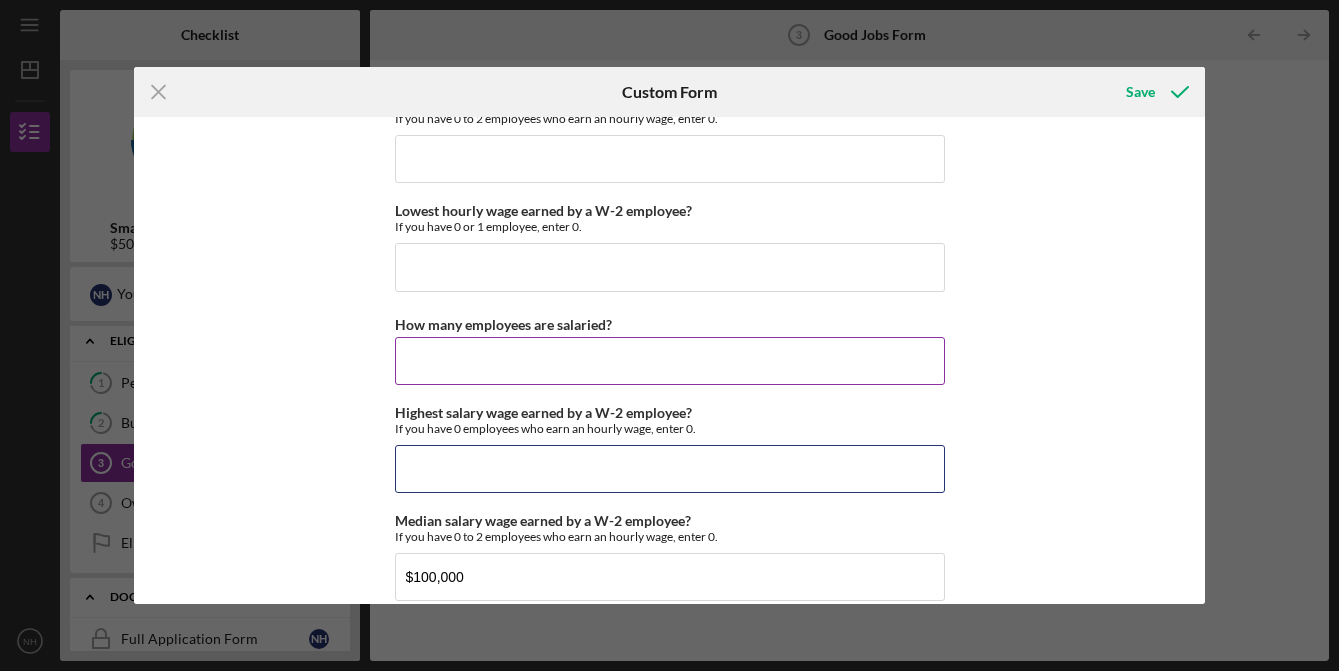 scroll, scrollTop: 4118, scrollLeft: 0, axis: vertical 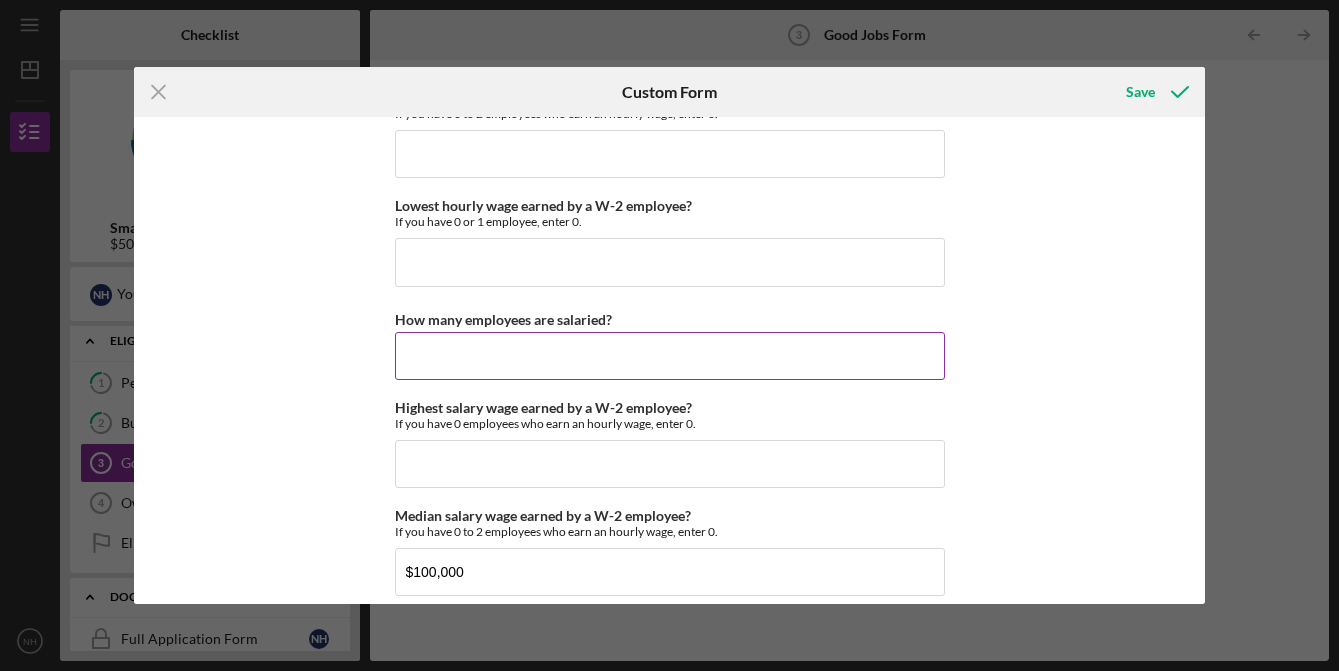 click on "How many employees are salaried?" at bounding box center (670, 356) 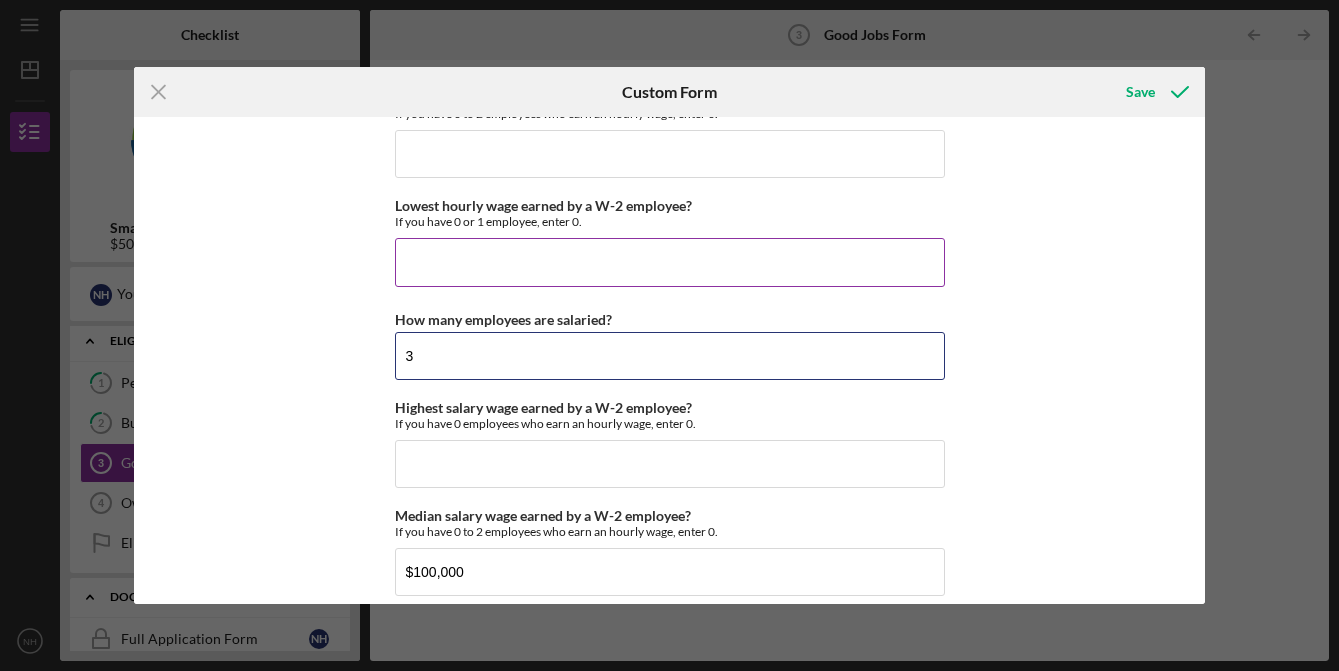 type on "3" 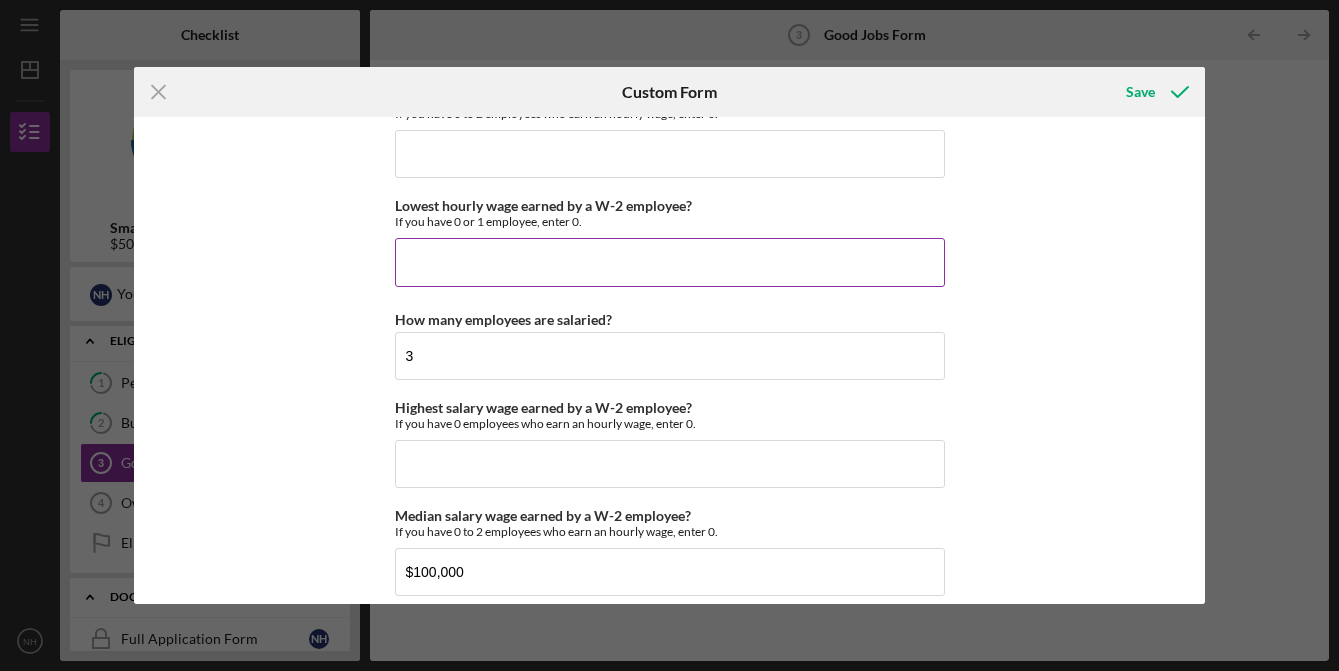 click on "Lowest hourly wage earned by a W-2 employee?" at bounding box center (670, 262) 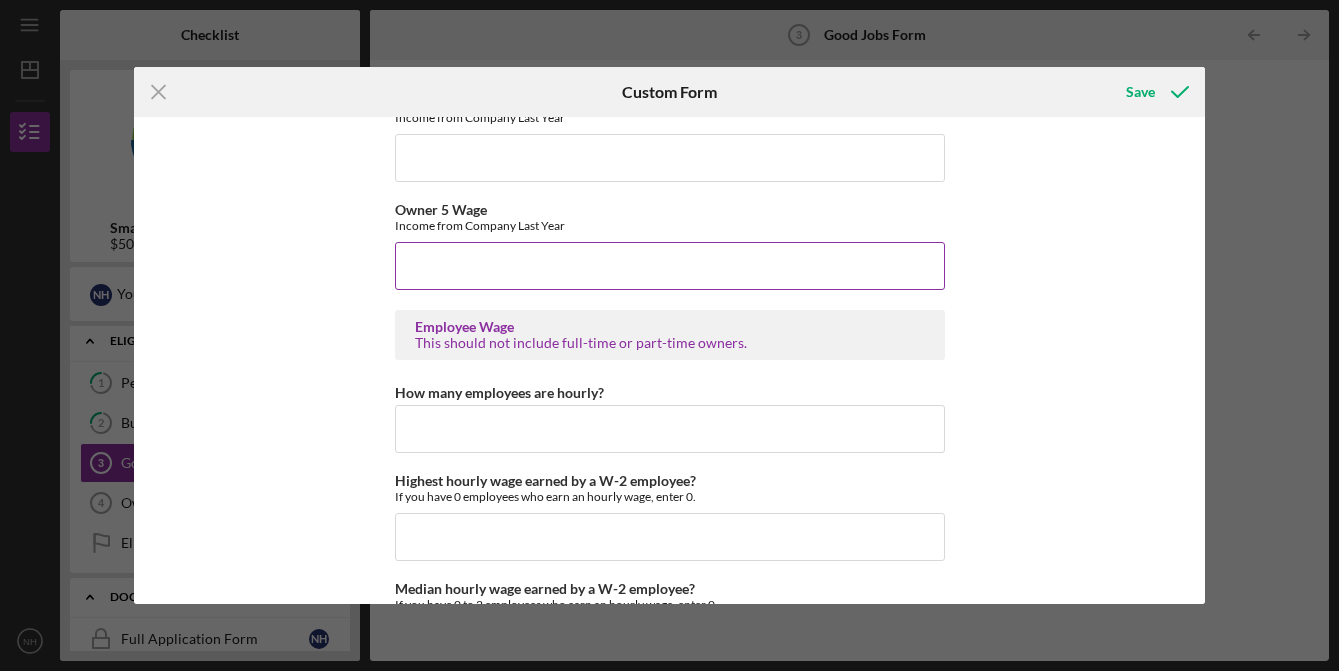 scroll, scrollTop: 3633, scrollLeft: 0, axis: vertical 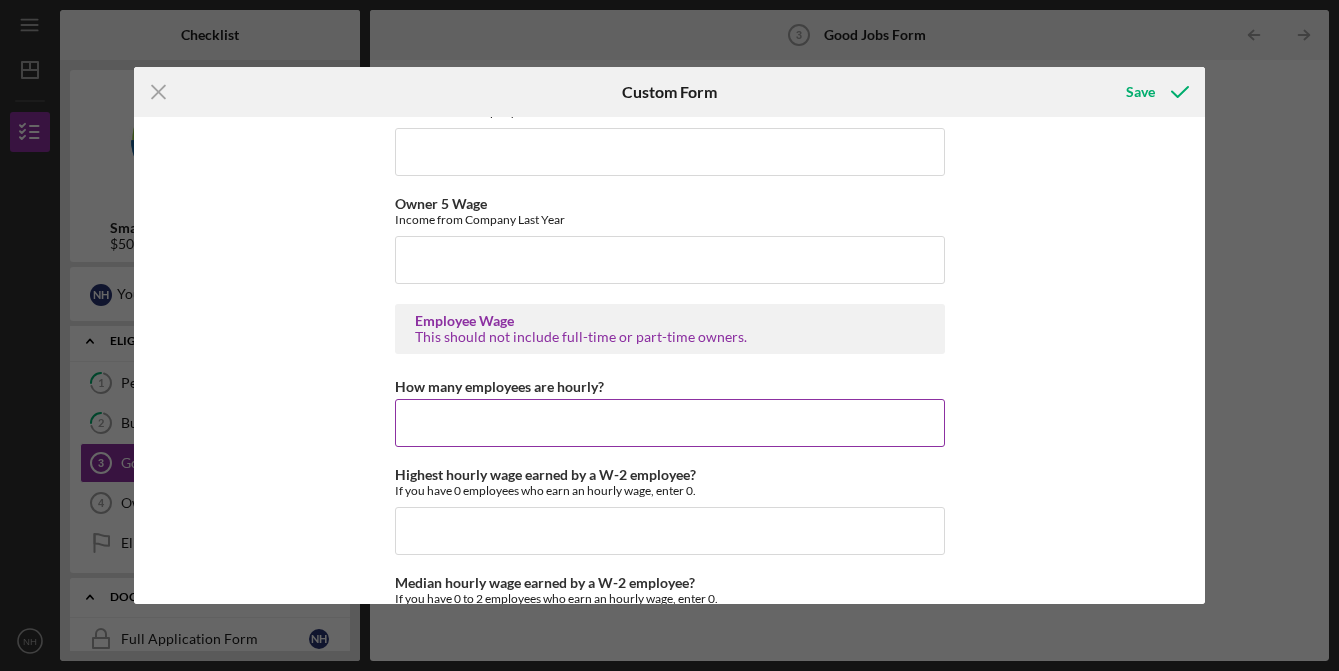 click on "How many employees are hourly?" at bounding box center [670, 423] 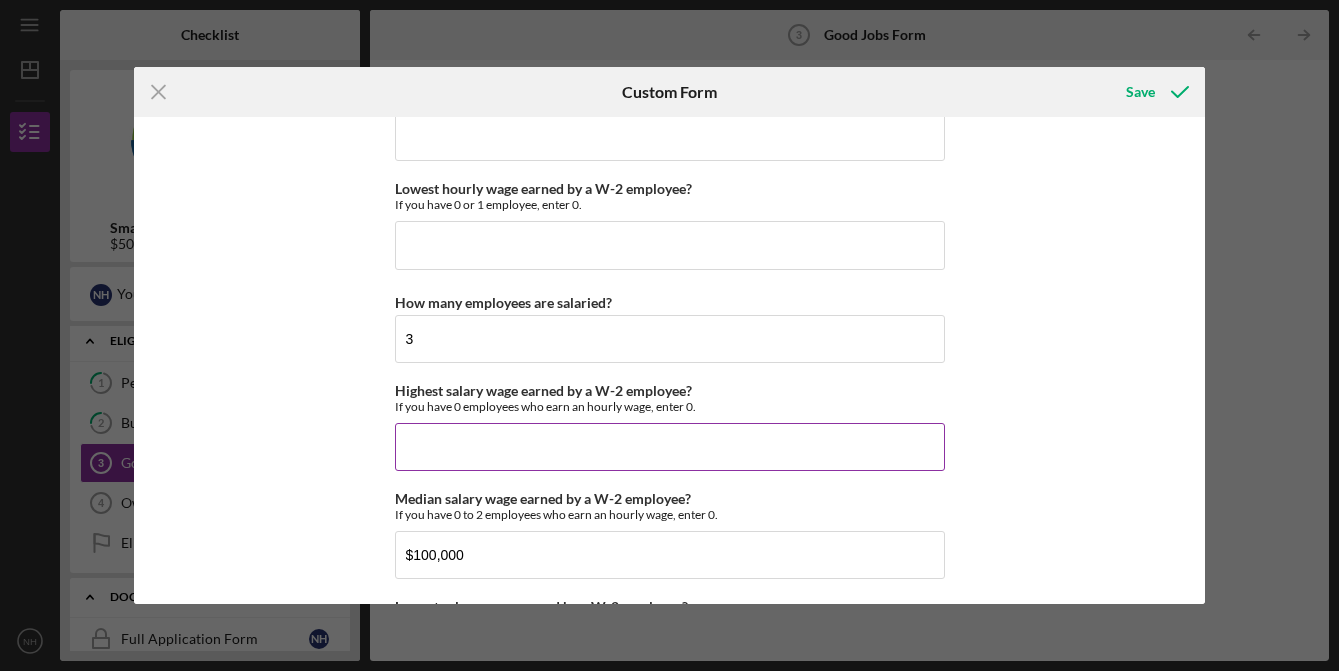 scroll, scrollTop: 3887, scrollLeft: 0, axis: vertical 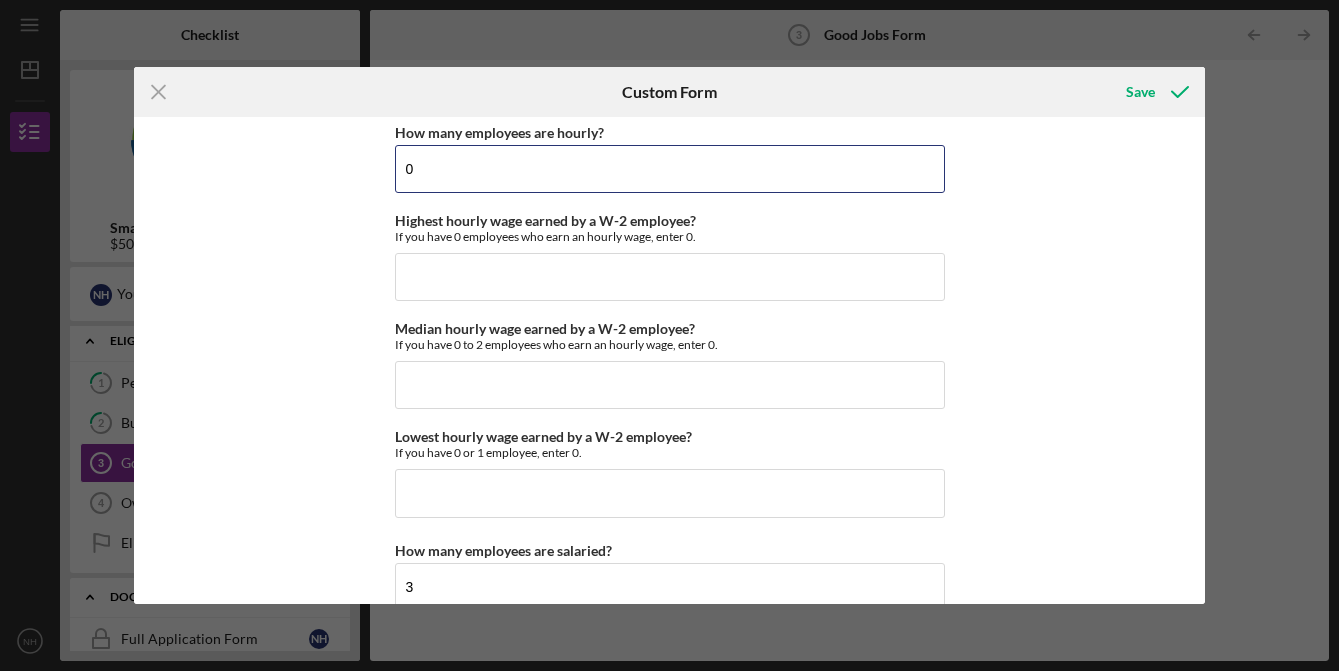 drag, startPoint x: 433, startPoint y: 173, endPoint x: 175, endPoint y: 173, distance: 258 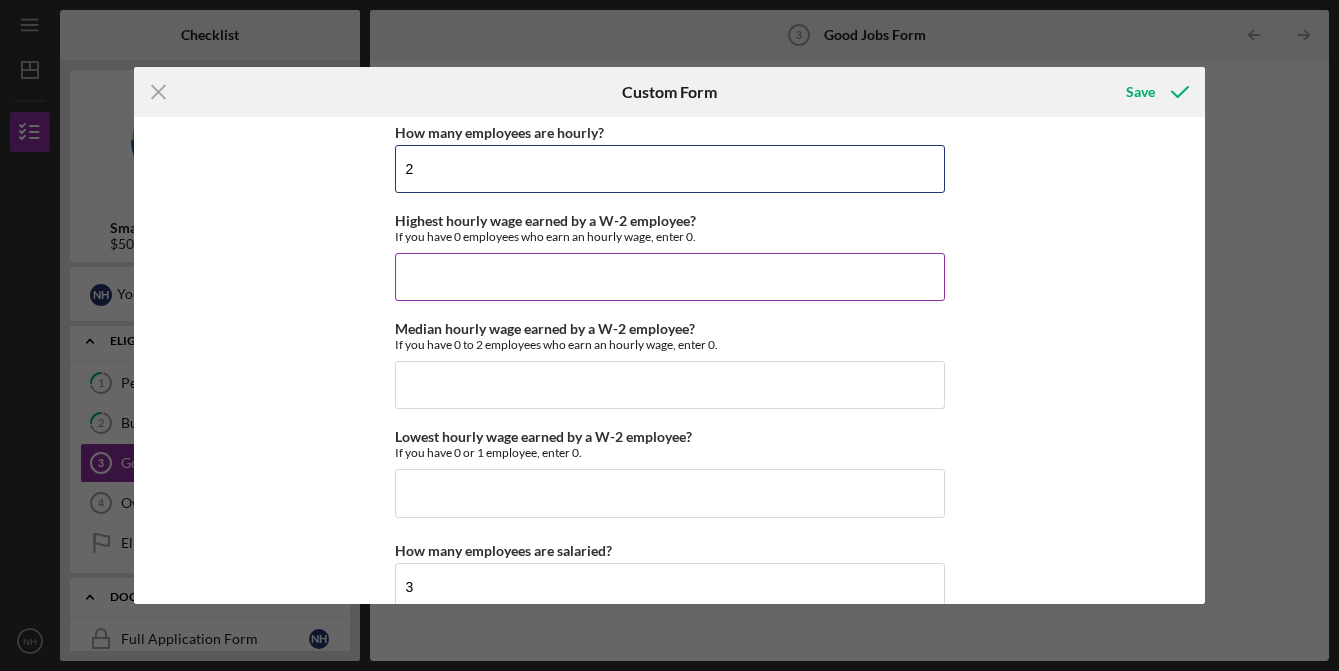 type on "2" 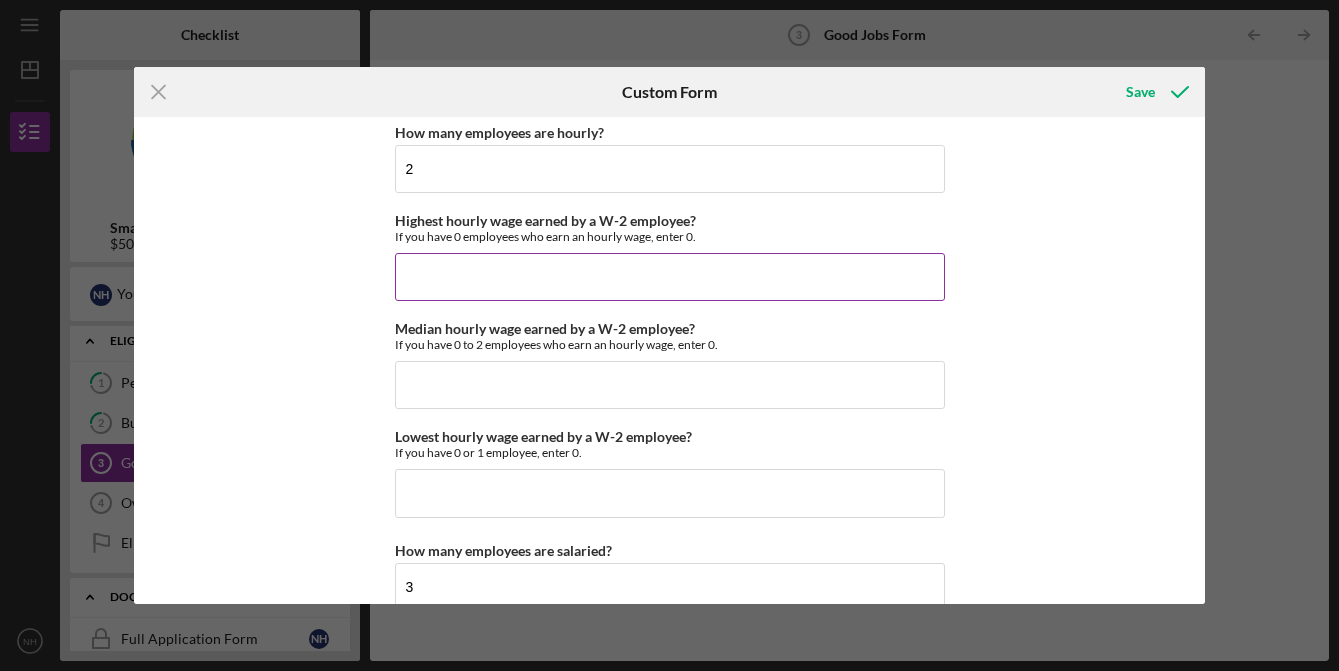 click on "Highest hourly wage earned by a W-2 employee?" at bounding box center (670, 277) 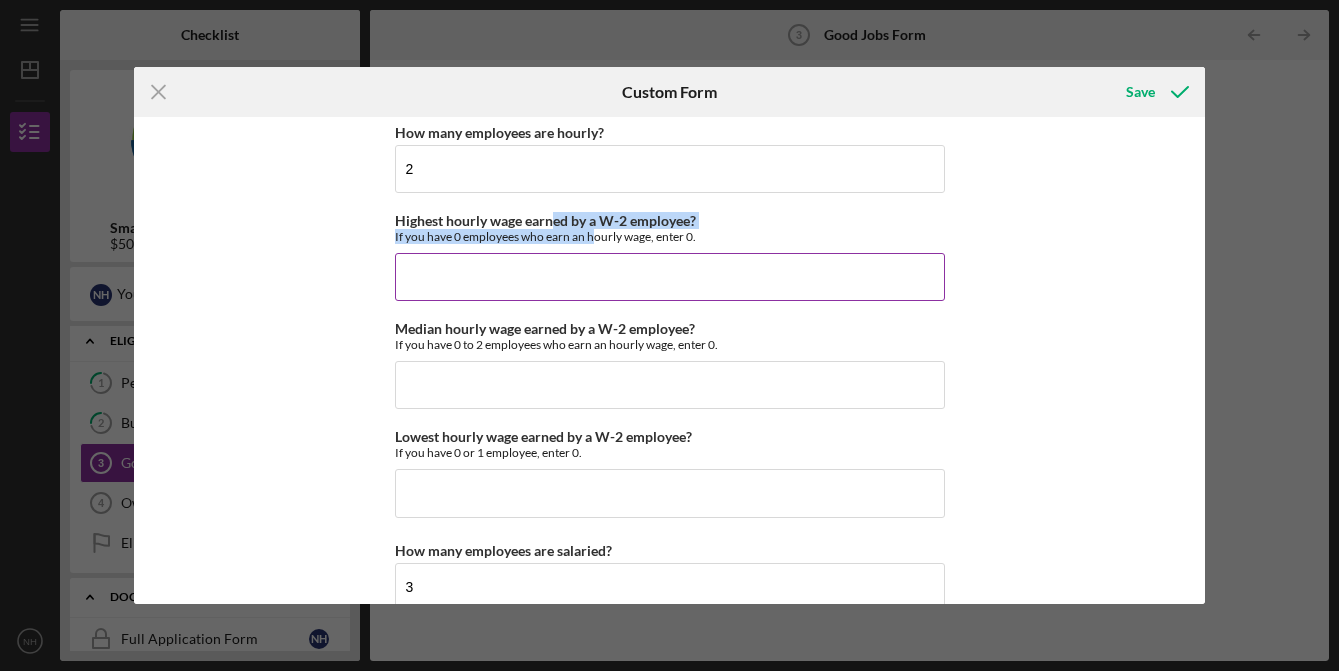 drag, startPoint x: 547, startPoint y: 224, endPoint x: 588, endPoint y: 229, distance: 41.303753 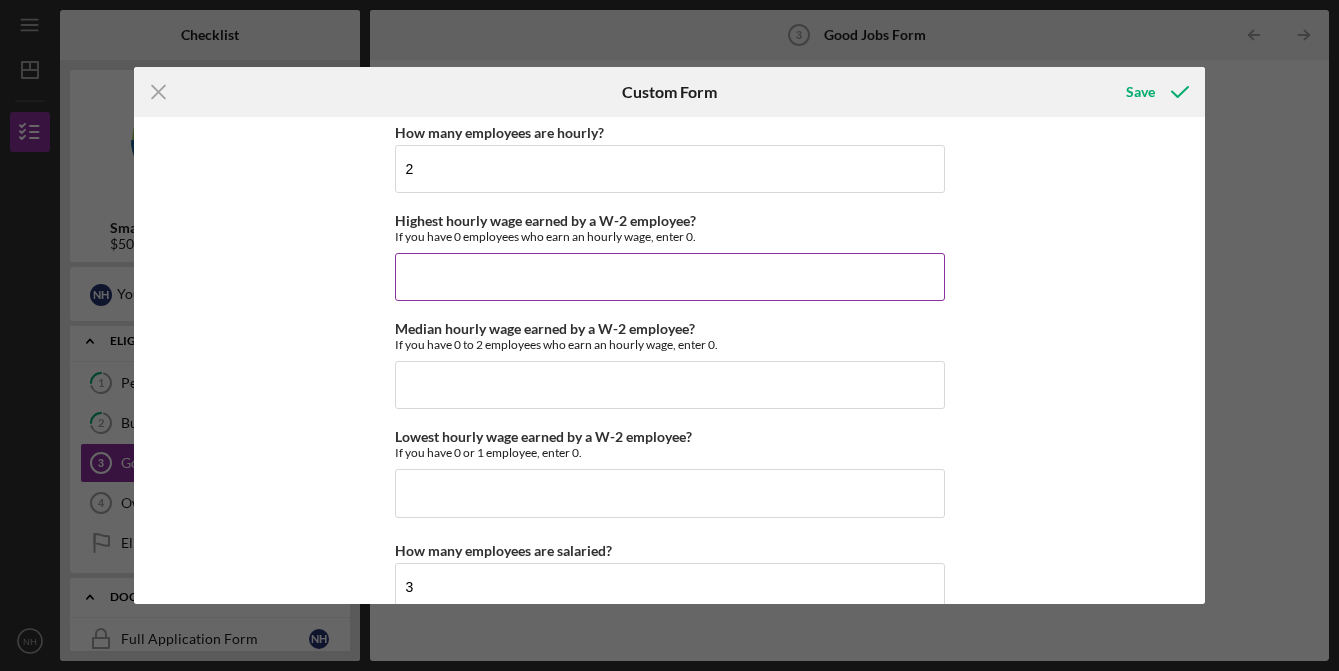click on "Highest hourly wage earned by a W-2 employee? If you have 0 employees who earn an hourly wage, enter 0." at bounding box center [670, 228] 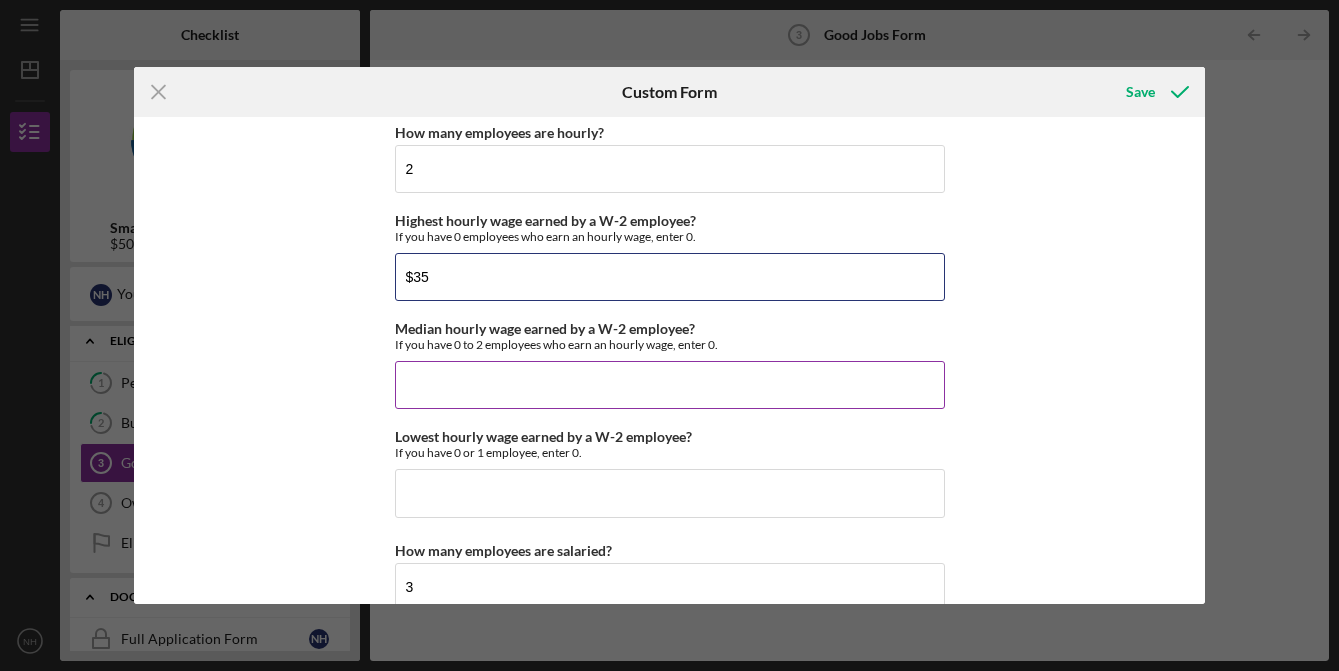 type on "$35" 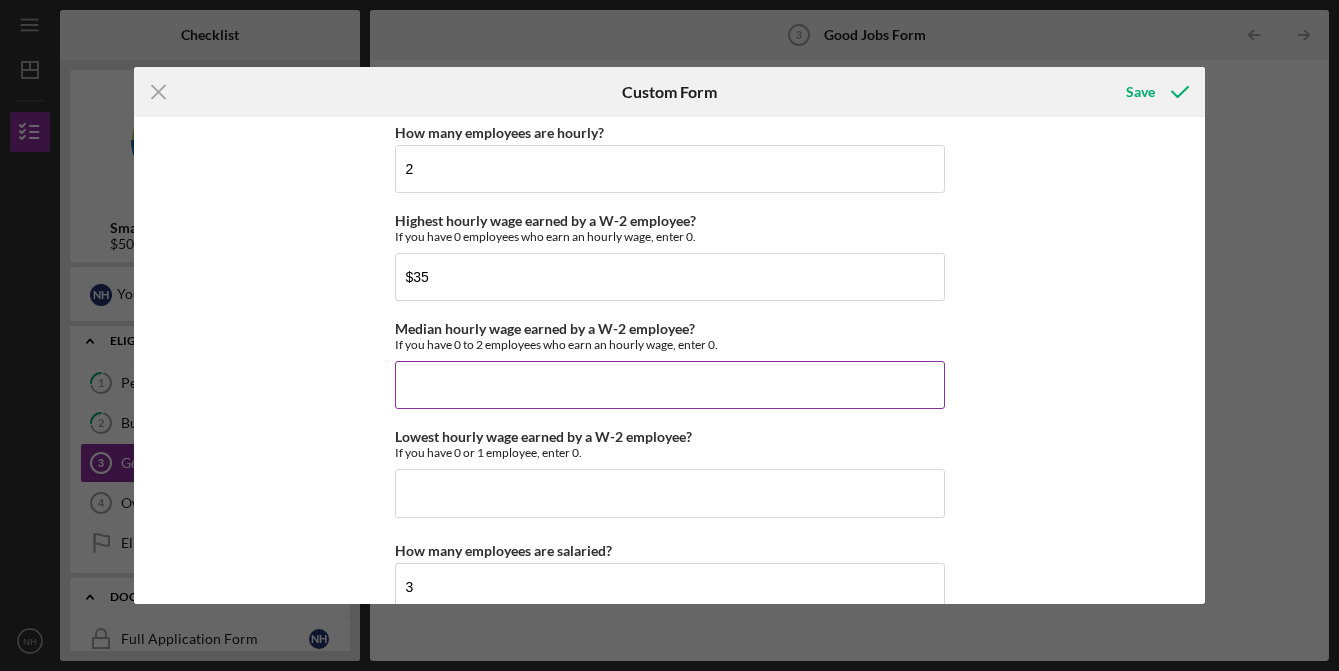 click on "Median hourly wage earned by a W-2 employee?" at bounding box center [670, 385] 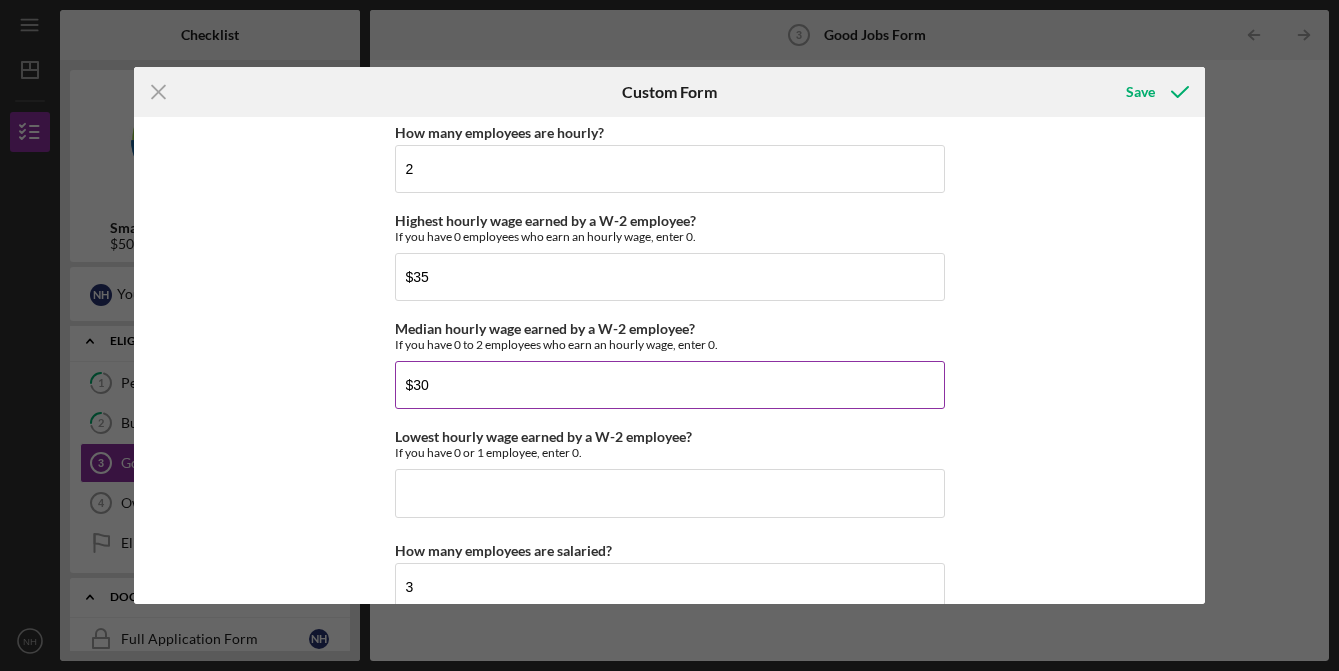 type on "$30" 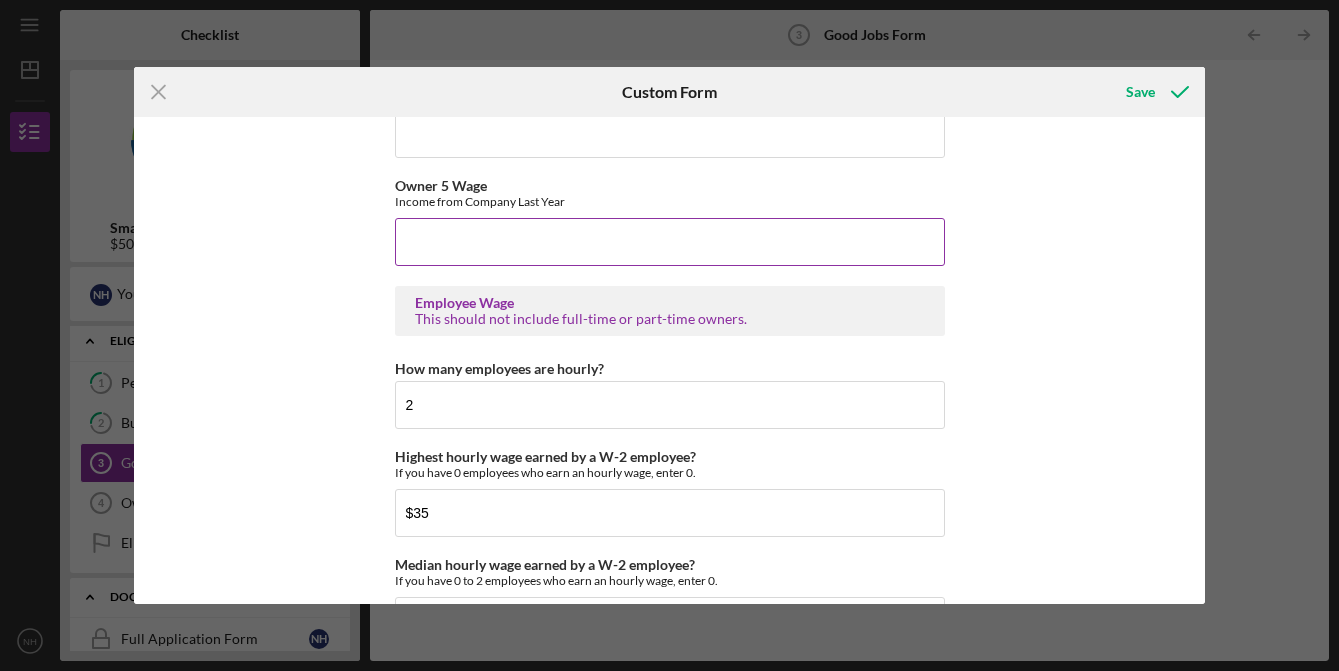 type on "$25" 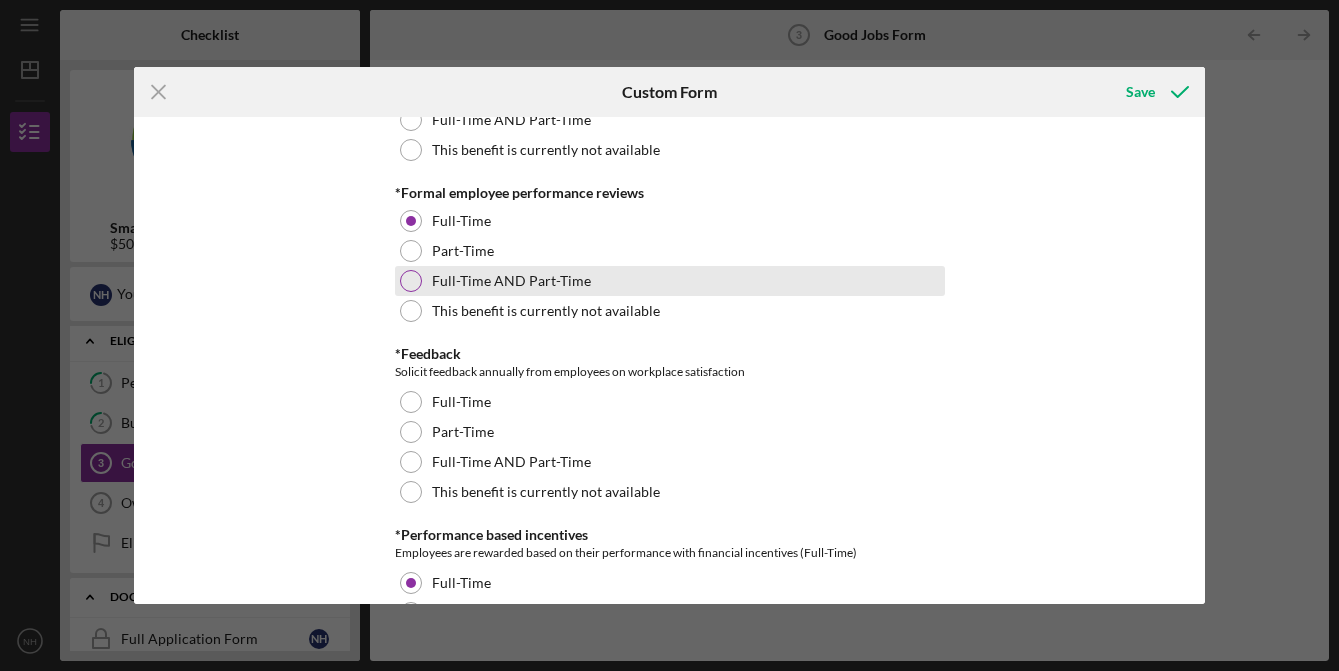 scroll, scrollTop: 2288, scrollLeft: 0, axis: vertical 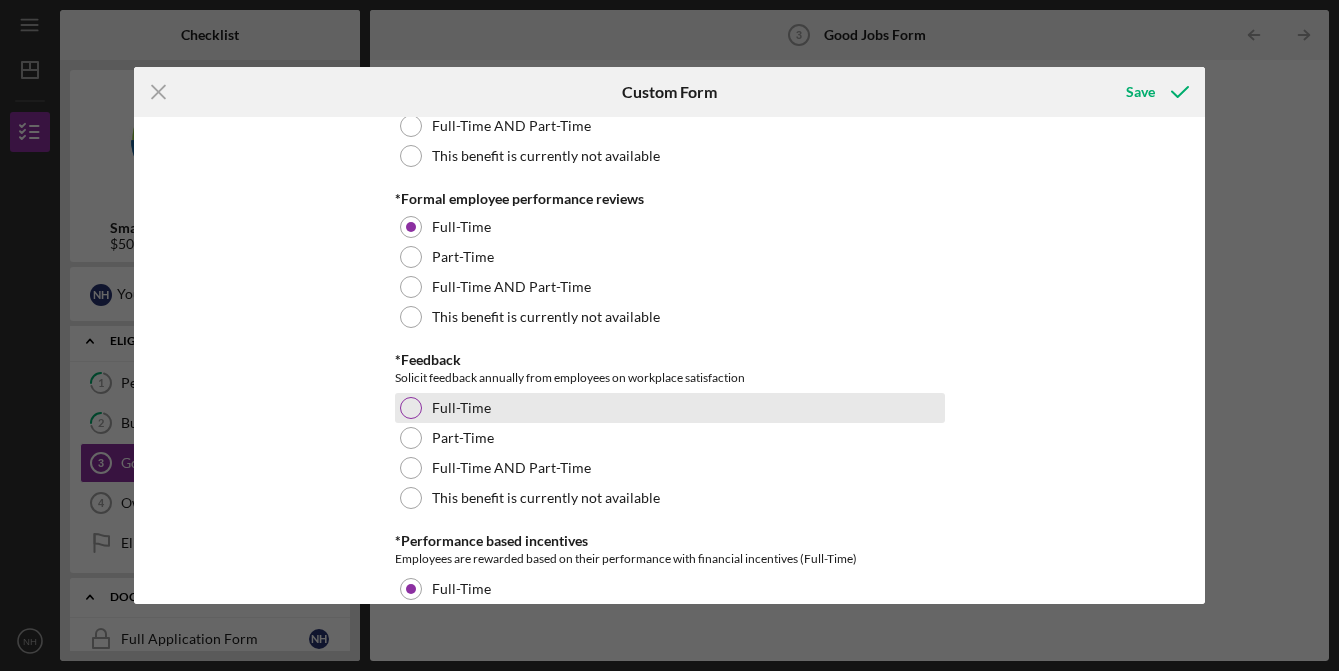 click on "Full-Time" at bounding box center [670, 408] 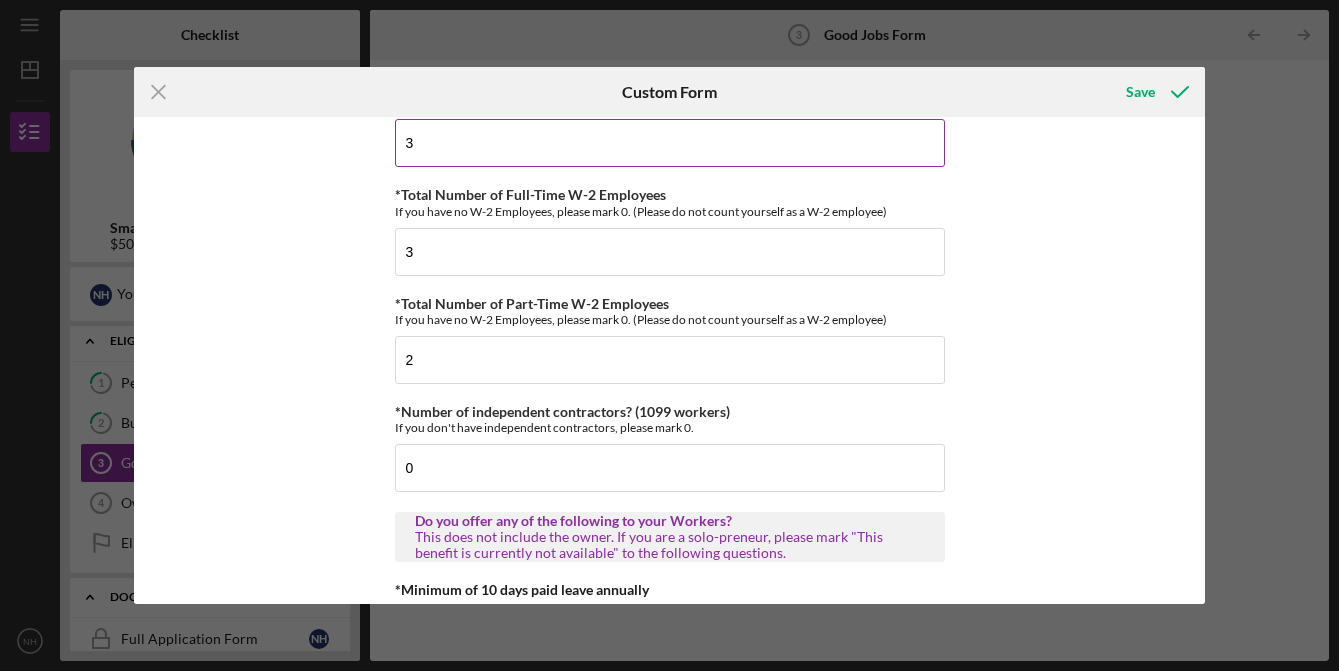 scroll, scrollTop: 0, scrollLeft: 0, axis: both 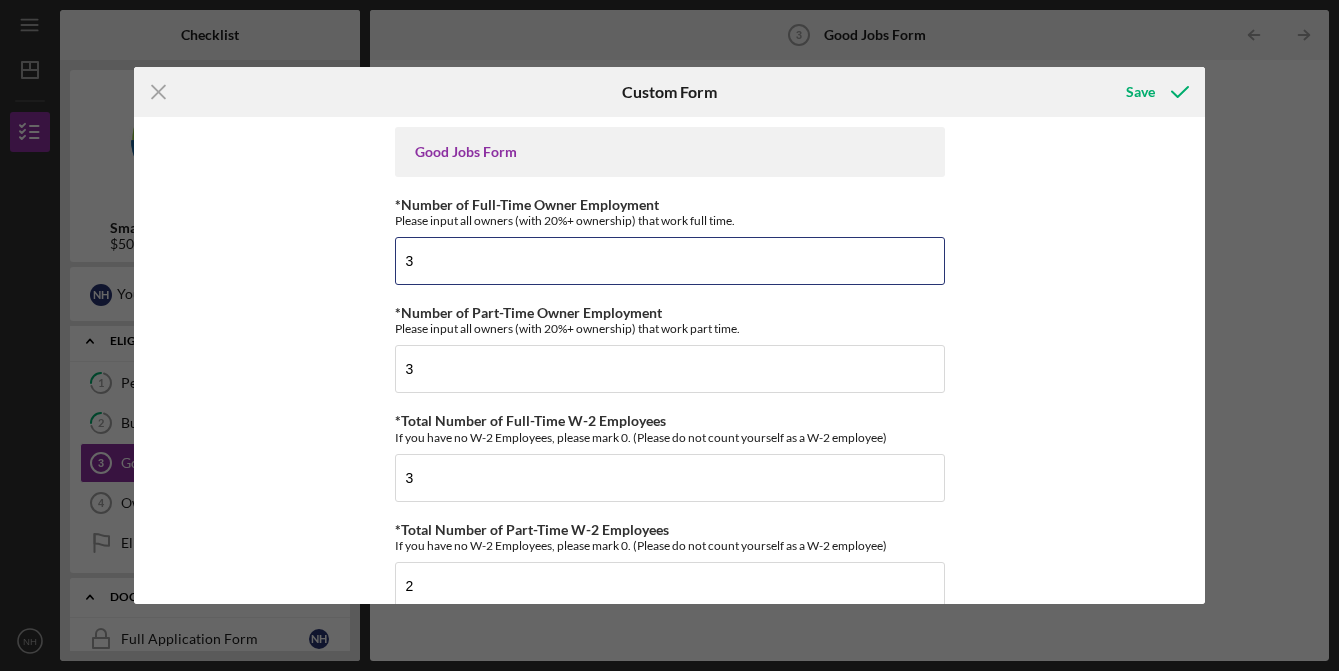 drag, startPoint x: 485, startPoint y: 254, endPoint x: 225, endPoint y: 252, distance: 260.0077 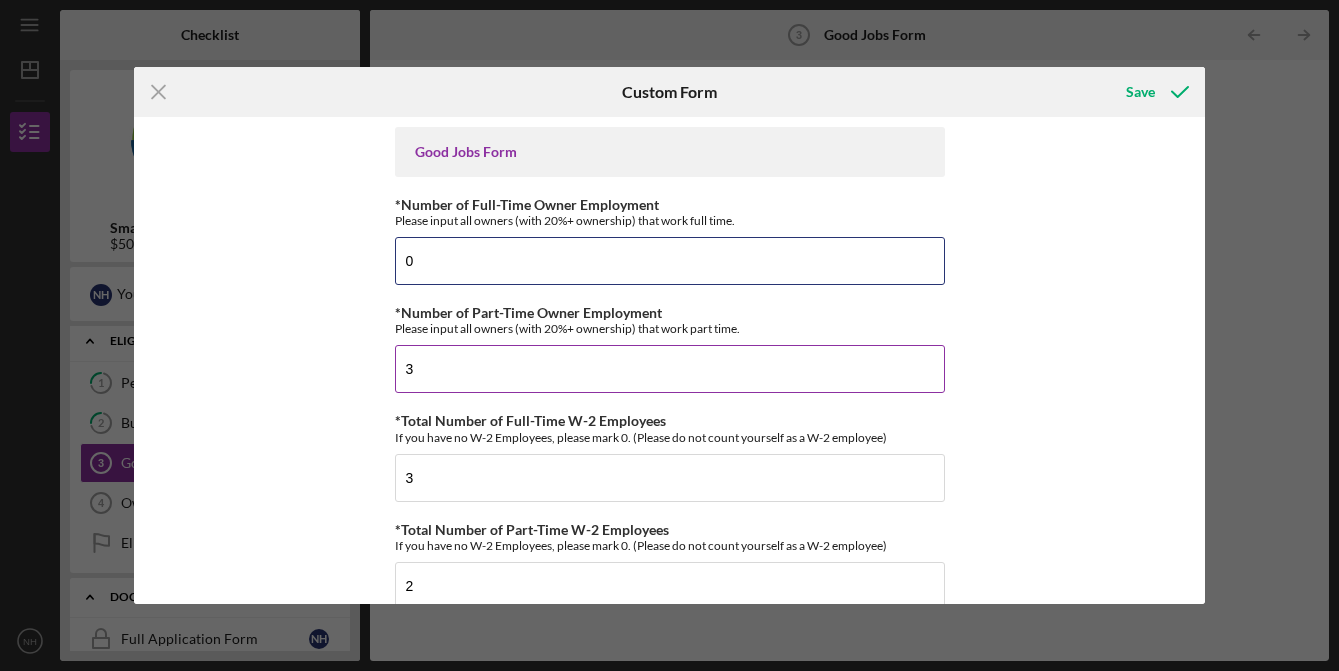 type on "0" 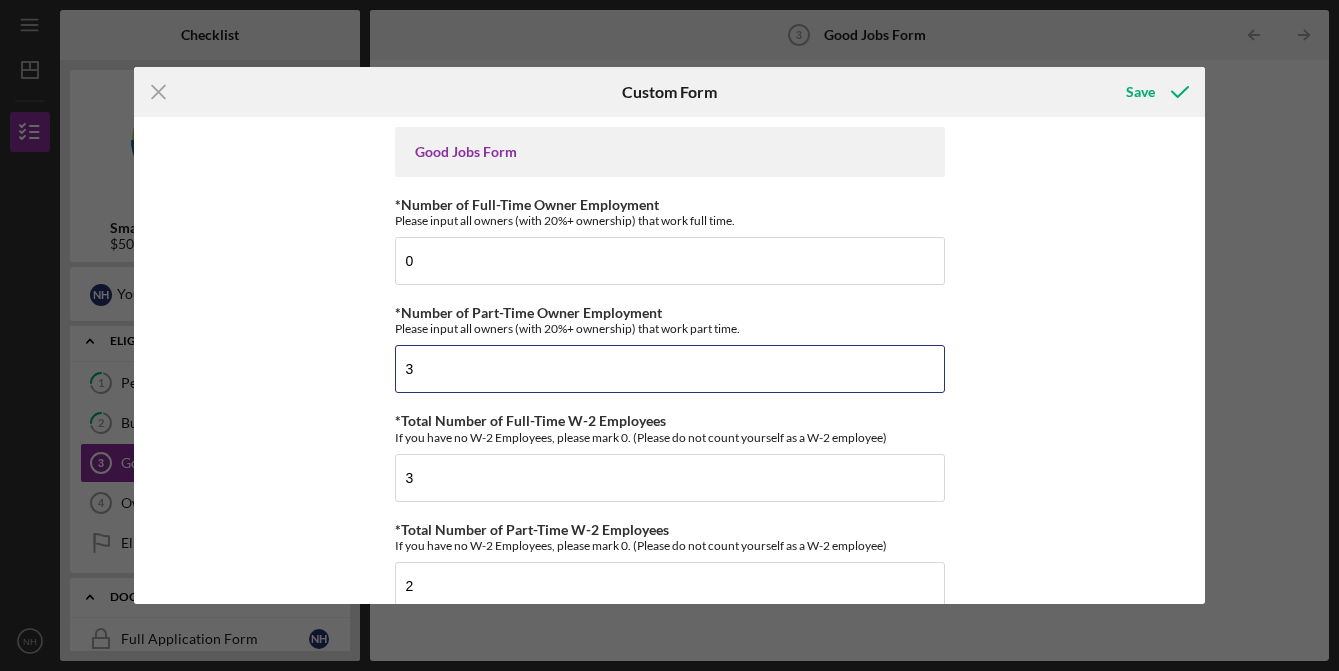 drag, startPoint x: 438, startPoint y: 374, endPoint x: 296, endPoint y: 372, distance: 142.01408 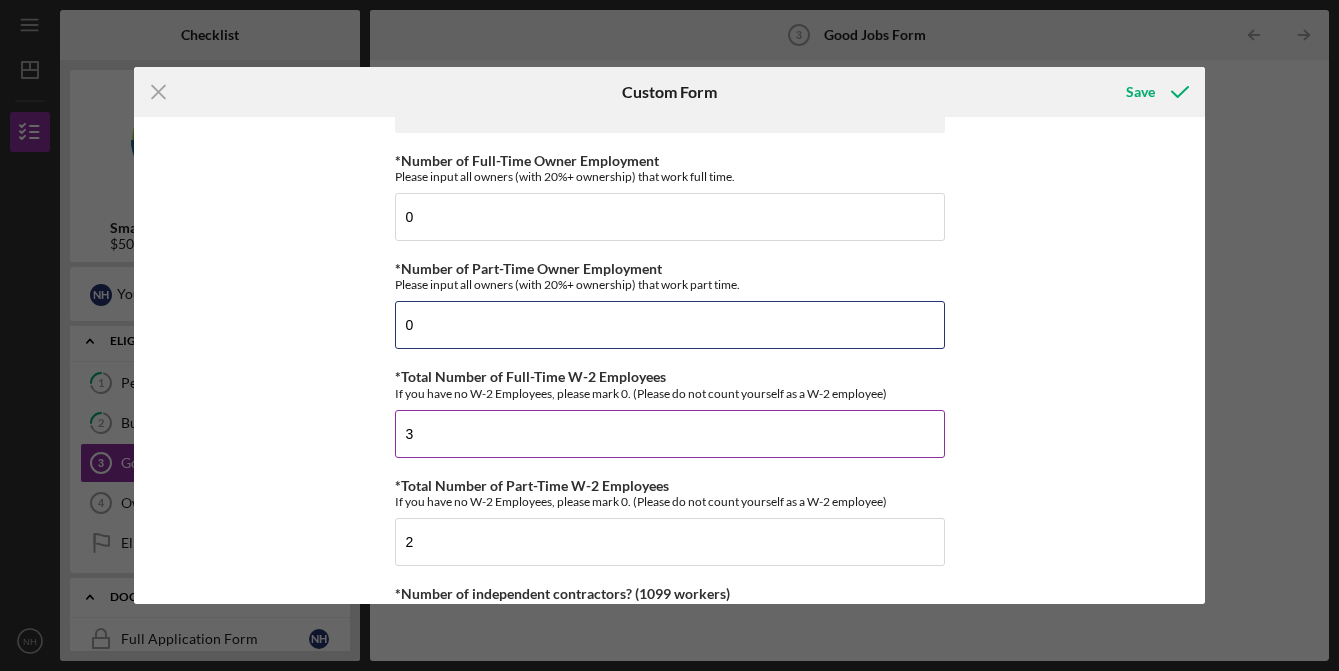 scroll, scrollTop: 48, scrollLeft: 0, axis: vertical 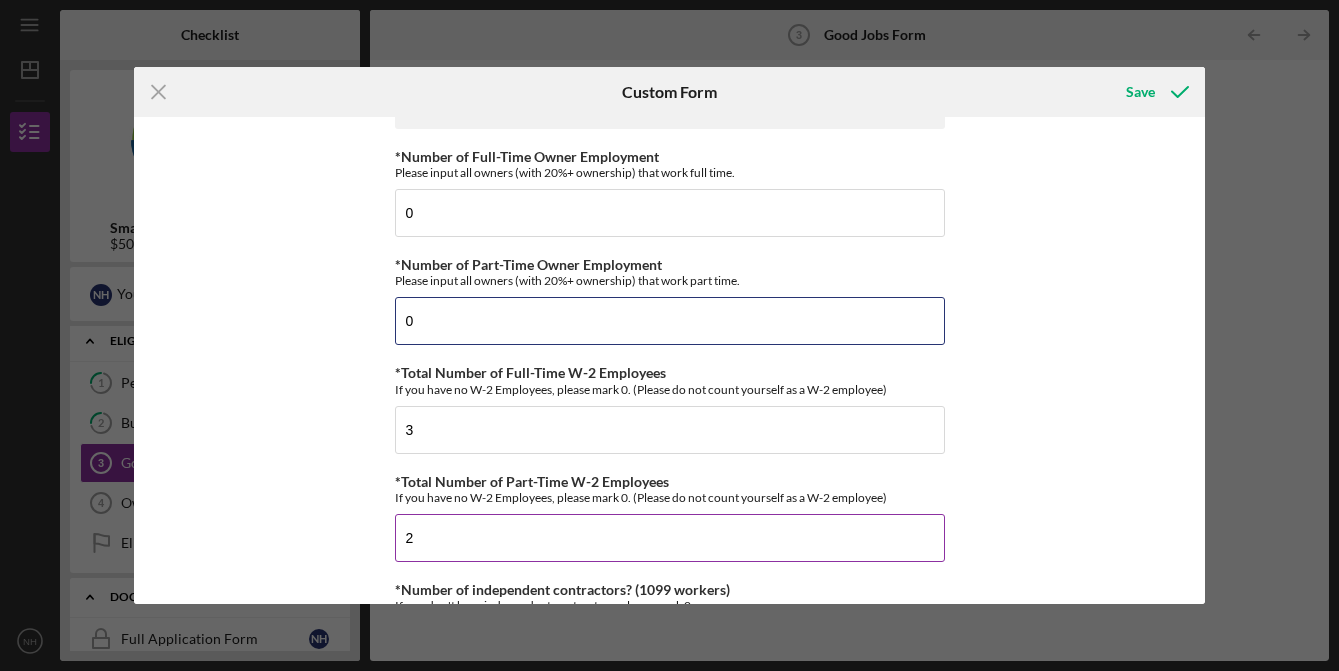 type on "0" 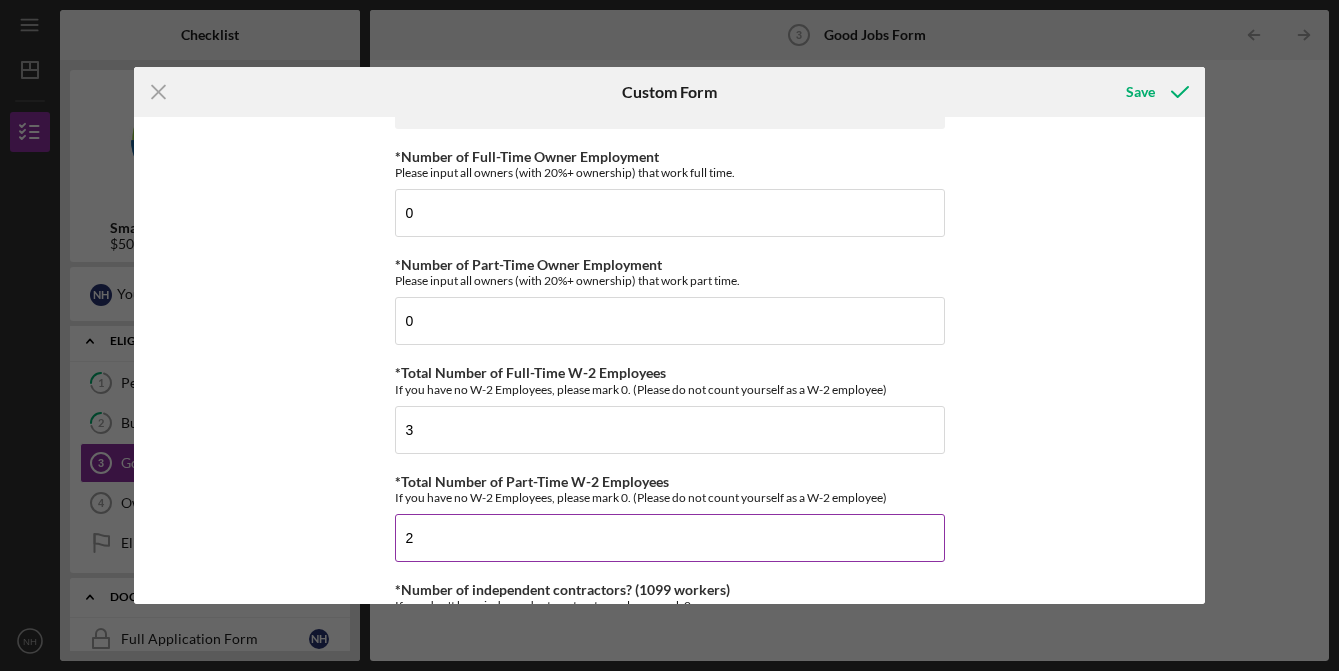 click on "2" at bounding box center (670, 538) 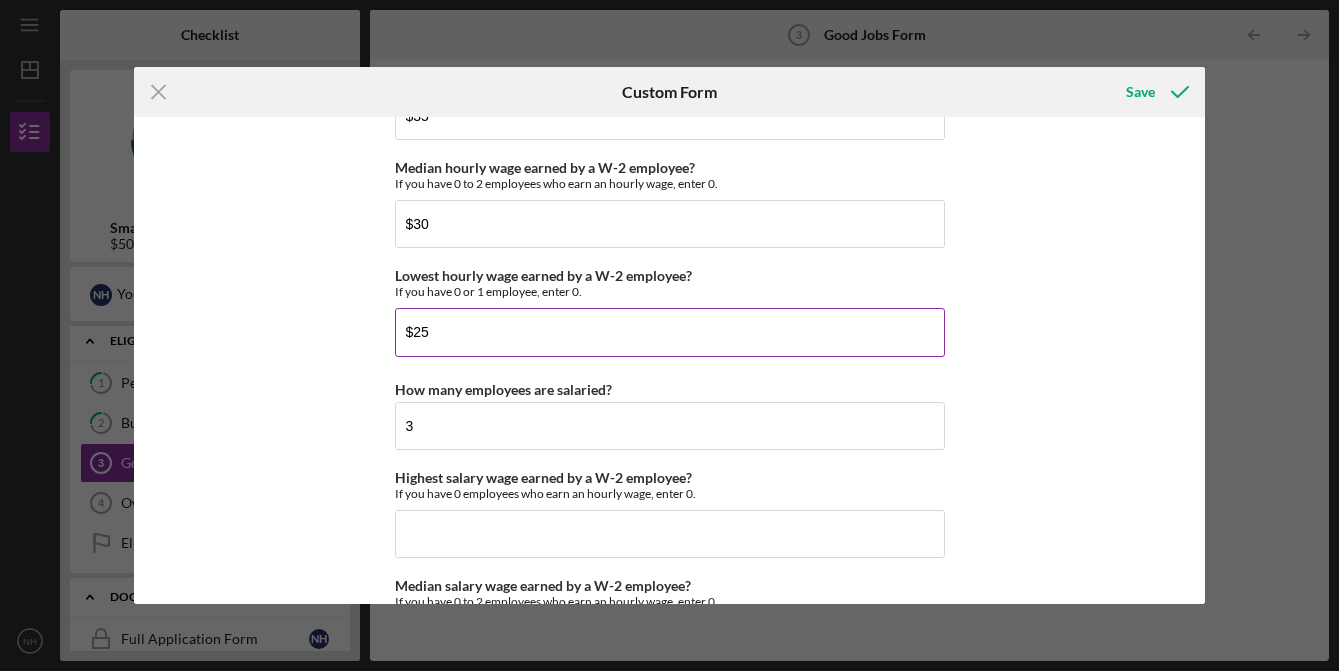 scroll, scrollTop: 4229, scrollLeft: 0, axis: vertical 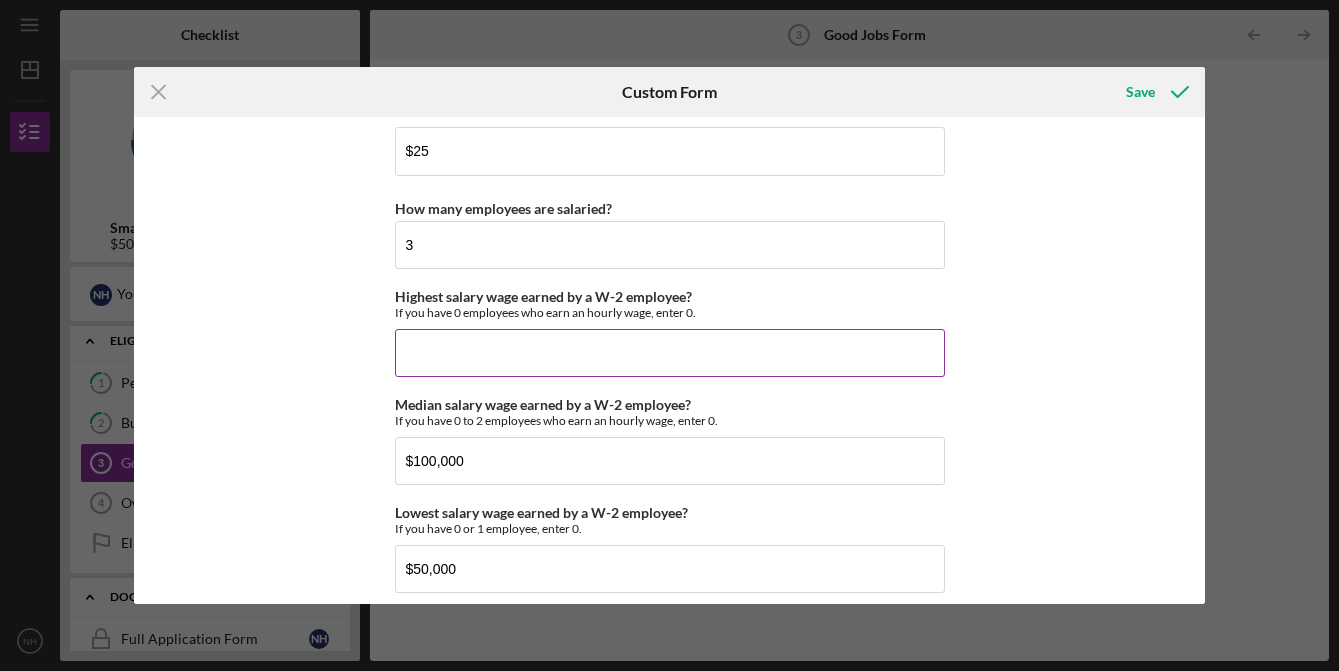 click on "Highest salary wage earned by a W-2 employee?" at bounding box center [670, 353] 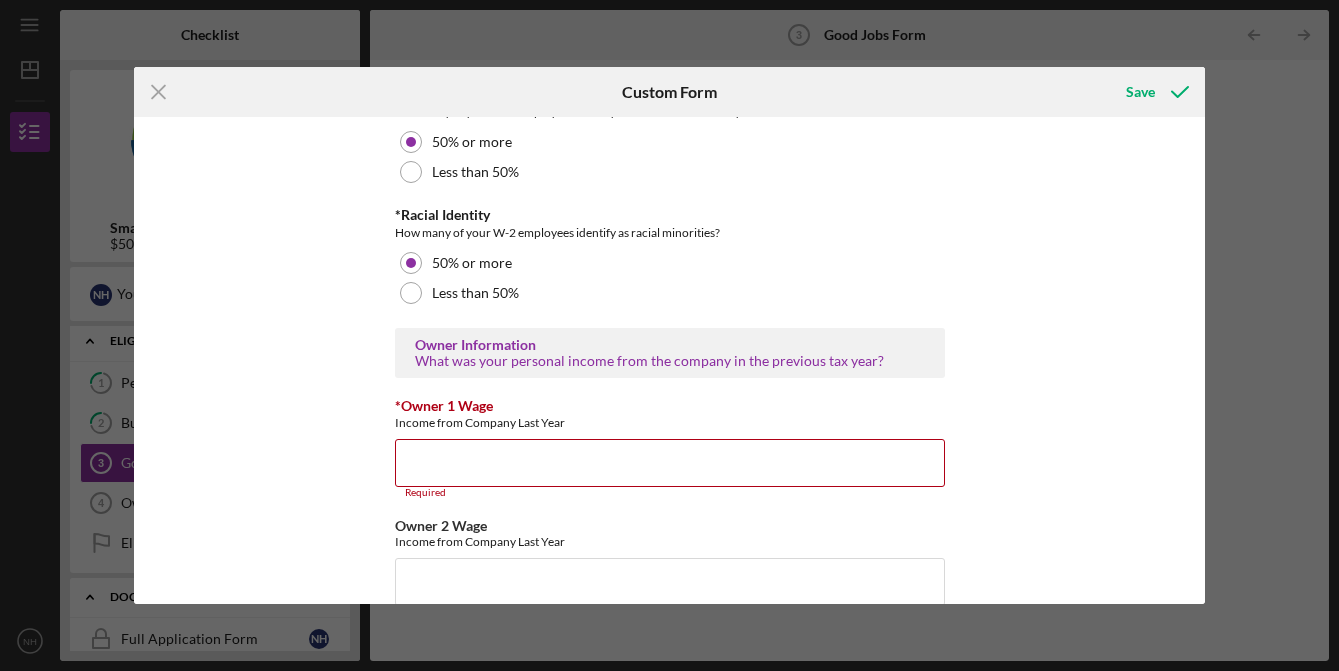 scroll, scrollTop: 2988, scrollLeft: 0, axis: vertical 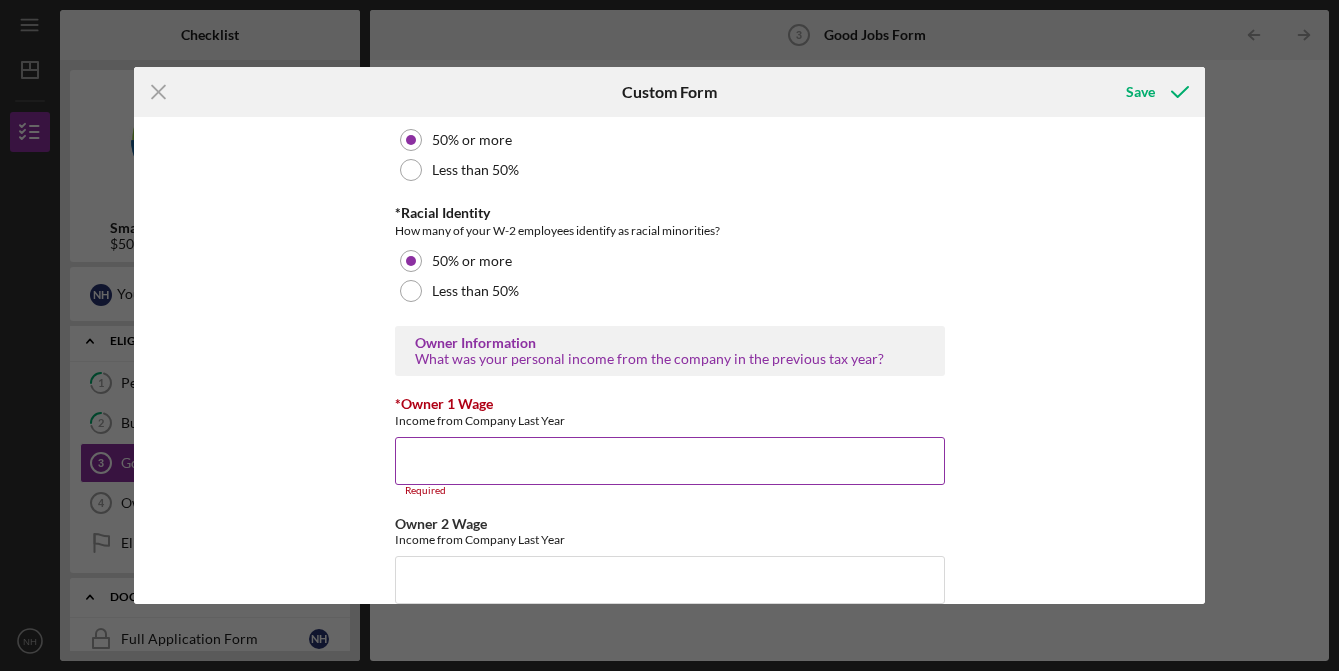 click on "*Owner 1 Wage" at bounding box center (670, 461) 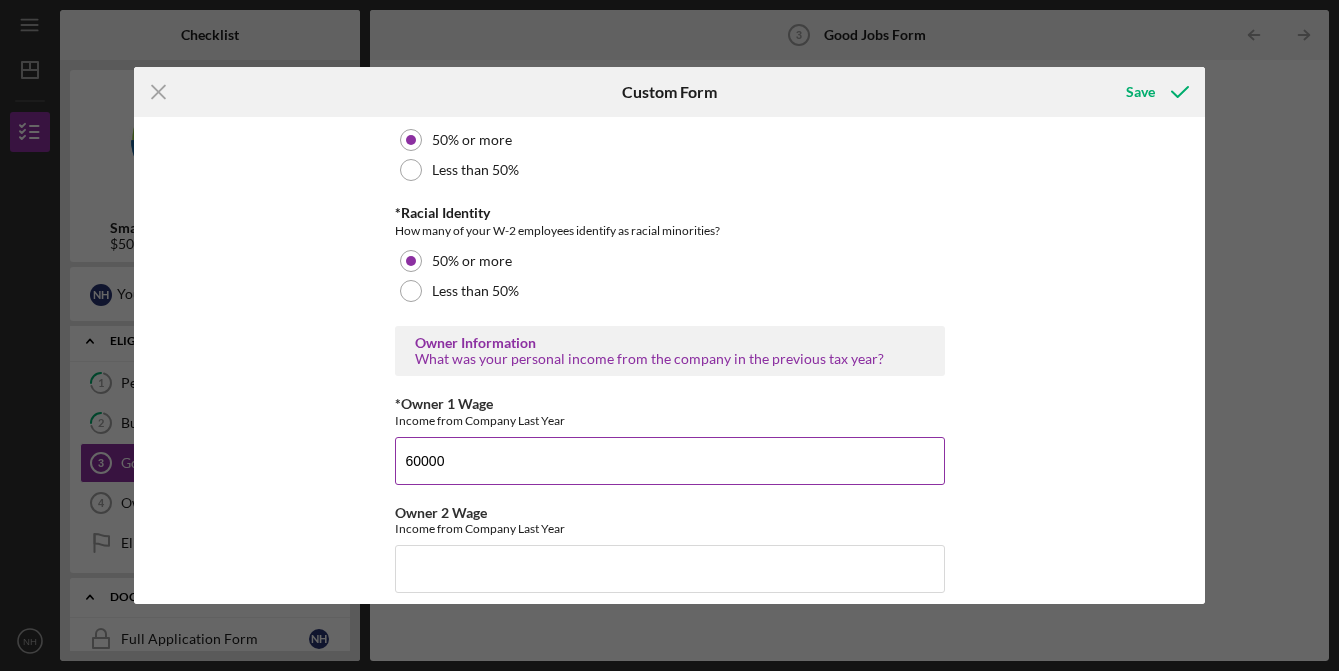 type on "60000" 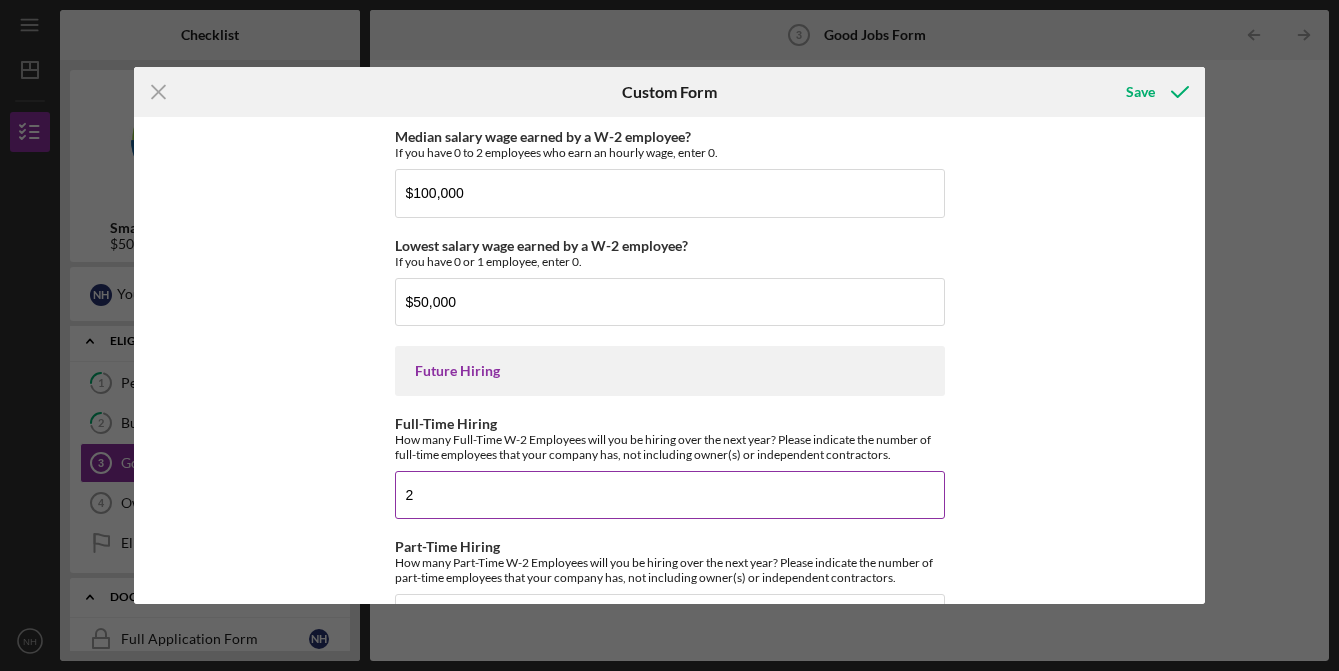 scroll, scrollTop: 4332, scrollLeft: 0, axis: vertical 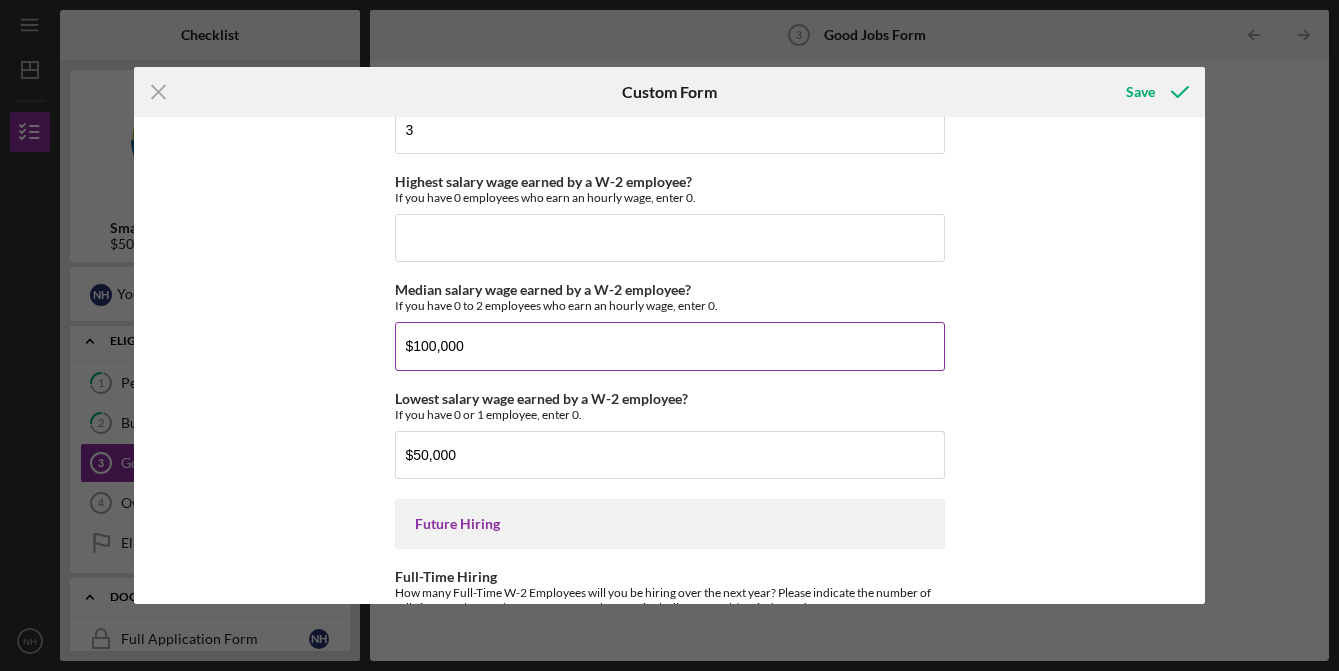 click on "$100,000" at bounding box center (670, 346) 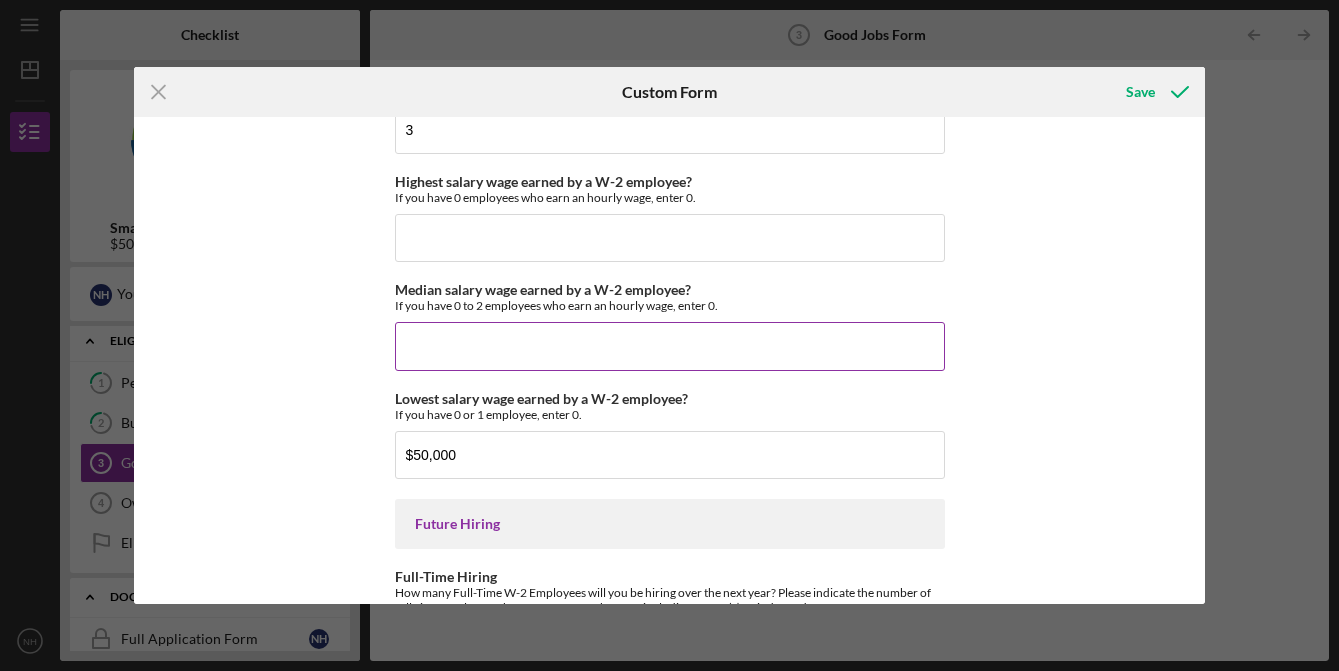 type on "$5" 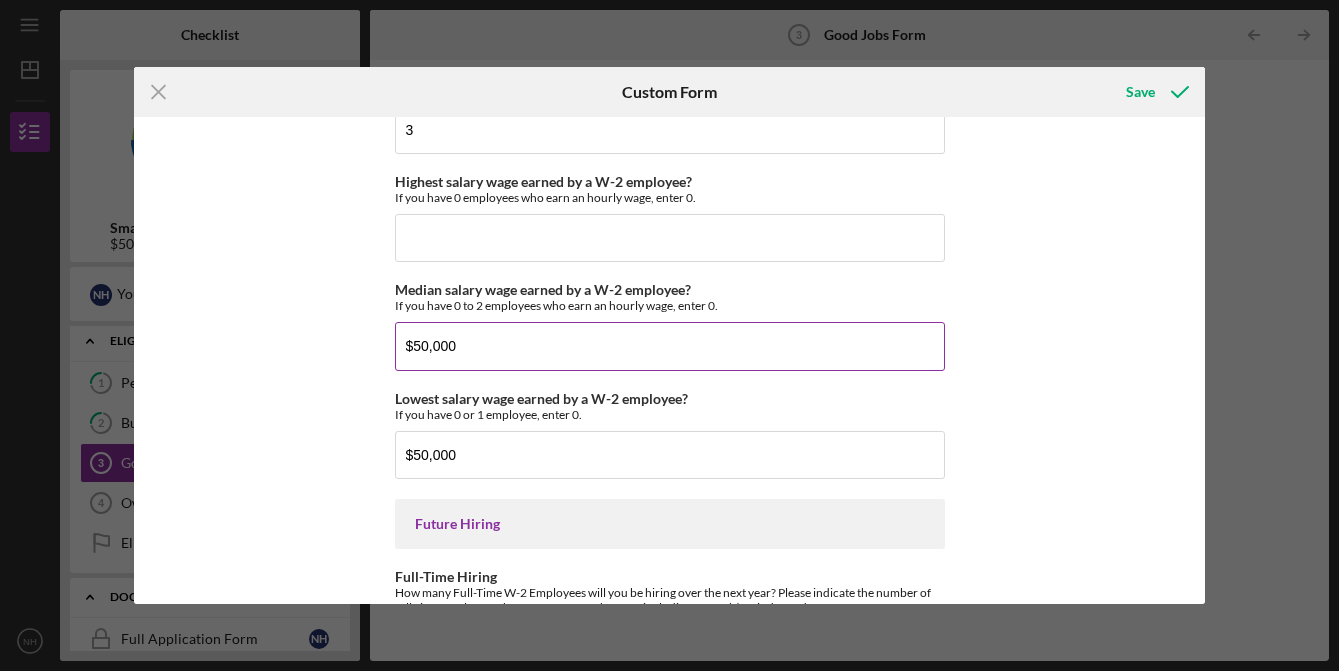 type on "$50,000" 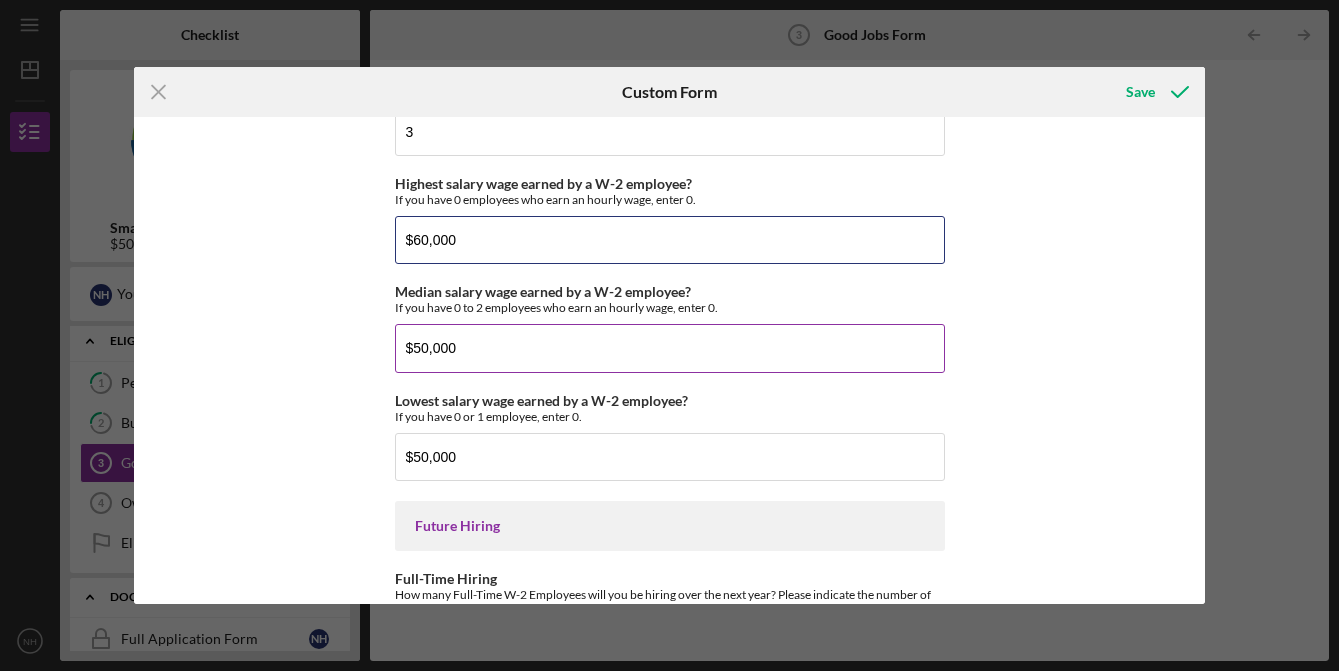 scroll, scrollTop: 4328, scrollLeft: 0, axis: vertical 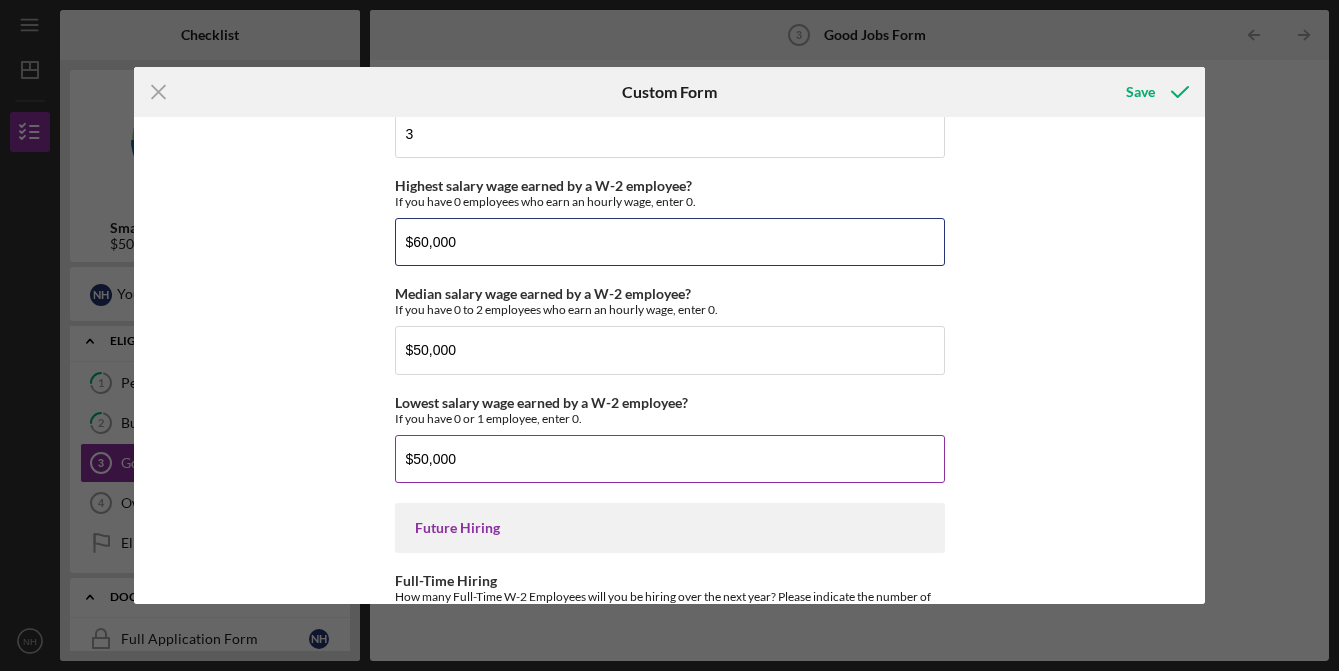 type on "$60,000" 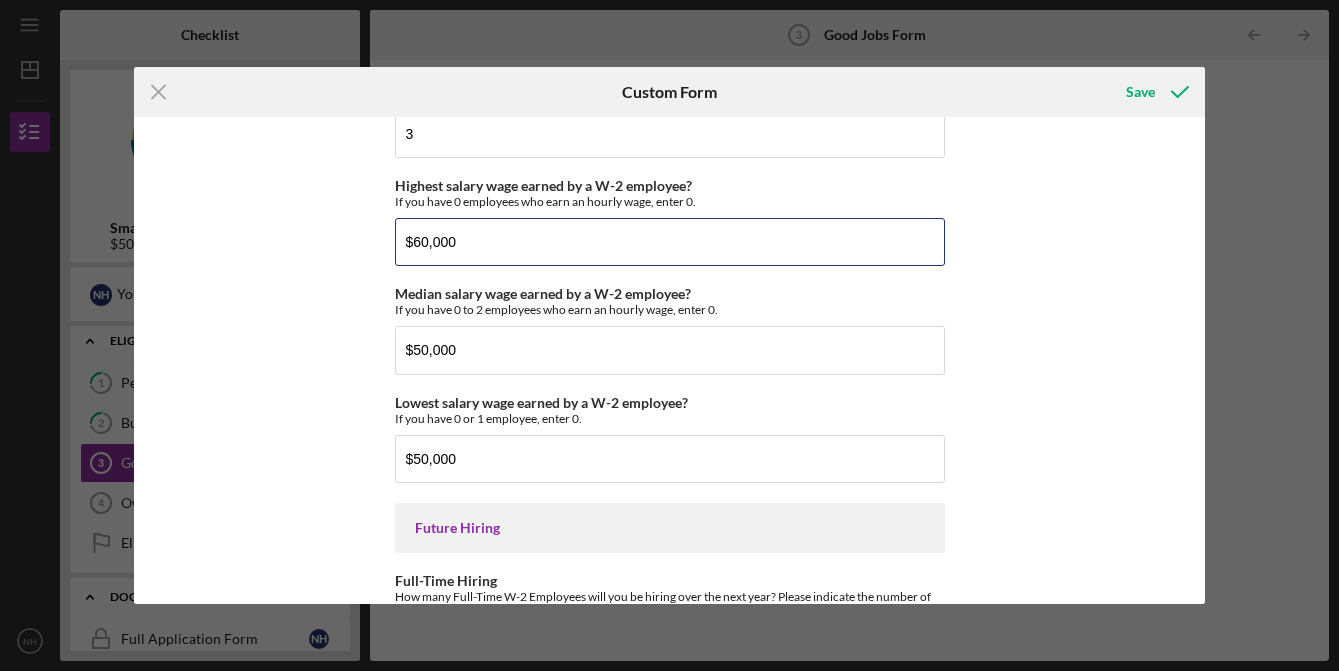 drag, startPoint x: 477, startPoint y: 245, endPoint x: 293, endPoint y: 249, distance: 184.04347 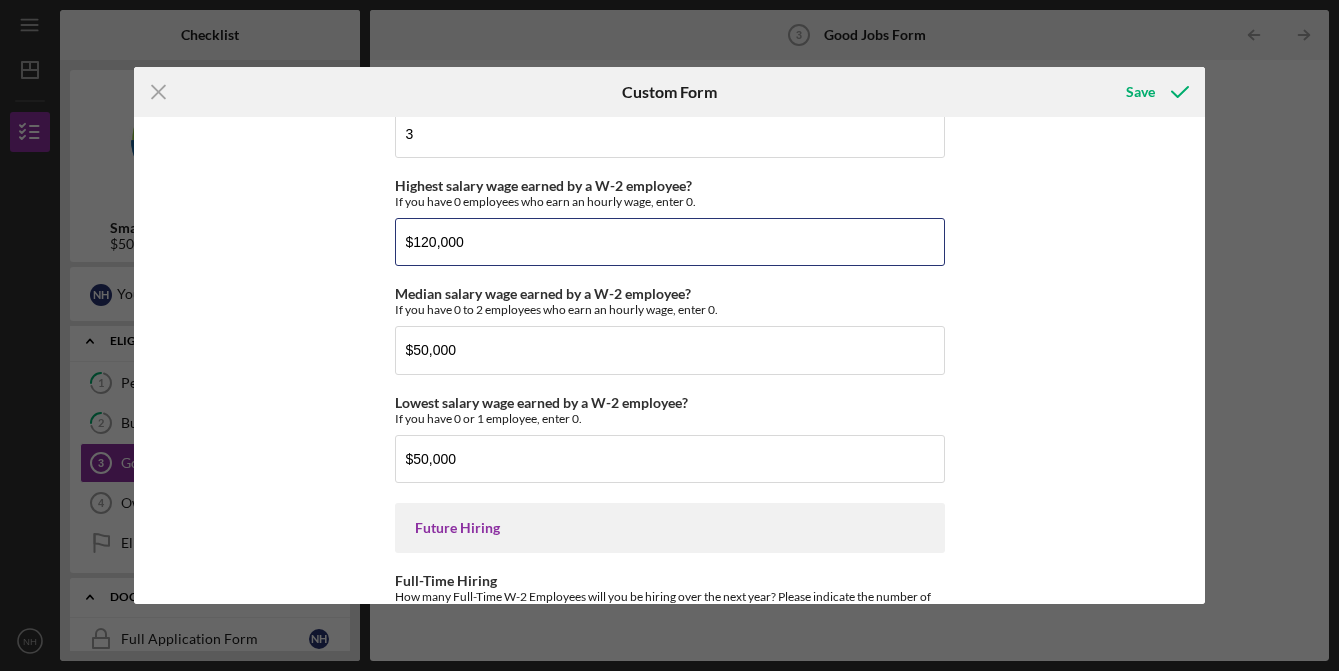 type on "$120,000" 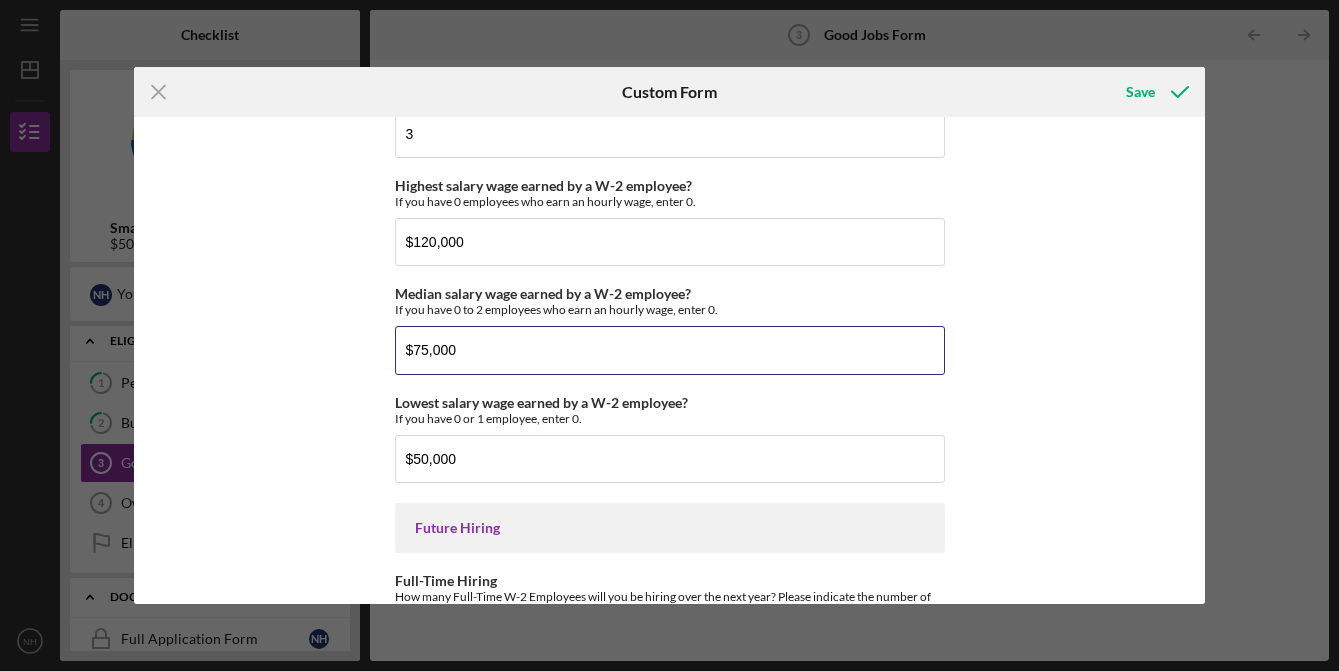 type on "$75,000" 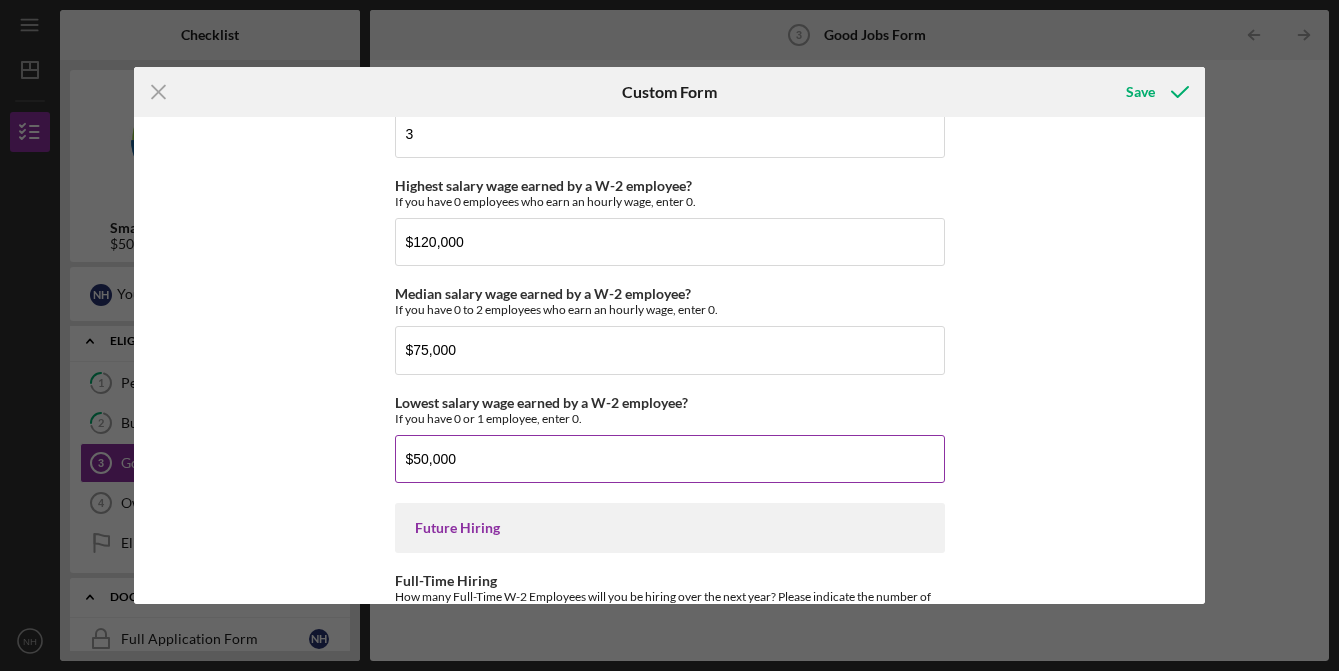 click on "$50,000" at bounding box center [670, 459] 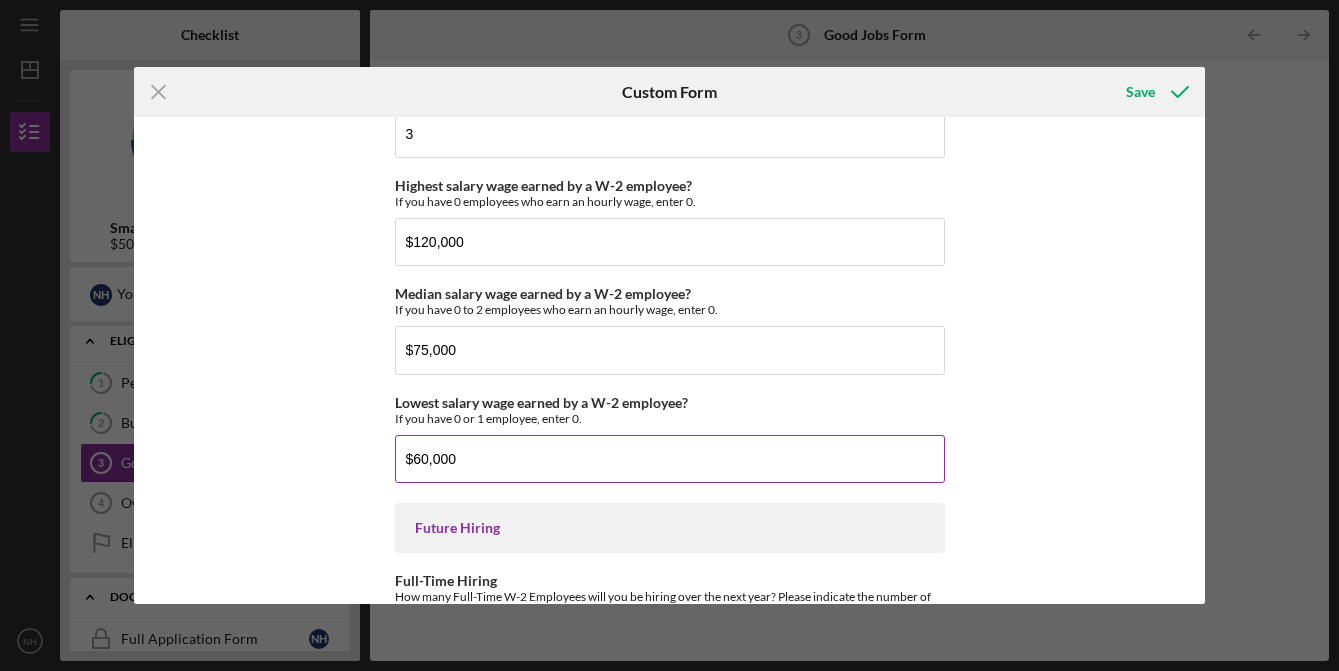type on "$60,000" 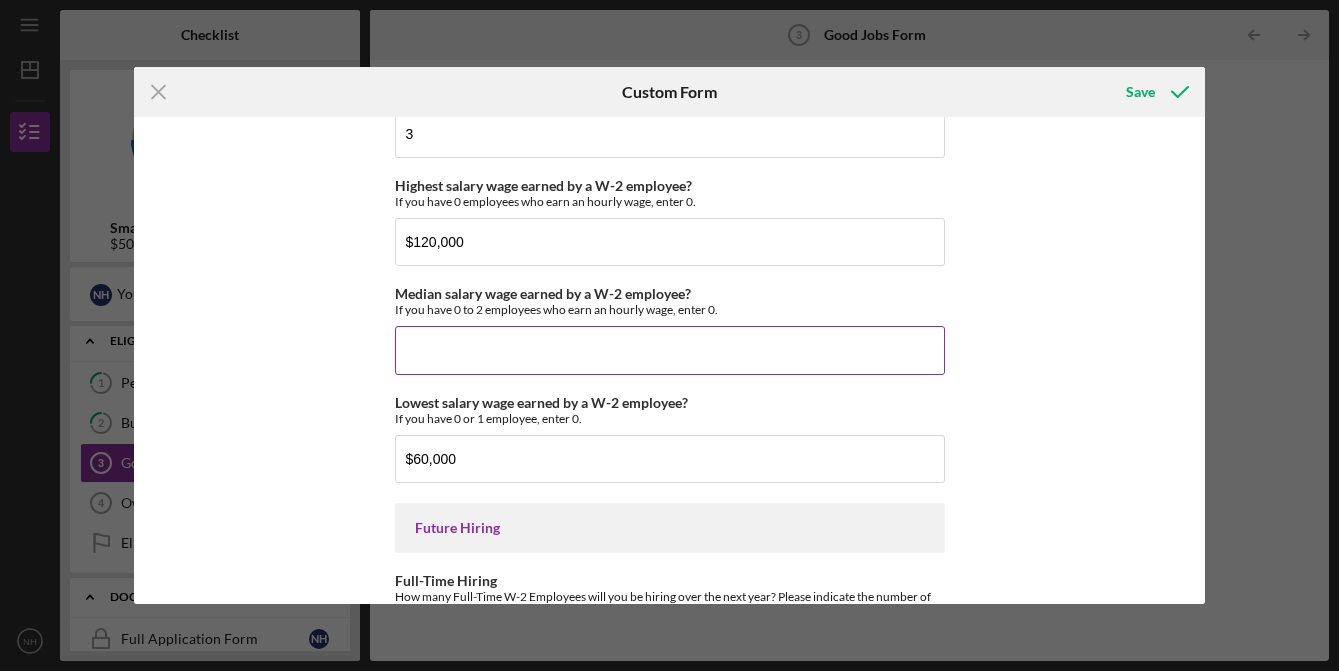 click on "Median salary wage earned by a W-2 employee?" at bounding box center (670, 350) 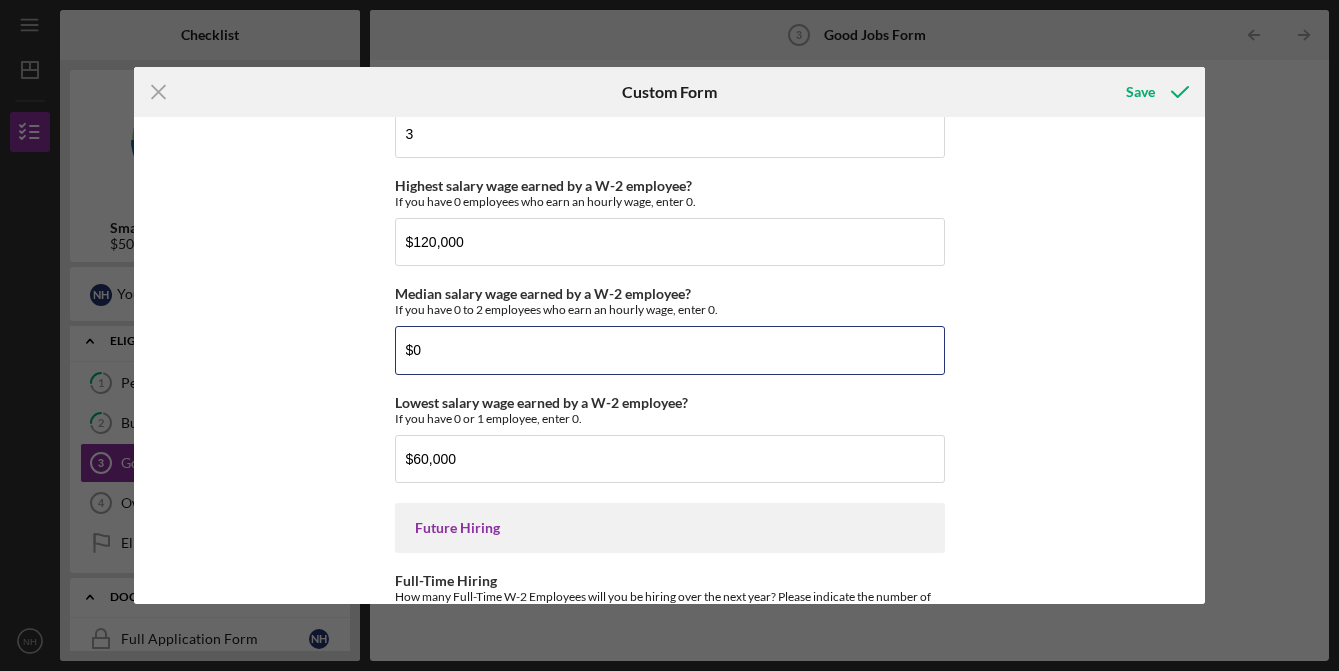 scroll, scrollTop: 4553, scrollLeft: 0, axis: vertical 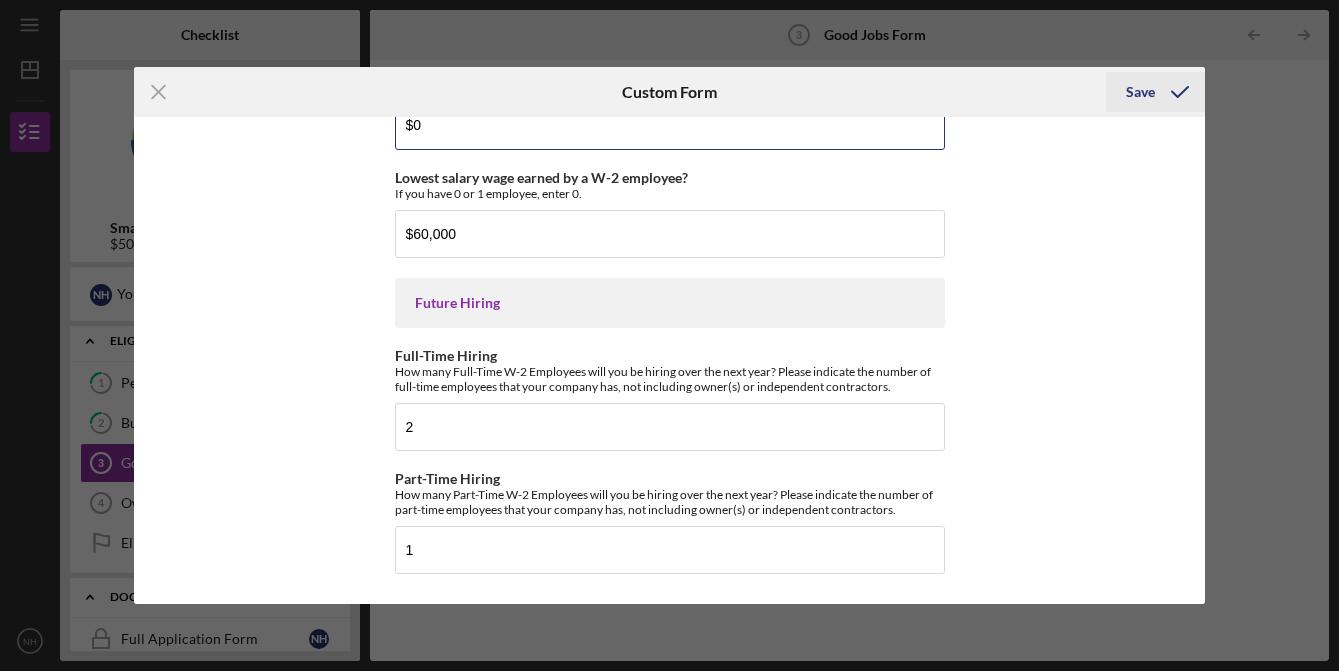 type on "$0" 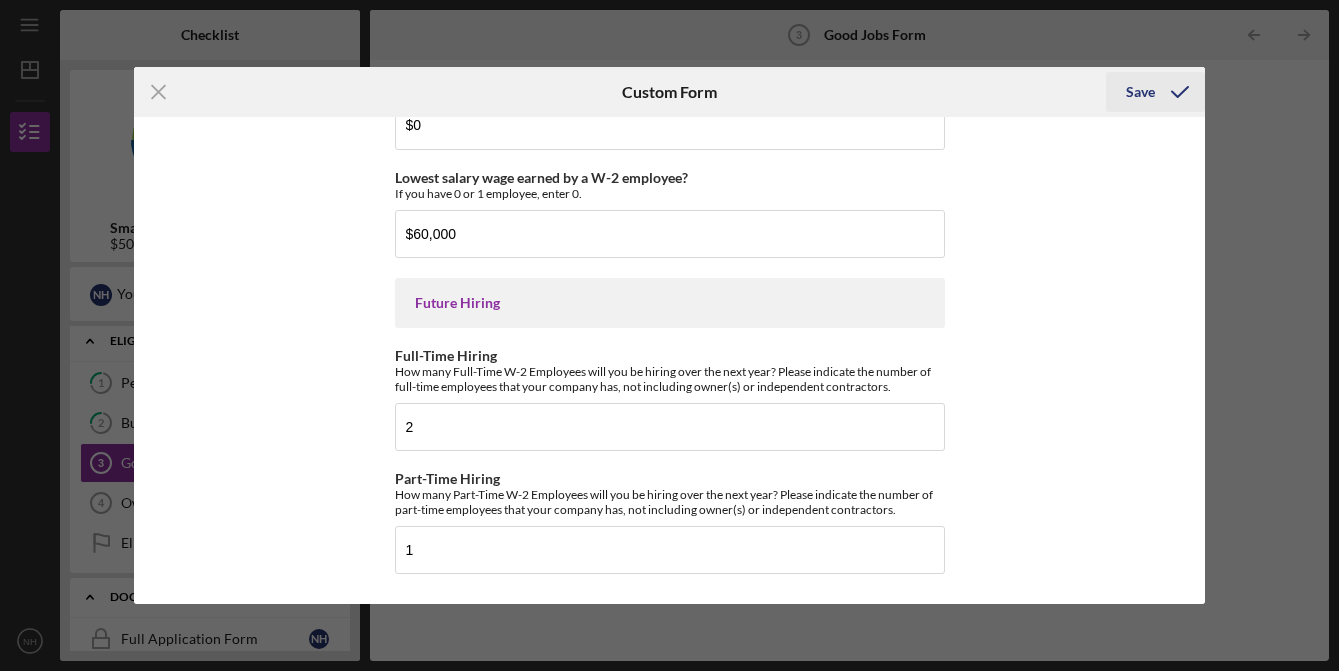 click on "Save" at bounding box center (1140, 92) 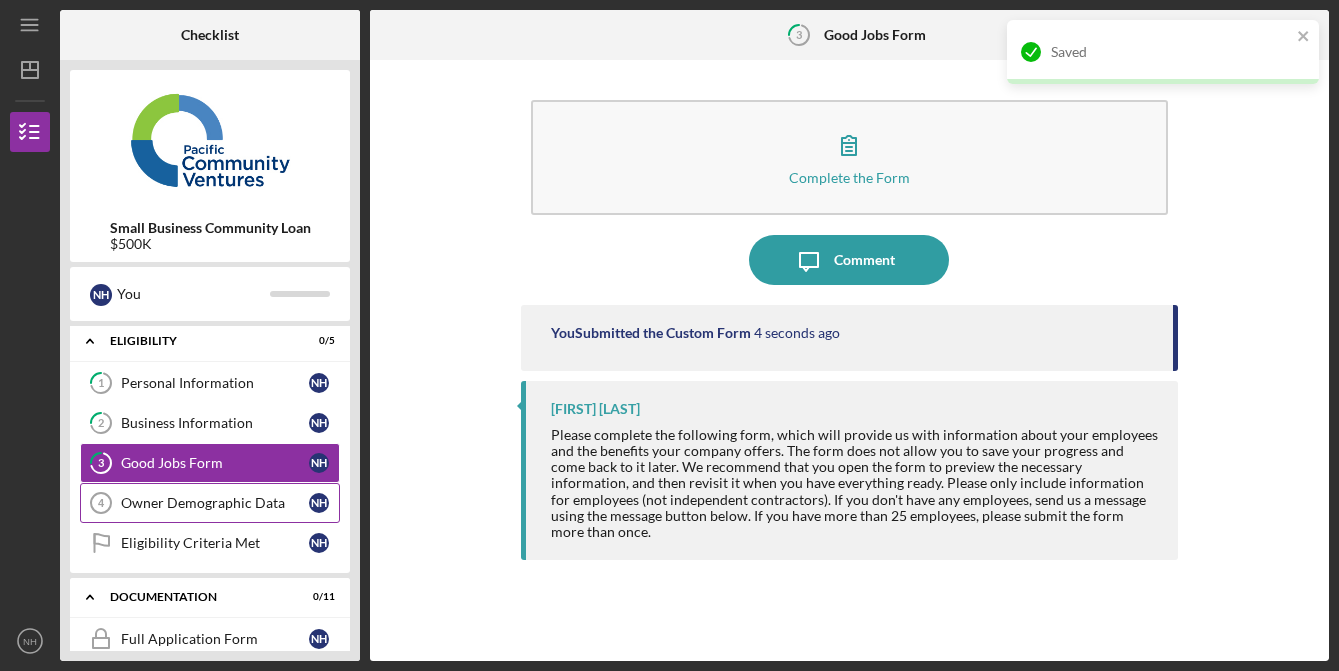 click on "Owner Demographic Data" at bounding box center [215, 503] 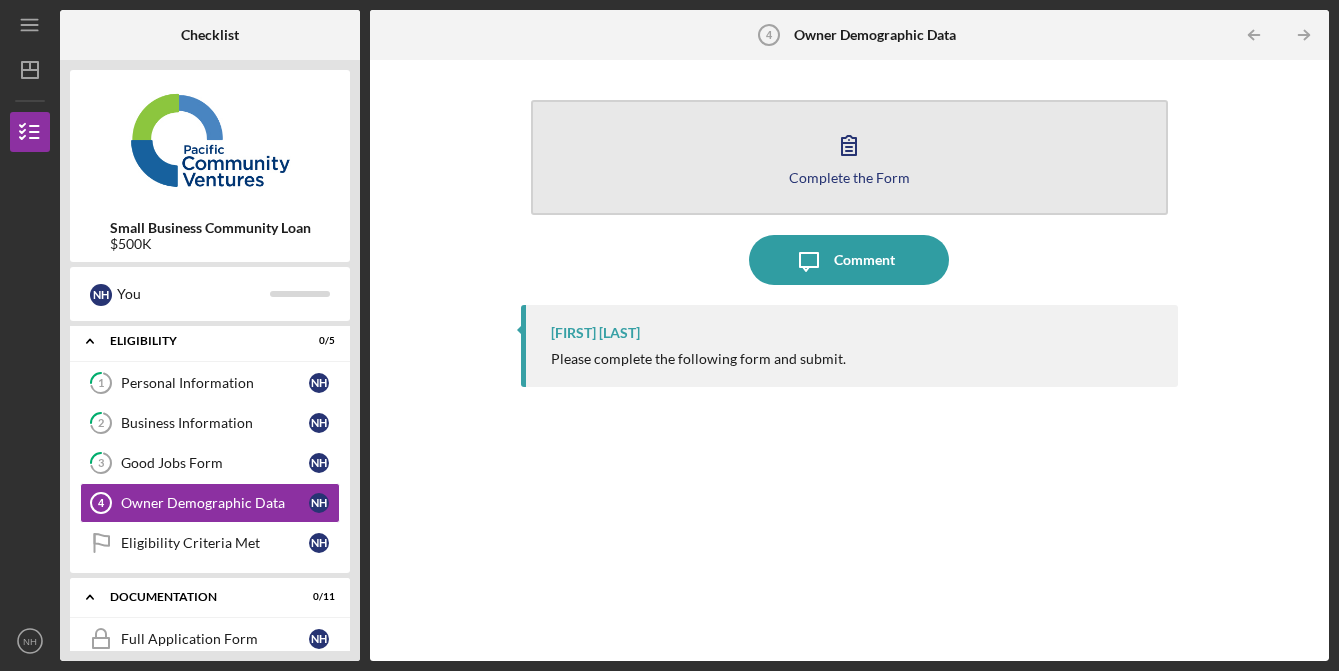click on "Complete the Form" at bounding box center [849, 177] 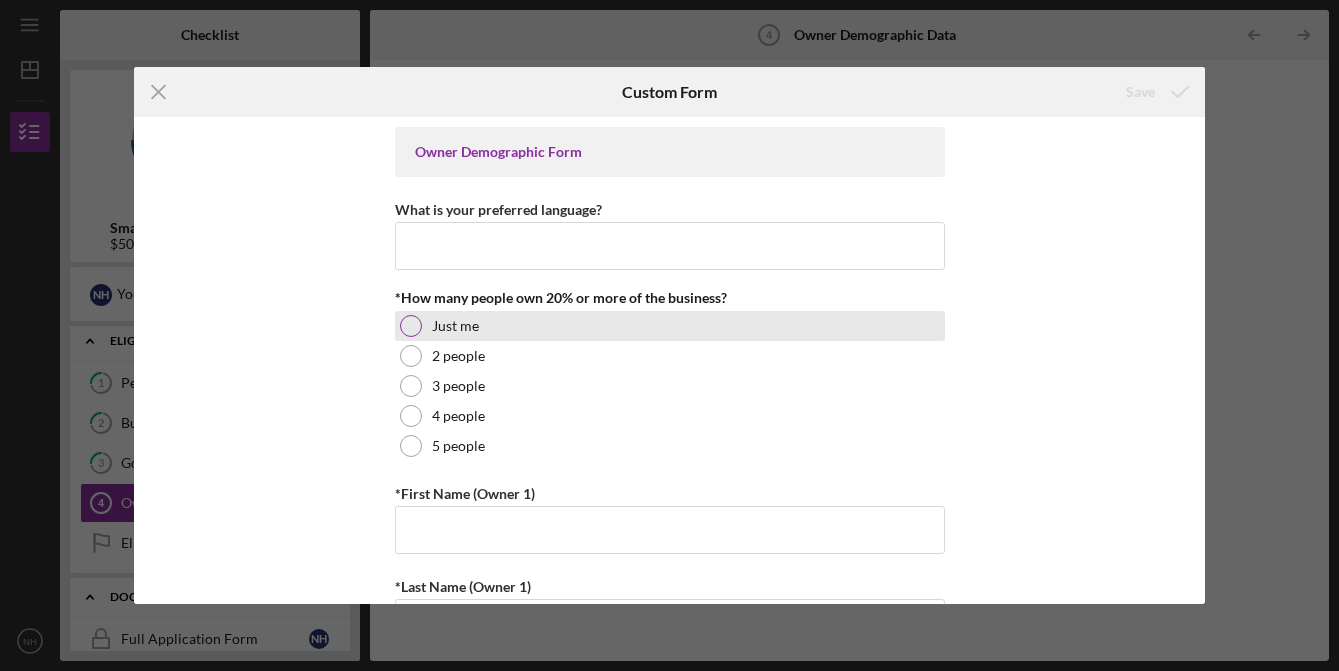 click on "Just me" at bounding box center [455, 326] 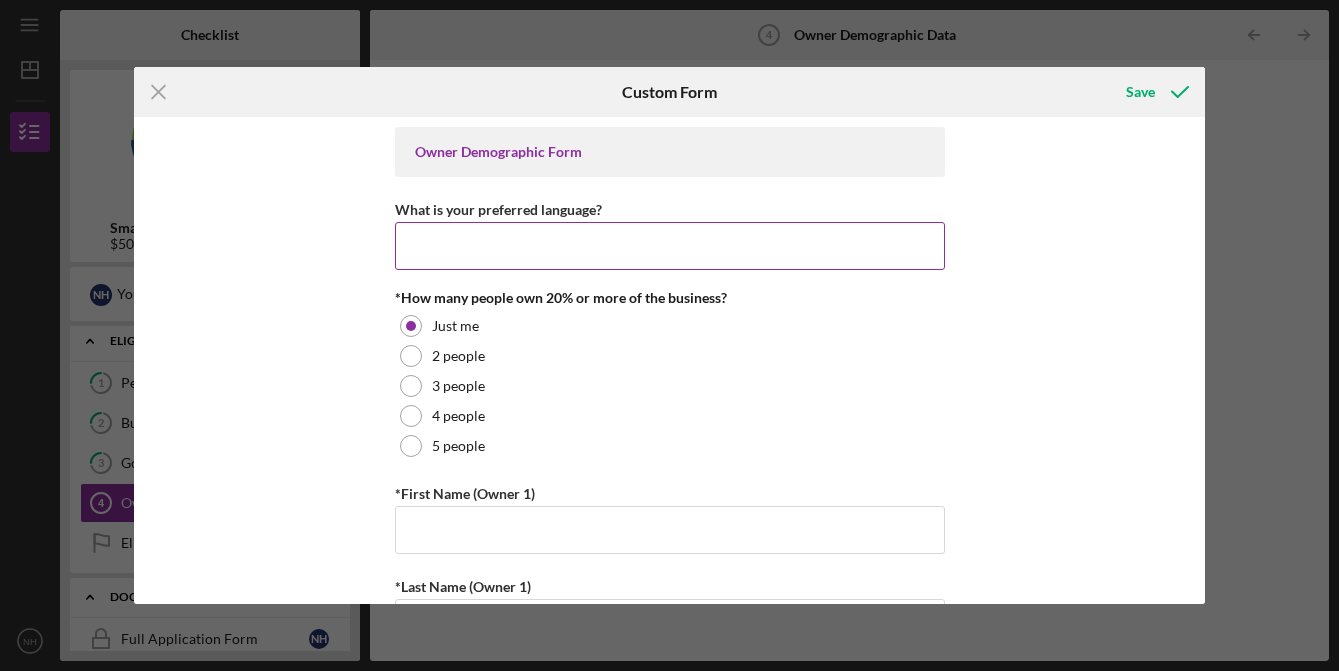 click on "What is your preferred language?" at bounding box center [670, 246] 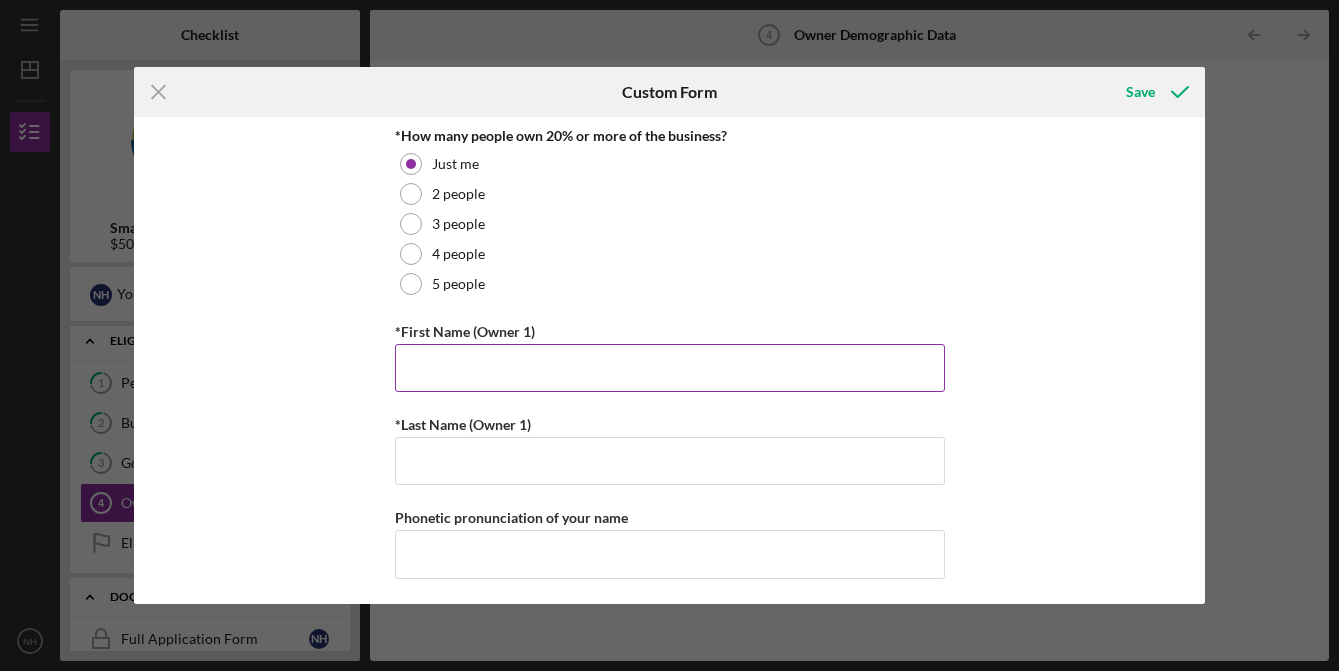 scroll, scrollTop: 243, scrollLeft: 0, axis: vertical 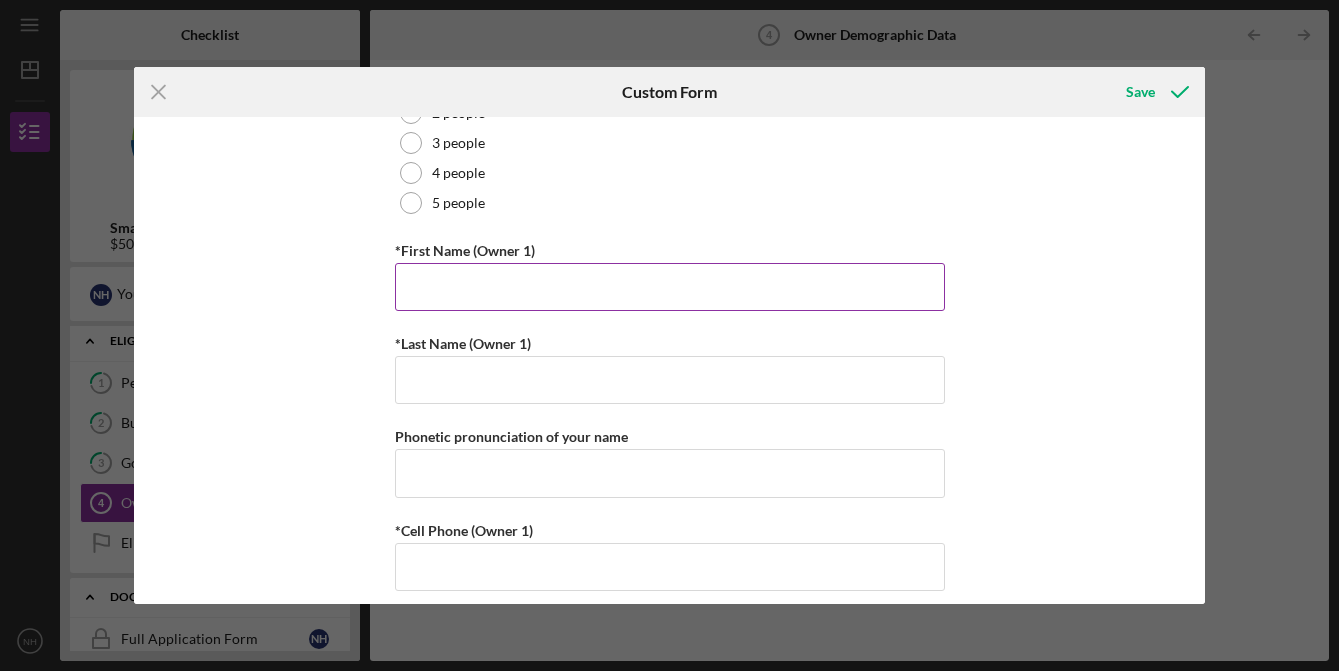 type on "English" 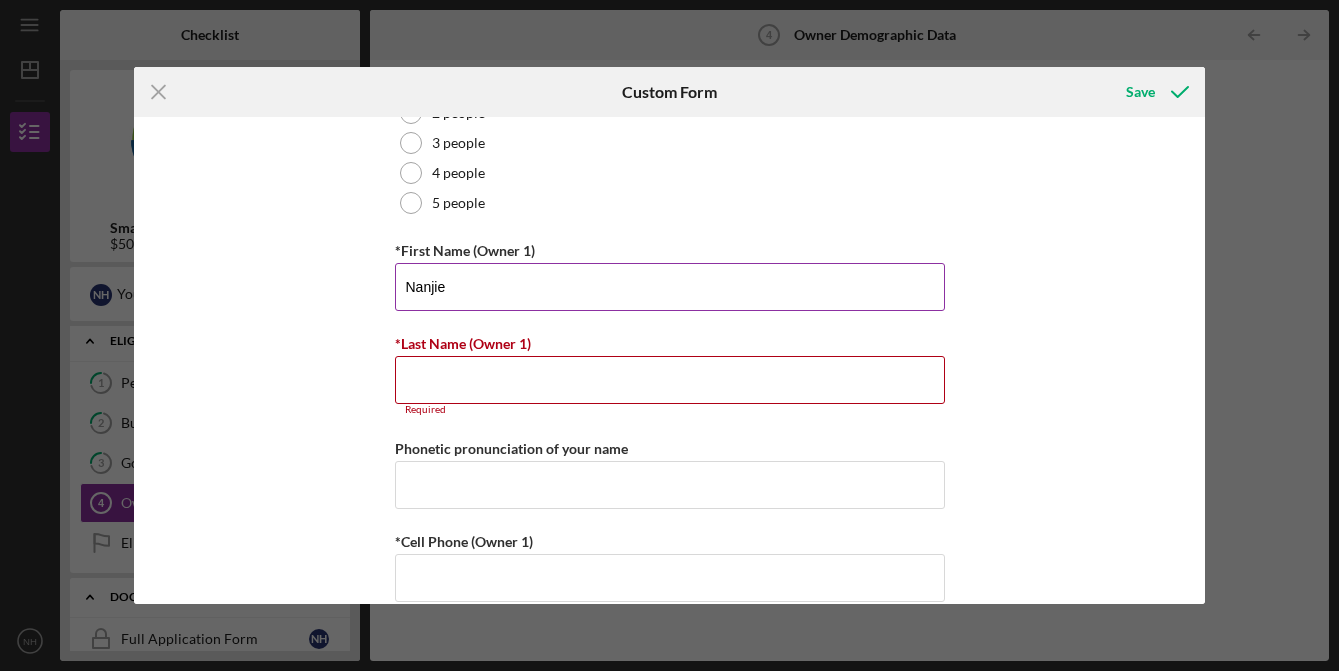 type on "Nanjie" 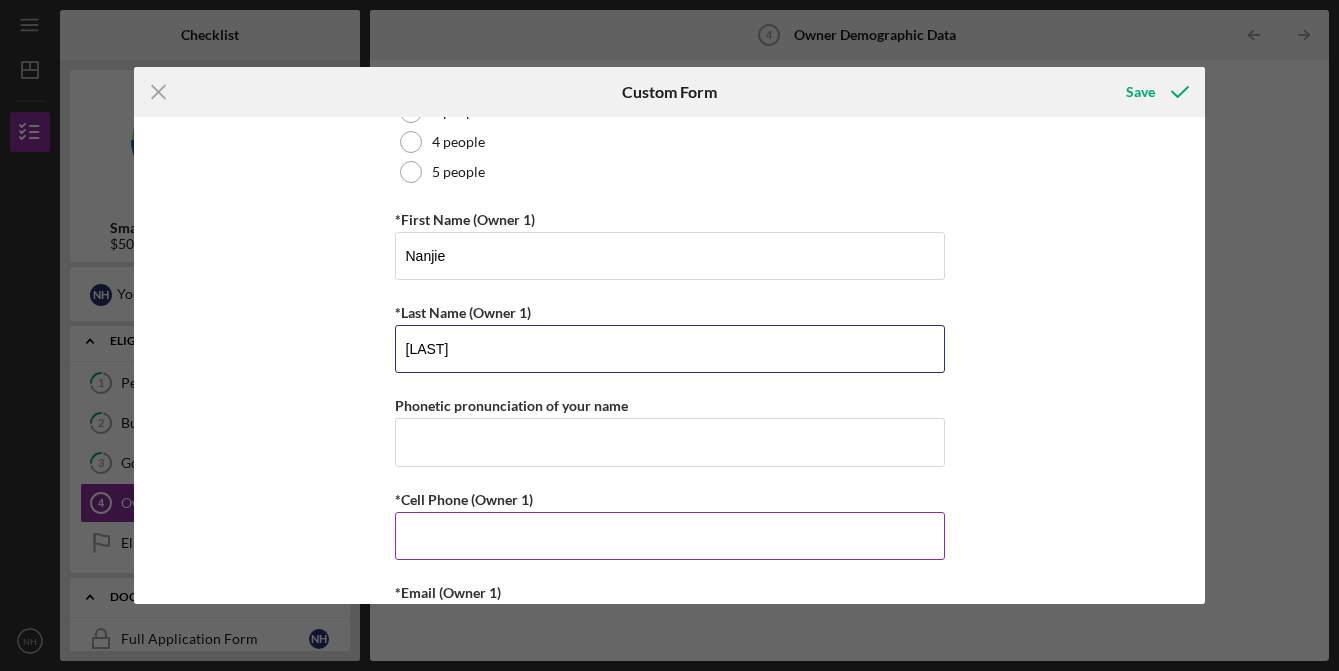 scroll, scrollTop: 427, scrollLeft: 0, axis: vertical 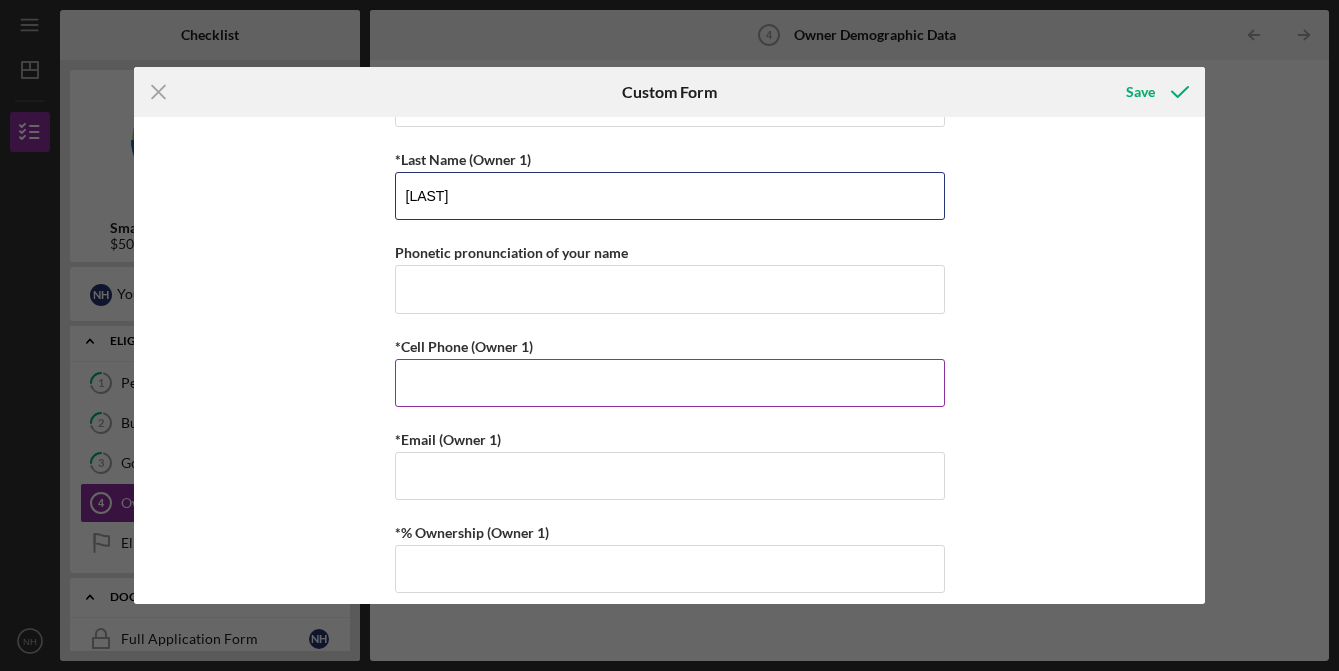 type on "[LAST]" 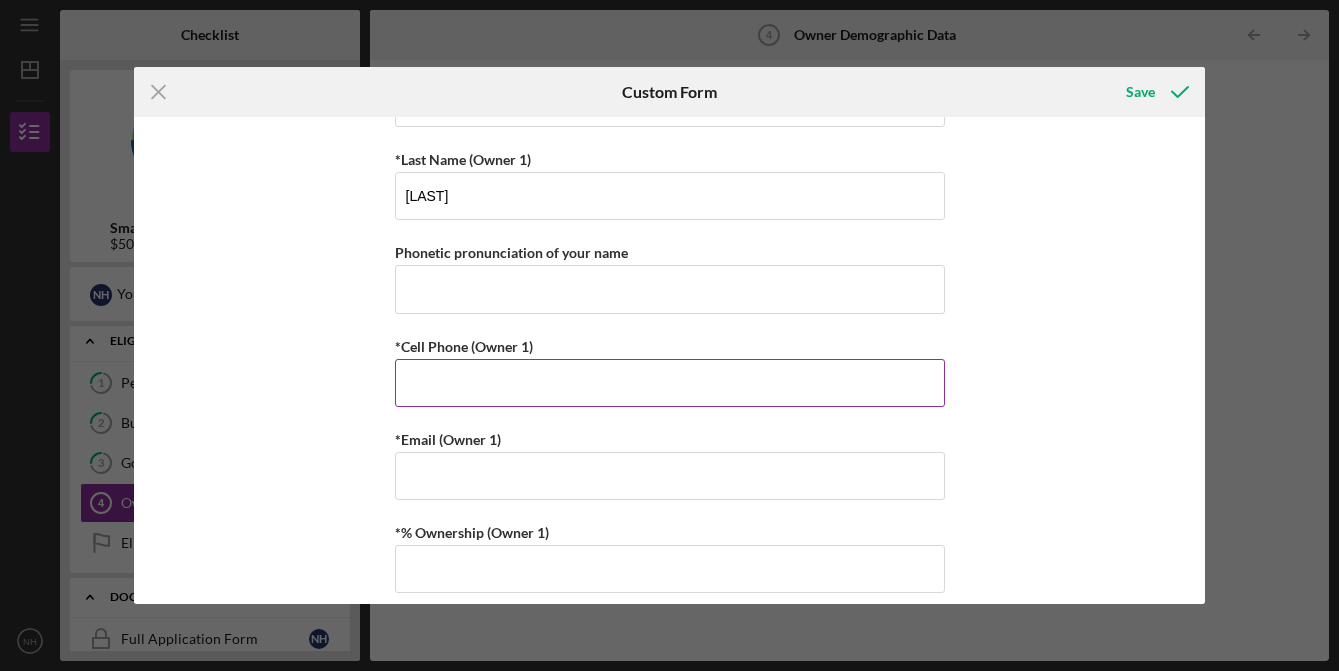 click on "*Cell Phone (Owner 1)" at bounding box center (670, 383) 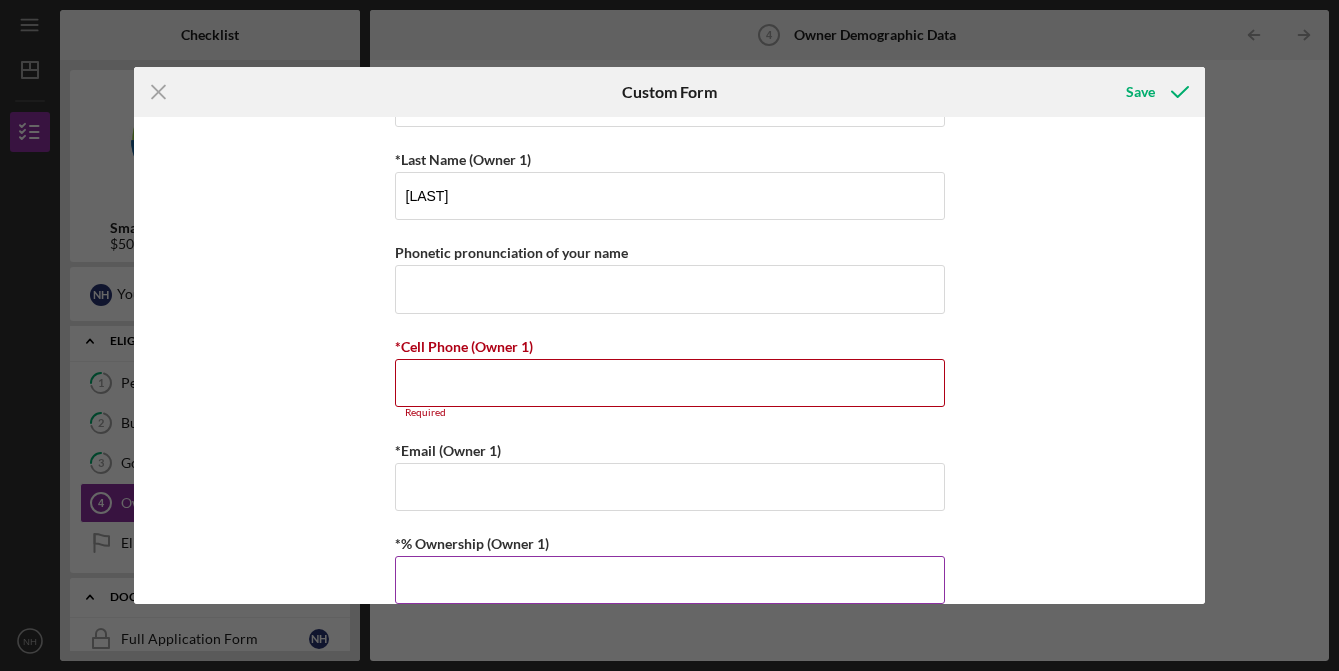 drag, startPoint x: 1048, startPoint y: 362, endPoint x: 730, endPoint y: 540, distance: 364.4283 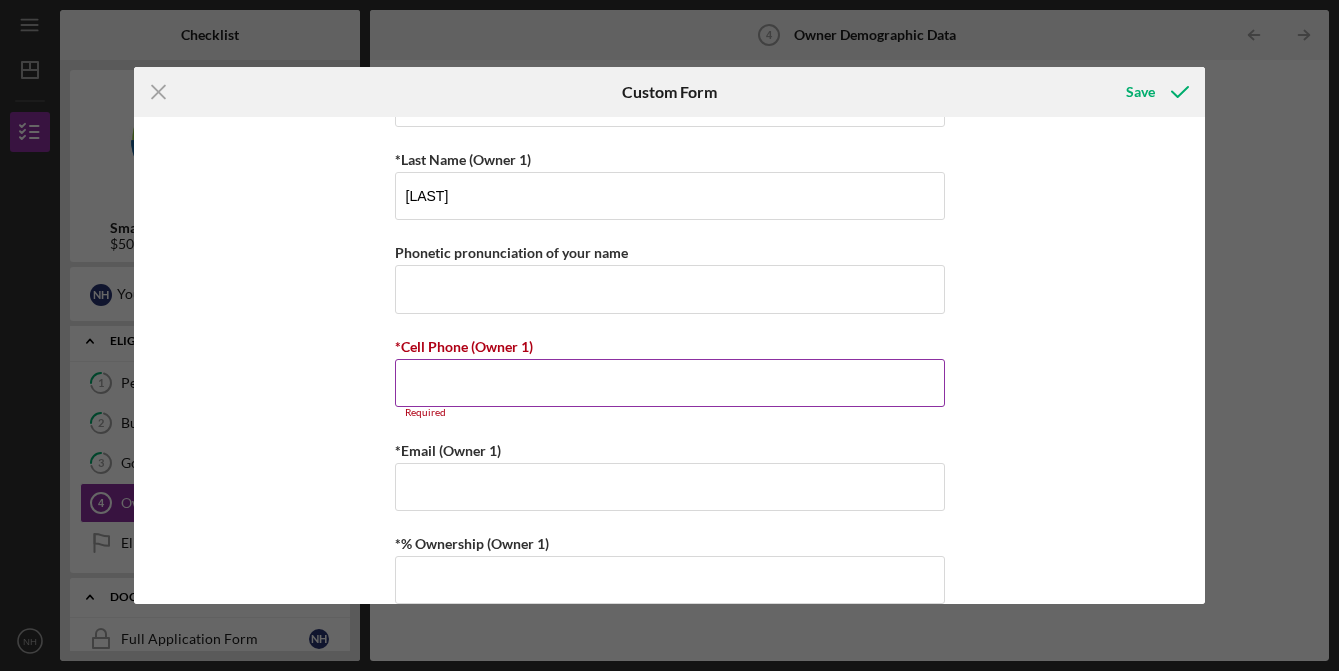 click on "*Cell Phone (Owner 1)" at bounding box center [670, 383] 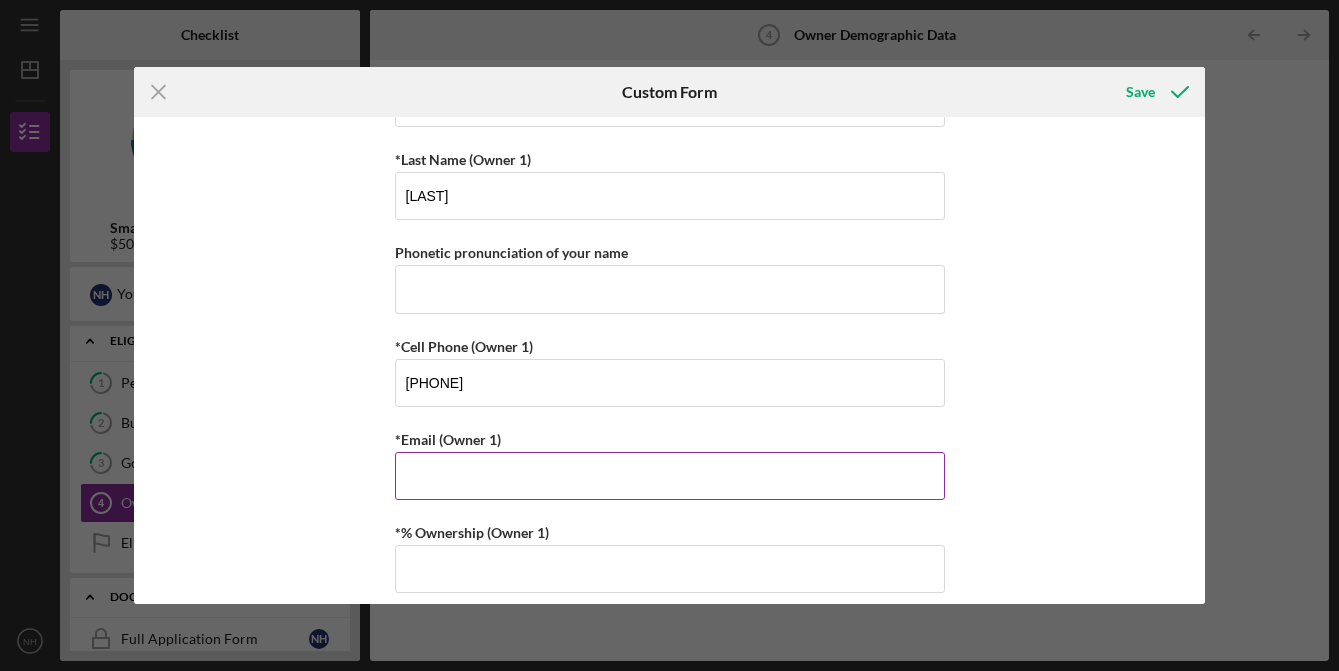 click on "*Email (Owner 1)" at bounding box center [670, 476] 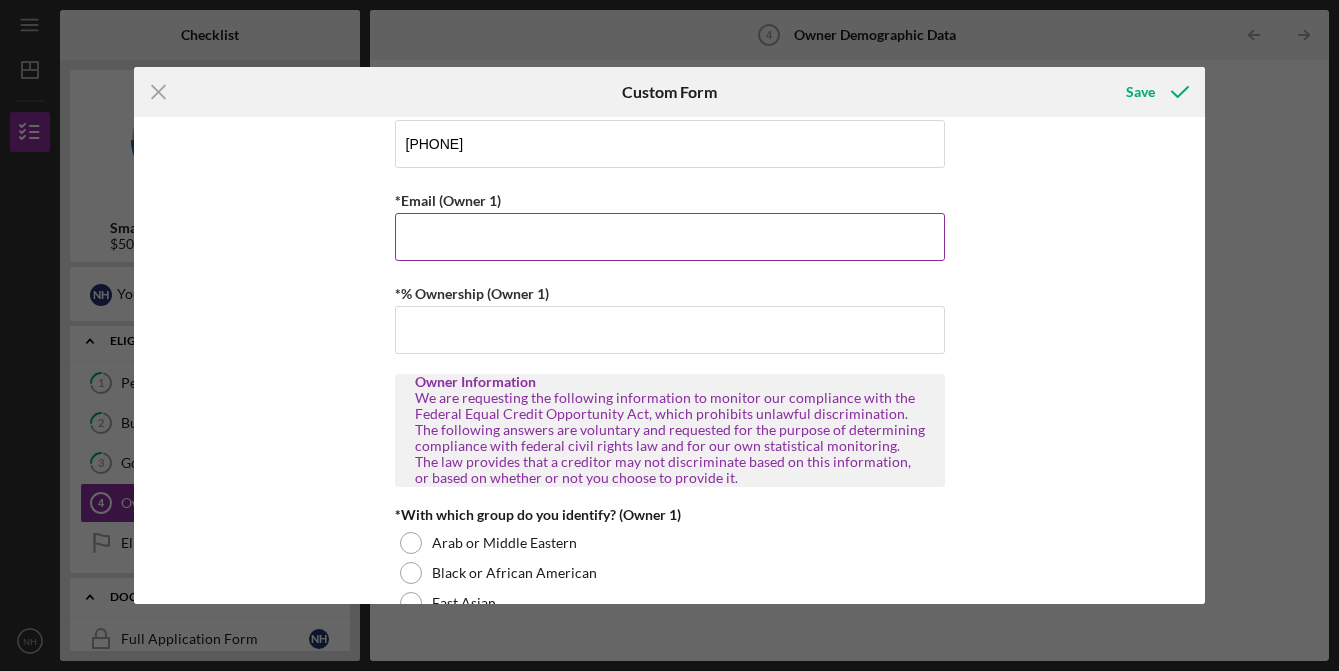 click on "*Email (Owner 1)" at bounding box center [670, 237] 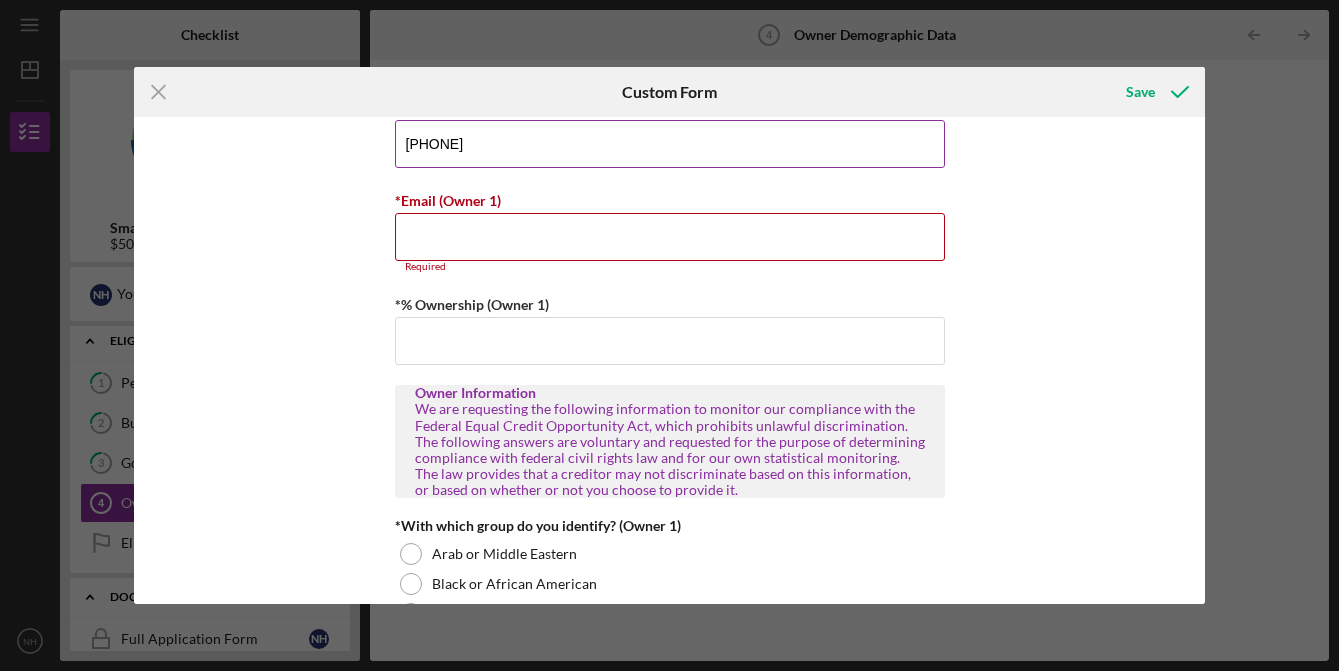 click on "[PHONE]" at bounding box center (670, 144) 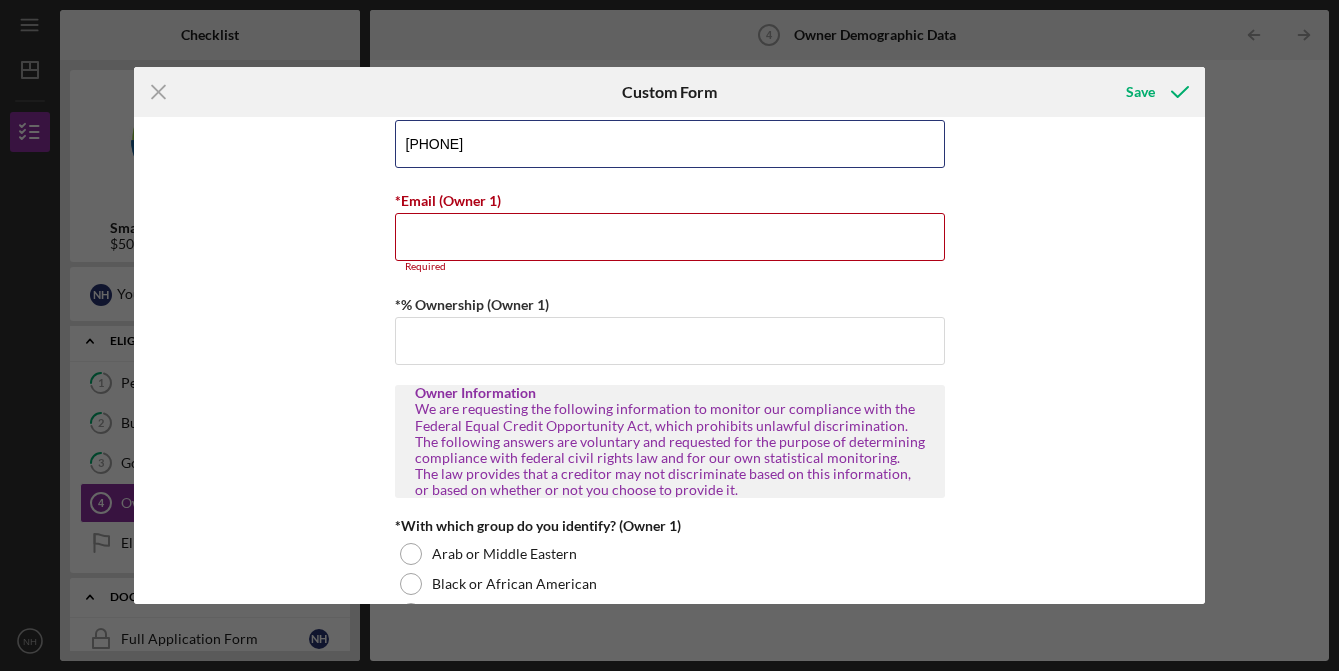 type on "[PHONE]" 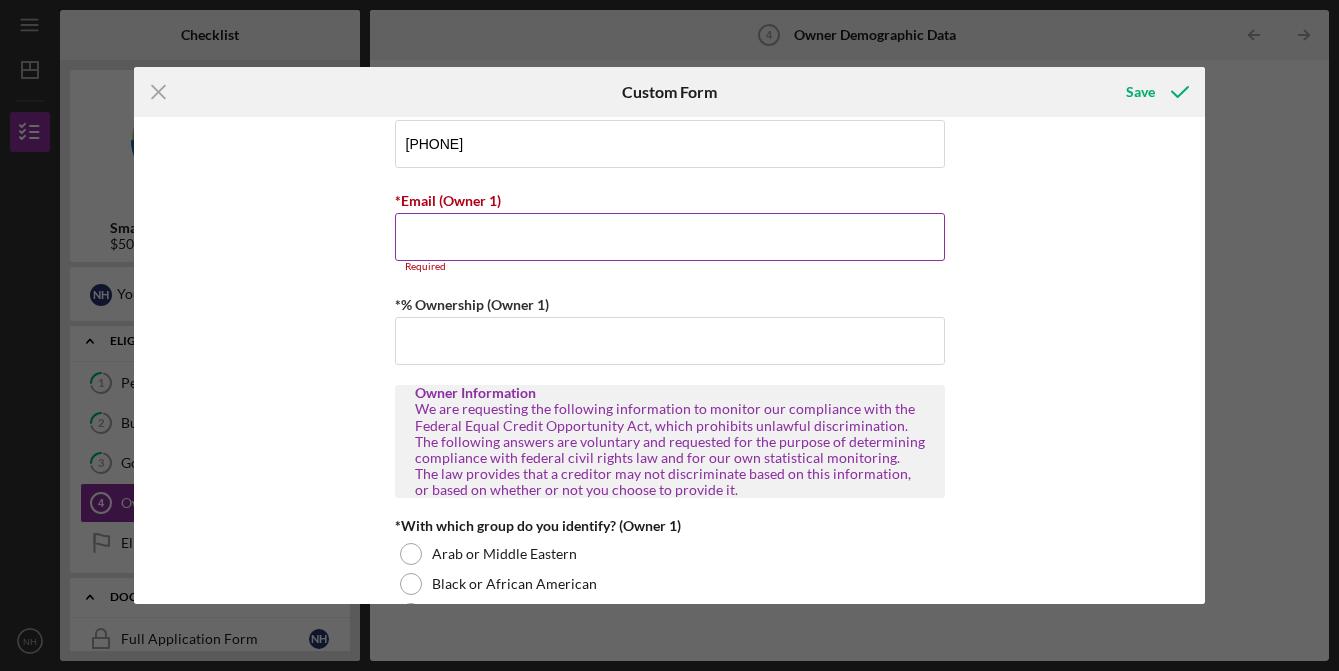 click on "*Email (Owner 1)" at bounding box center (670, 237) 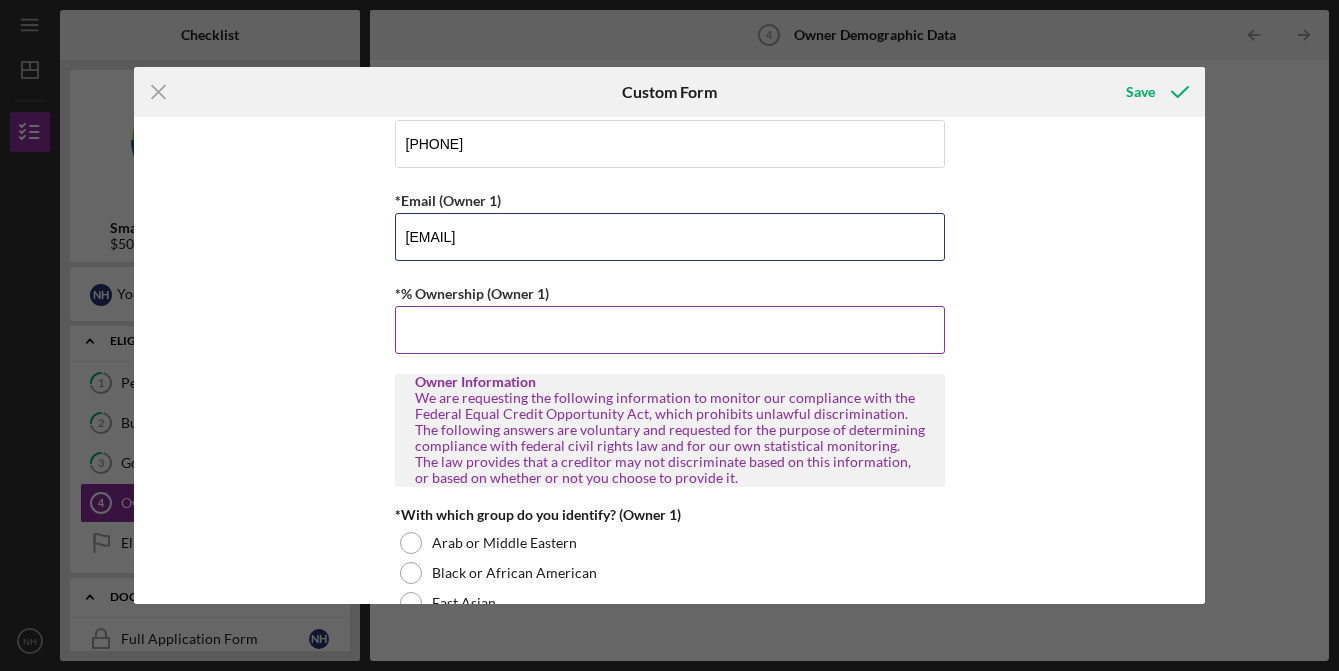 type on "[EMAIL]" 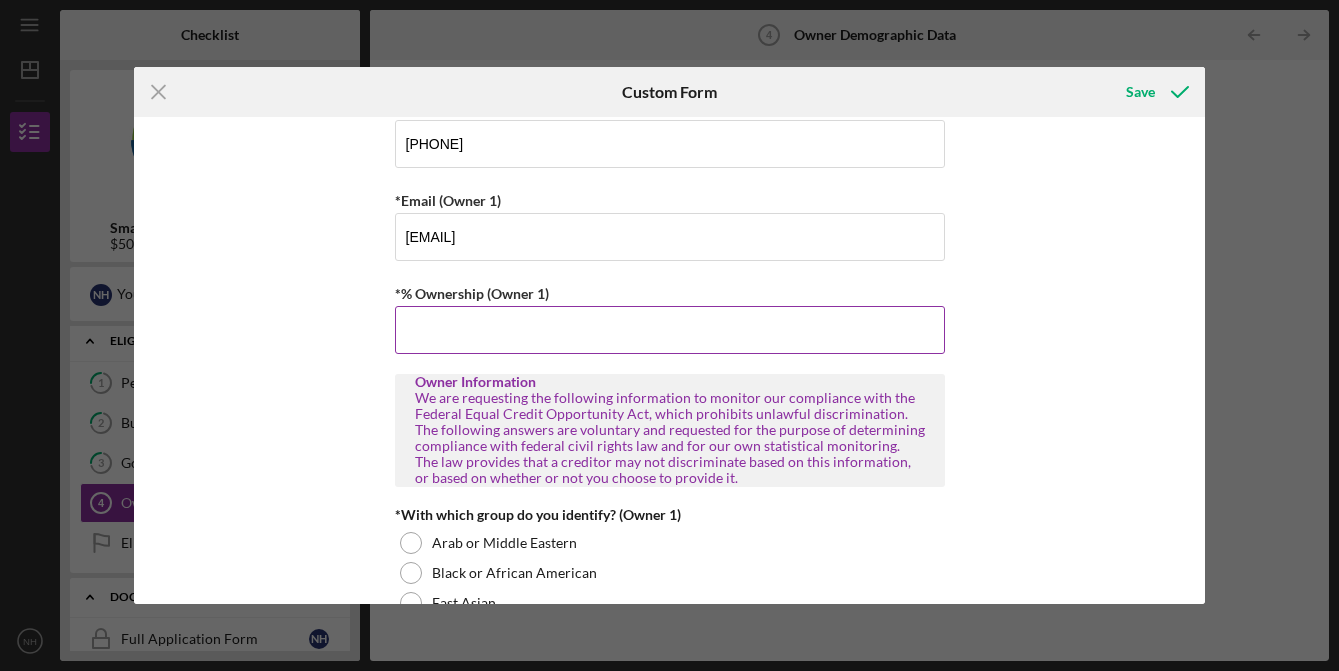 click on "*% Ownership (Owner 1)" at bounding box center (670, 330) 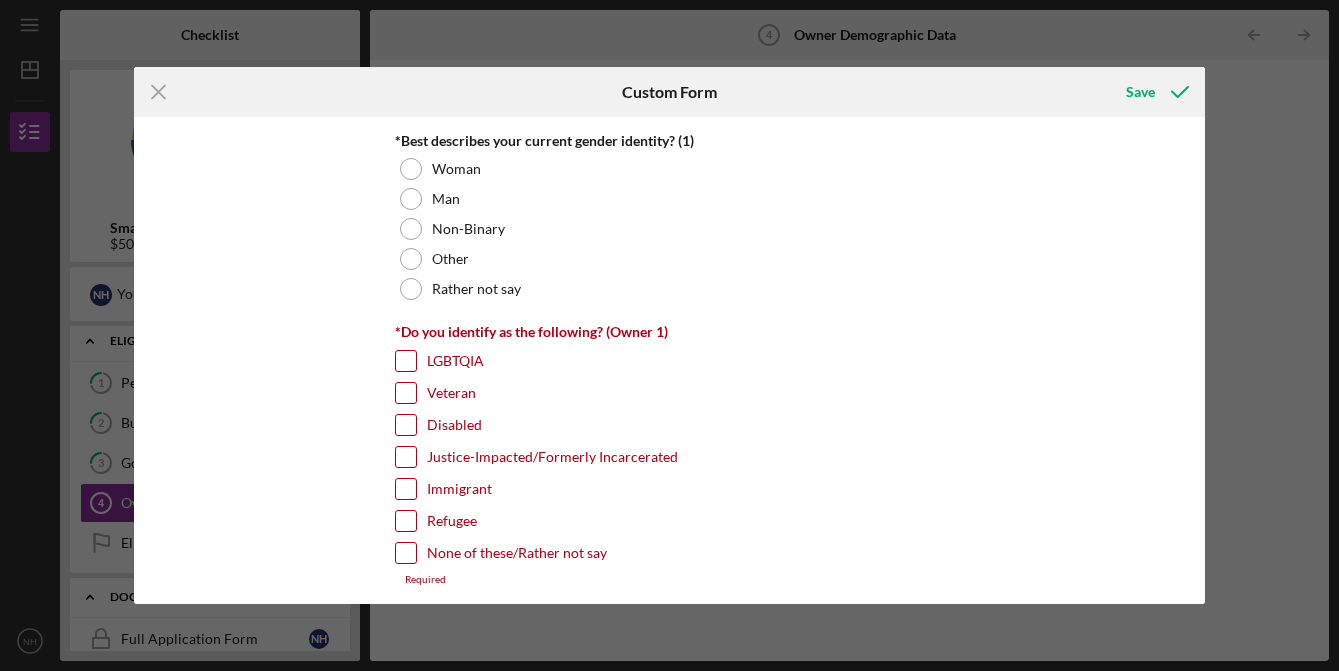 scroll, scrollTop: 635, scrollLeft: 0, axis: vertical 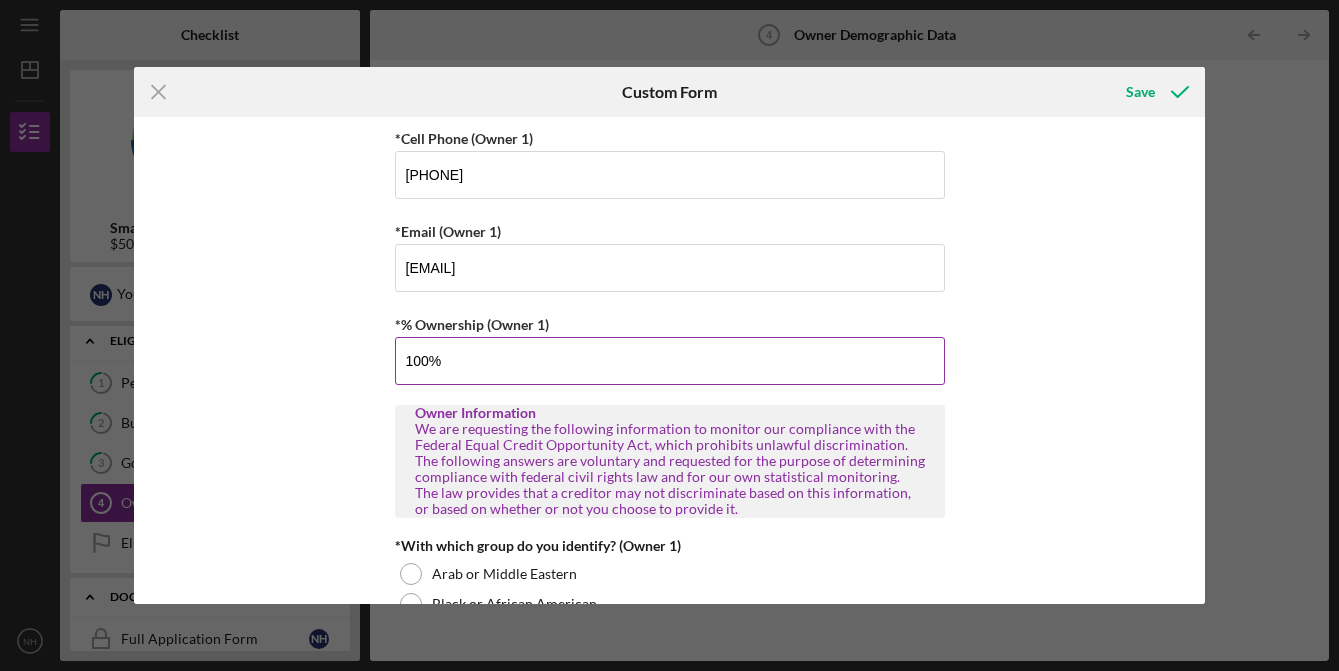 type on "100.00000%" 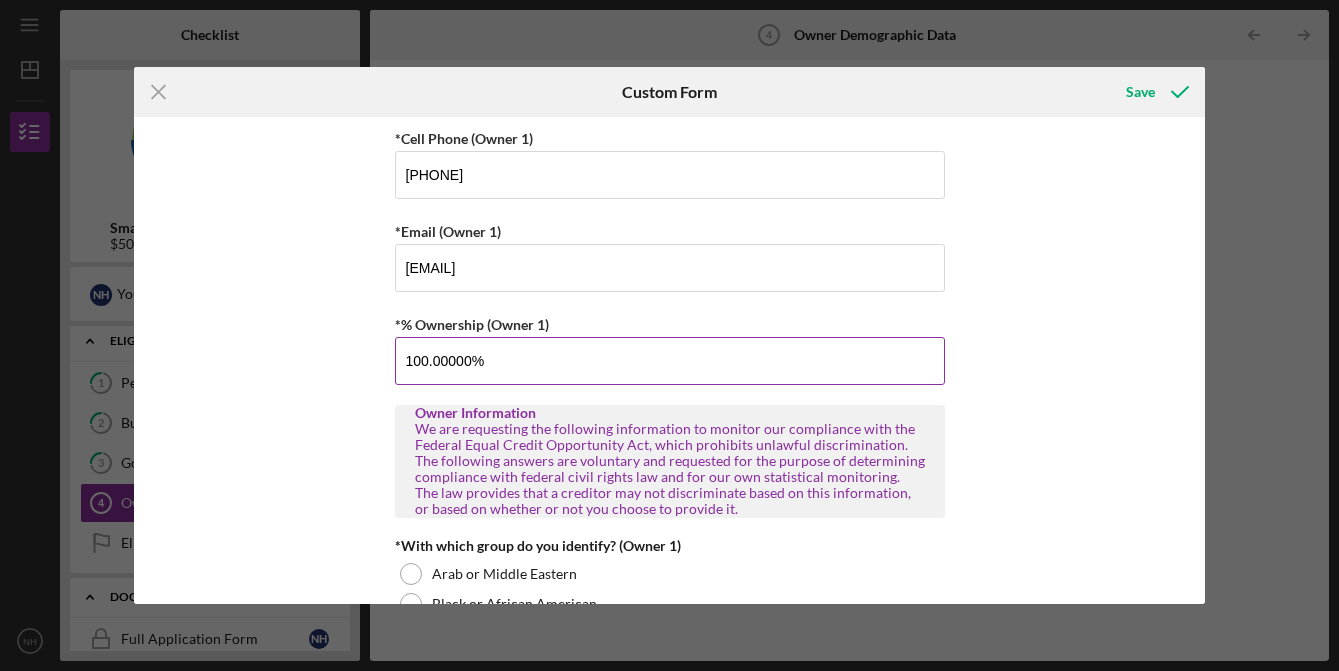 scroll, scrollTop: 1572, scrollLeft: 0, axis: vertical 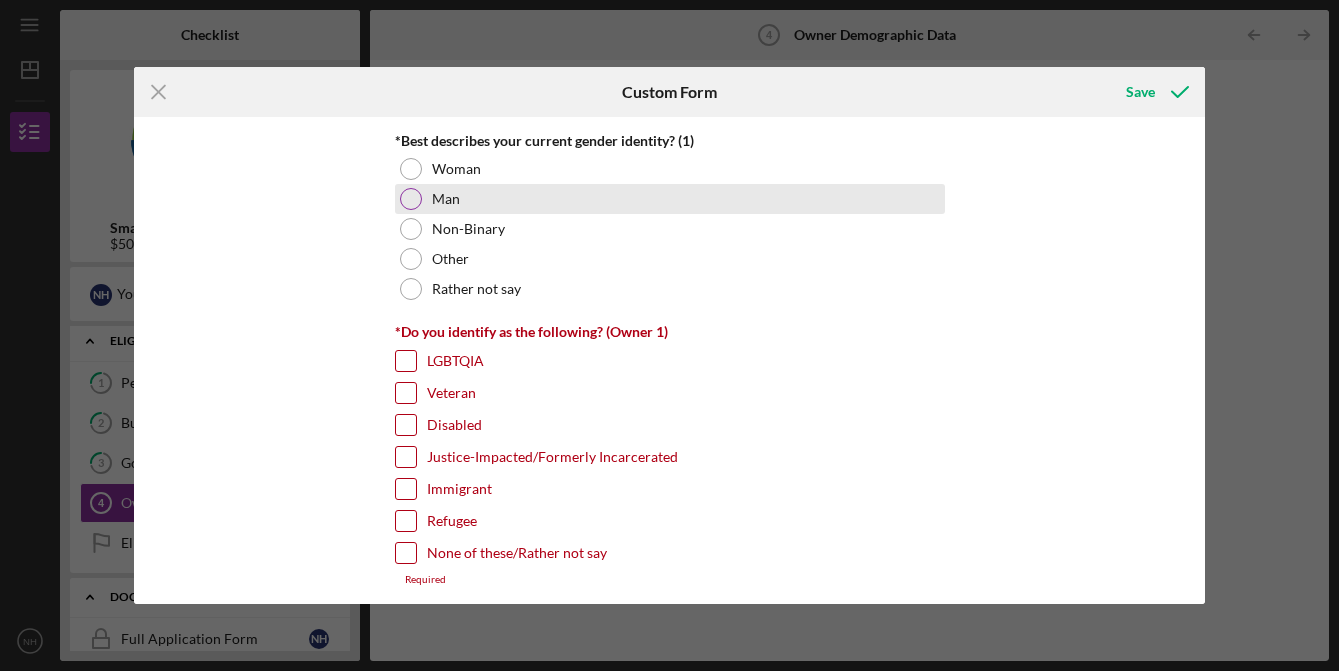 click on "Man" at bounding box center (446, 199) 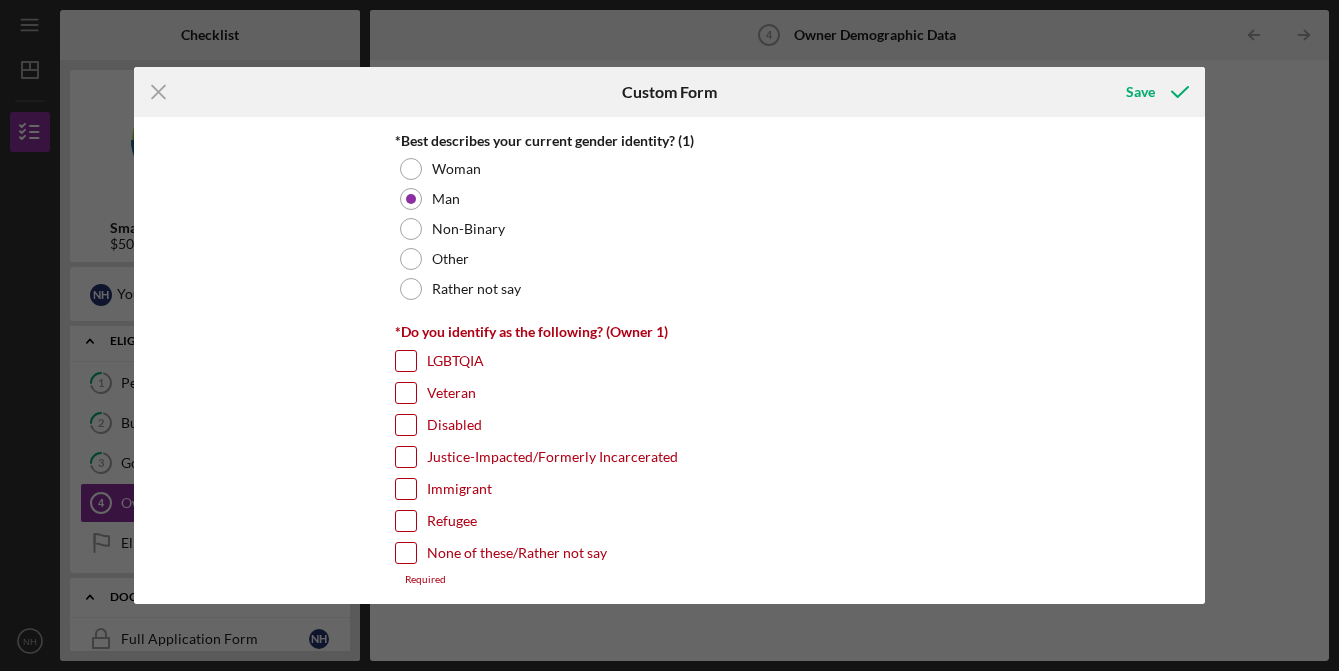 click on "Immigrant" at bounding box center (459, 489) 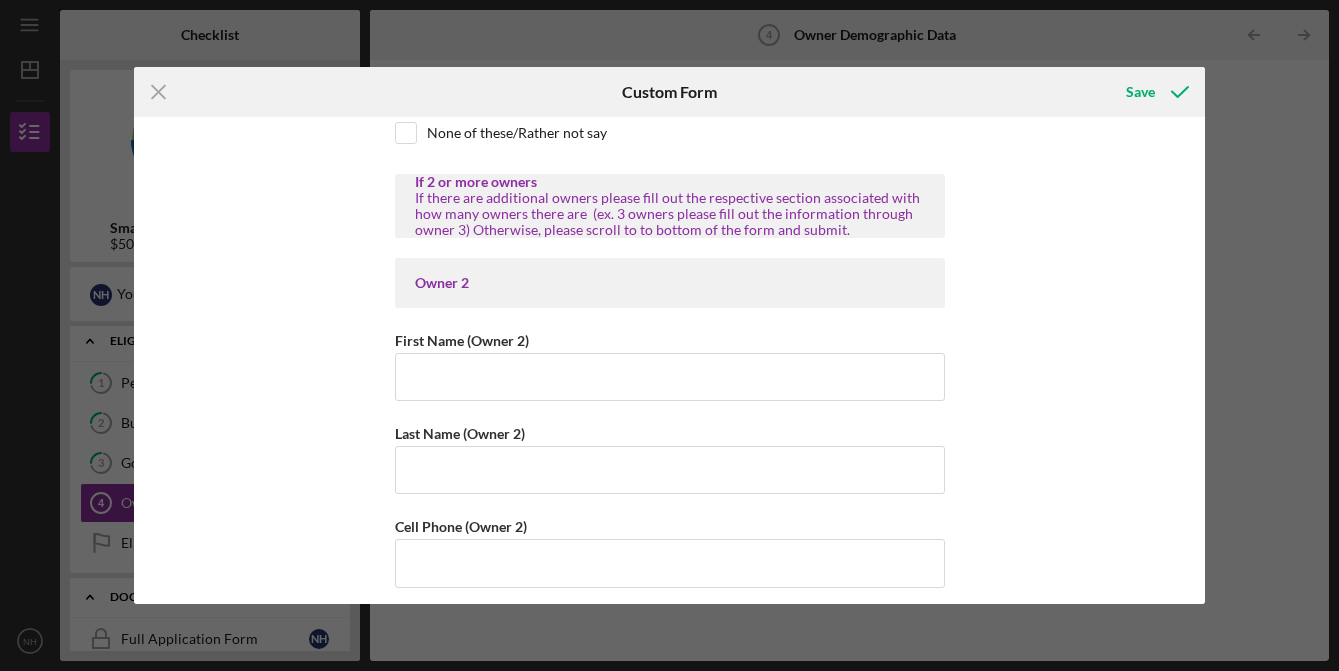 scroll, scrollTop: 2348, scrollLeft: 0, axis: vertical 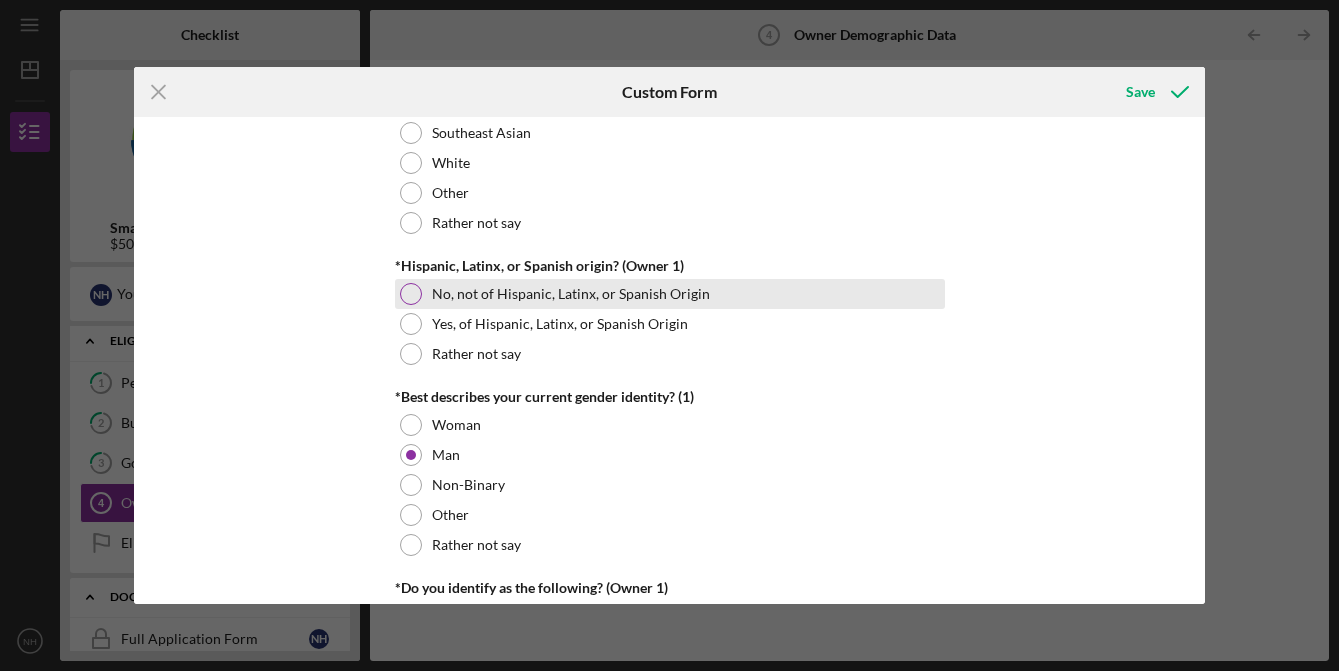 click on "No, not of Hispanic, Latinx, or Spanish Origin" at bounding box center [571, 294] 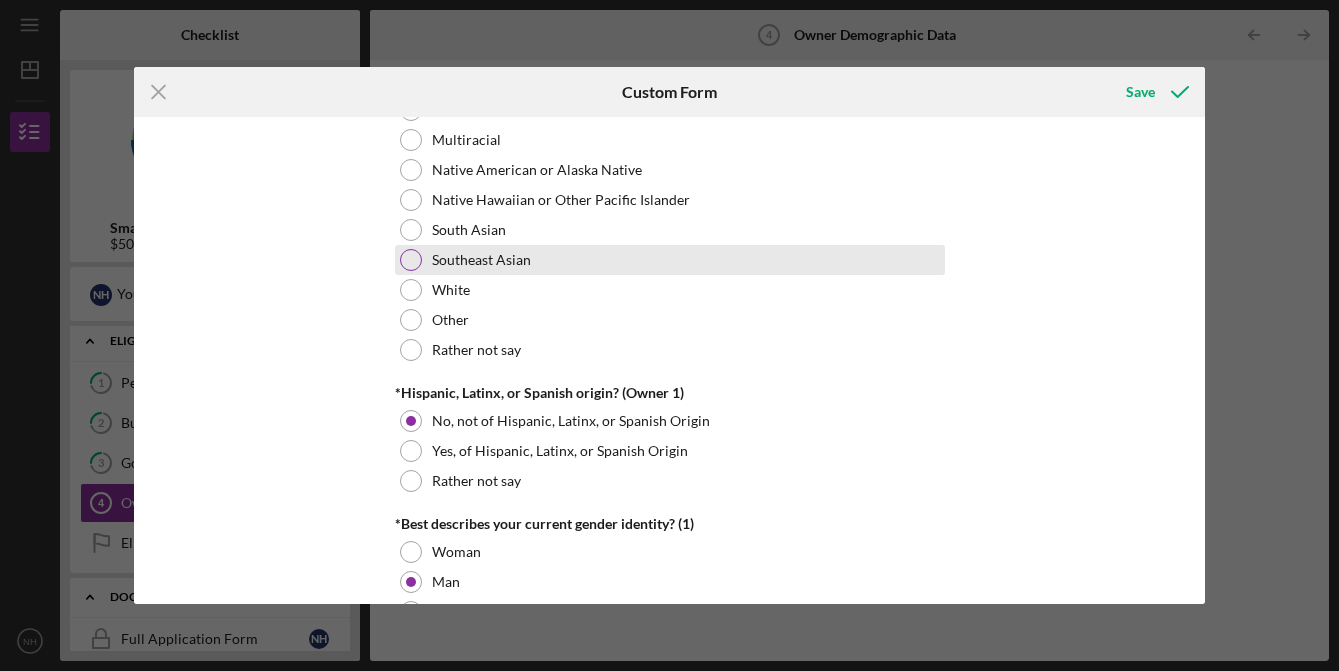 scroll, scrollTop: 1181, scrollLeft: 0, axis: vertical 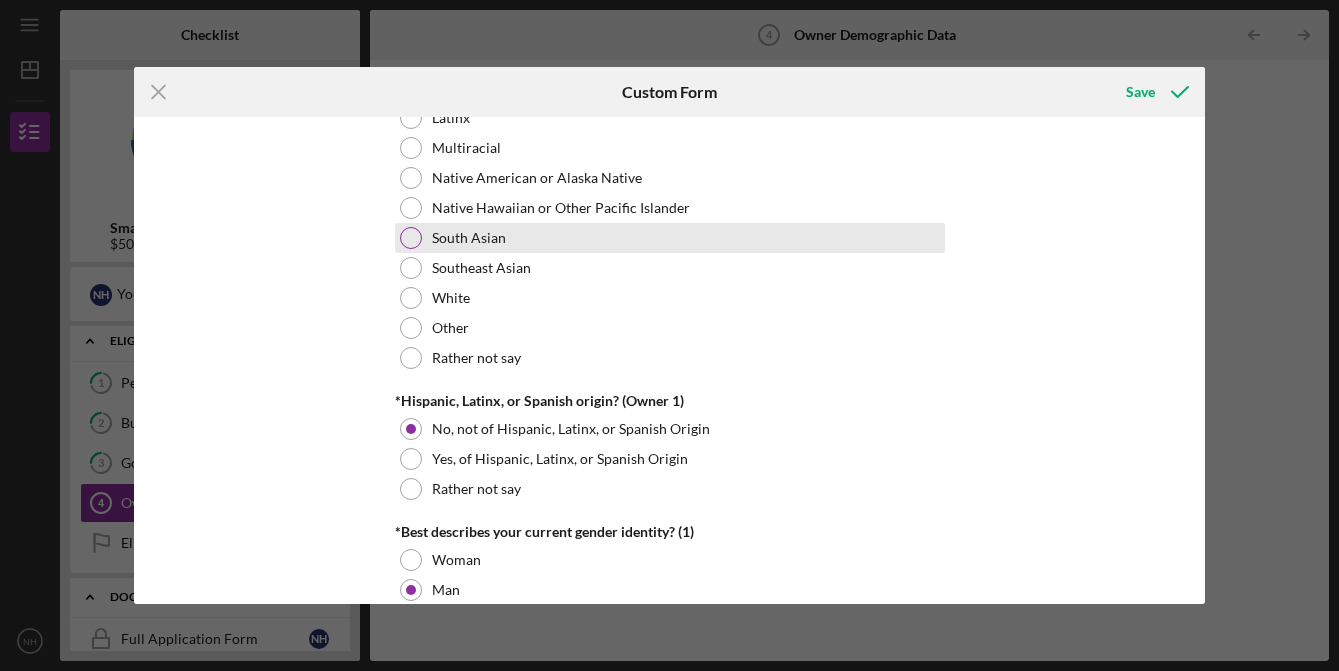 click on "South Asian" at bounding box center (469, 238) 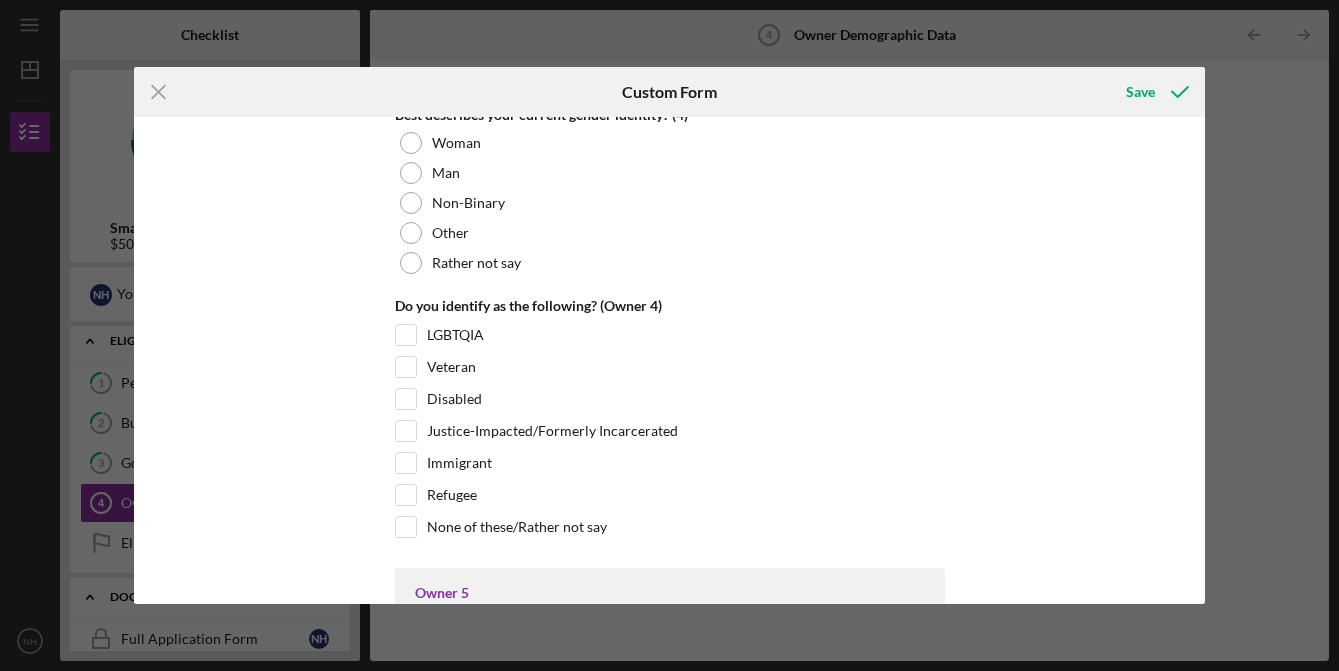 scroll, scrollTop: 7771, scrollLeft: 0, axis: vertical 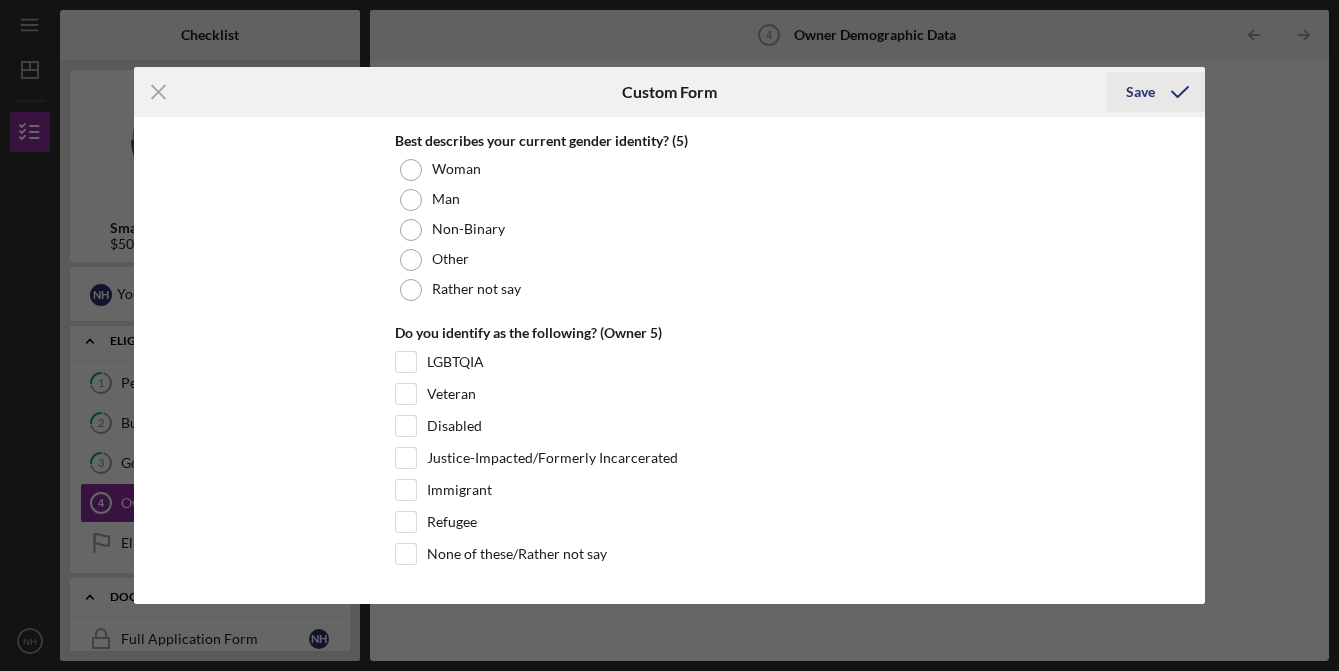 click on "Save" at bounding box center [1140, 92] 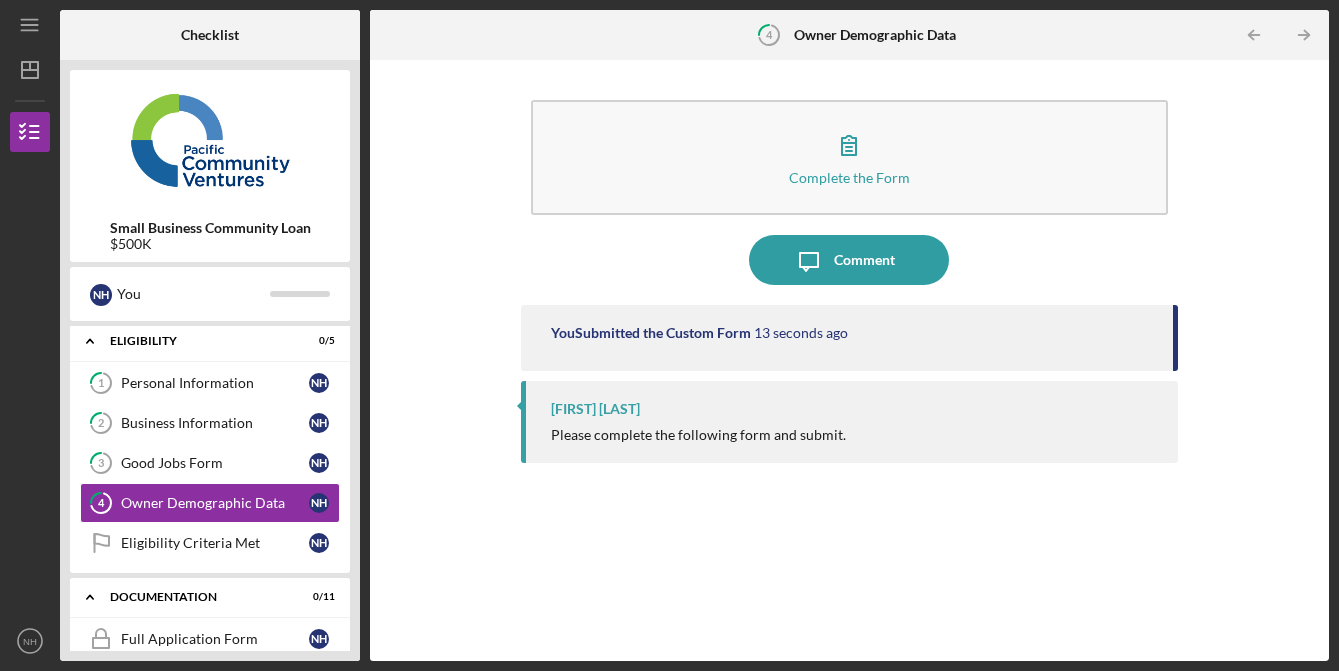 click on "Complete the Form Form Icon/Message Comment You  Submitted the Custom Form   13 seconds ago [FIRST] [LAST]   Please complete the following form and submit." at bounding box center [849, 360] 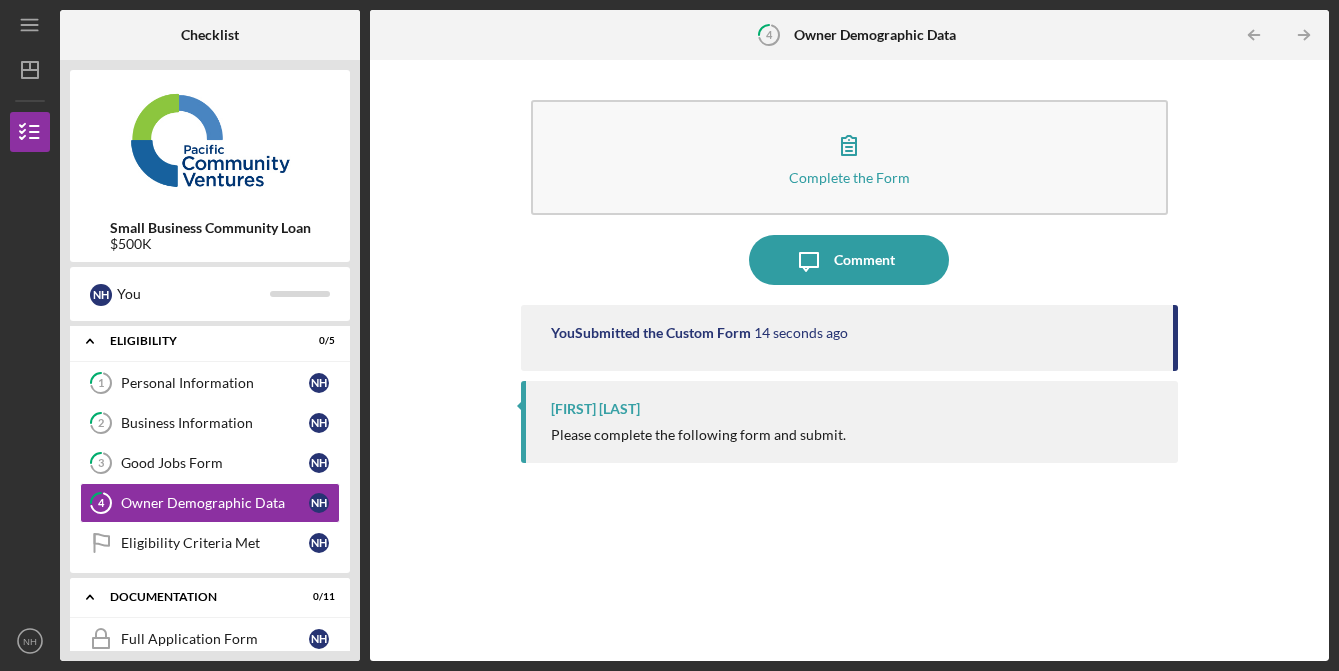 click on "Complete the Form Form Icon/Message Comment You  Submitted the Custom Form   14 seconds ago [FIRST] [LAST]   Please complete the following form and submit." at bounding box center (849, 360) 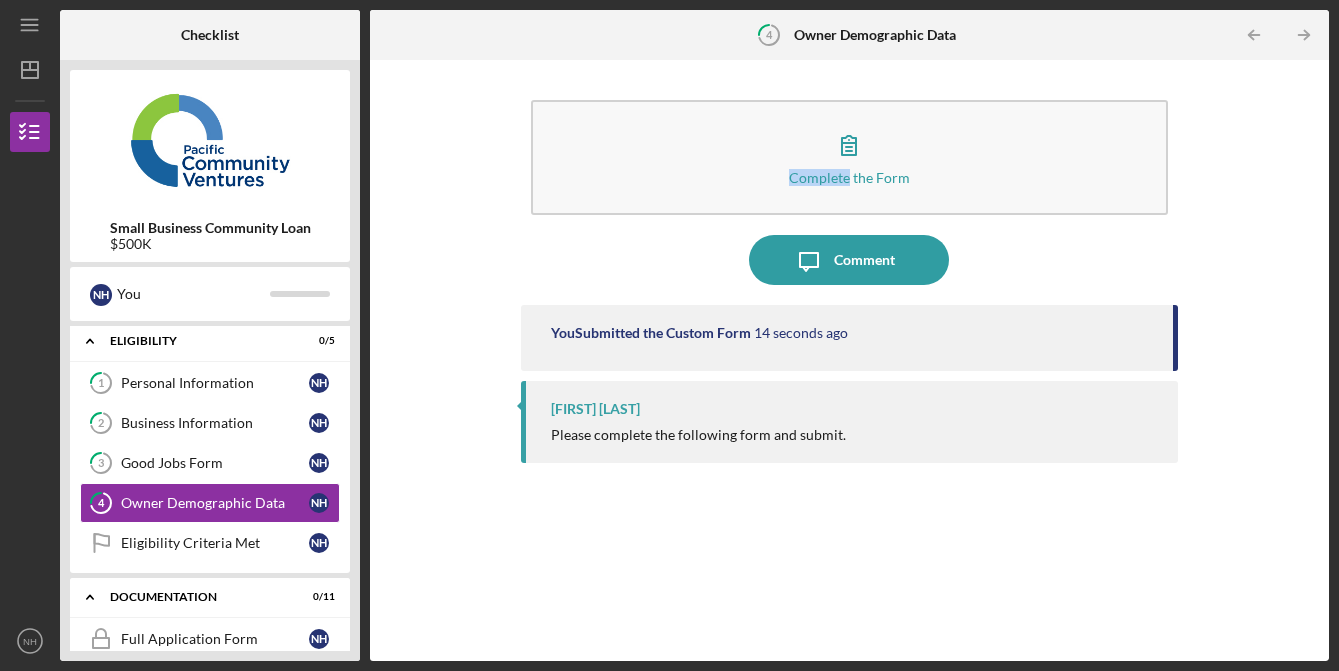 click on "Complete the Form Form Icon/Message Comment You  Submitted the Custom Form   14 seconds ago [FIRST] [LAST]   Please complete the following form and submit." at bounding box center (849, 360) 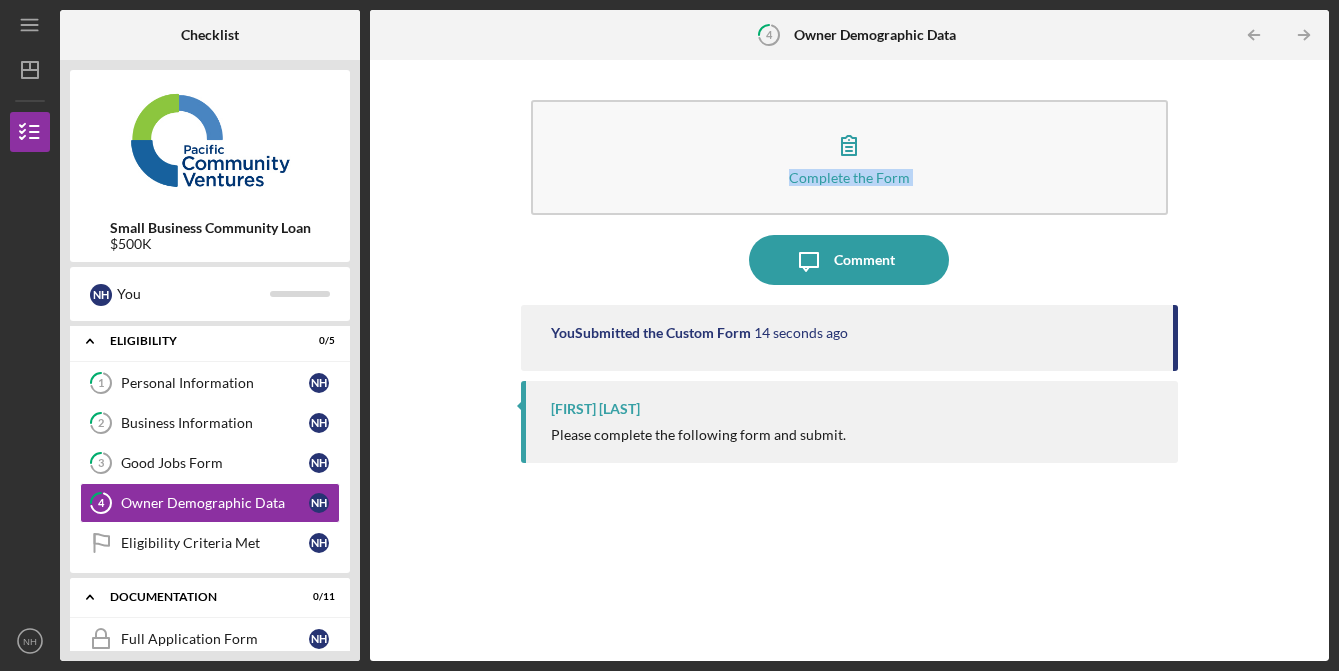 click on "Complete the Form Form Icon/Message Comment You  Submitted the Custom Form   14 seconds ago [FIRST] [LAST]   Please complete the following form and submit." at bounding box center (849, 360) 